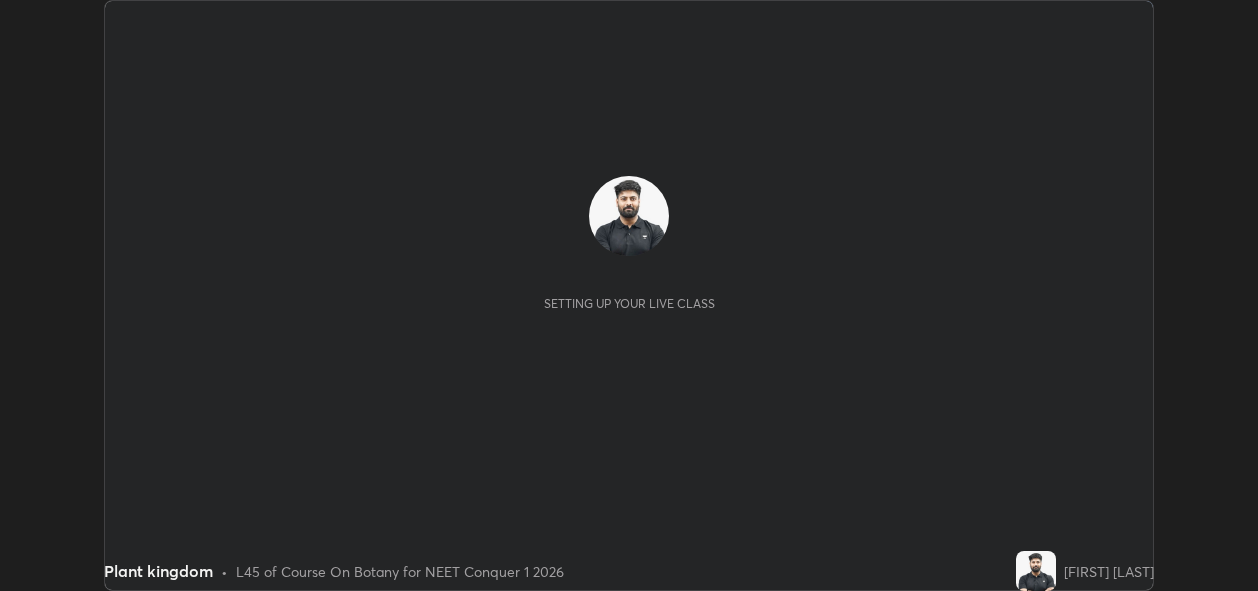 scroll, scrollTop: 0, scrollLeft: 0, axis: both 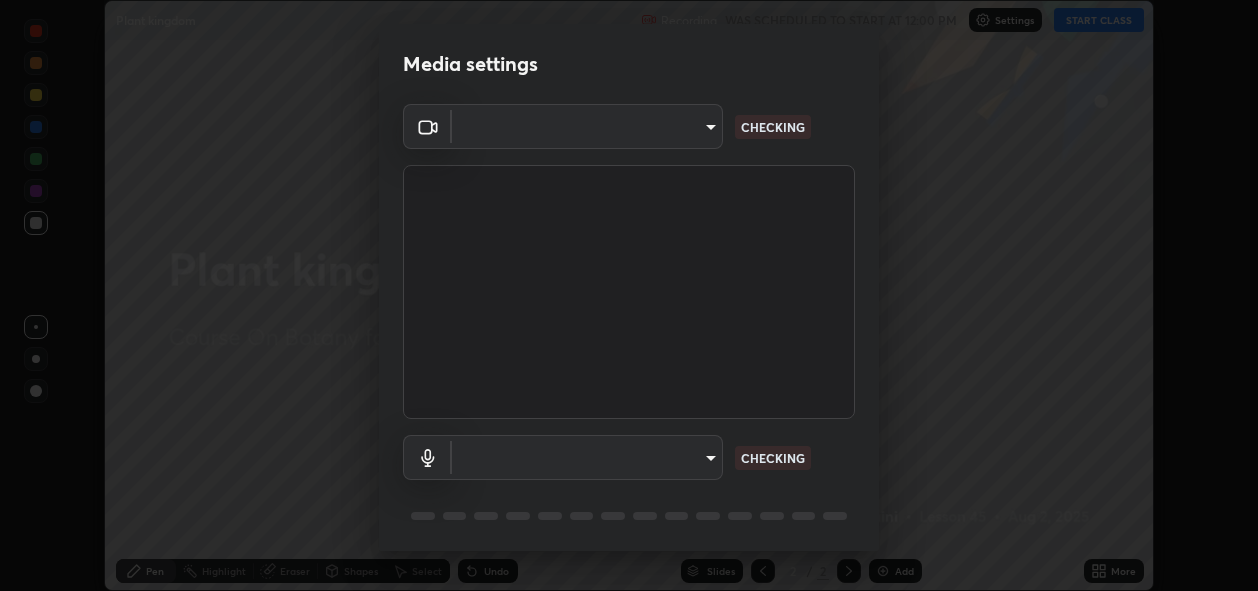 type on "bbfd6cf7026d504dd468edf870e60777175f15071da0e6f82e0d5b970fd68df4" 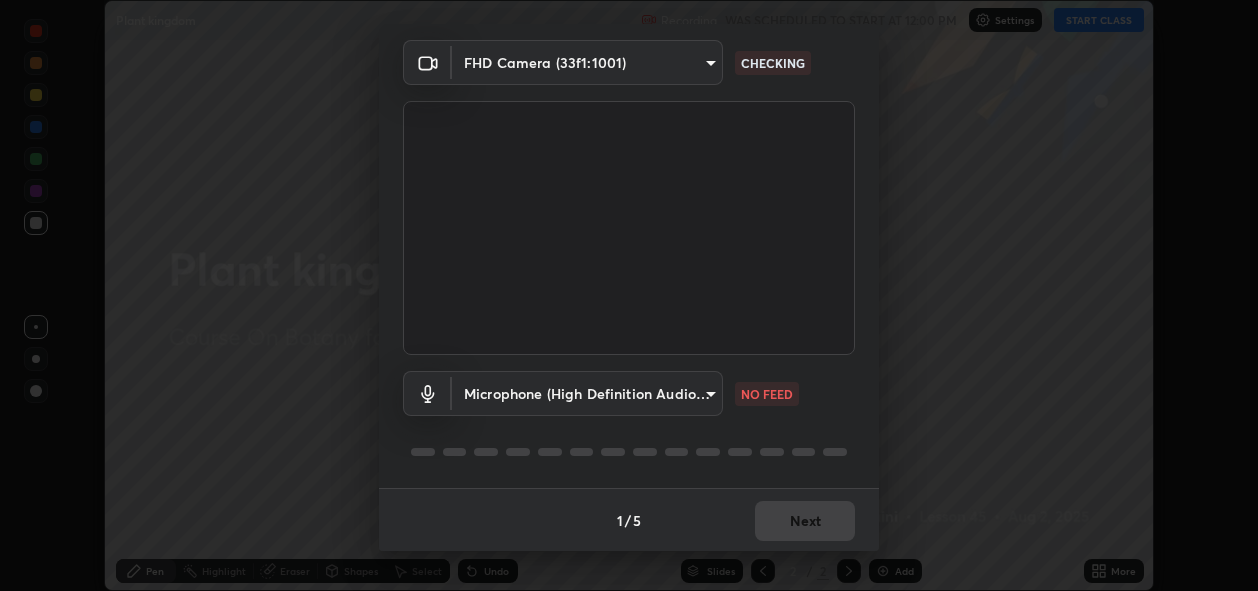 scroll, scrollTop: 64, scrollLeft: 0, axis: vertical 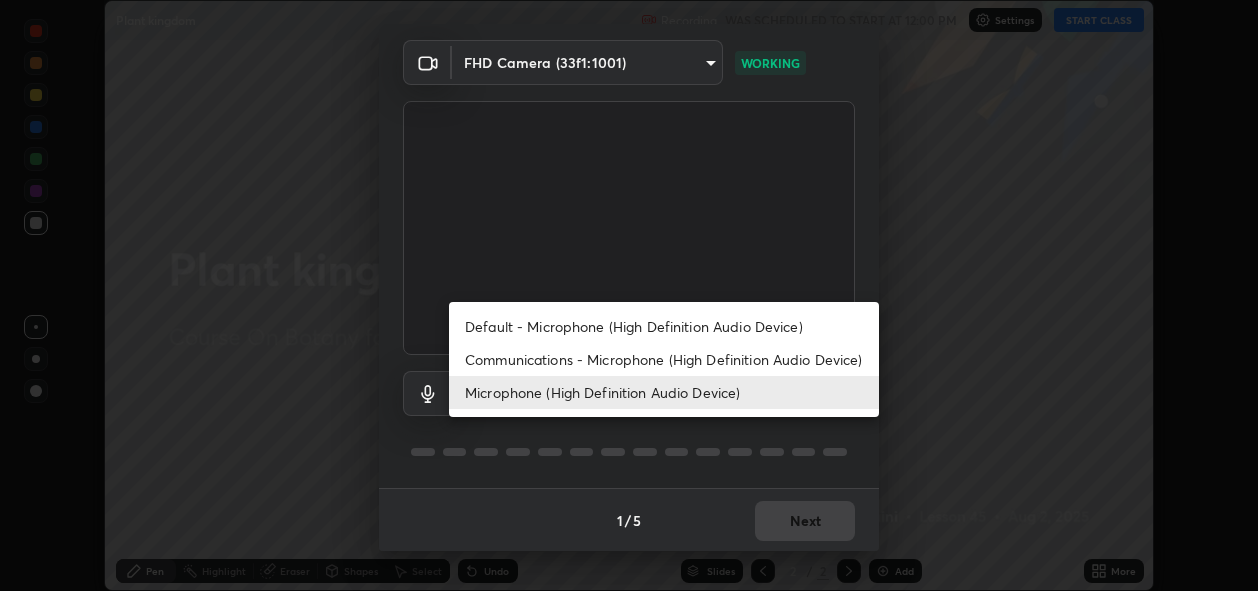 click on "Communications - Microphone (High Definition Audio Device)" at bounding box center (664, 359) 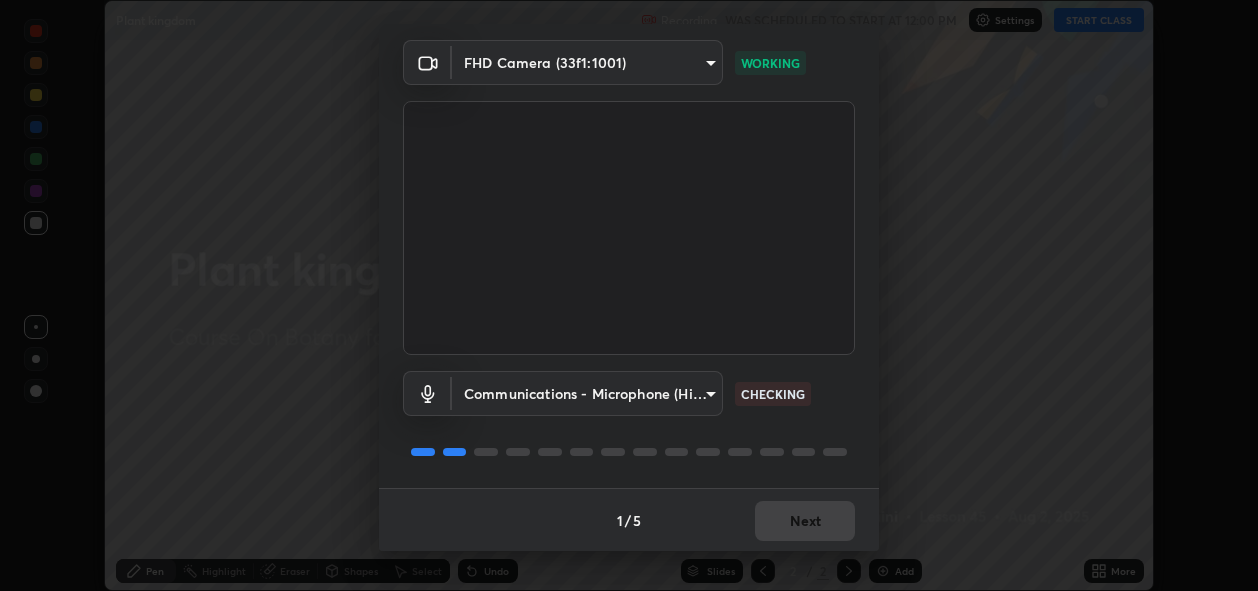 scroll, scrollTop: 65, scrollLeft: 0, axis: vertical 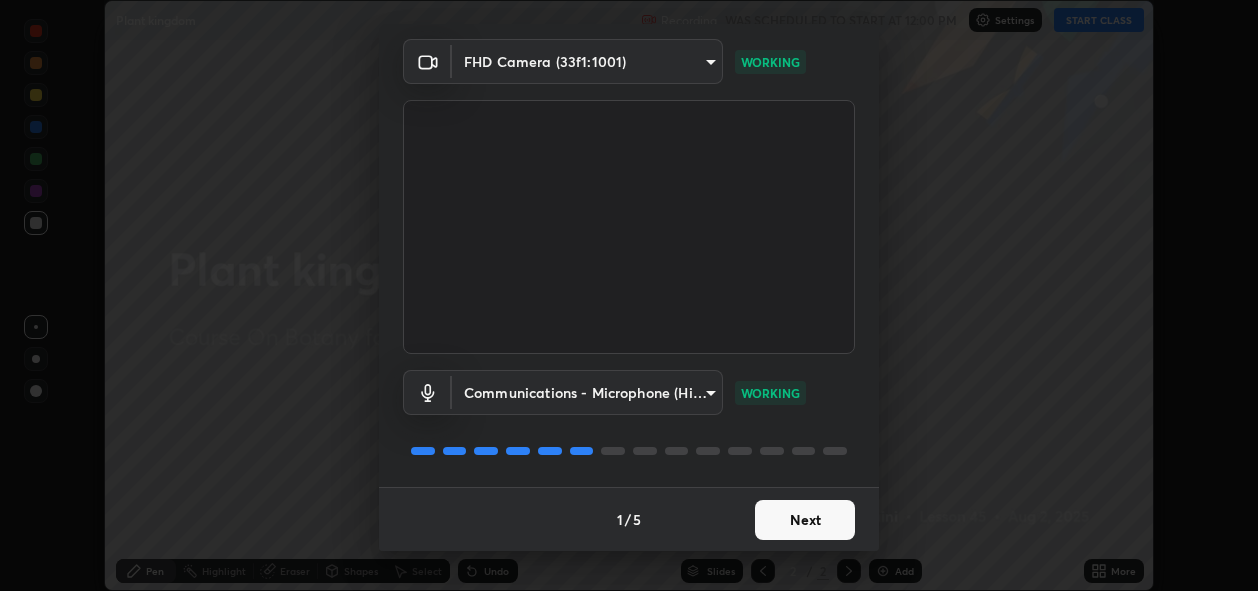 click on "Next" at bounding box center (805, 520) 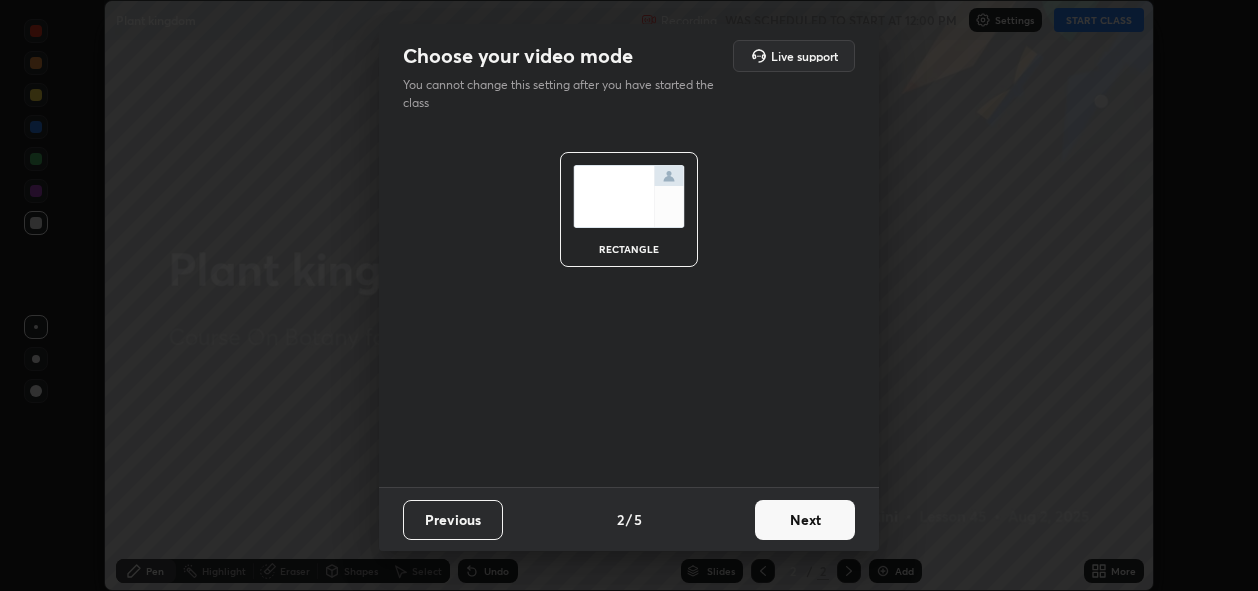 scroll, scrollTop: 0, scrollLeft: 0, axis: both 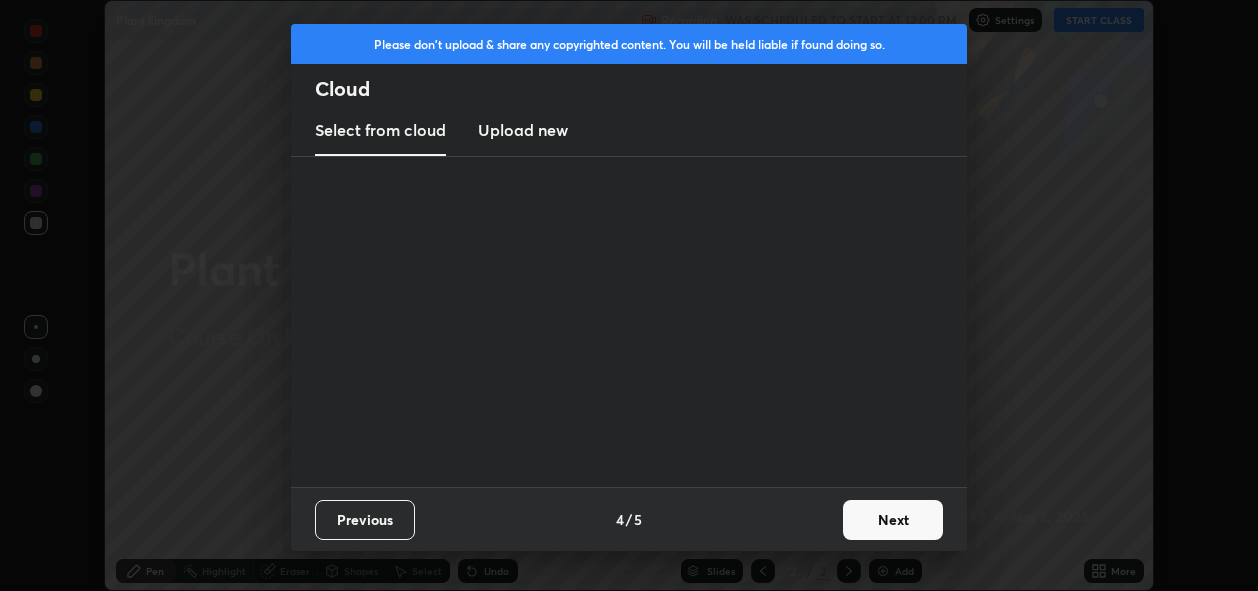 click on "Previous 4 / 5 Next" at bounding box center [629, 519] 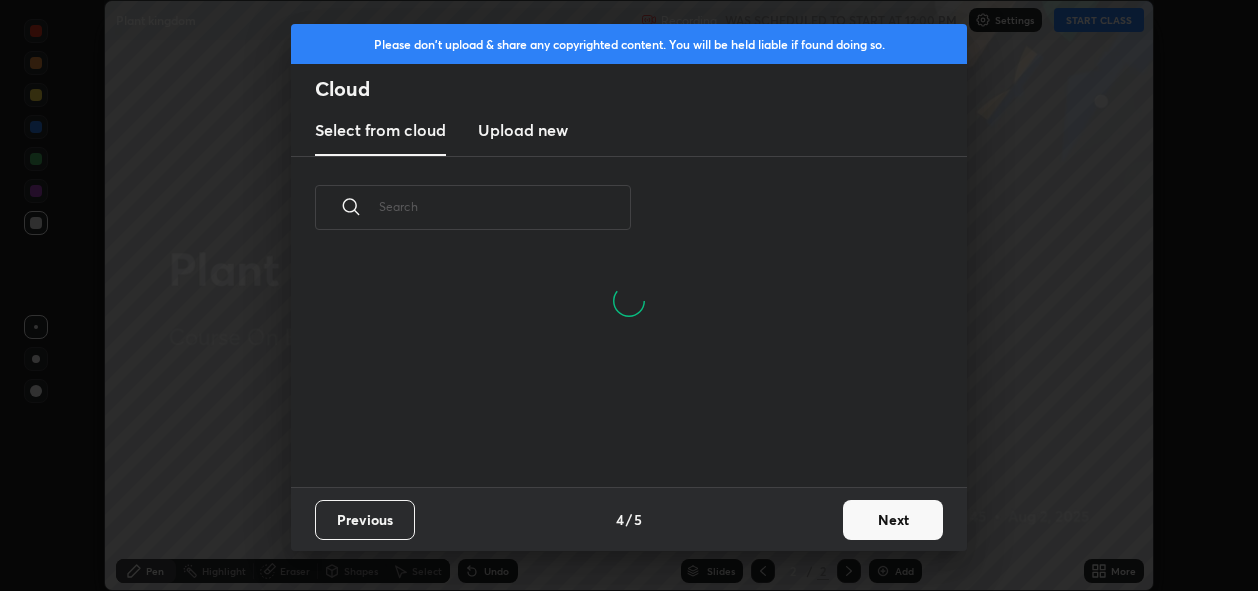 click on "Next" at bounding box center [893, 520] 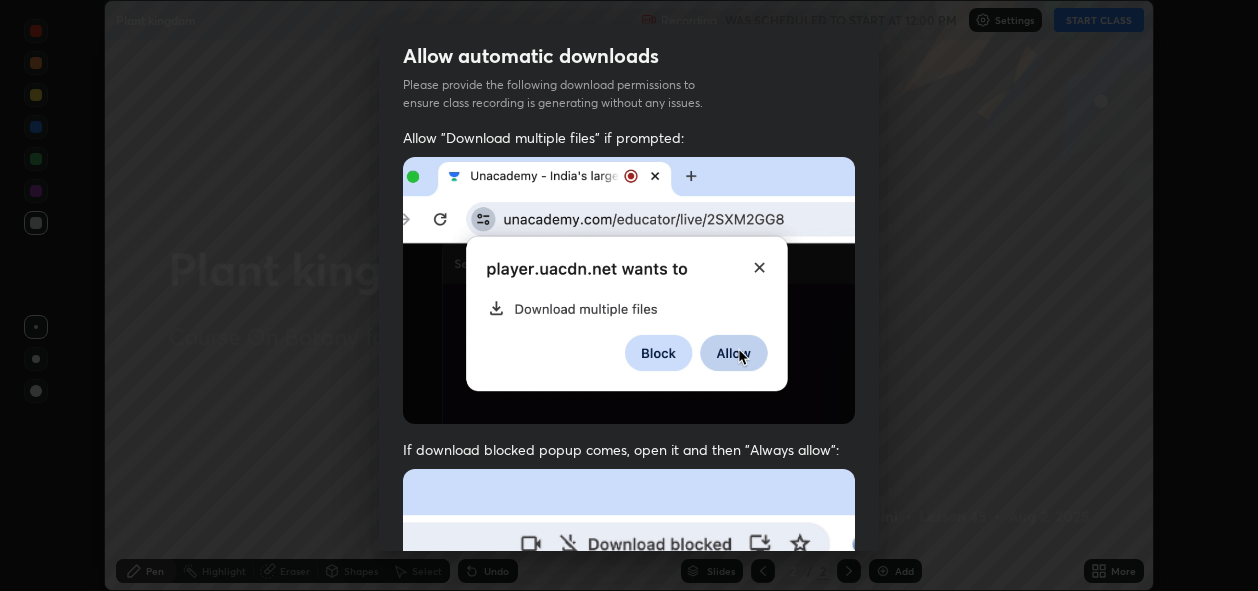 click on "Allow "Download multiple files" if prompted: If download blocked popup comes, open it and then "Always allow": I agree that if I don't provide required permissions, class recording will not be generated" at bounding box center (629, 549) 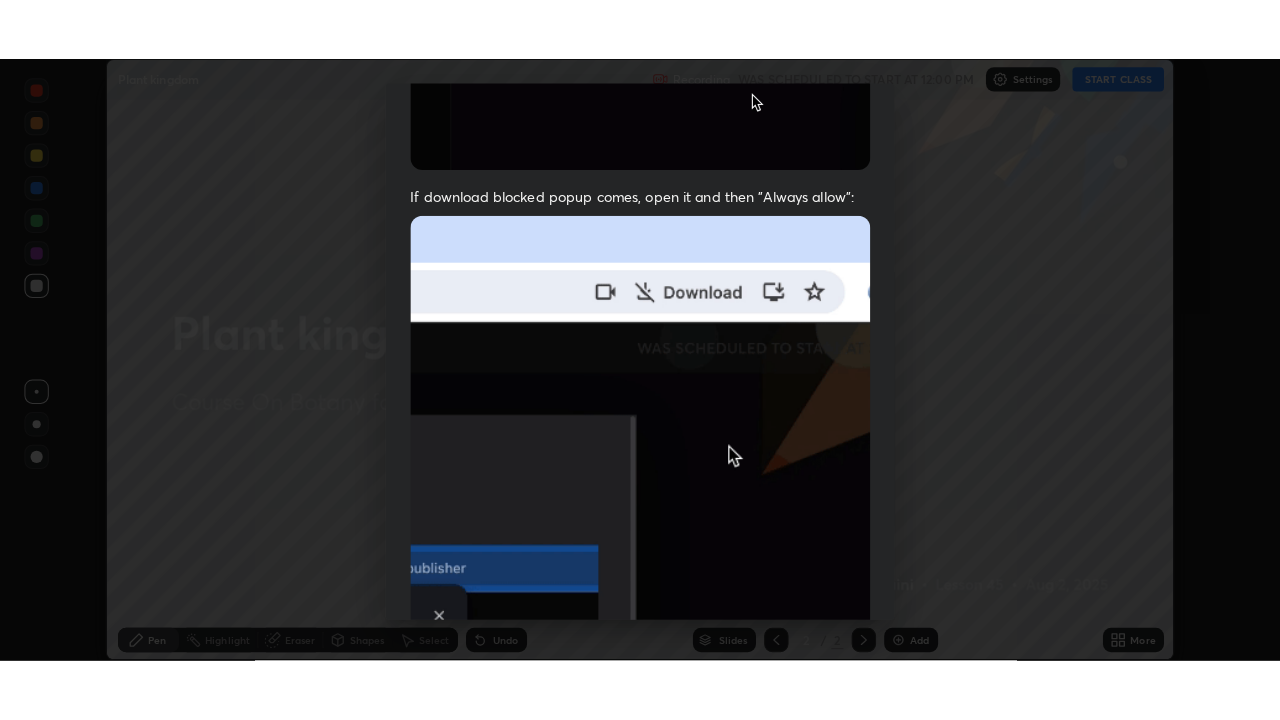 scroll, scrollTop: 473, scrollLeft: 0, axis: vertical 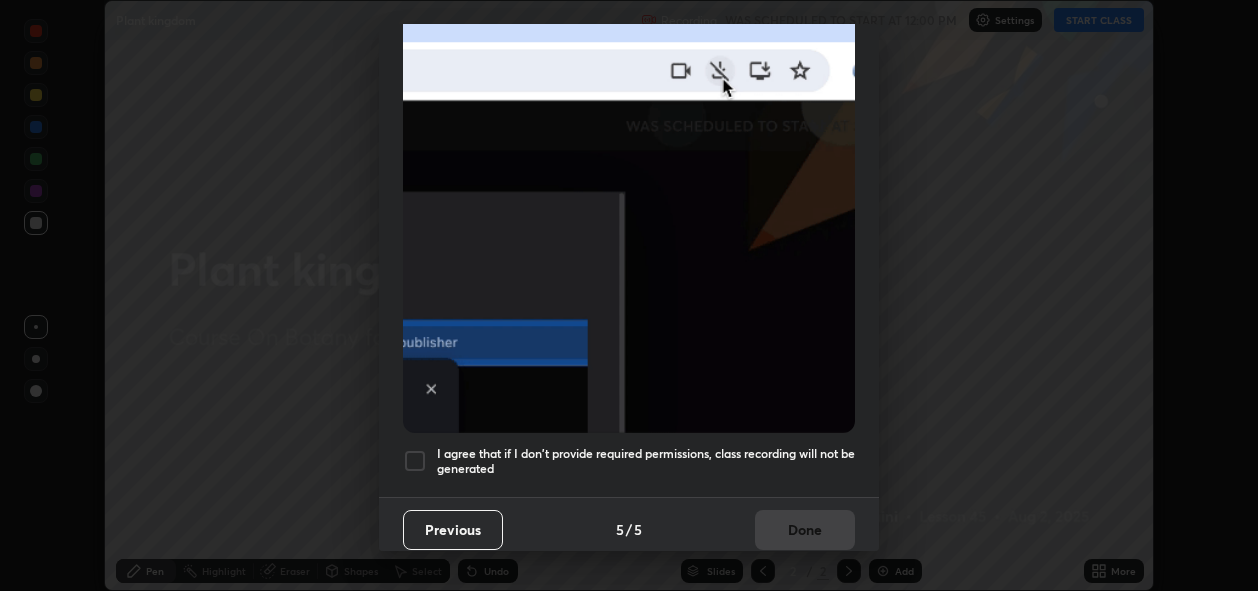 click on "I agree that if I don't provide required permissions, class recording will not be generated" at bounding box center (646, 461) 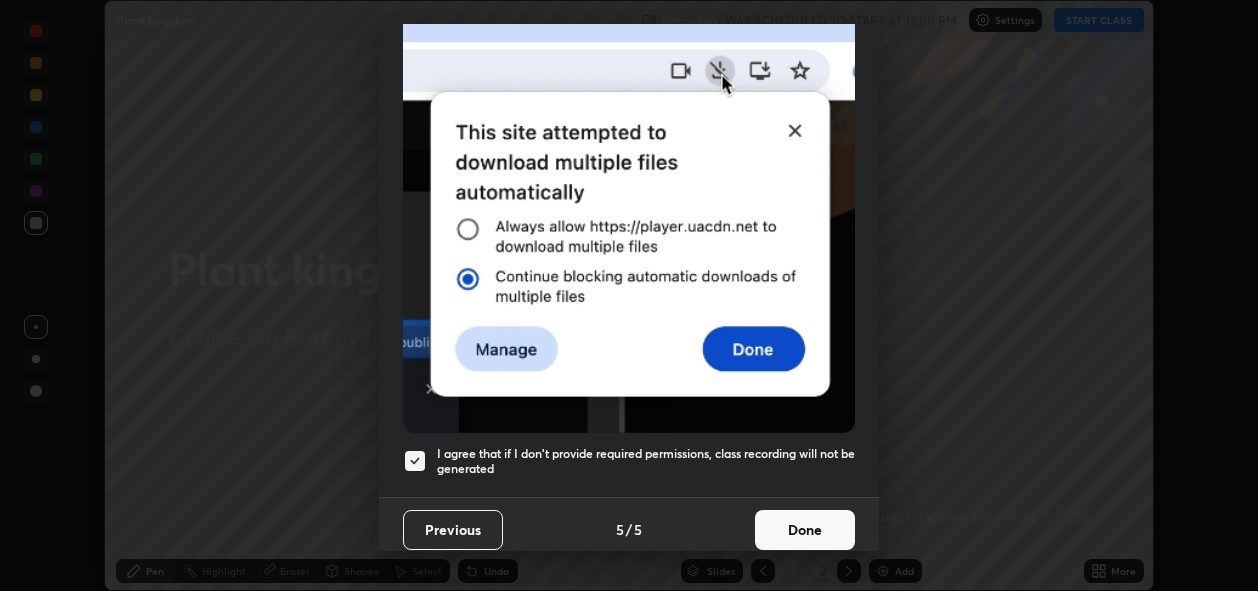 click on "Done" at bounding box center [805, 530] 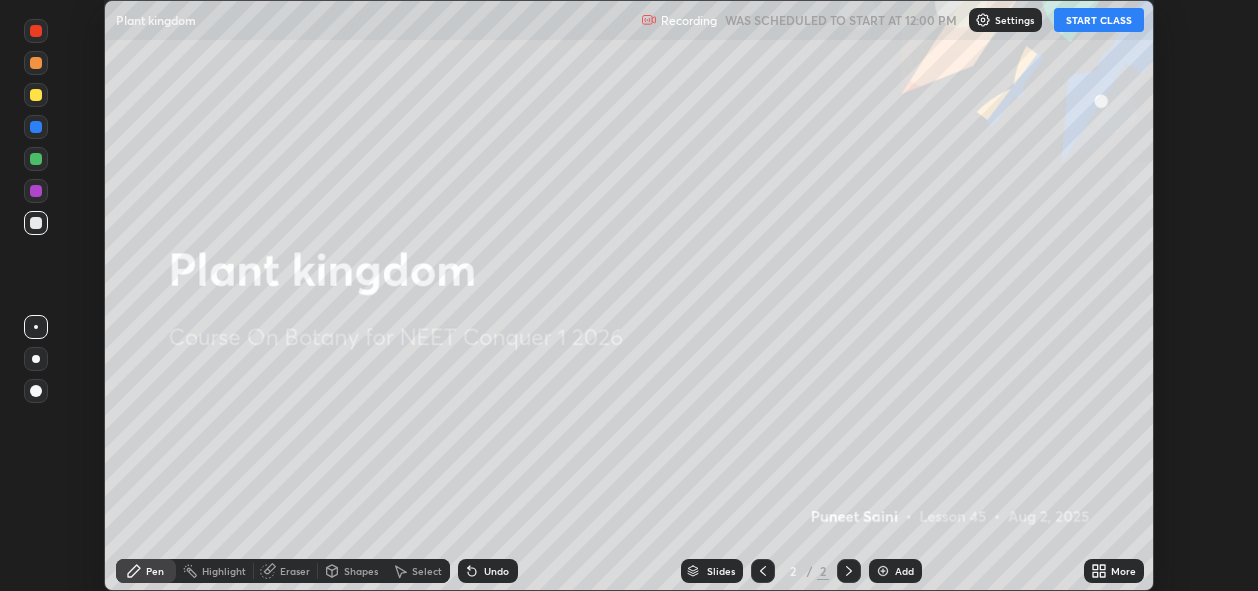 click on "START CLASS" at bounding box center [1099, 20] 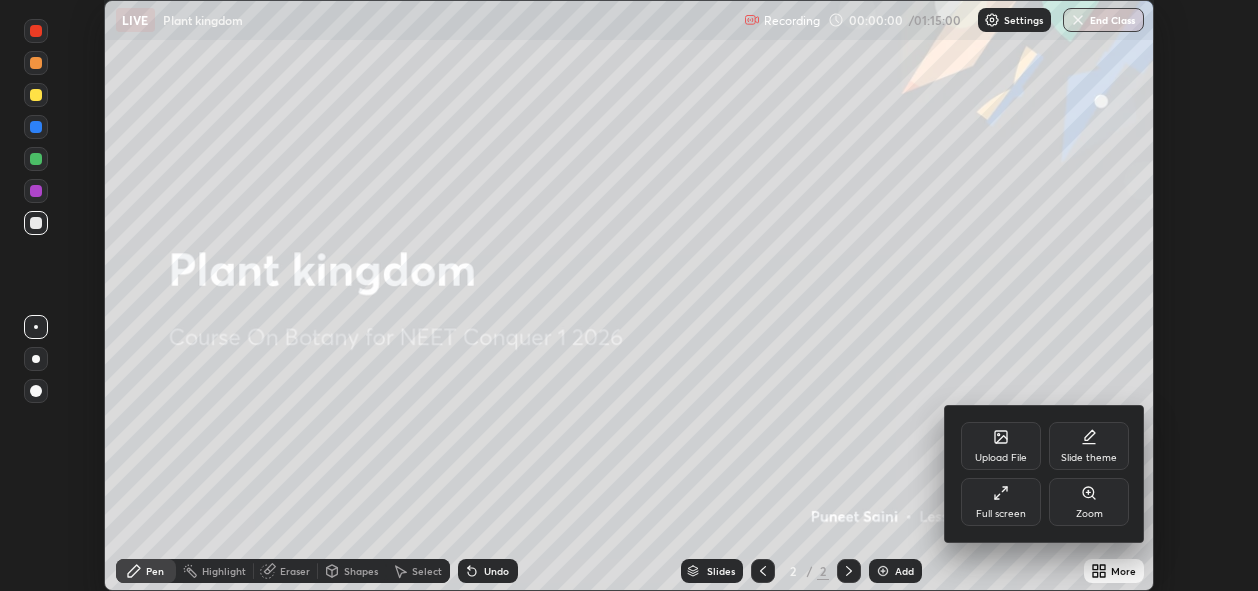 click at bounding box center [629, 295] 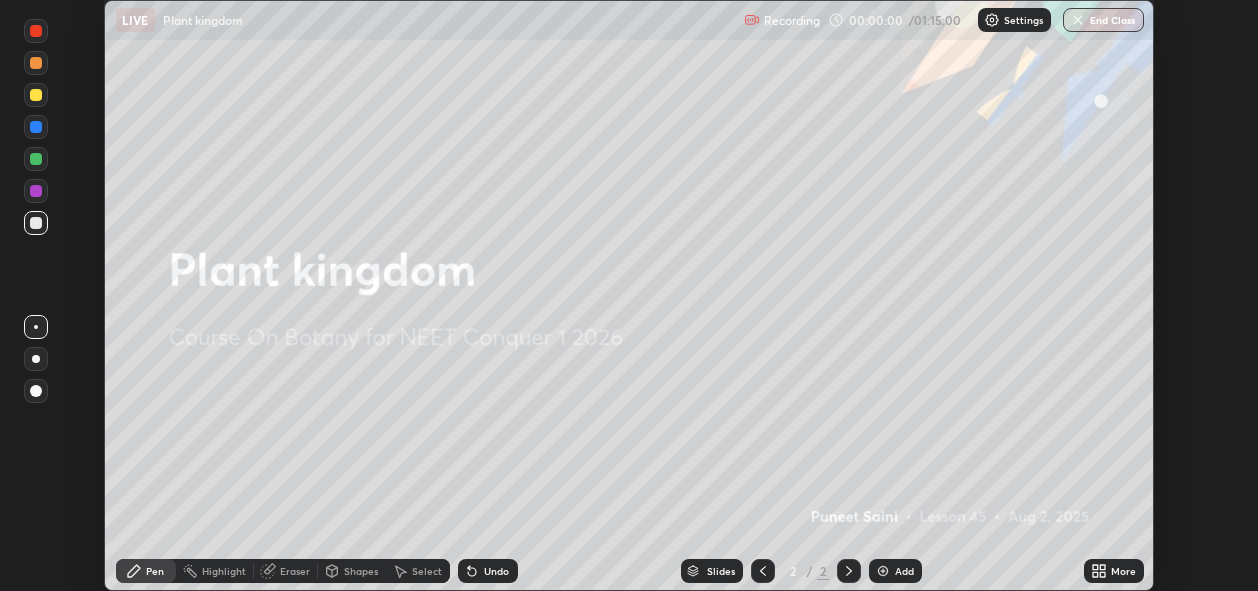 click 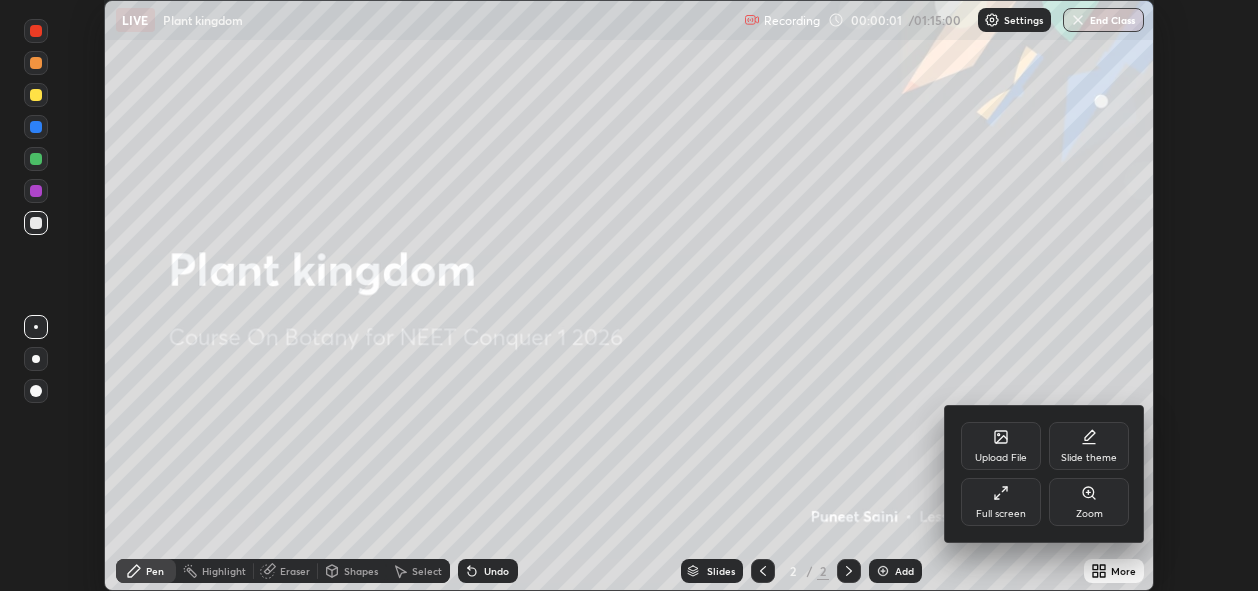 click on "Full screen" at bounding box center (1001, 502) 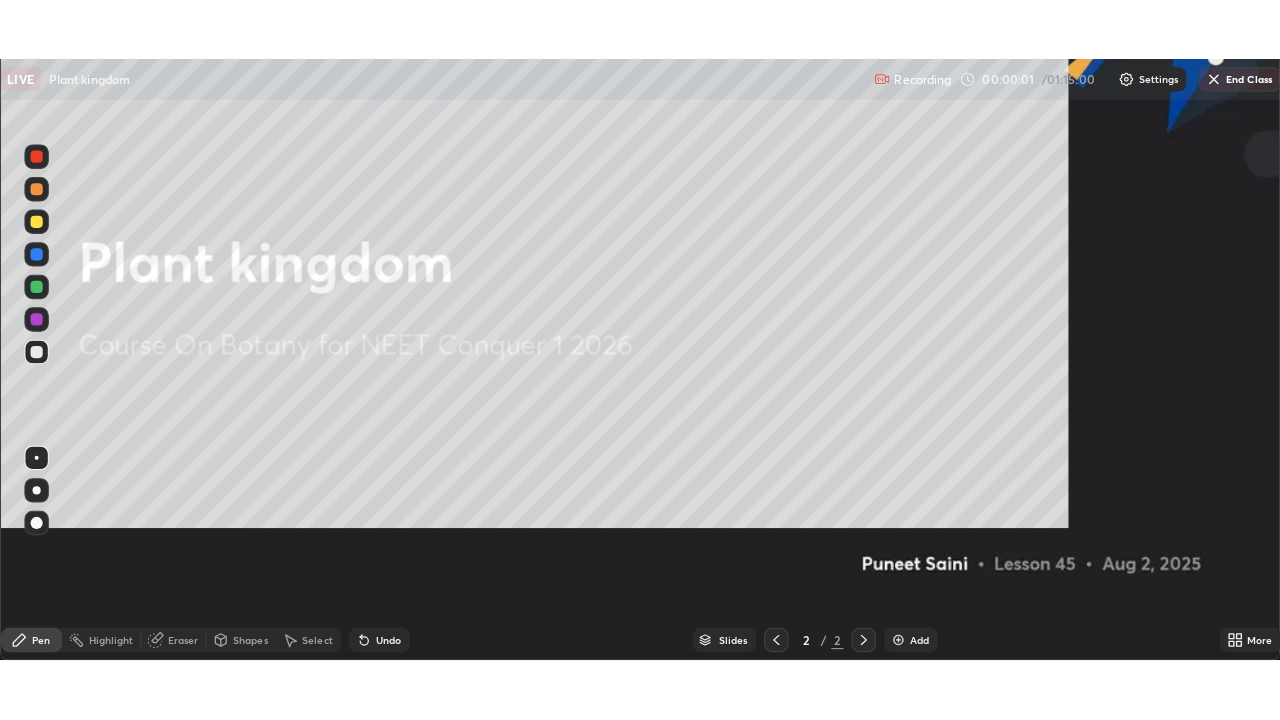 scroll, scrollTop: 99280, scrollLeft: 98720, axis: both 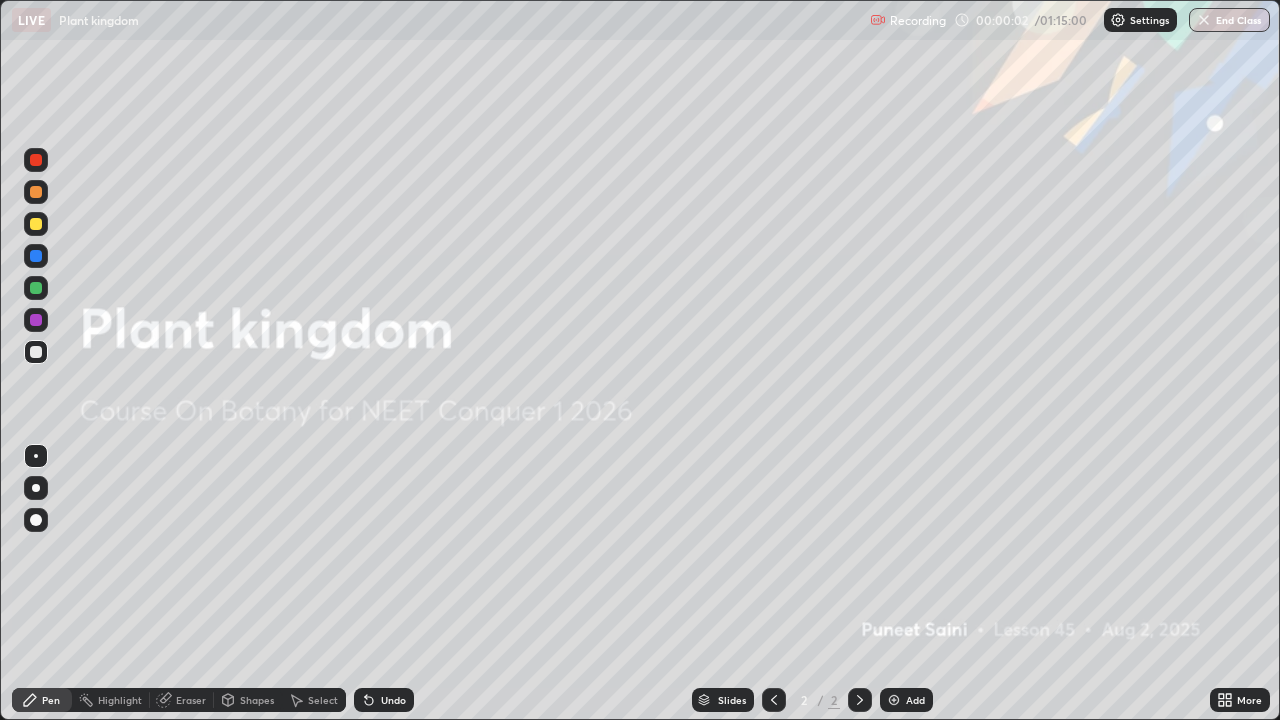 click on "Add" at bounding box center [915, 700] 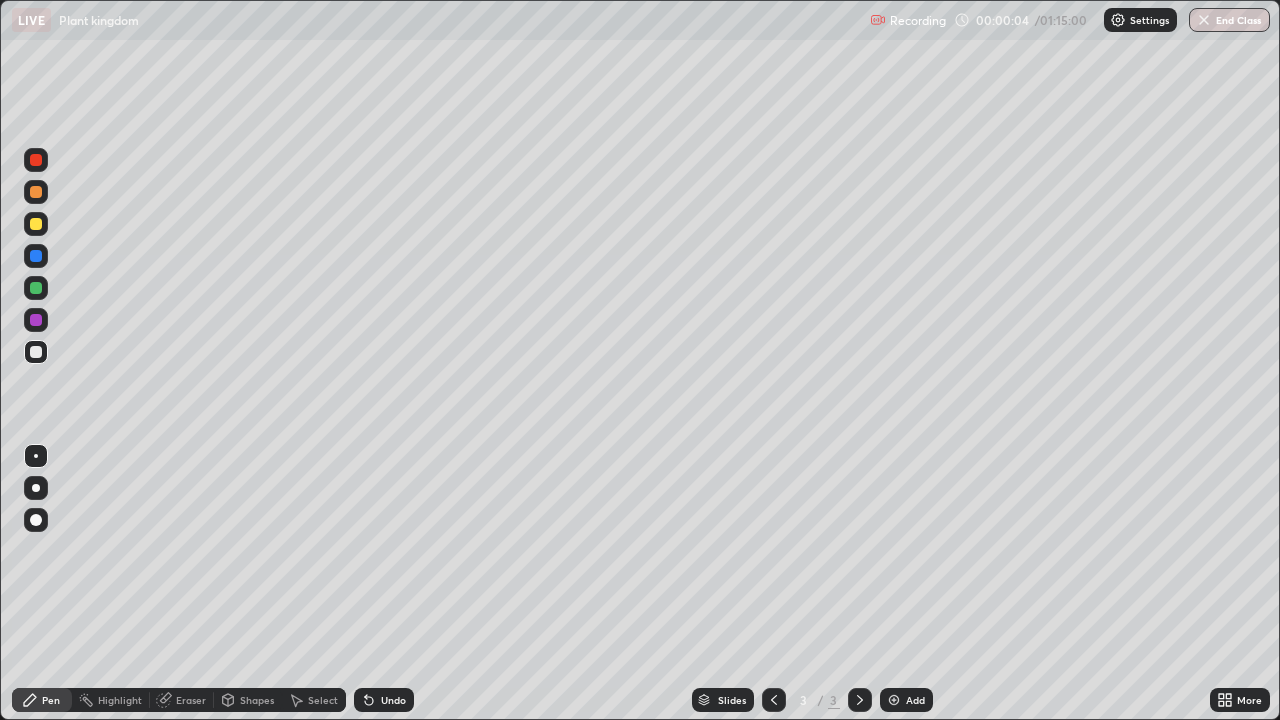 click at bounding box center [36, 488] 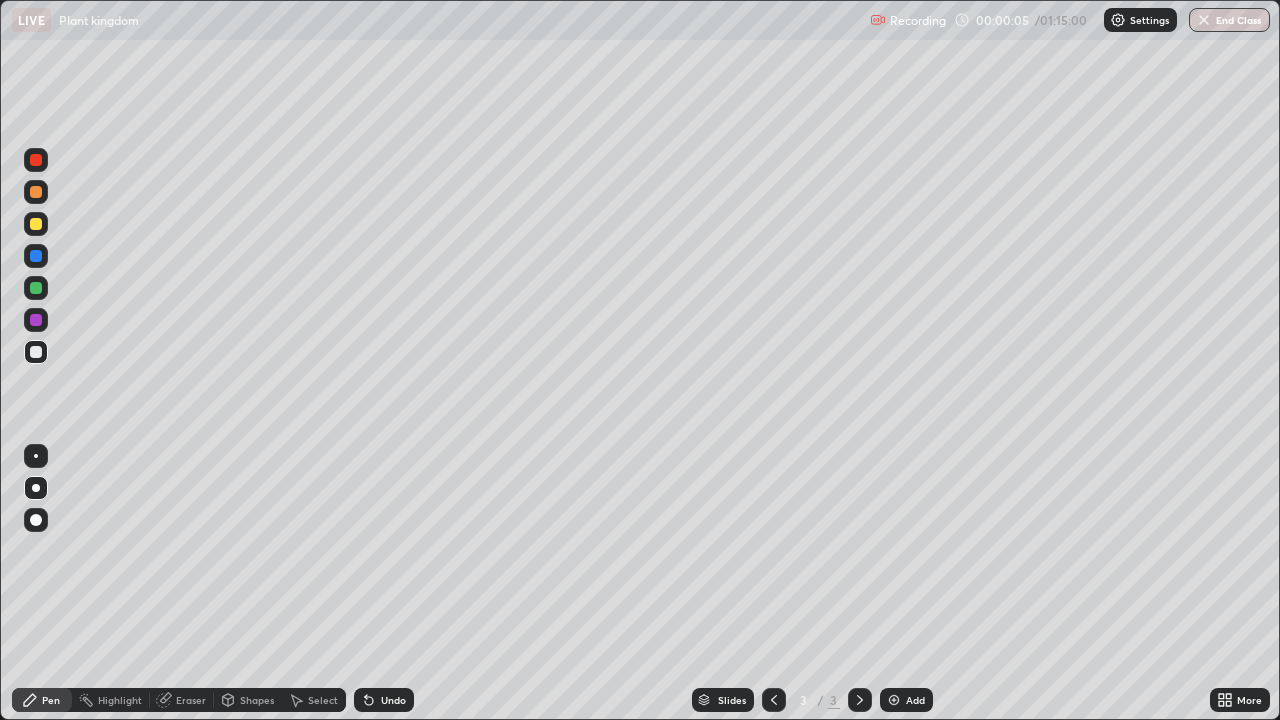 click on "Eraser" at bounding box center [191, 700] 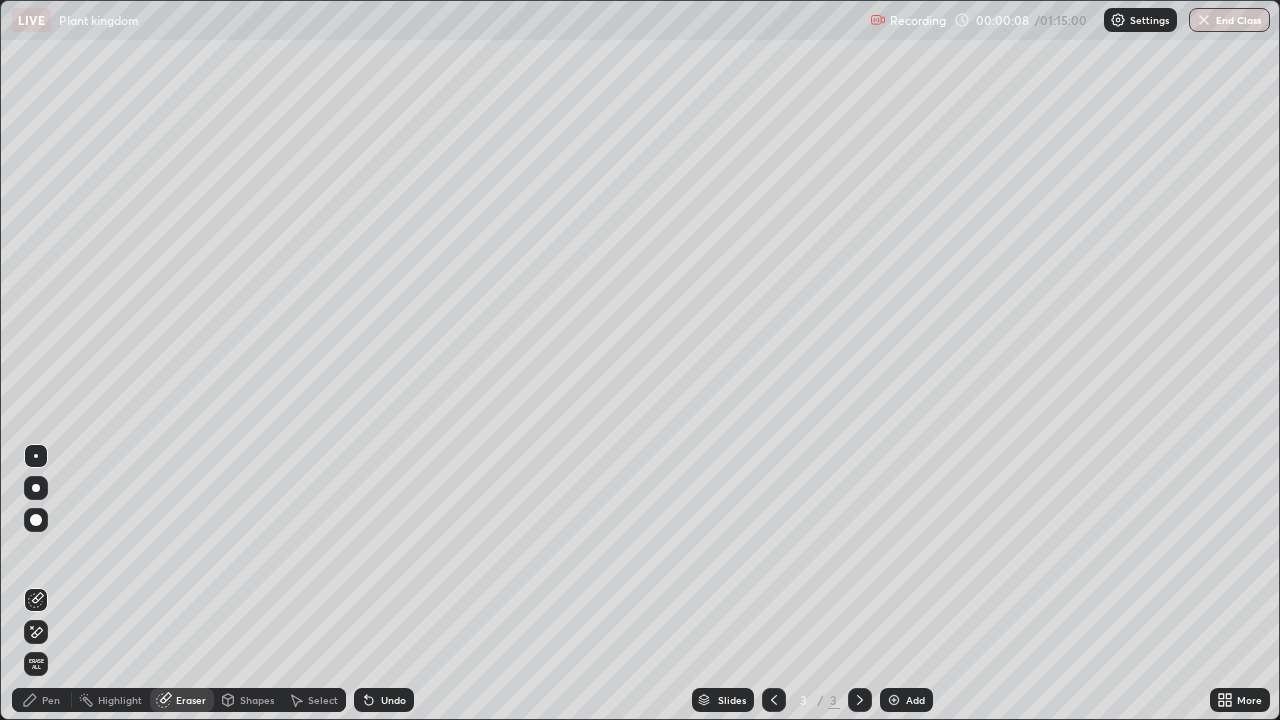 click 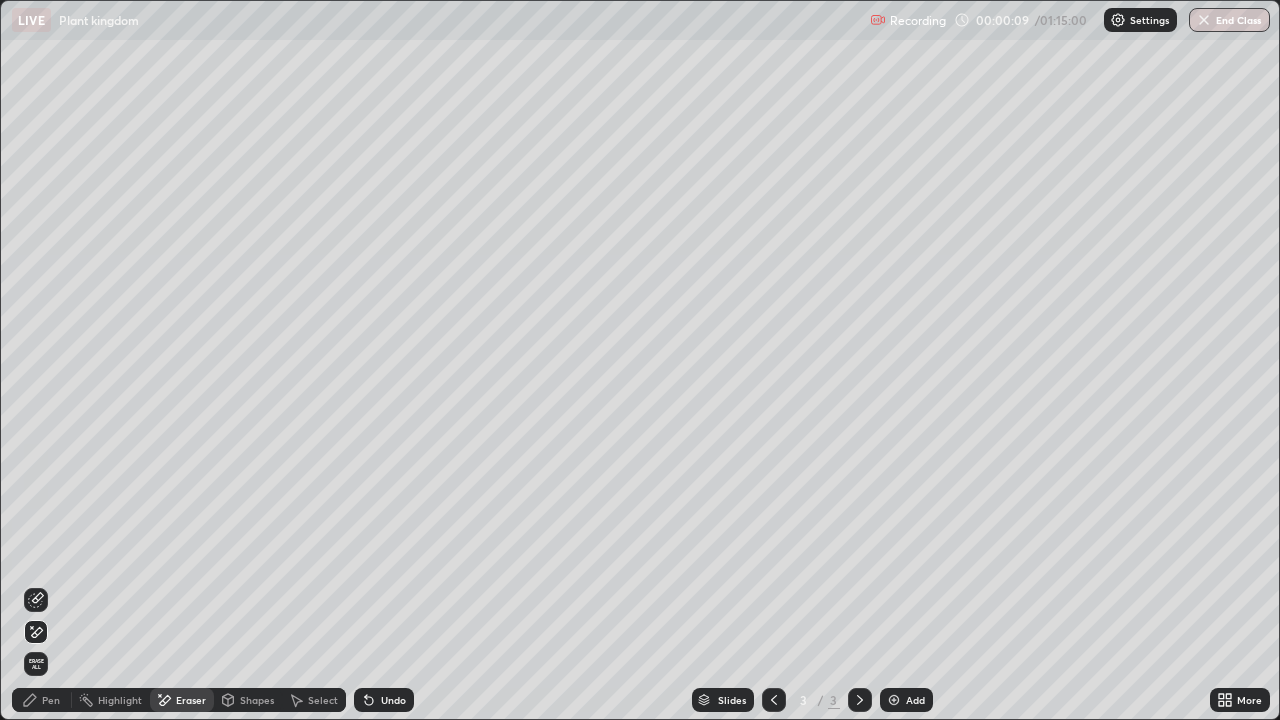 click on "Pen" at bounding box center (42, 700) 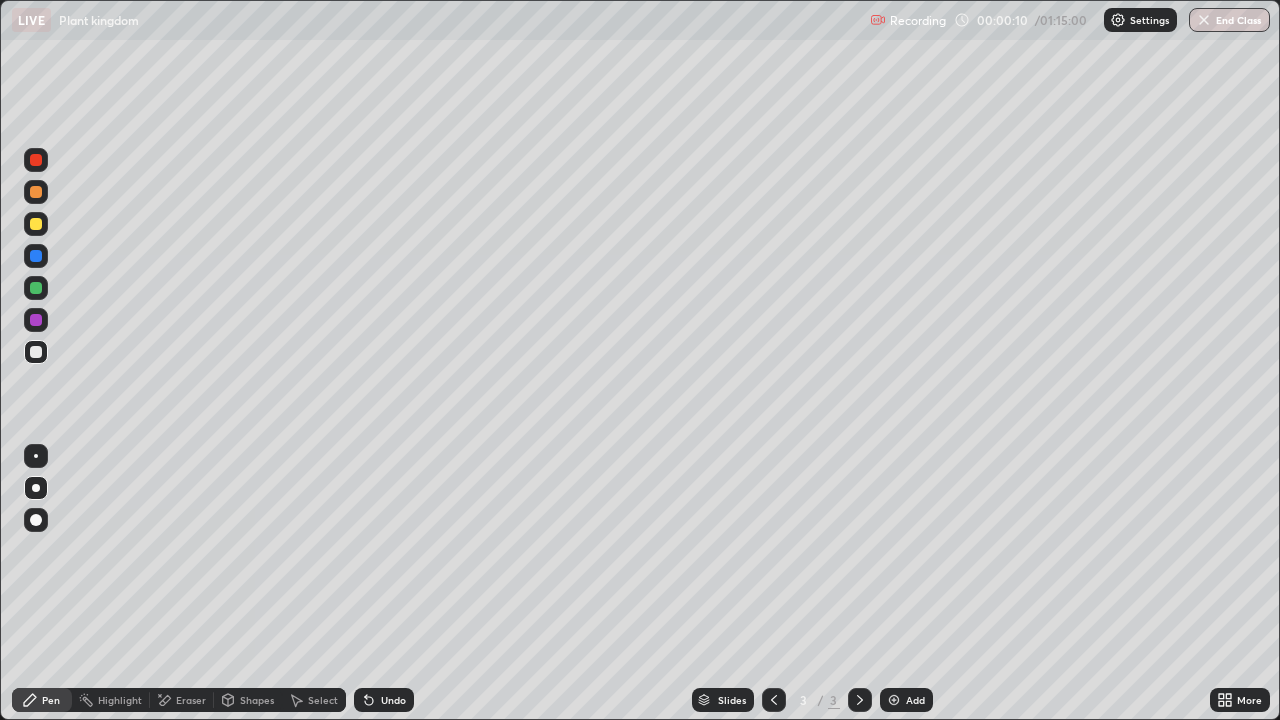 click at bounding box center [36, 352] 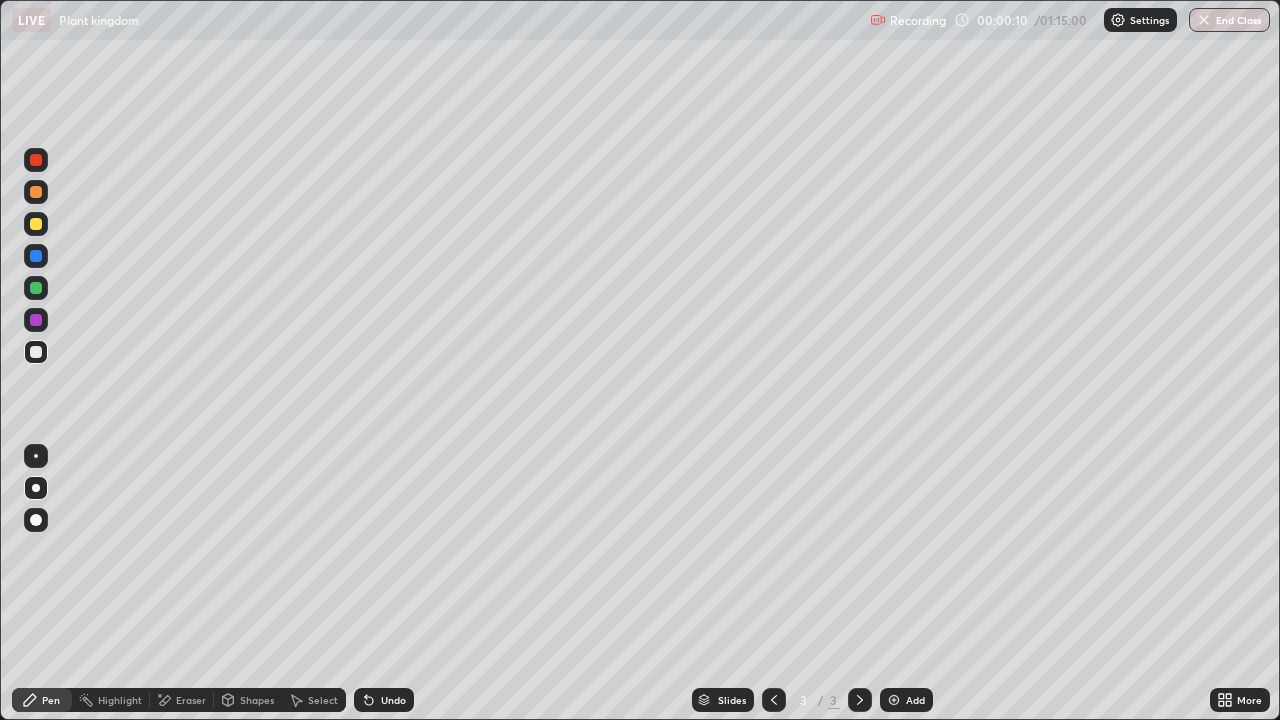 click at bounding box center (36, 352) 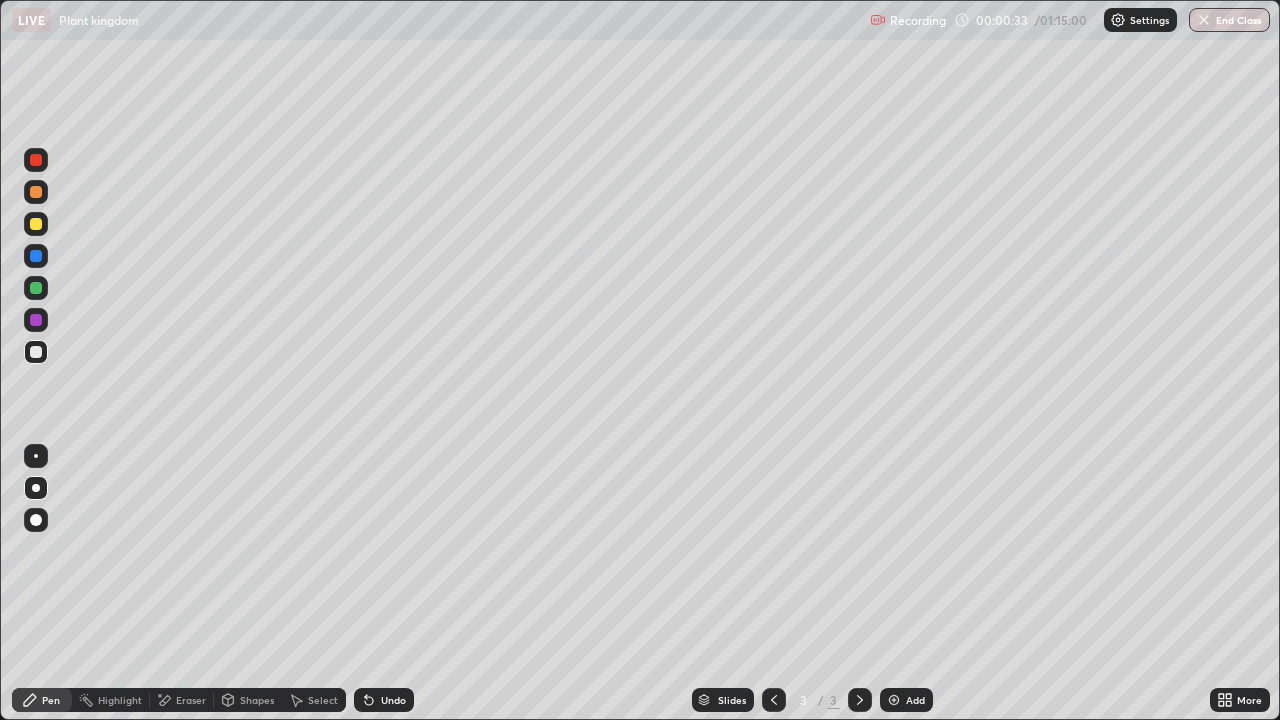 click at bounding box center [36, 224] 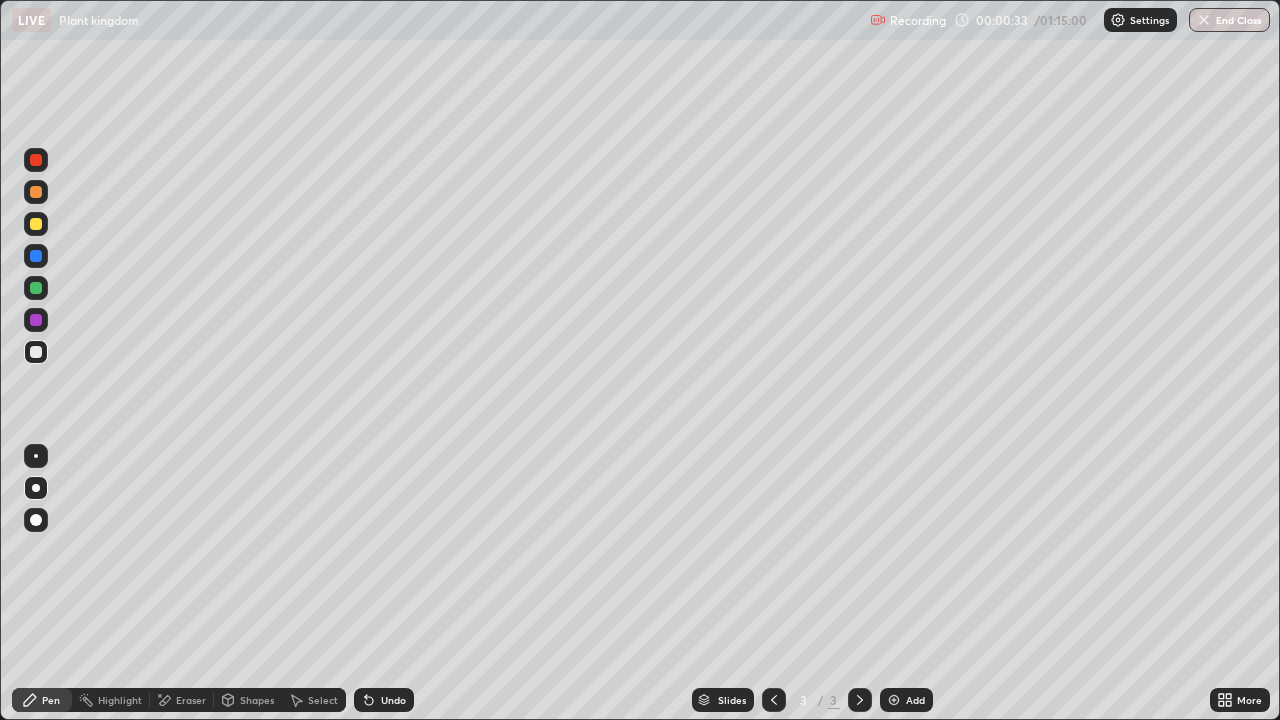 click at bounding box center [36, 224] 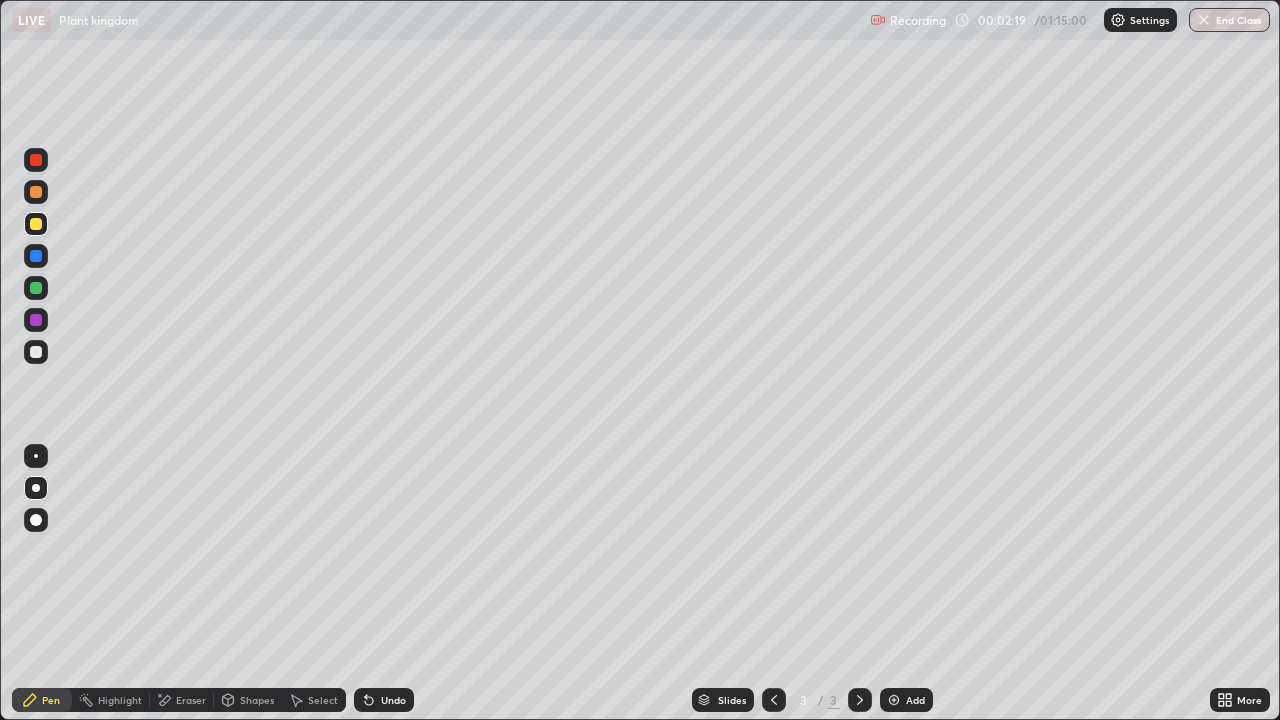 click on "Add" at bounding box center (906, 700) 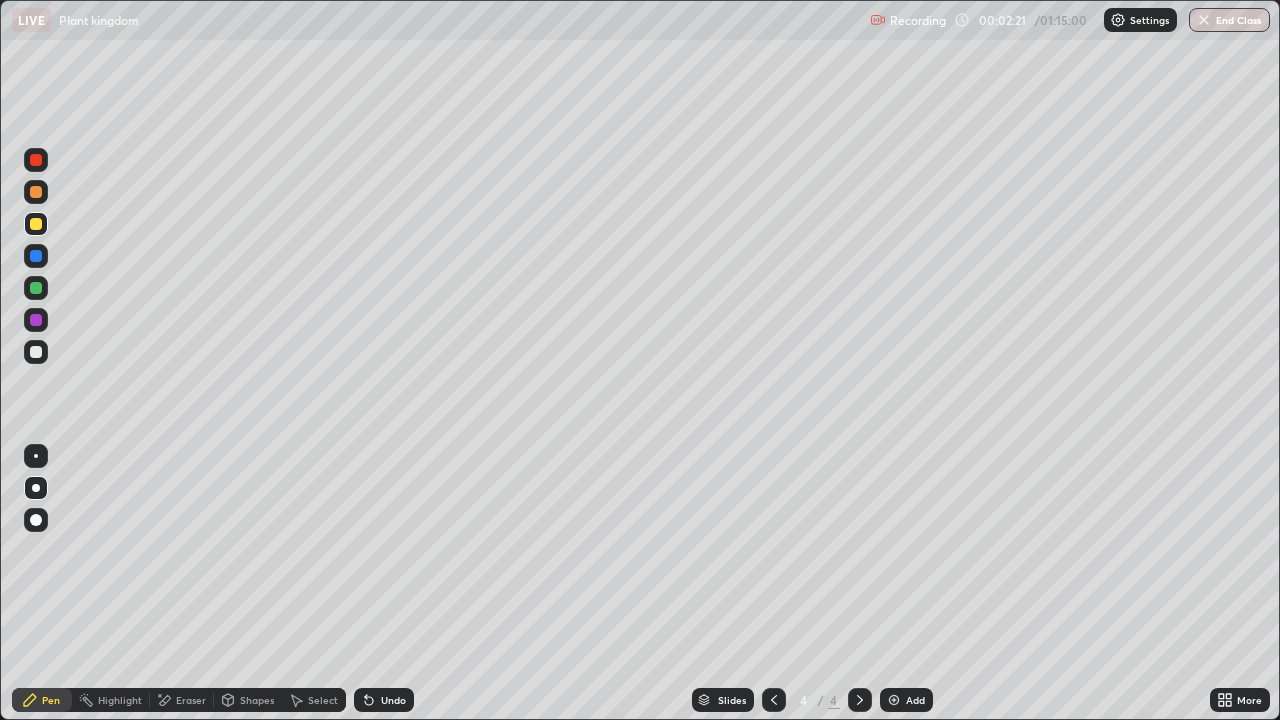 click at bounding box center (36, 224) 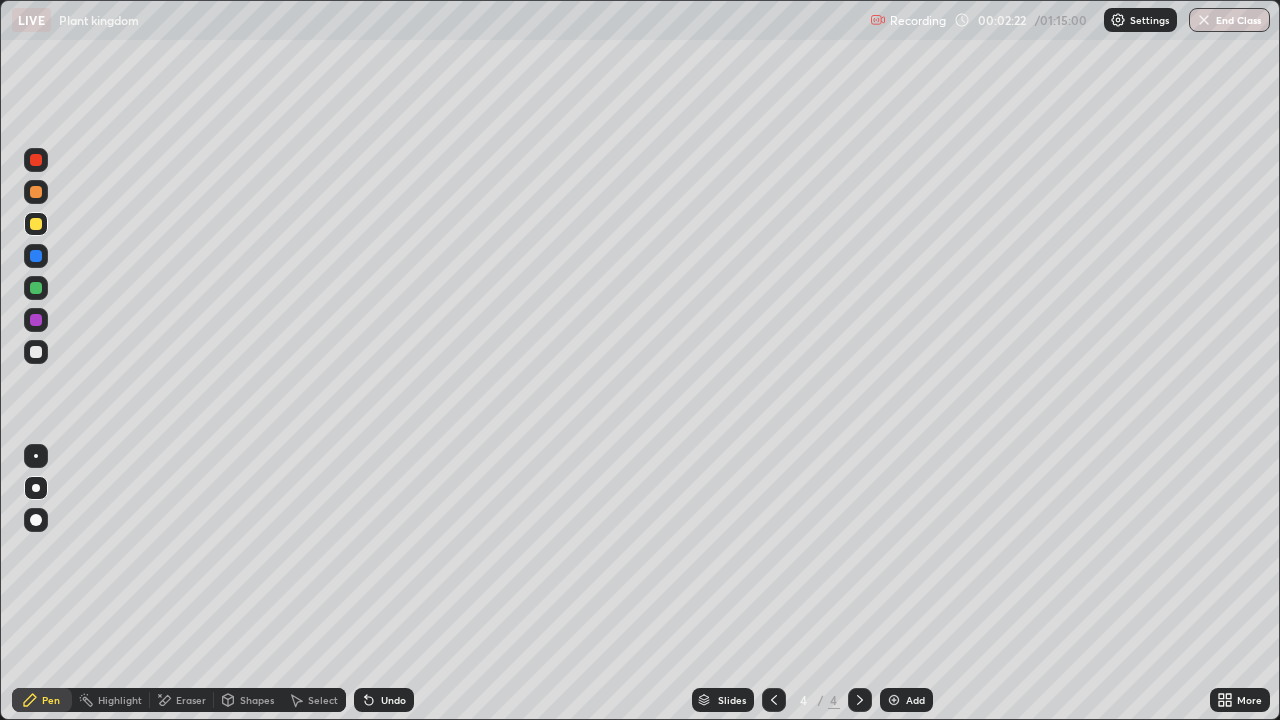 click at bounding box center (36, 224) 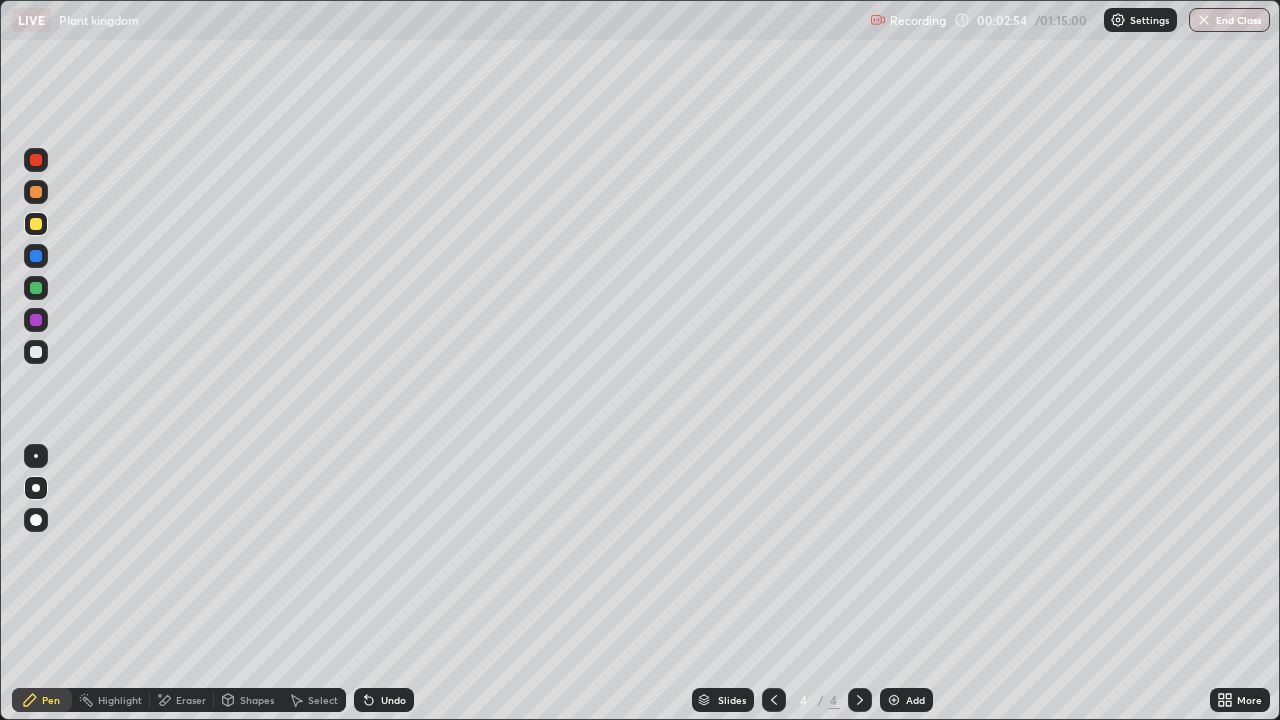 click at bounding box center (36, 352) 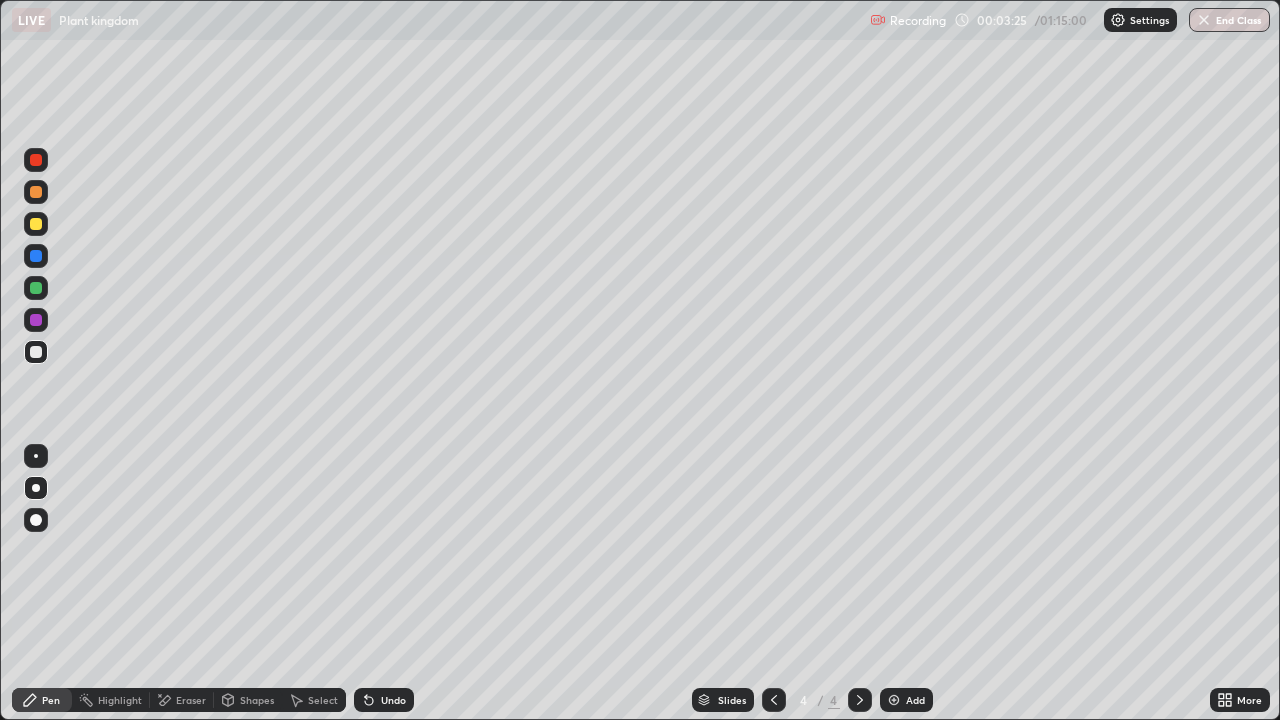 click at bounding box center [36, 224] 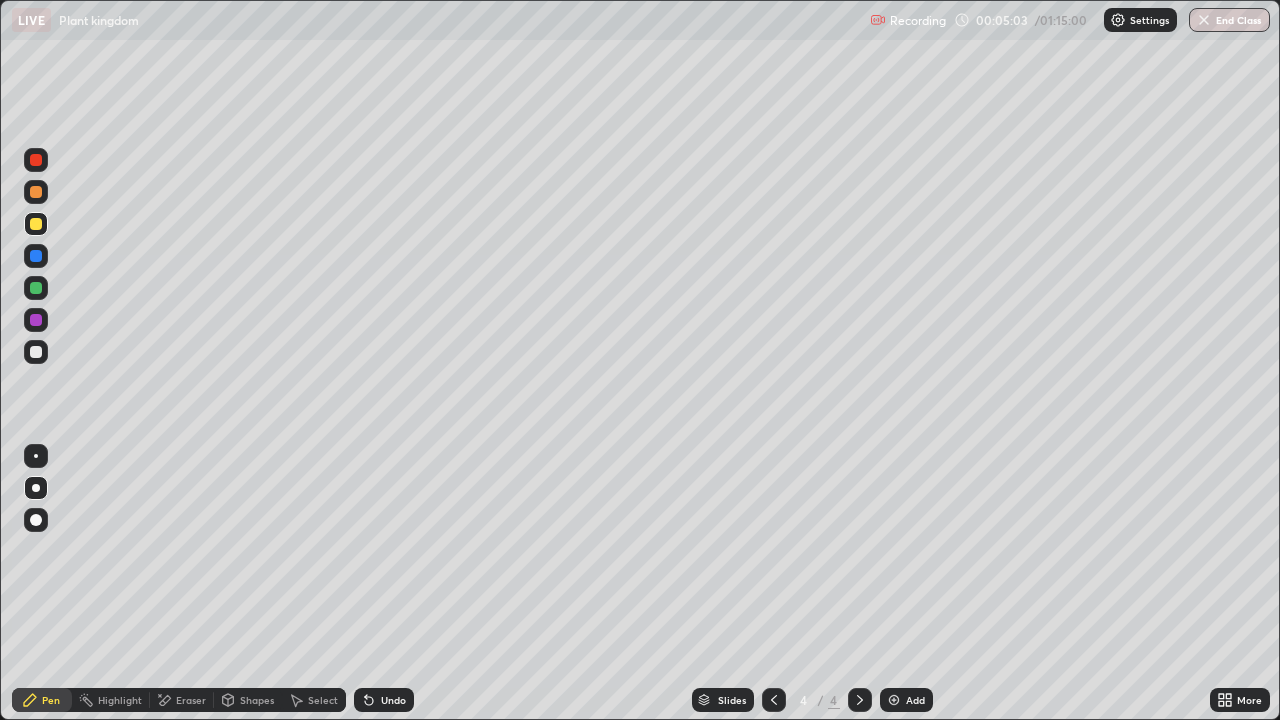 click 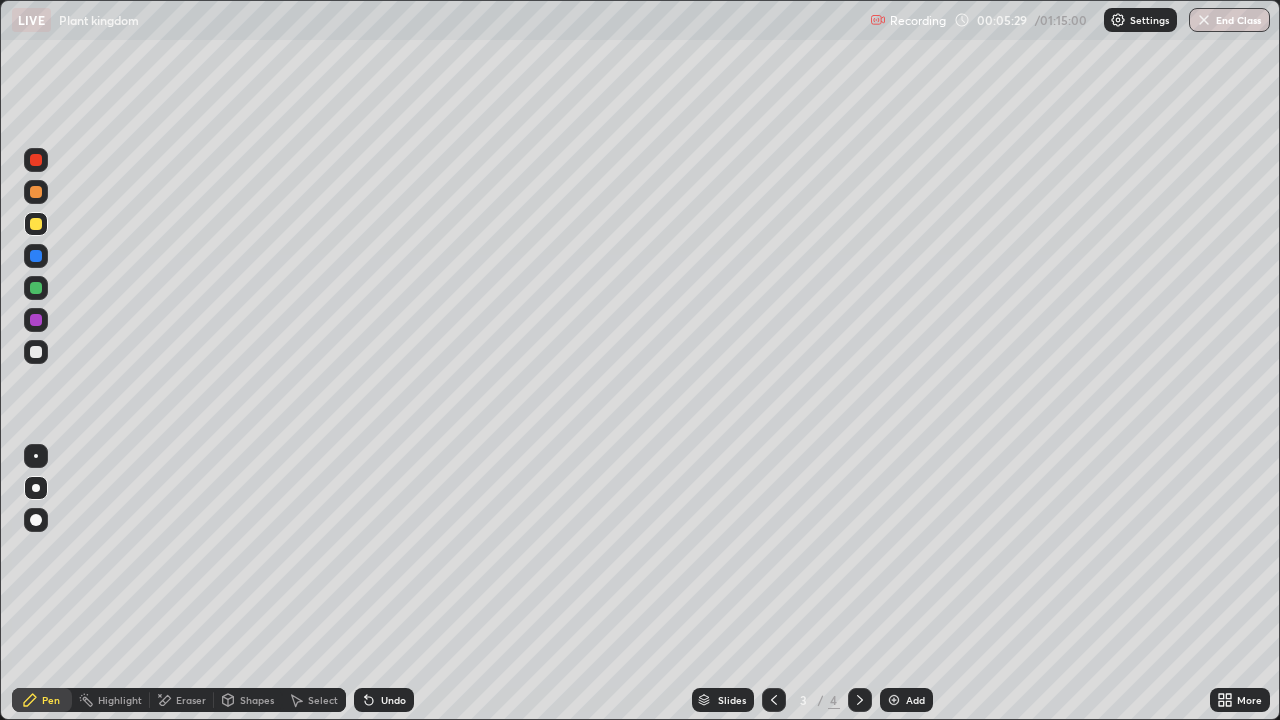 click 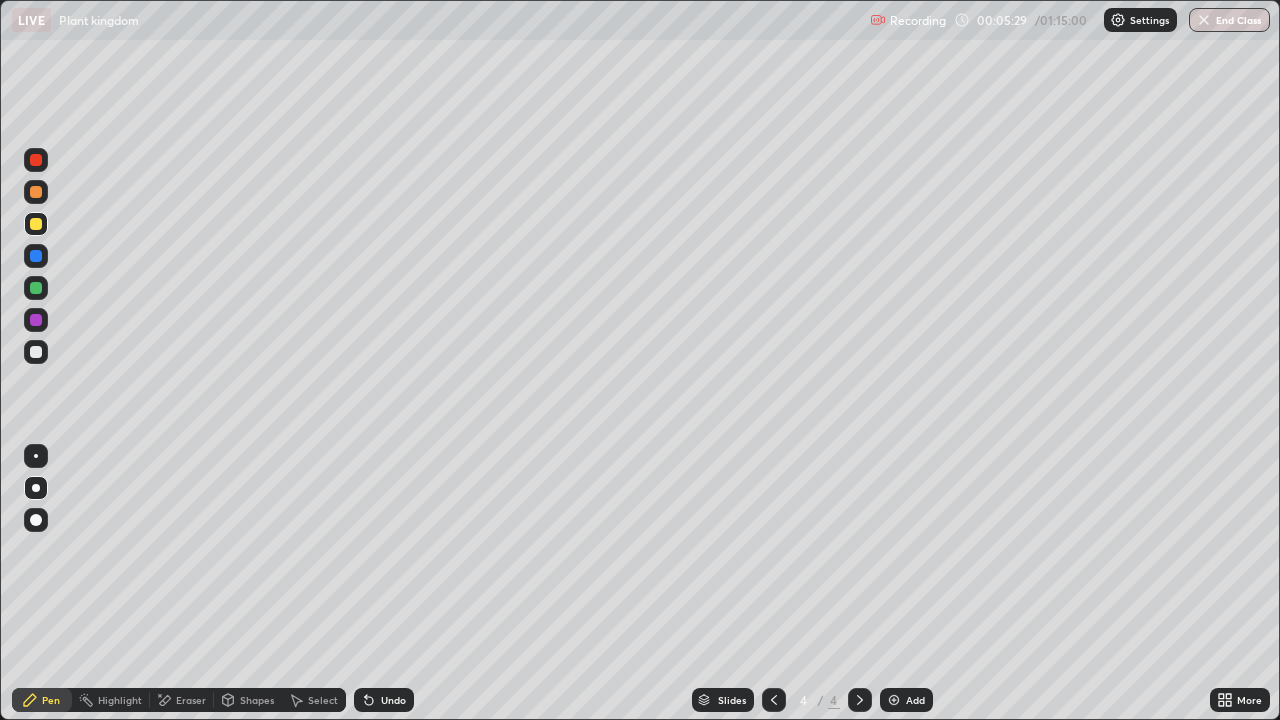 click 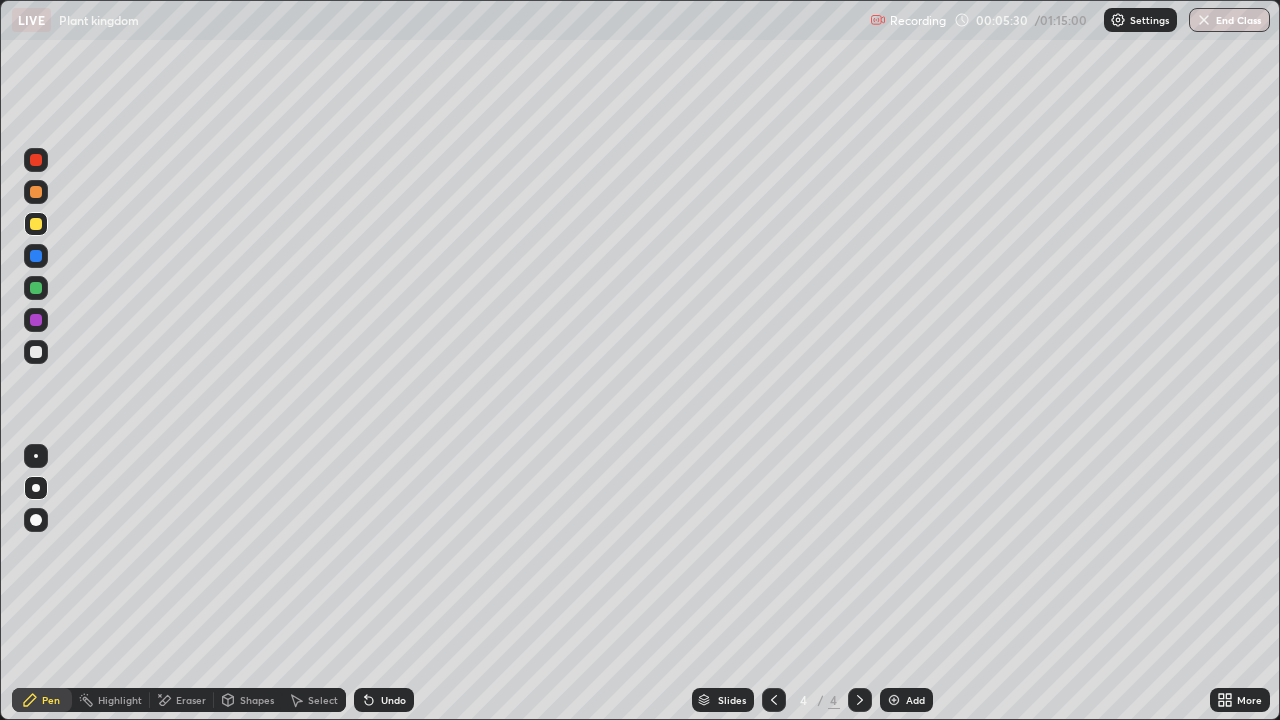 click at bounding box center [894, 700] 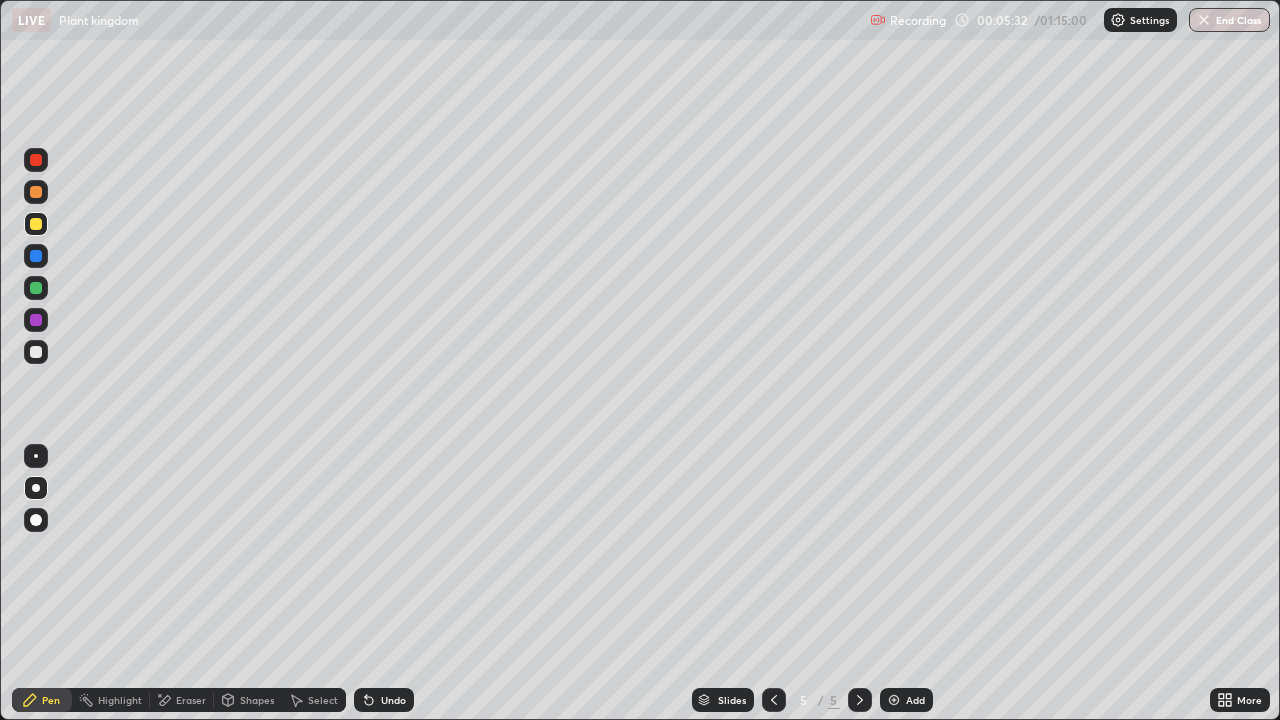 click at bounding box center [36, 352] 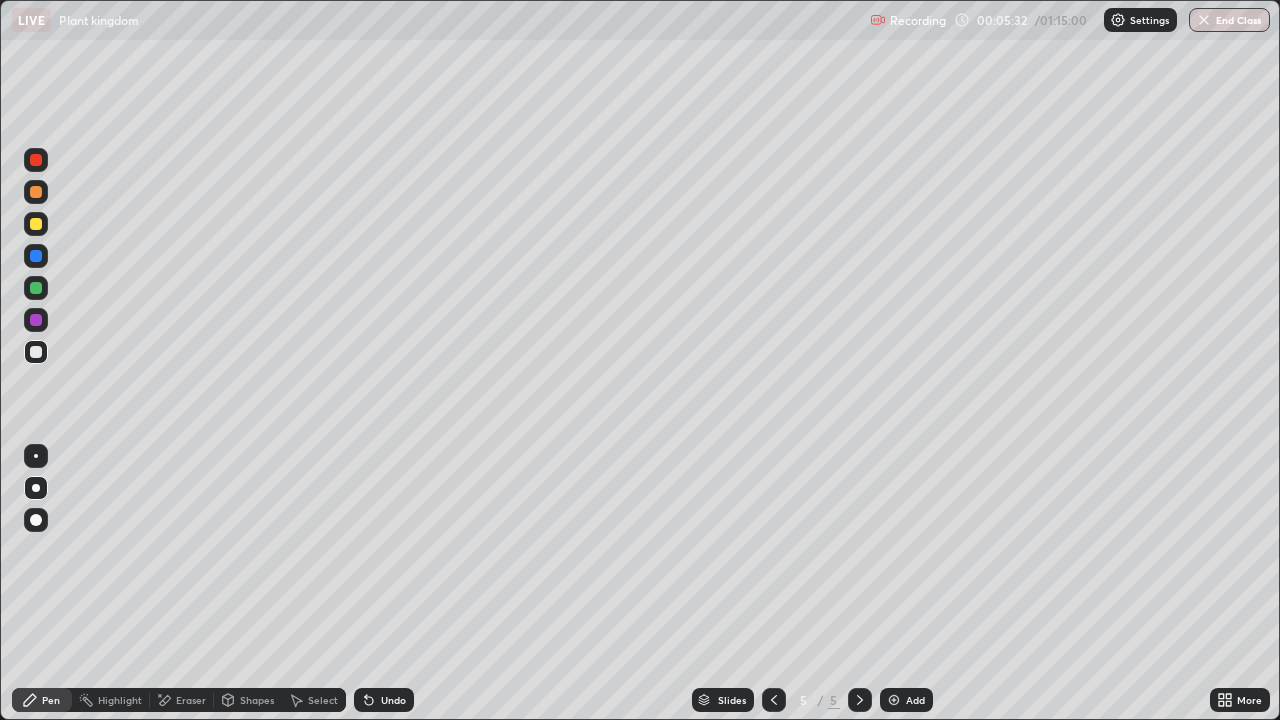 click at bounding box center [36, 352] 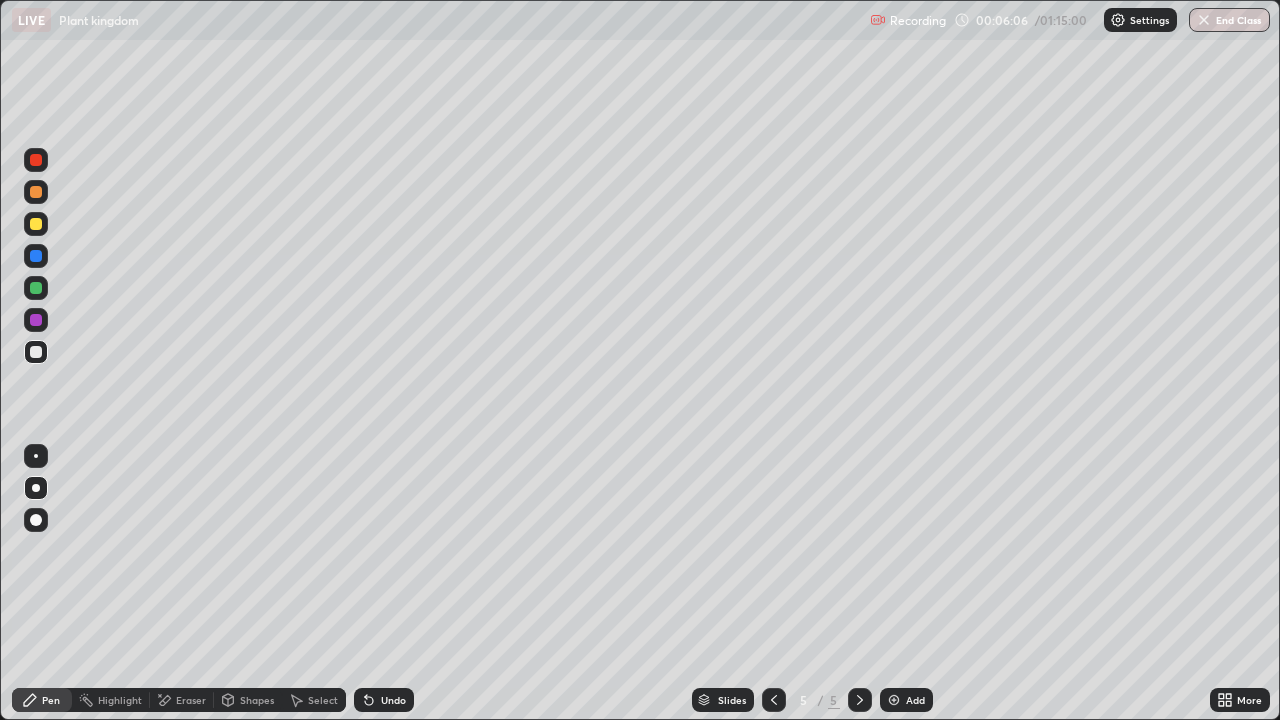 click at bounding box center (36, 224) 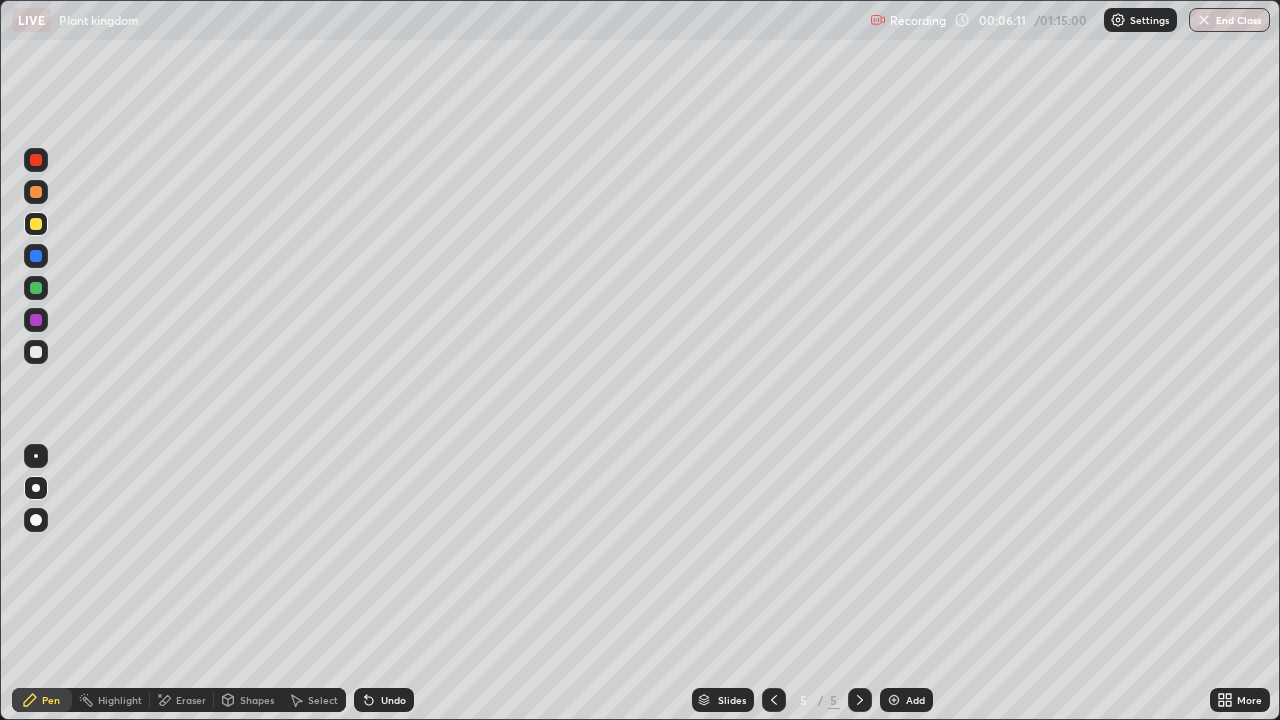 click at bounding box center [36, 352] 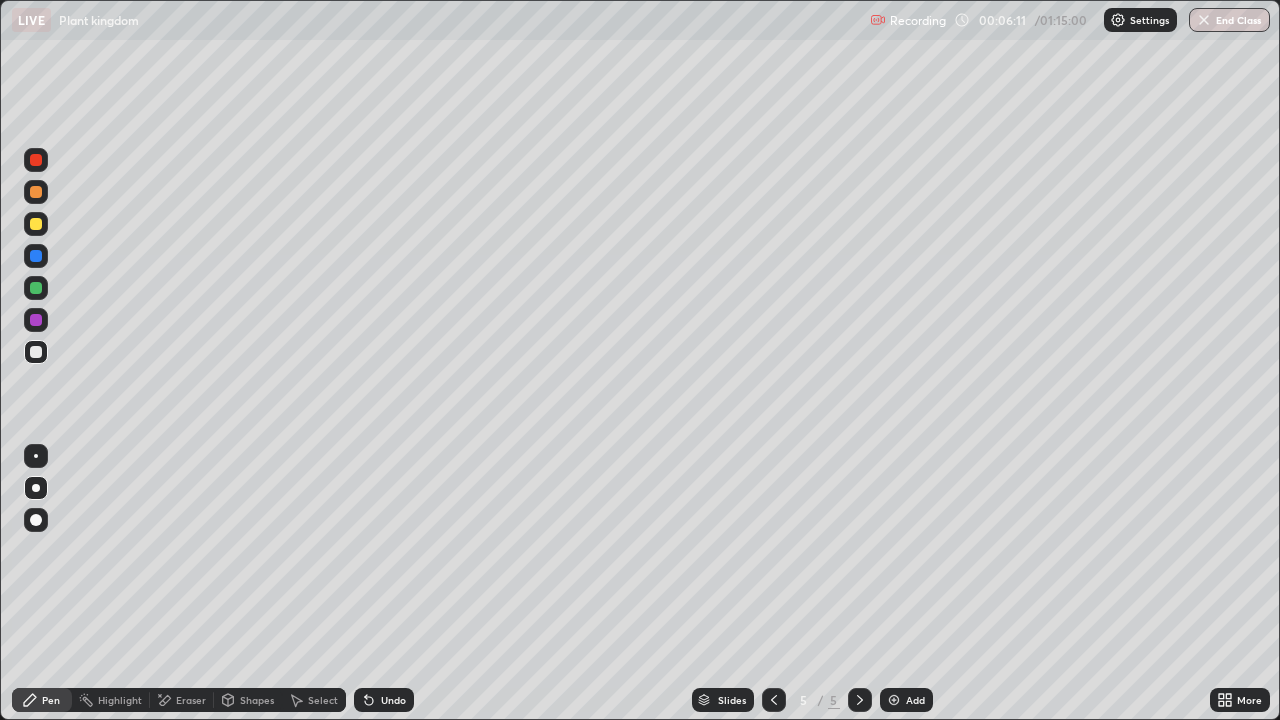 click at bounding box center [36, 352] 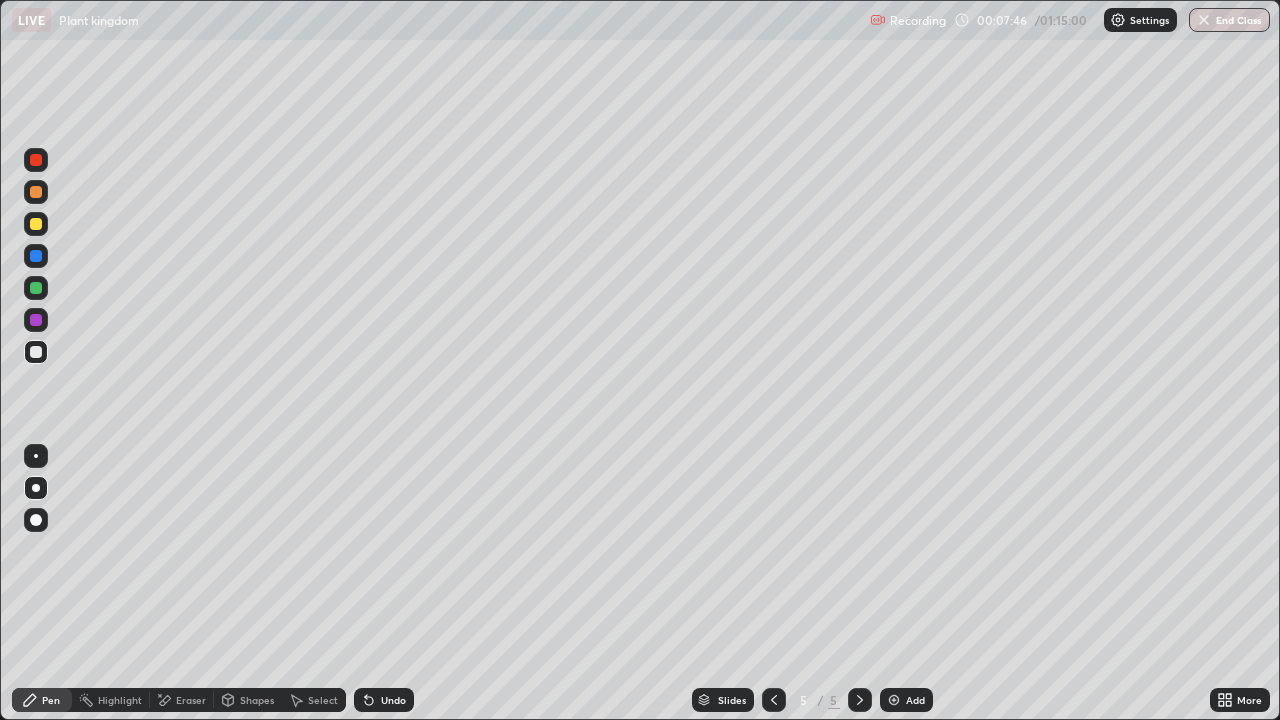 click at bounding box center [36, 224] 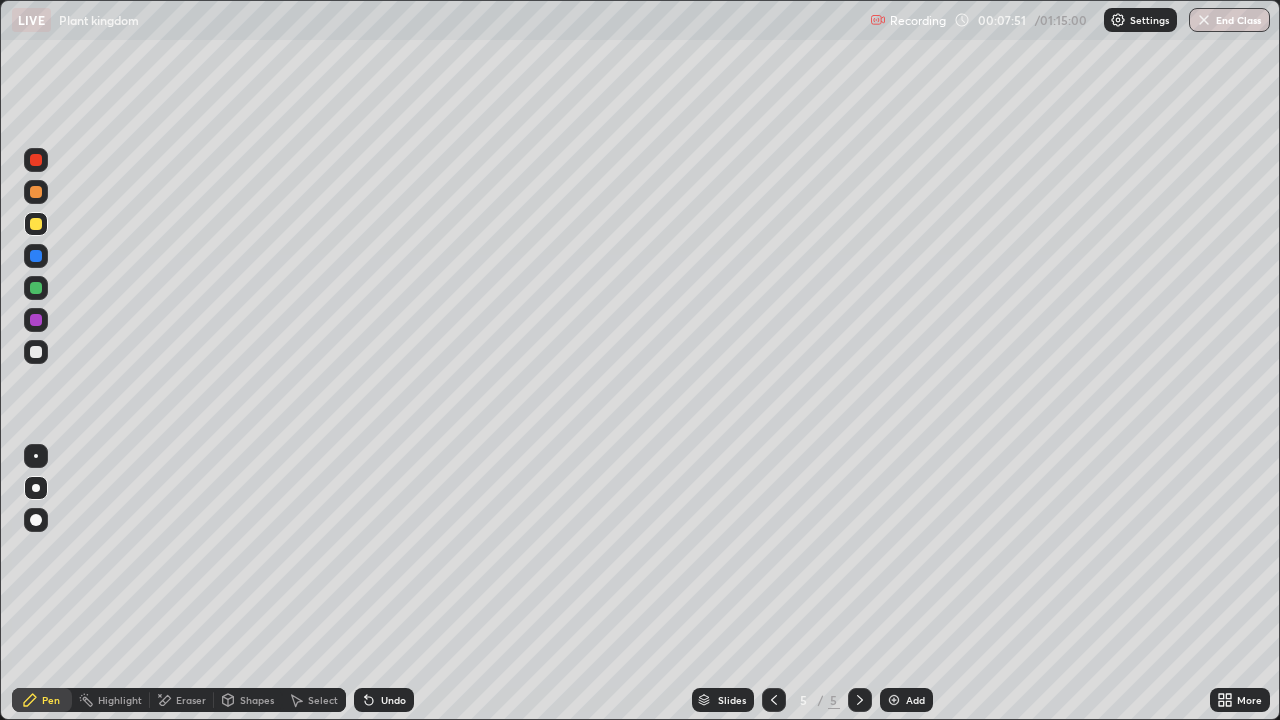 click at bounding box center [36, 352] 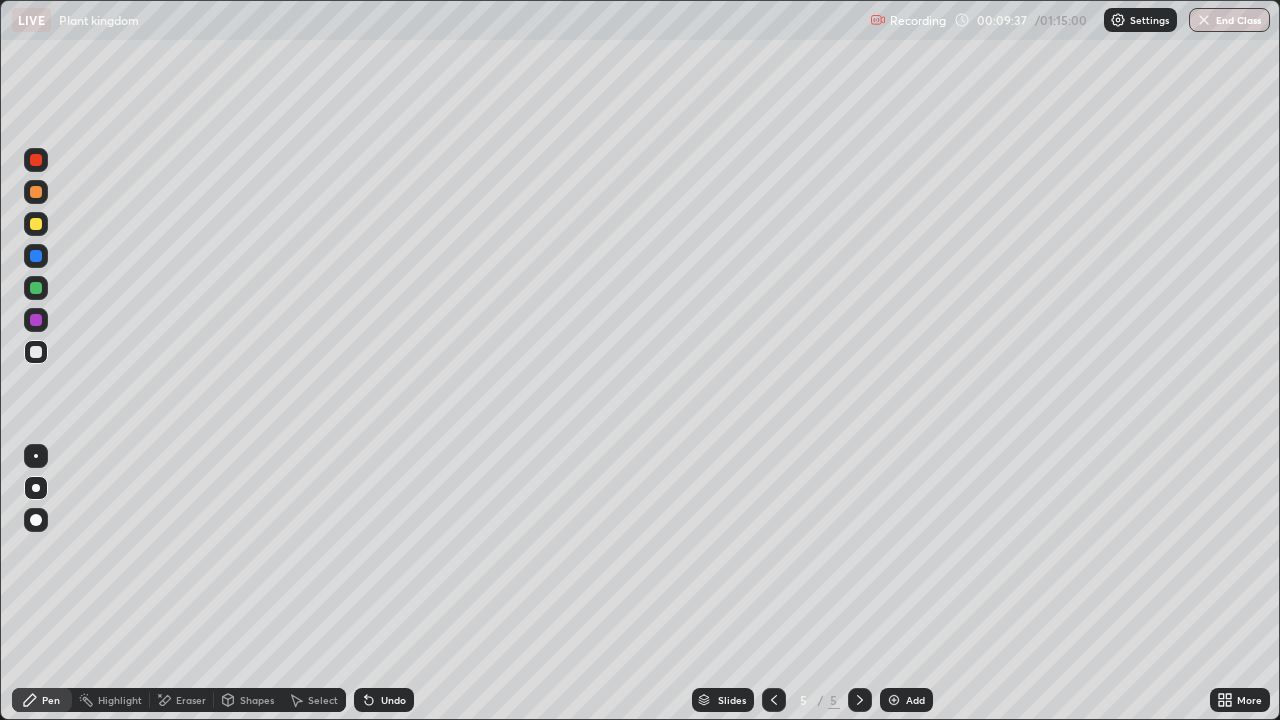 click at bounding box center [36, 352] 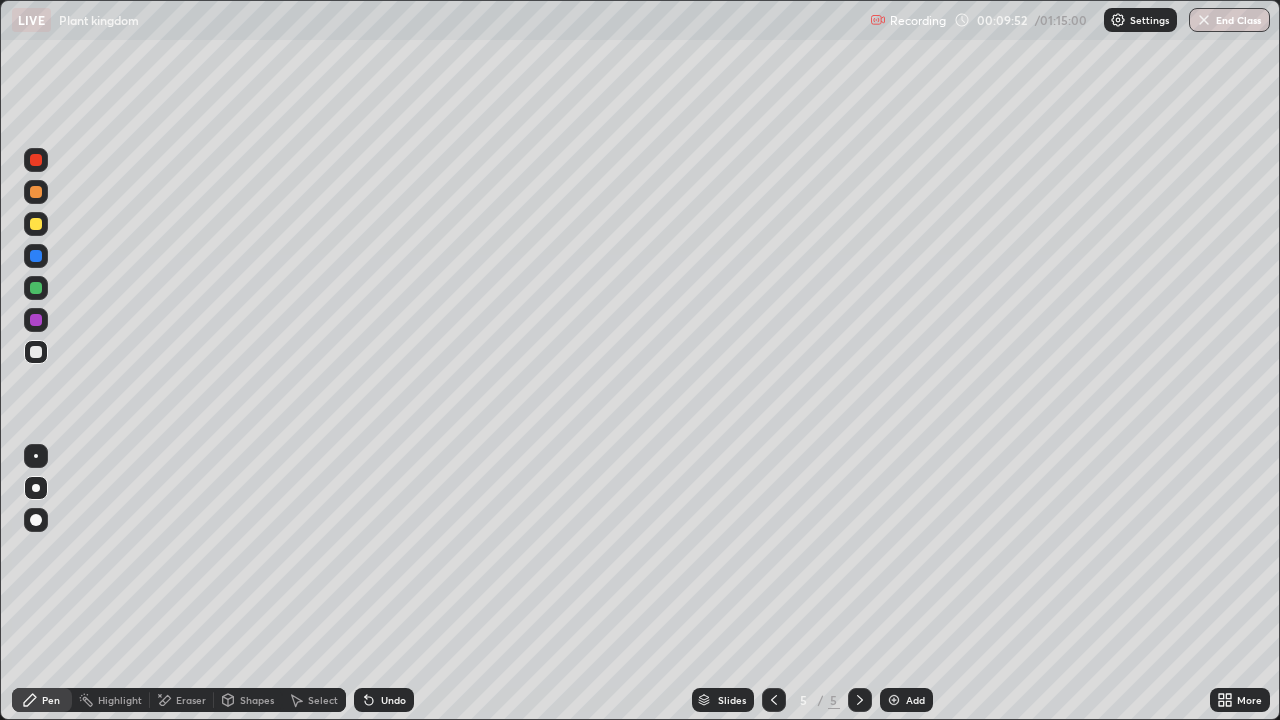 click 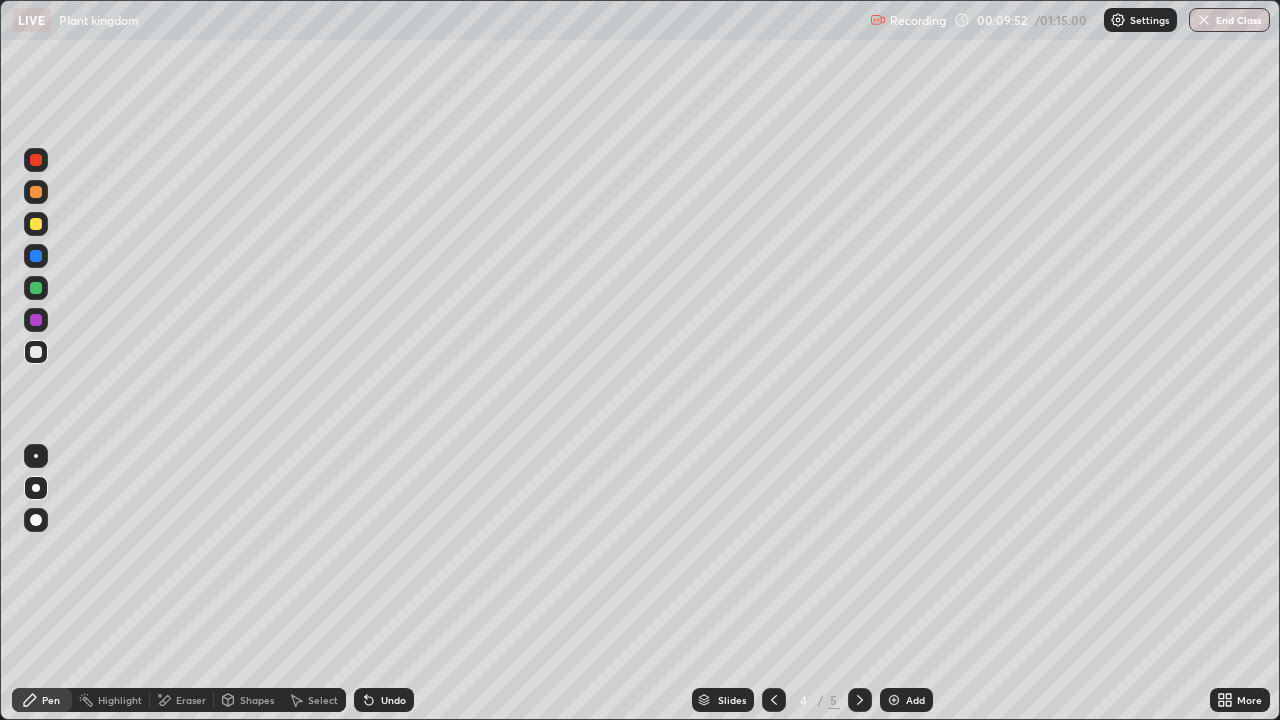 click 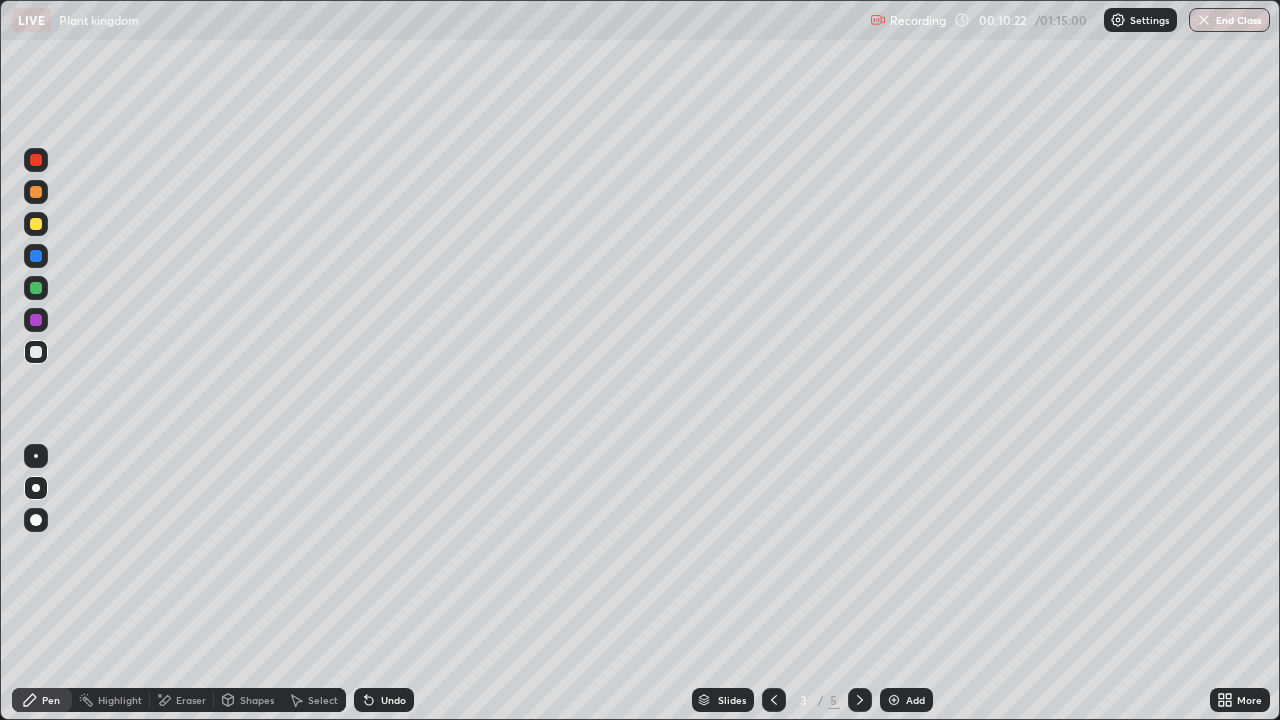 click 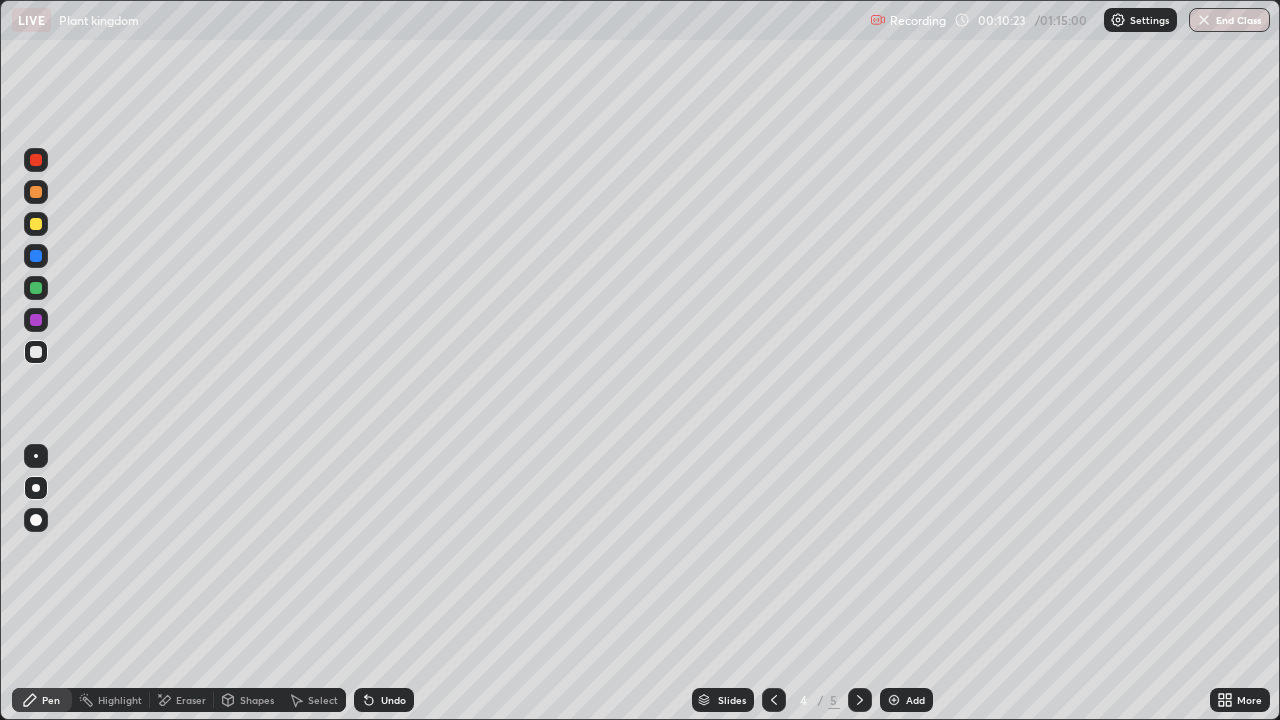 click 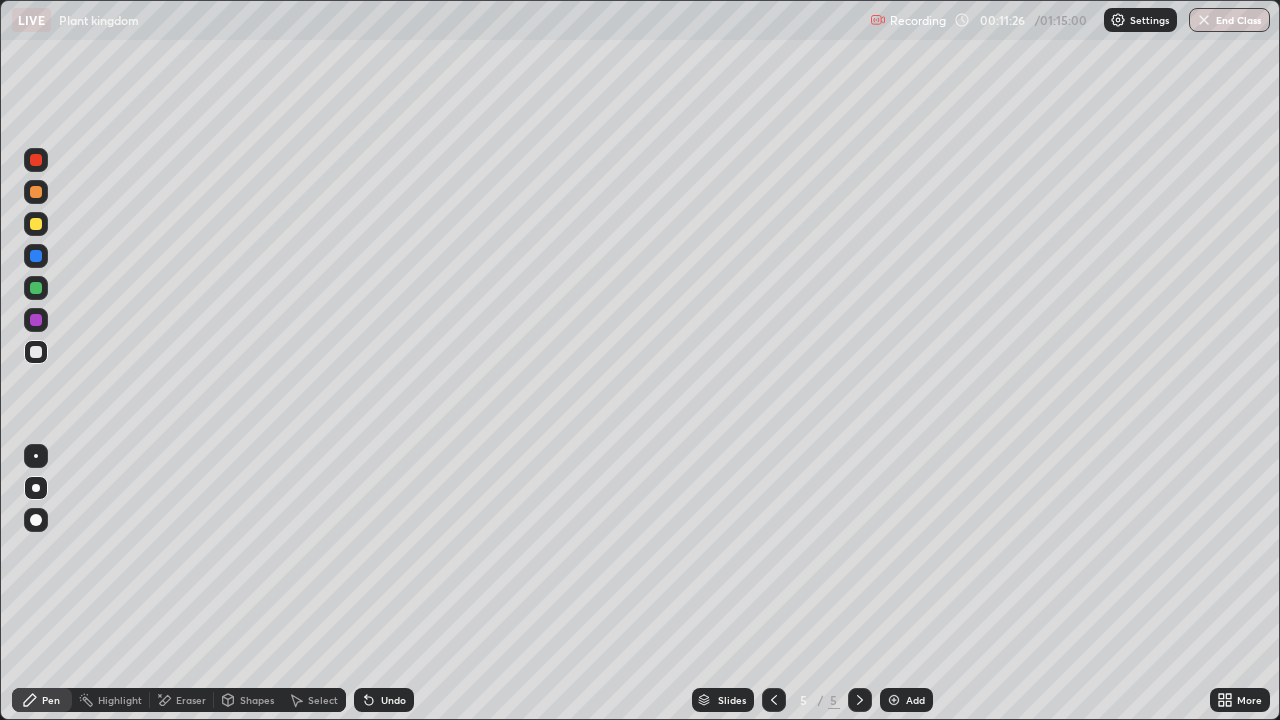 click 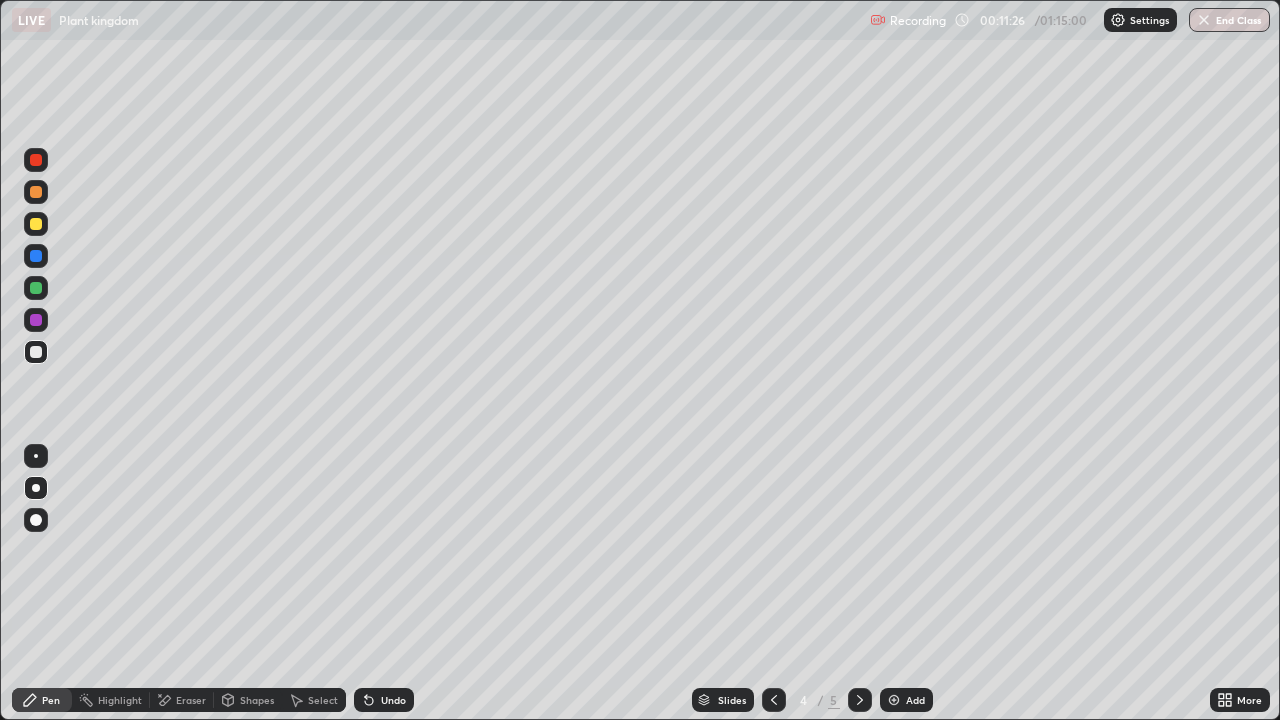click 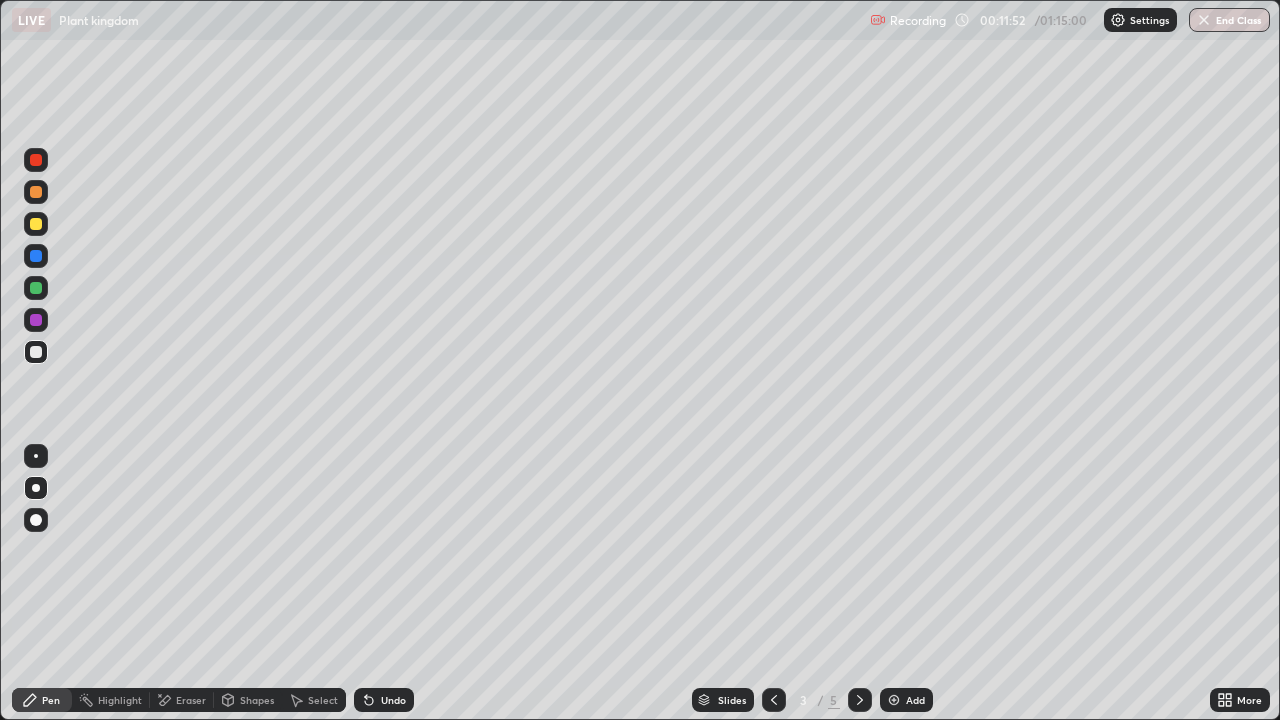 click 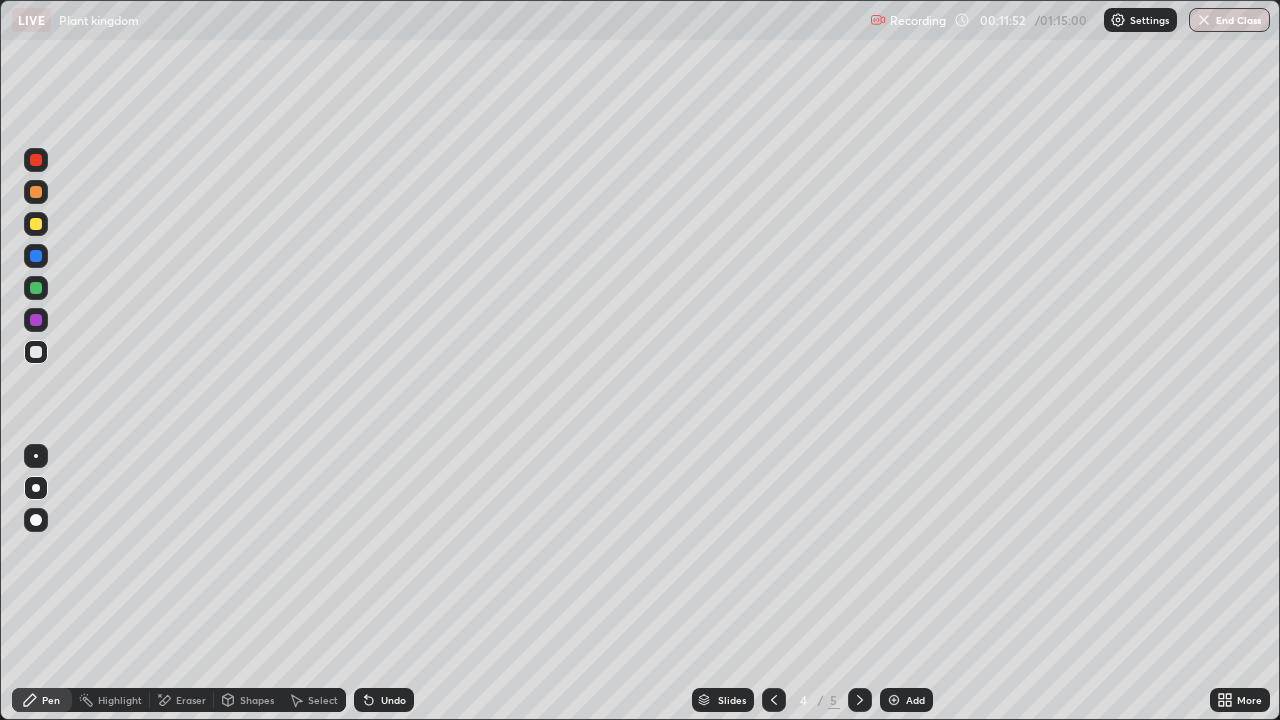 click 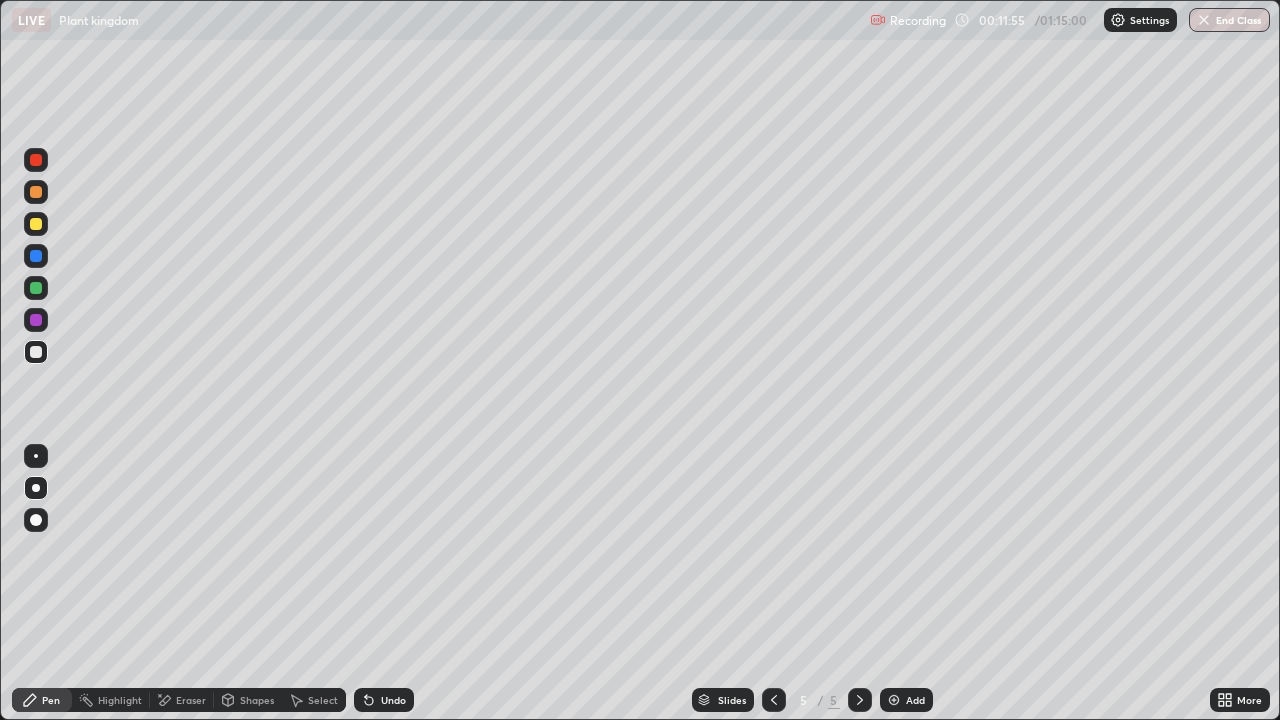 click at bounding box center [36, 256] 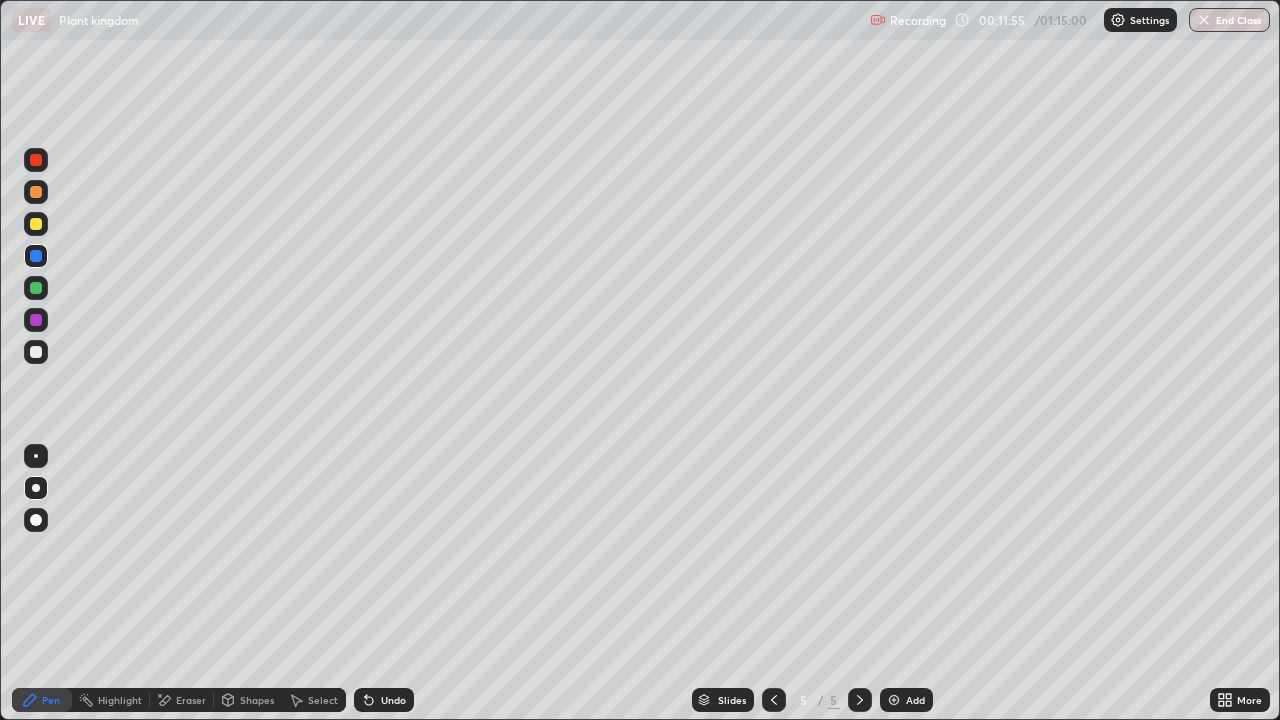 click at bounding box center (36, 256) 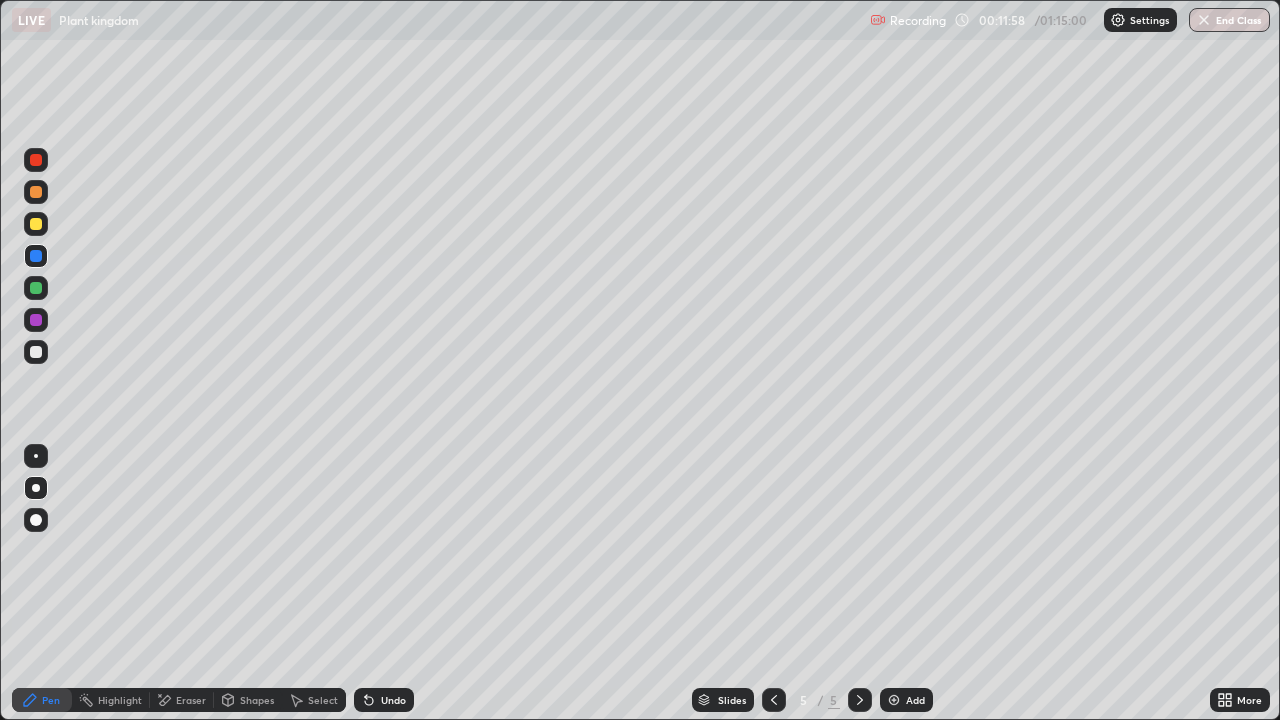 click on "Undo" at bounding box center [384, 700] 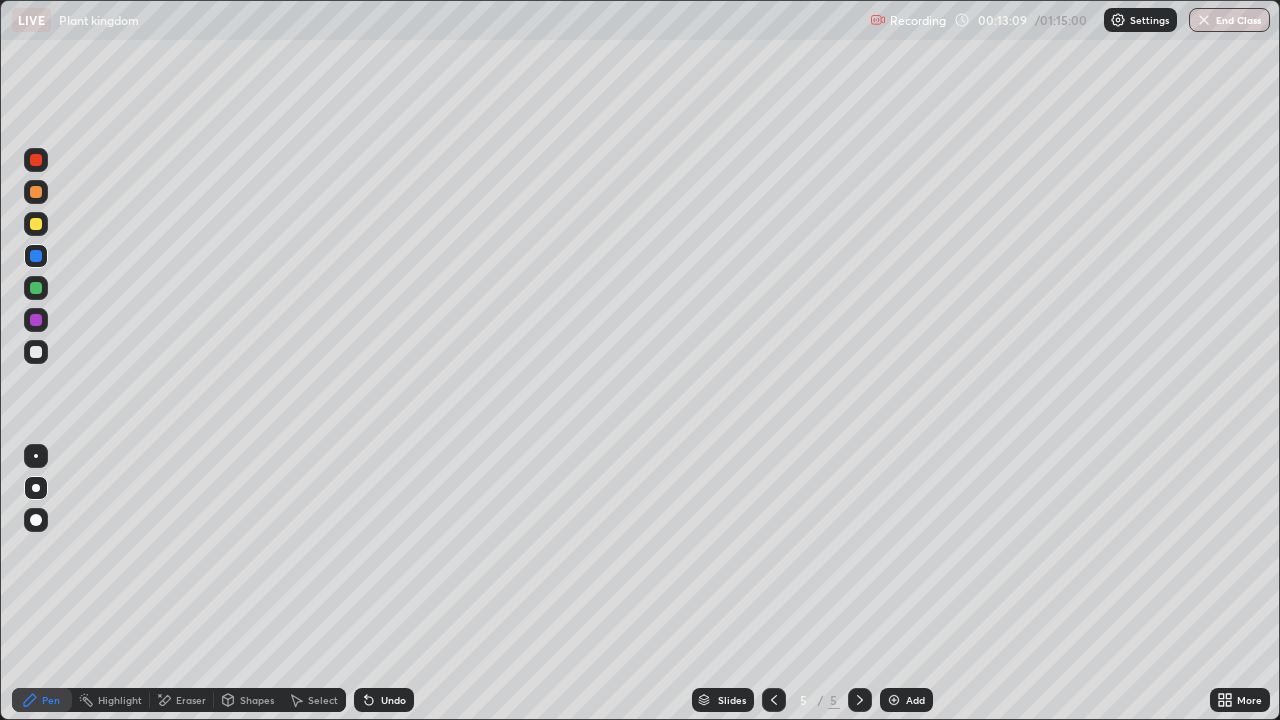 click at bounding box center [36, 352] 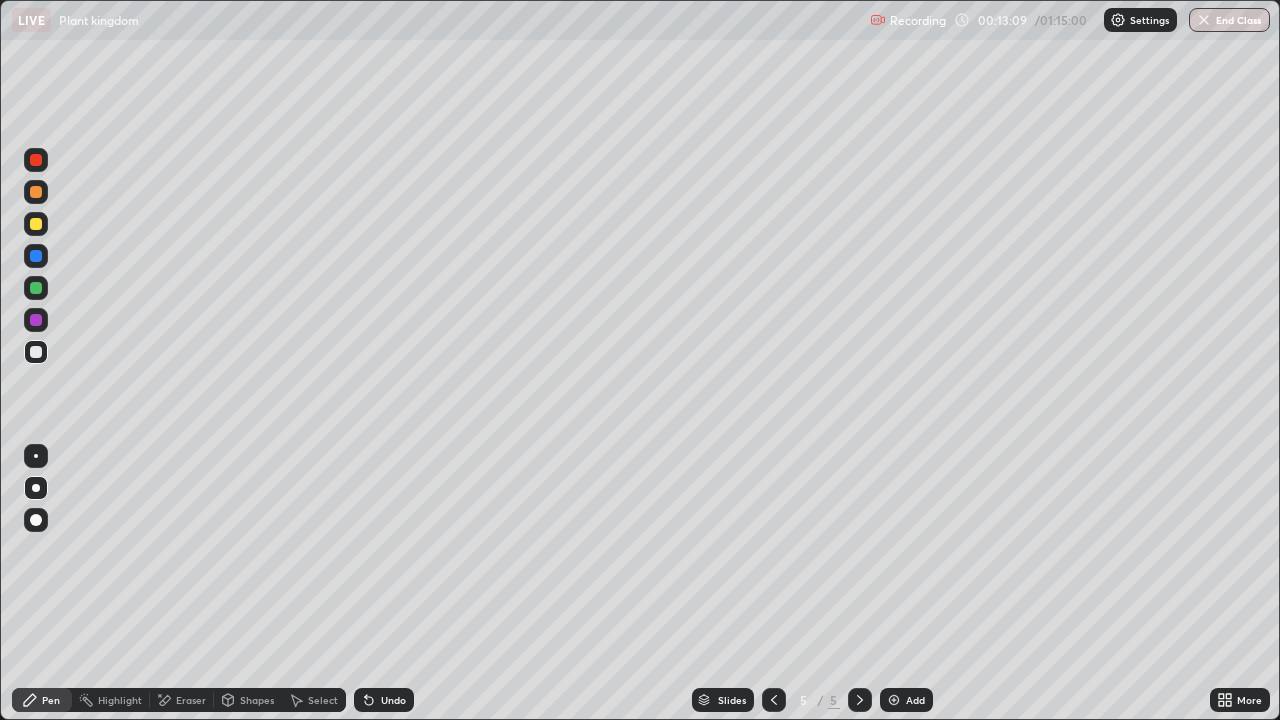 click at bounding box center [36, 352] 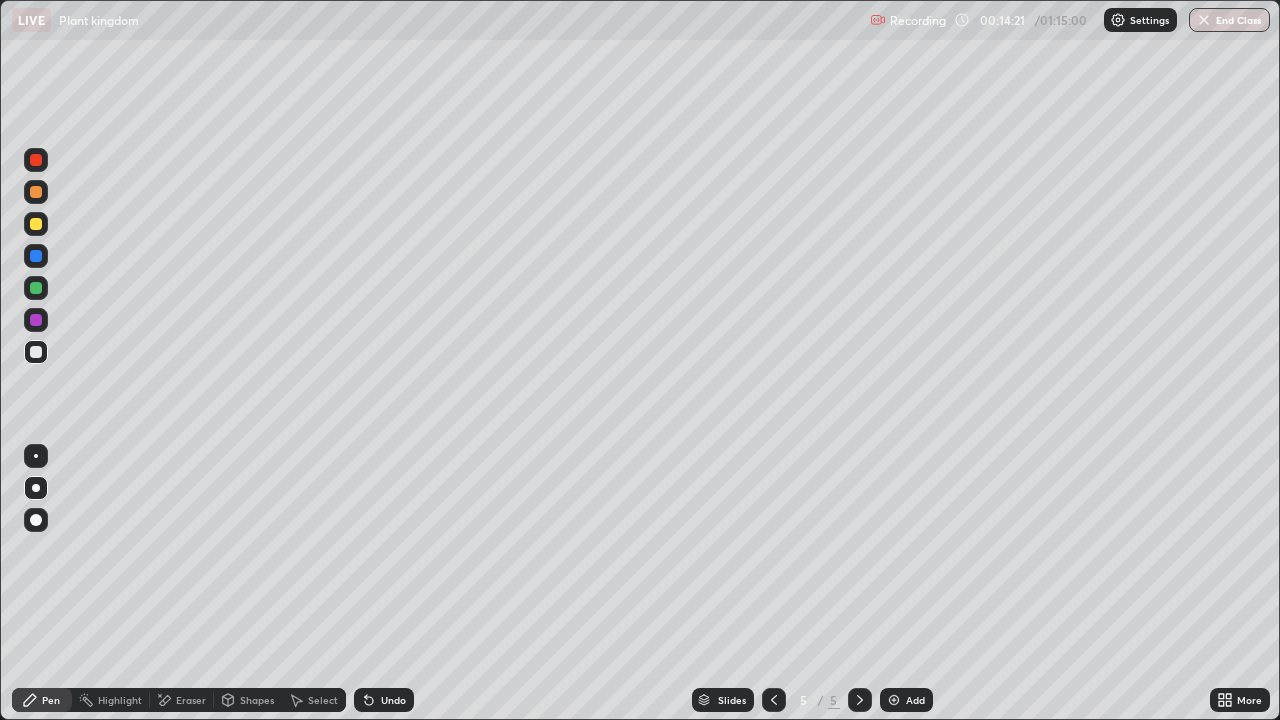 click 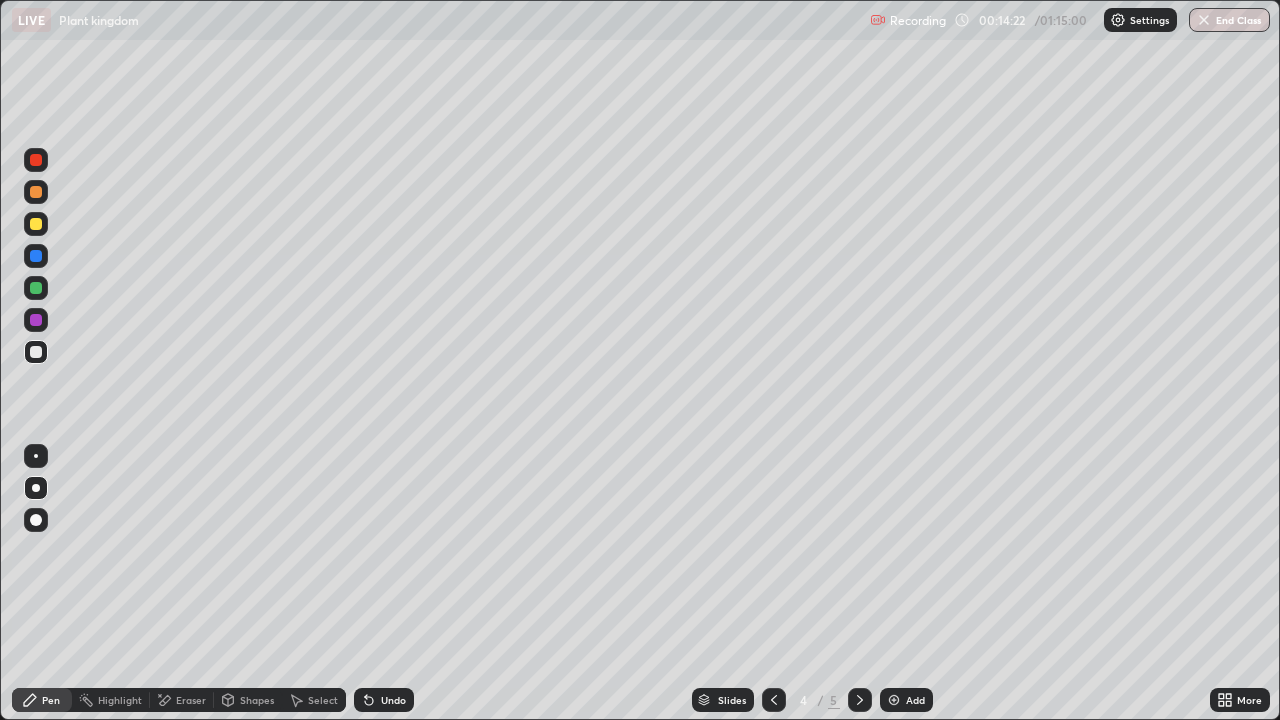 click 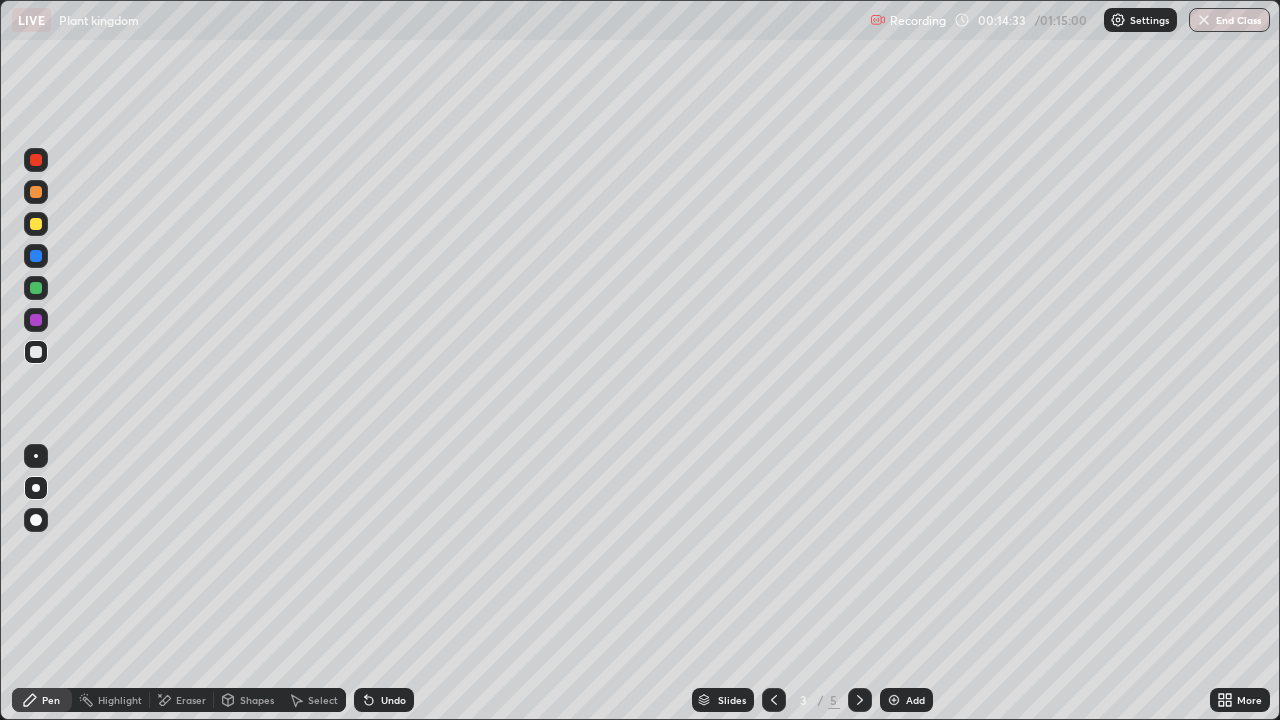 click 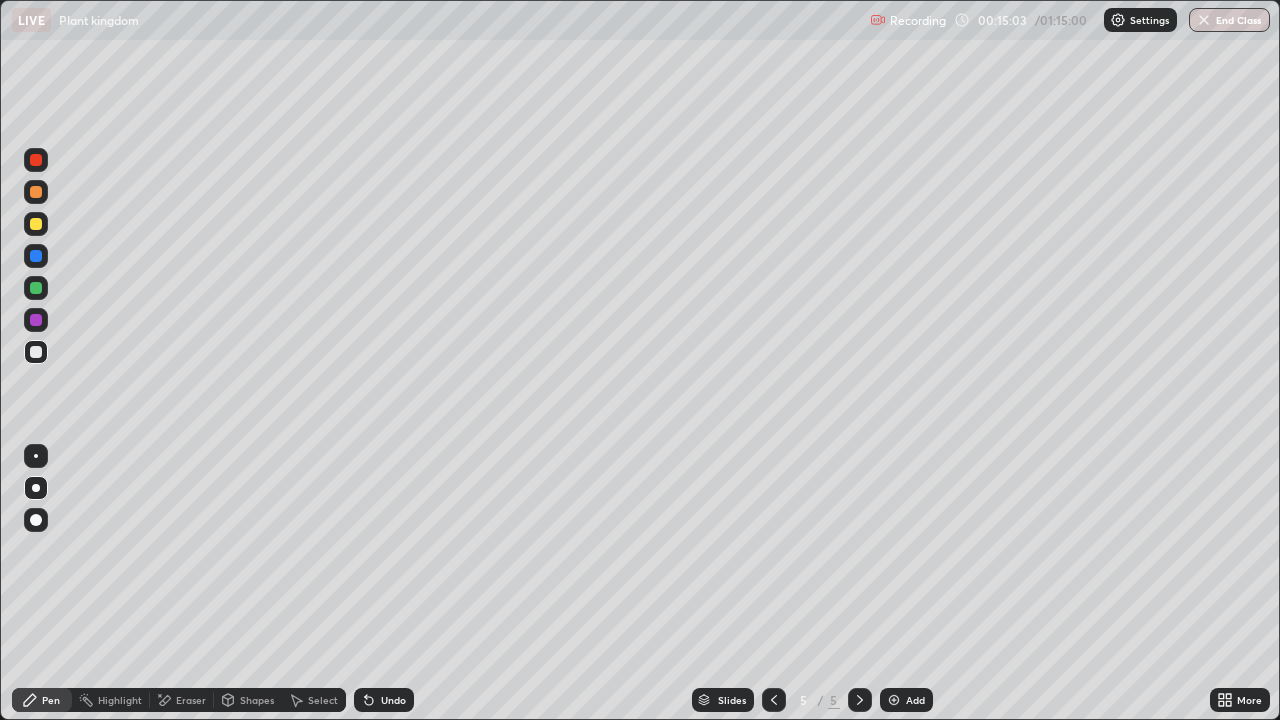 click at bounding box center (36, 224) 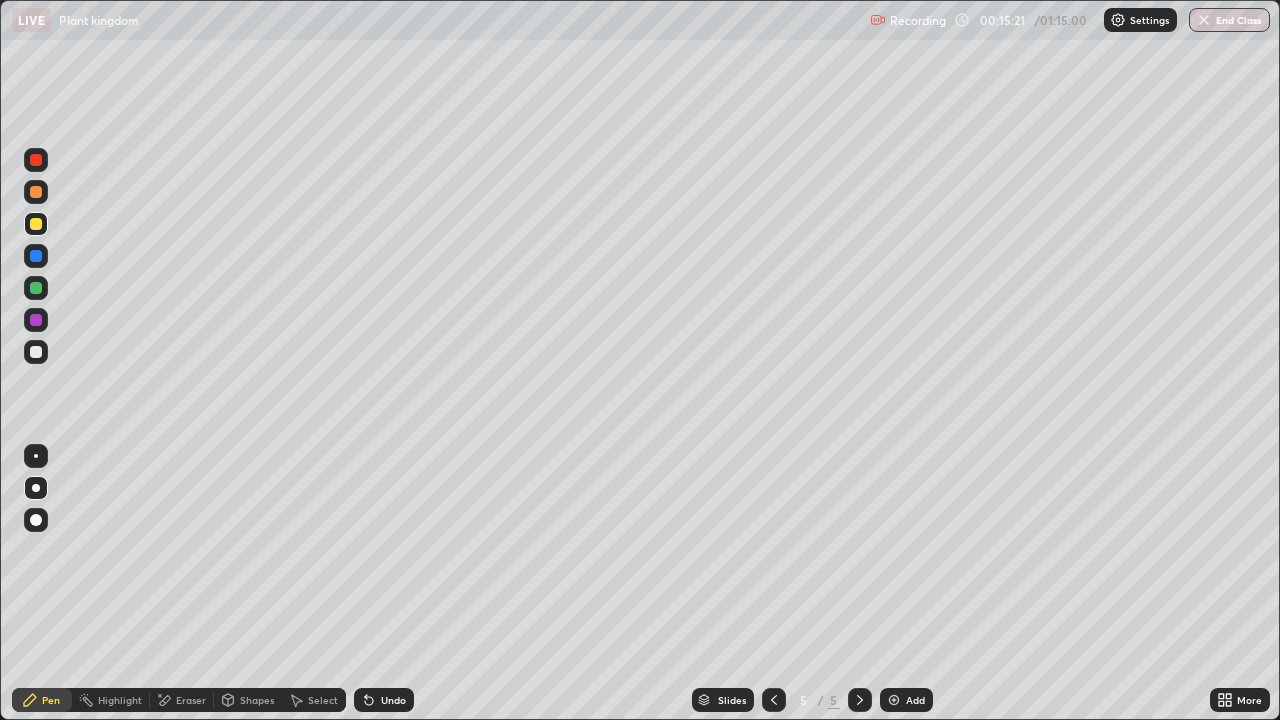 click at bounding box center (36, 352) 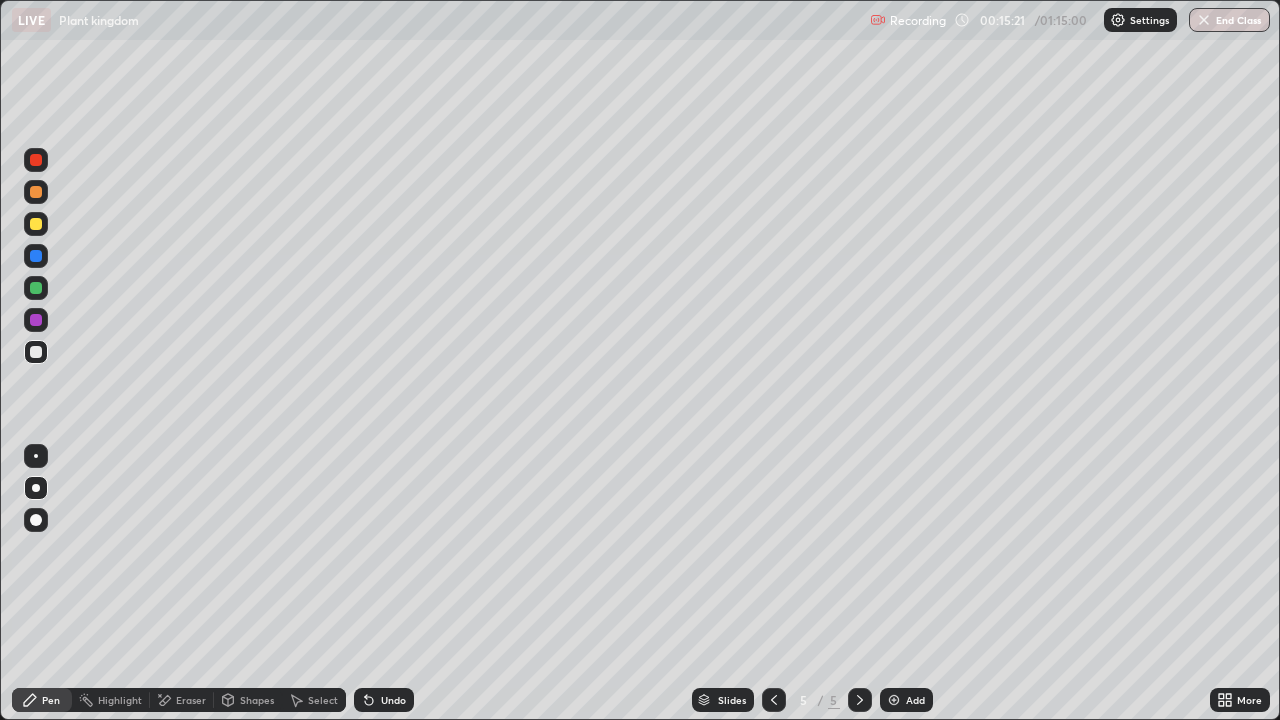 click at bounding box center (36, 352) 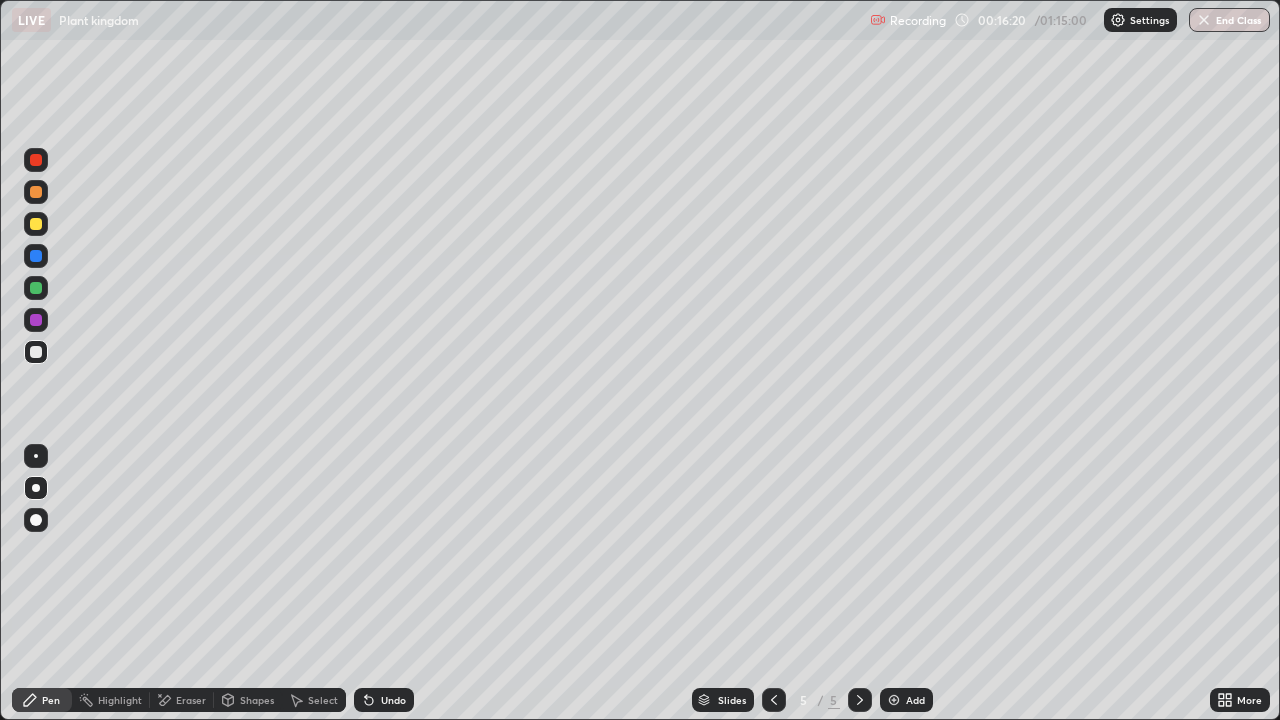 click at bounding box center [36, 224] 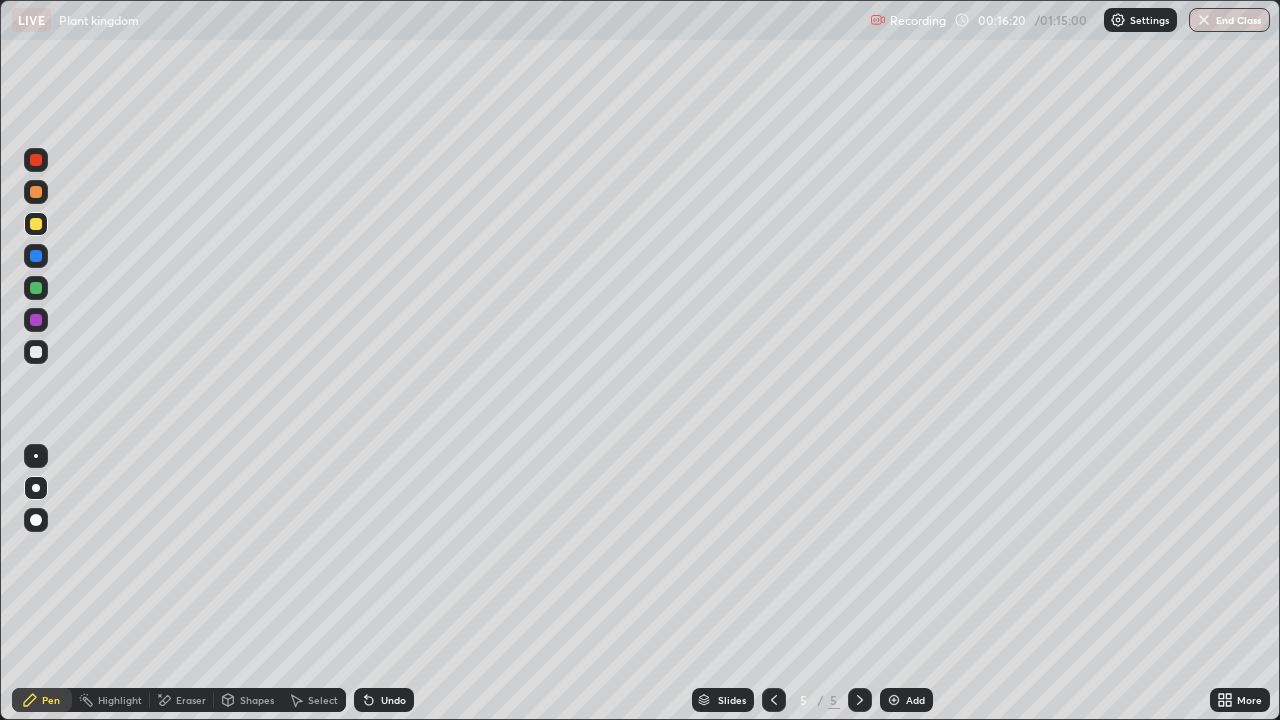 click at bounding box center (36, 224) 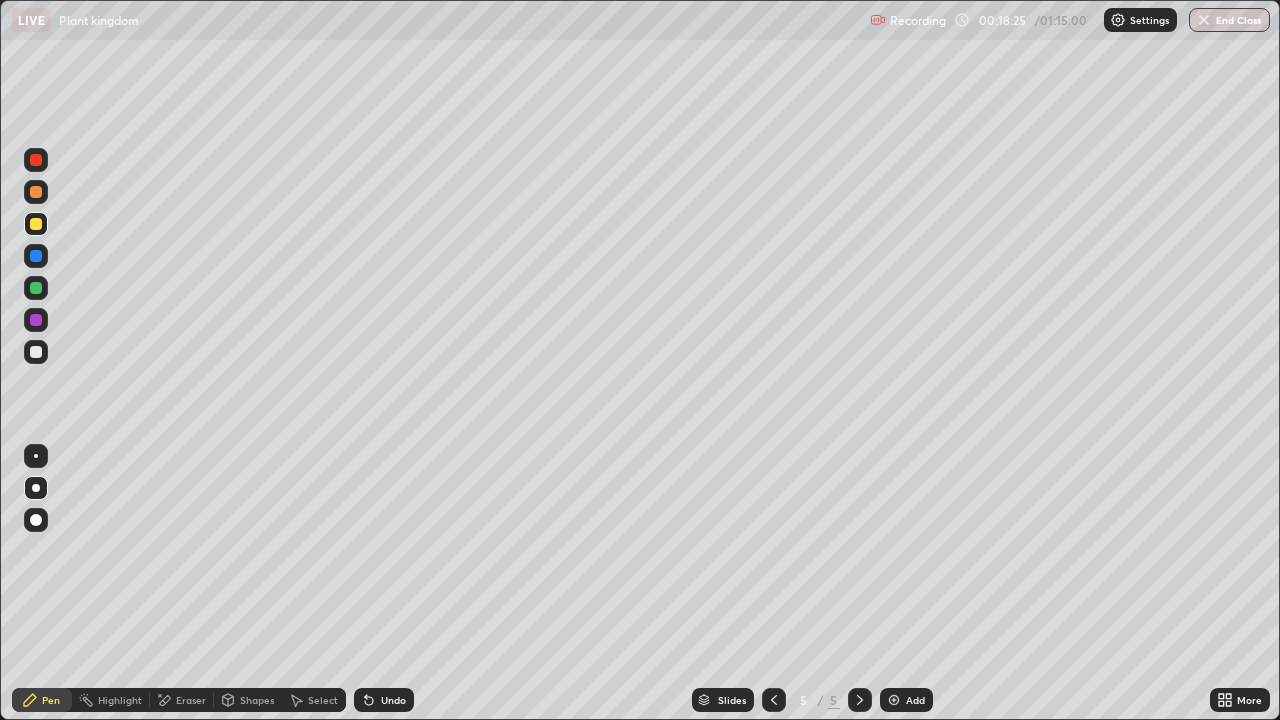click at bounding box center [36, 352] 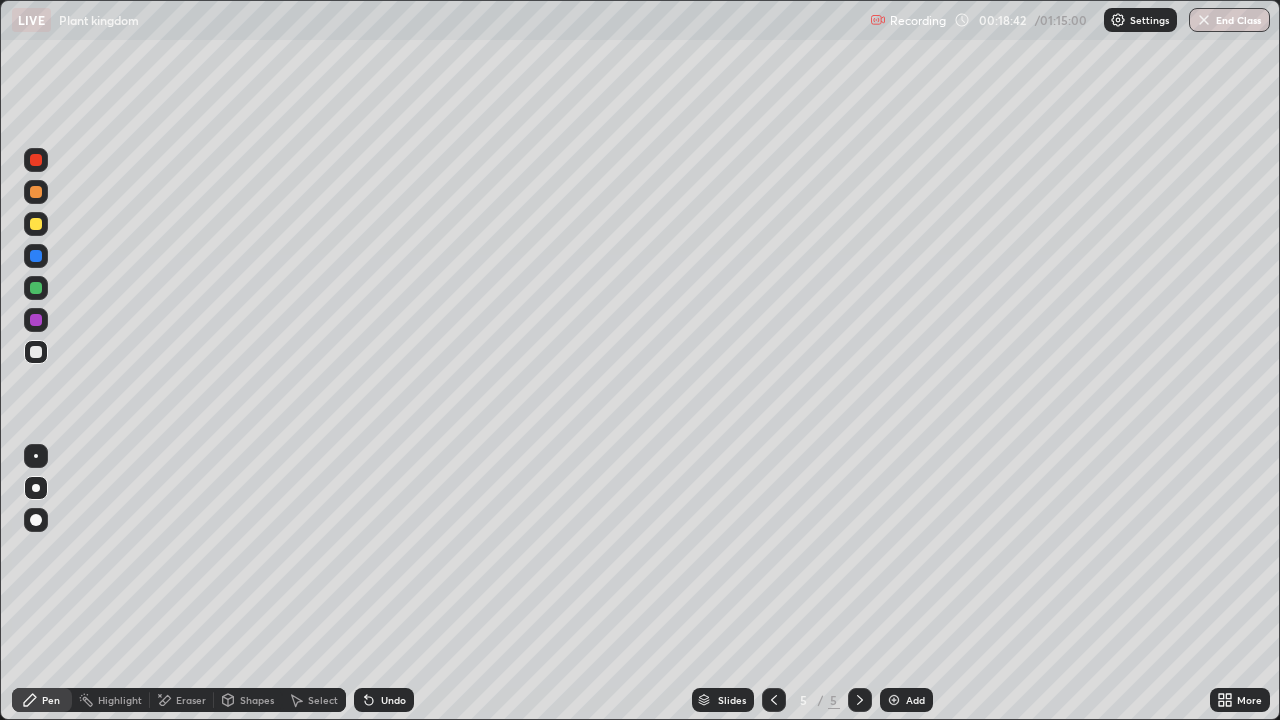 click on "Eraser" at bounding box center [191, 700] 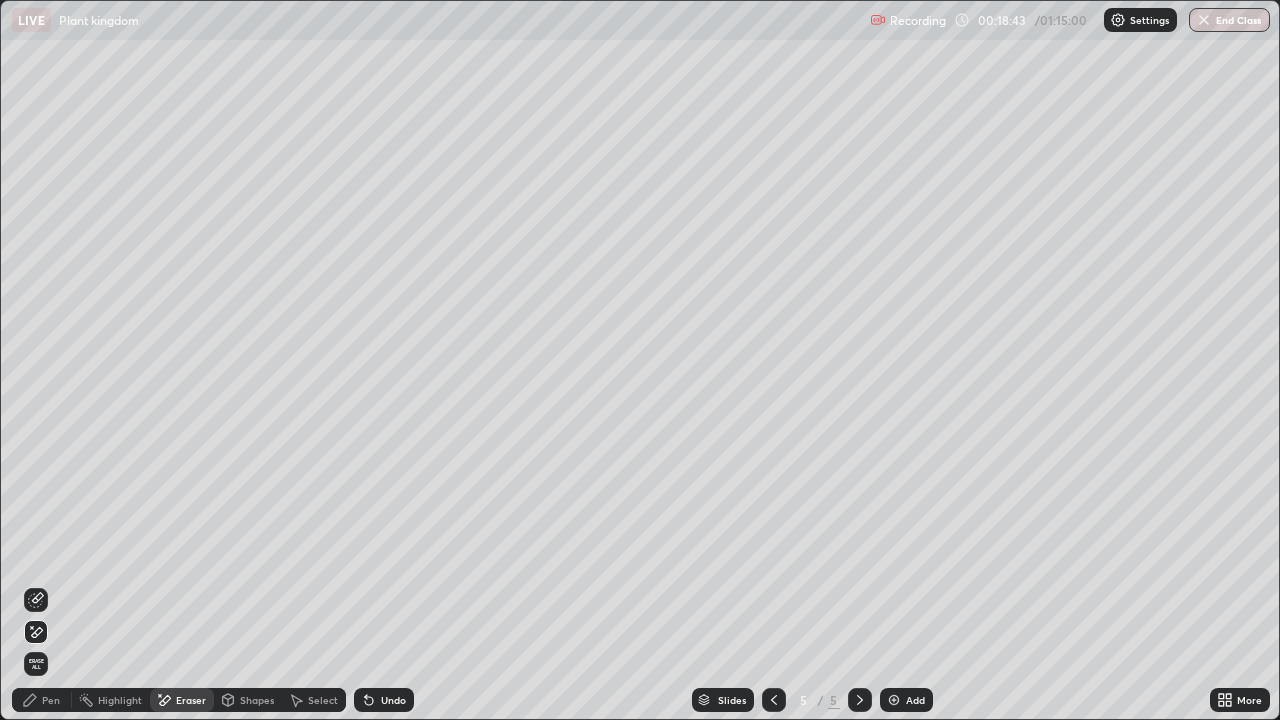 click 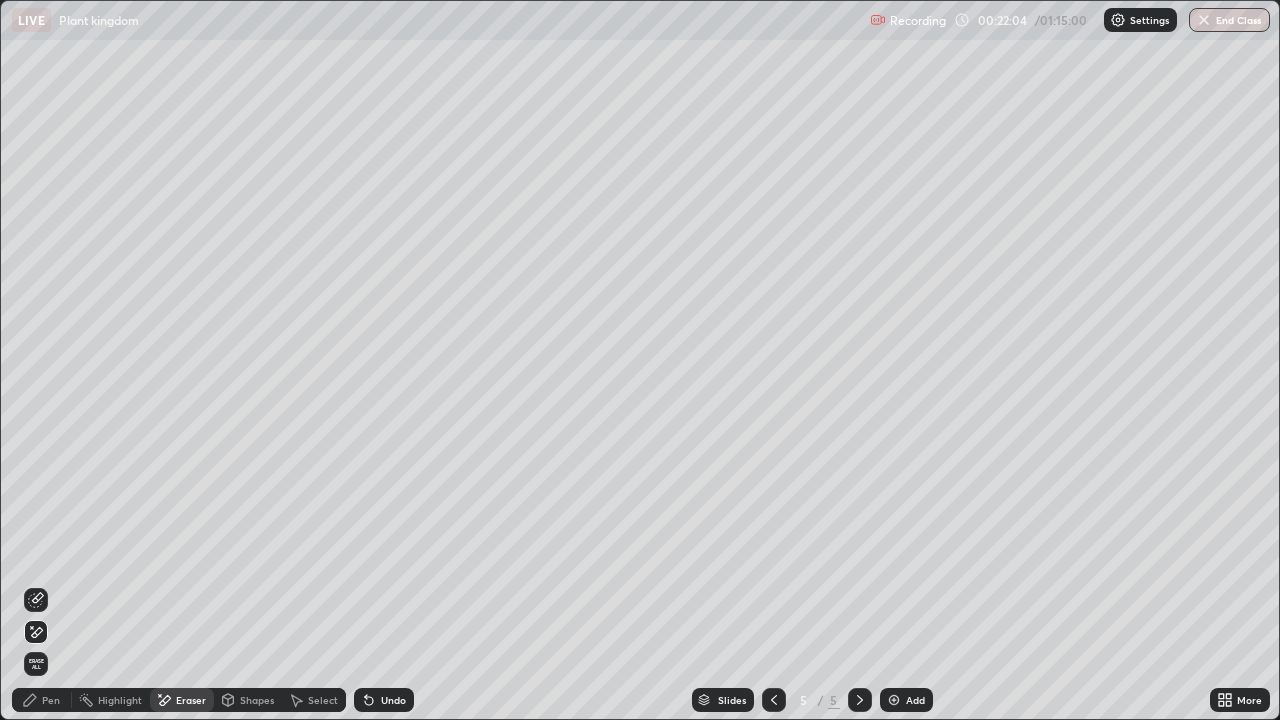 click on "Pen" at bounding box center [51, 700] 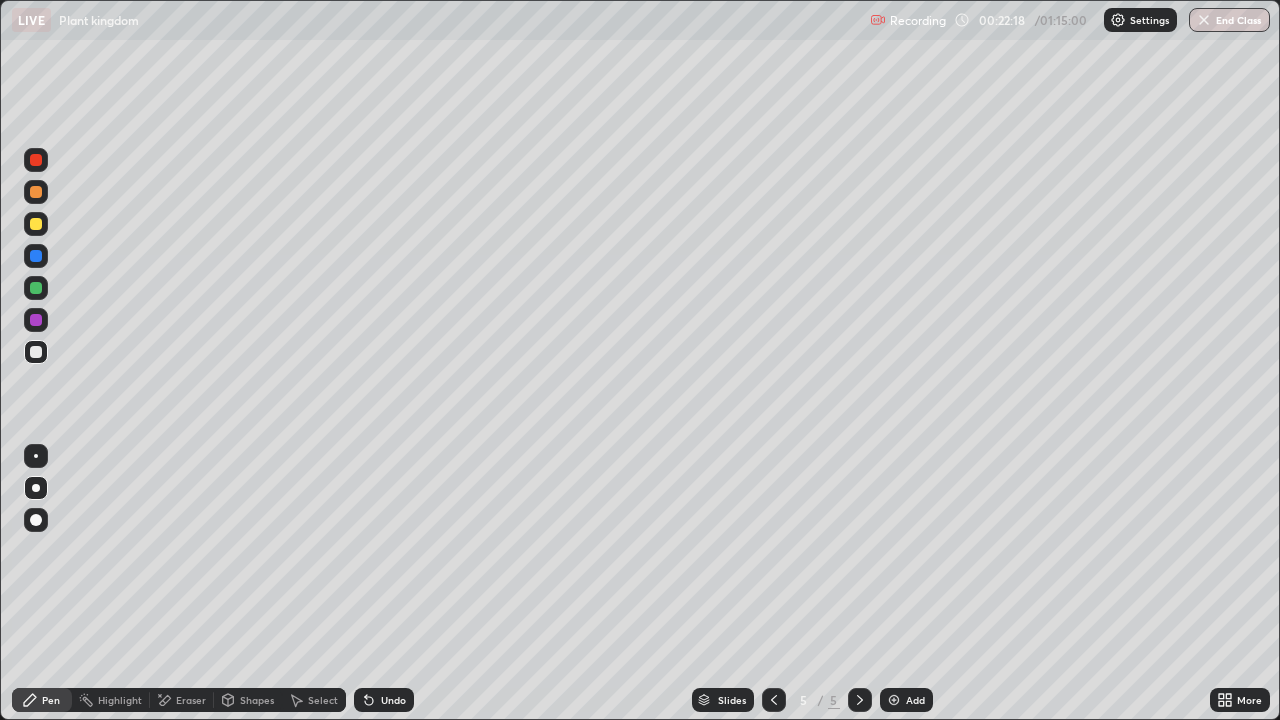 click on "Eraser" at bounding box center (191, 700) 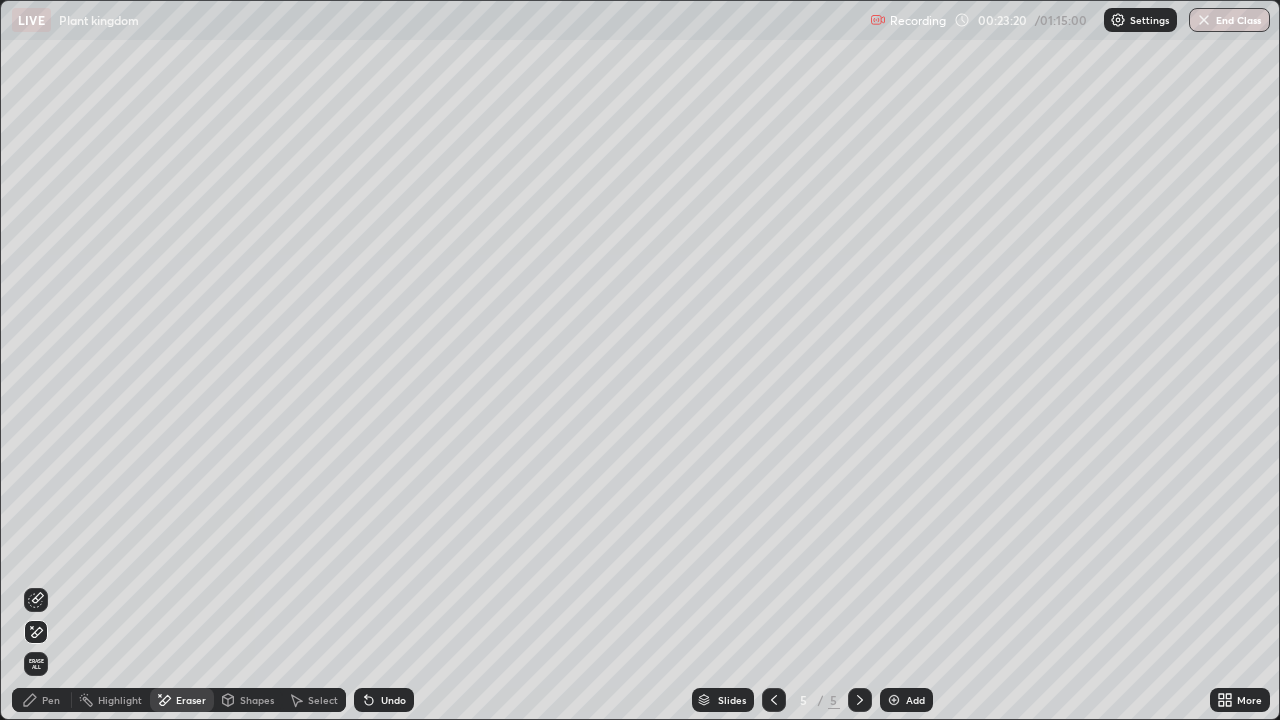 click on "Pen" at bounding box center [51, 700] 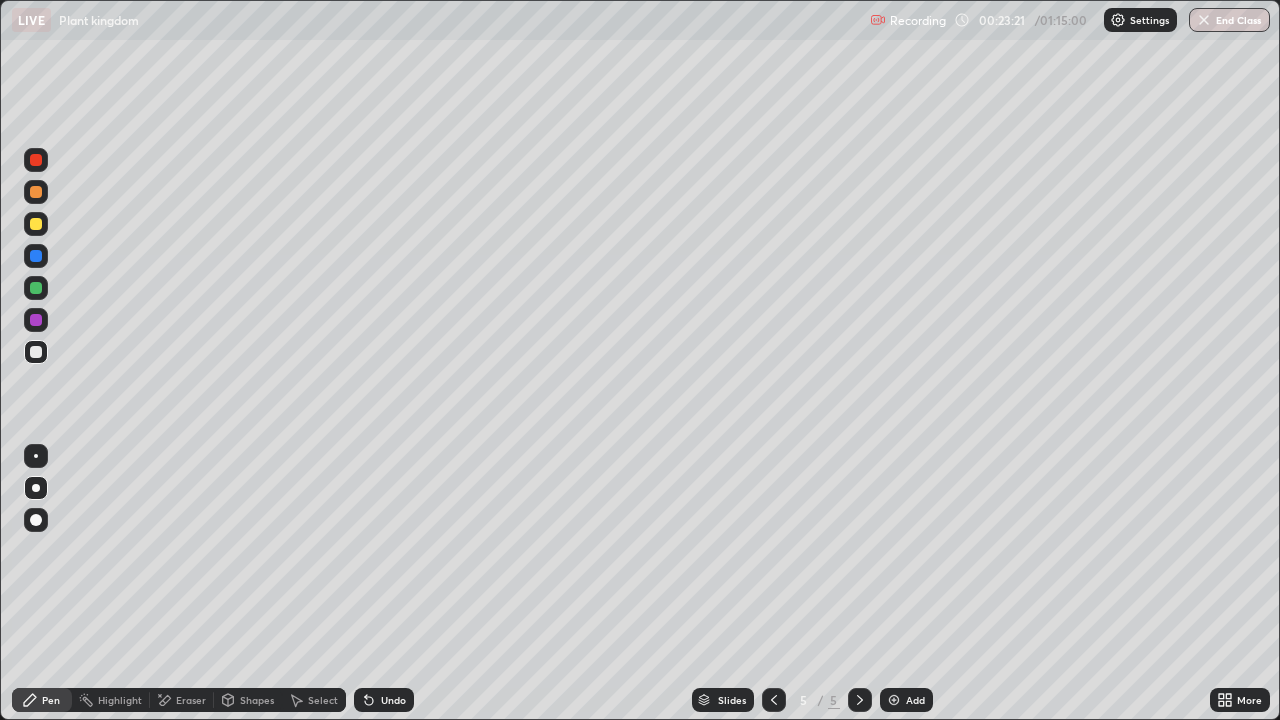 click at bounding box center [36, 352] 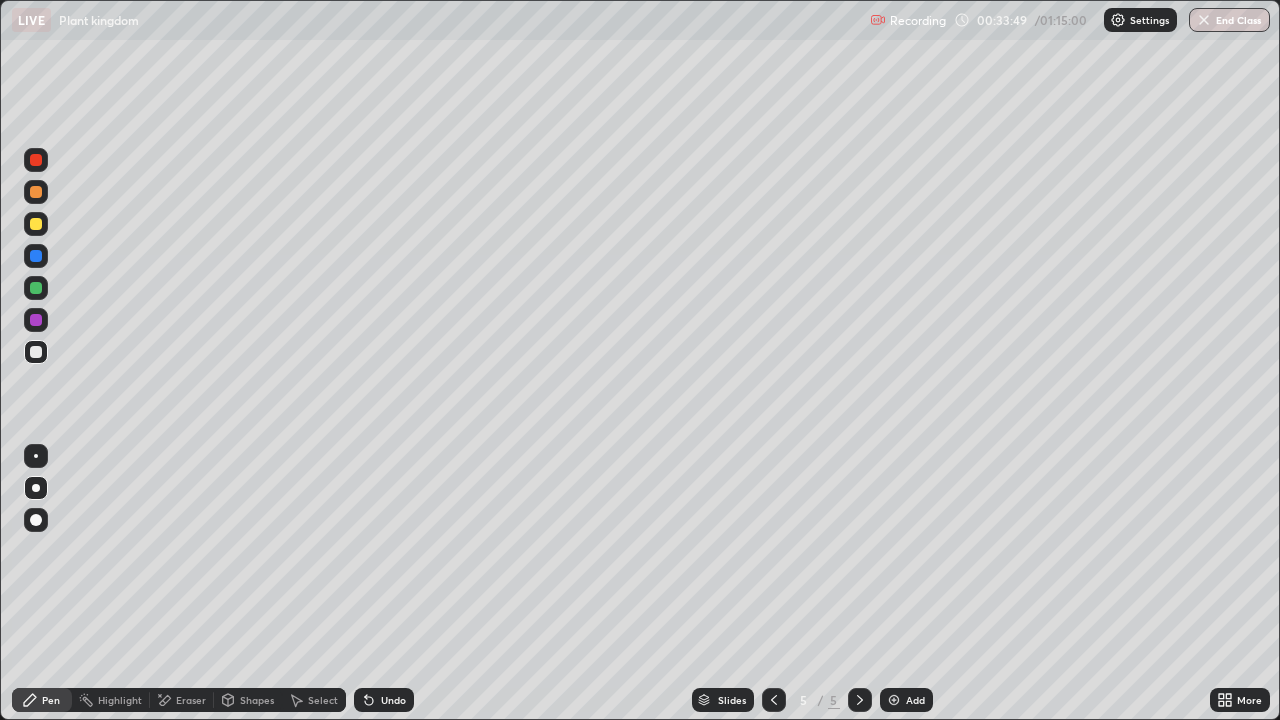 click at bounding box center (894, 700) 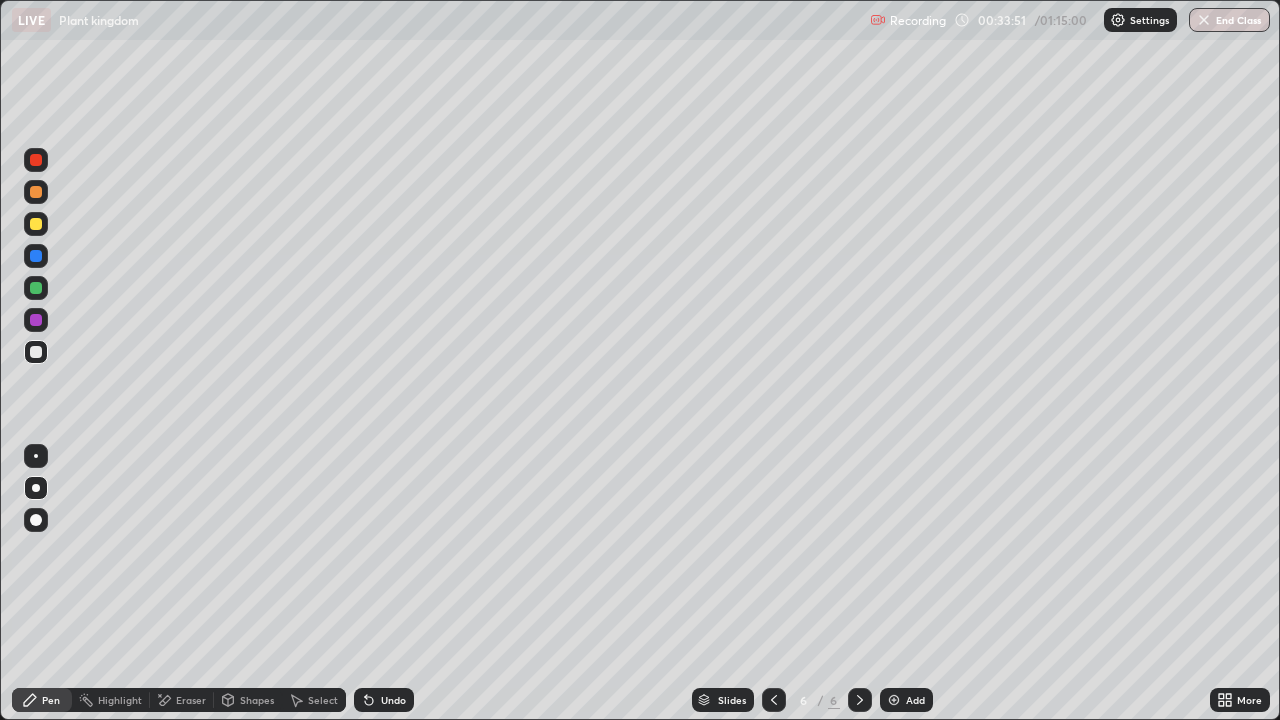 click at bounding box center [36, 224] 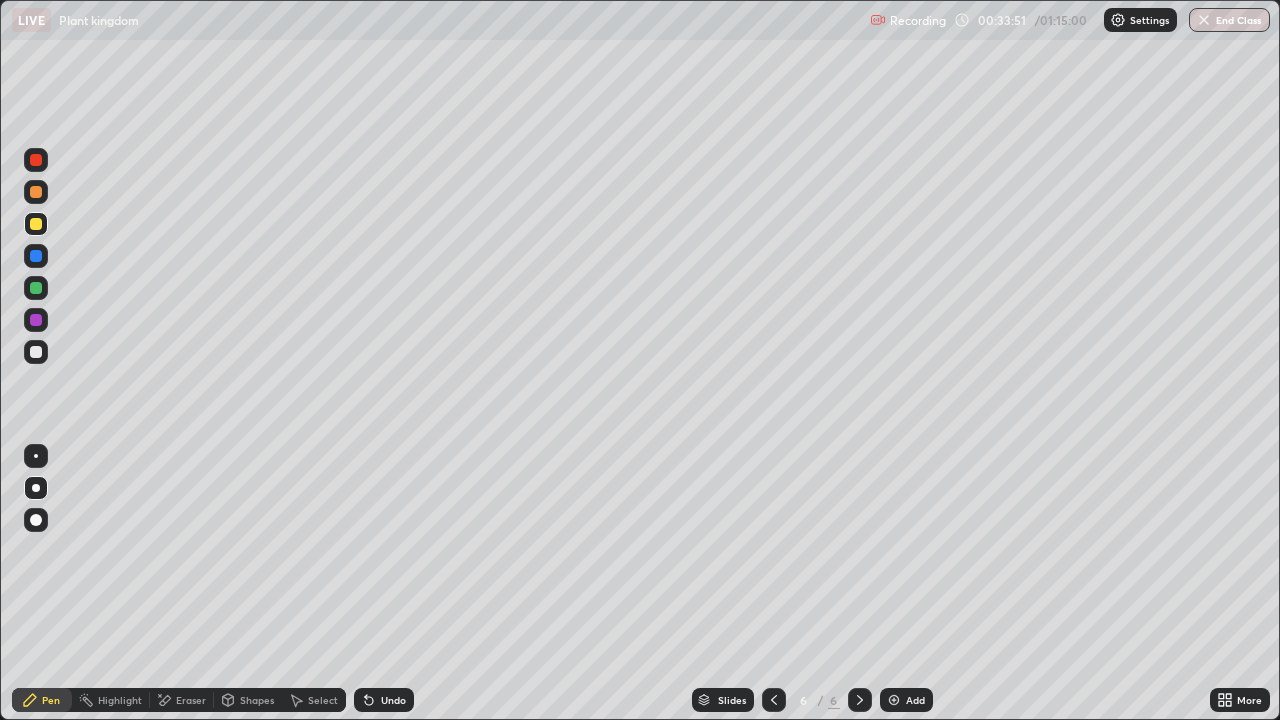 click at bounding box center (36, 224) 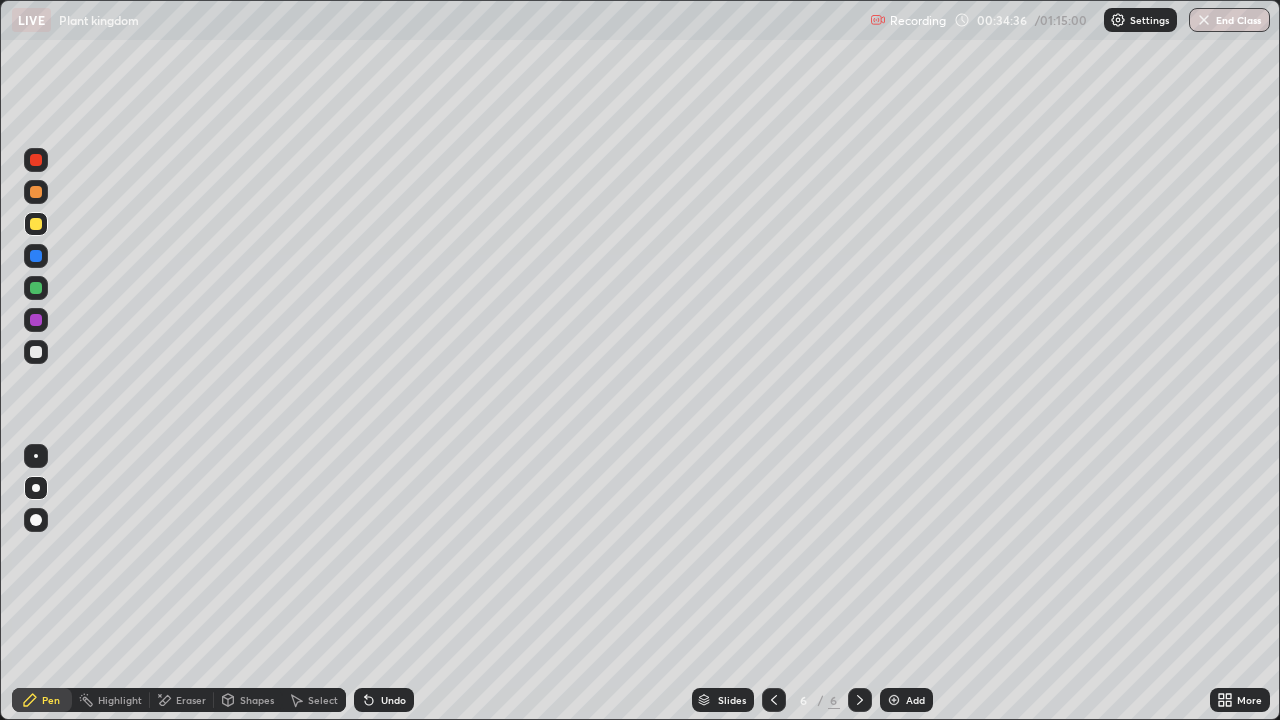 click at bounding box center [36, 352] 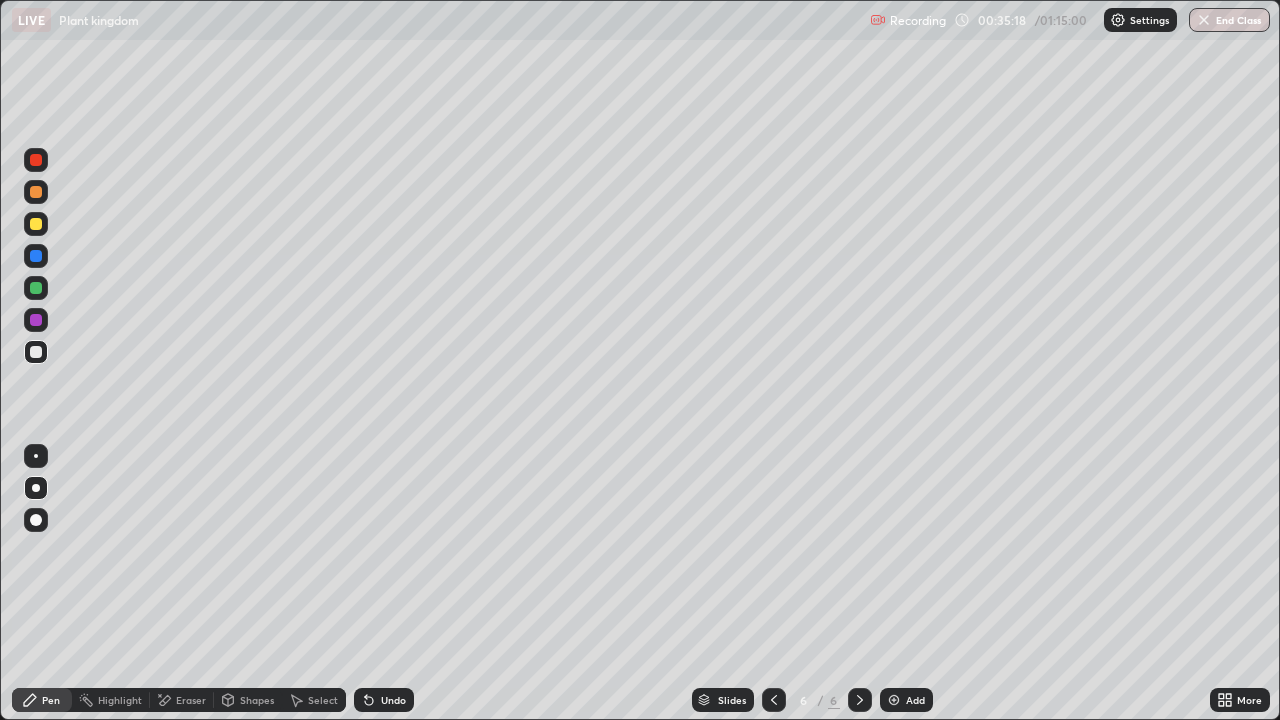 click at bounding box center (36, 224) 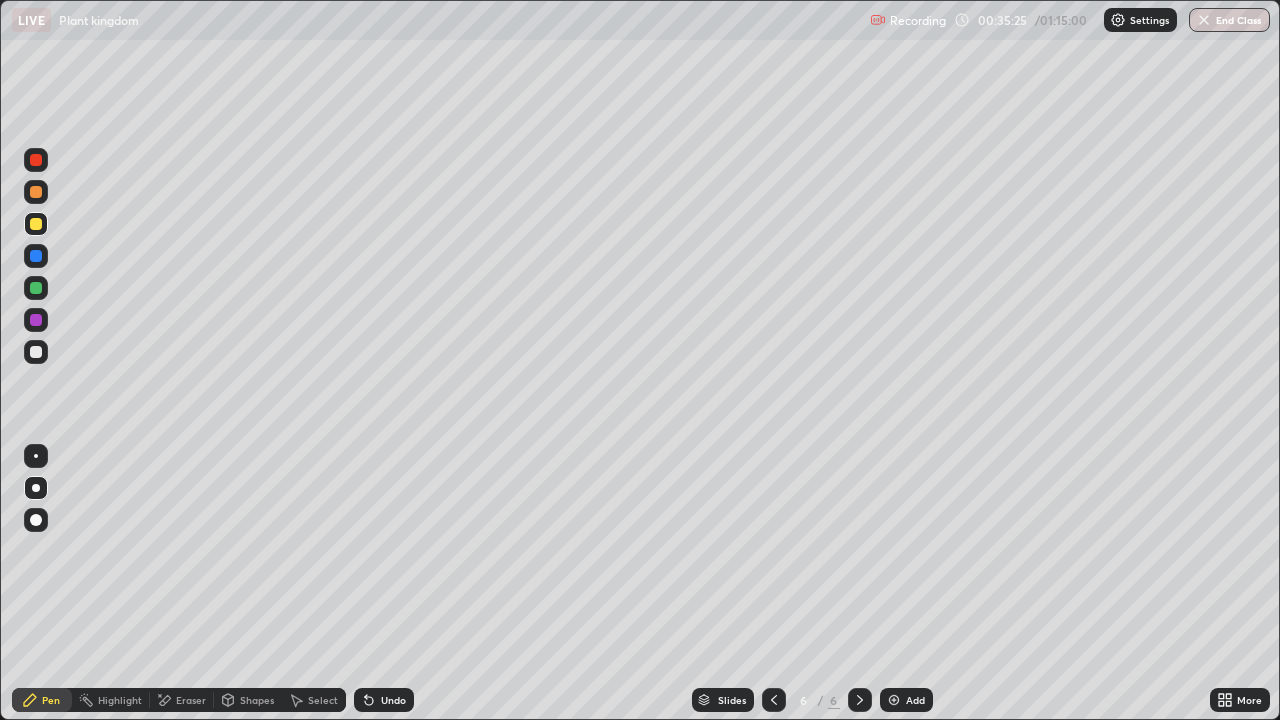 click at bounding box center [36, 352] 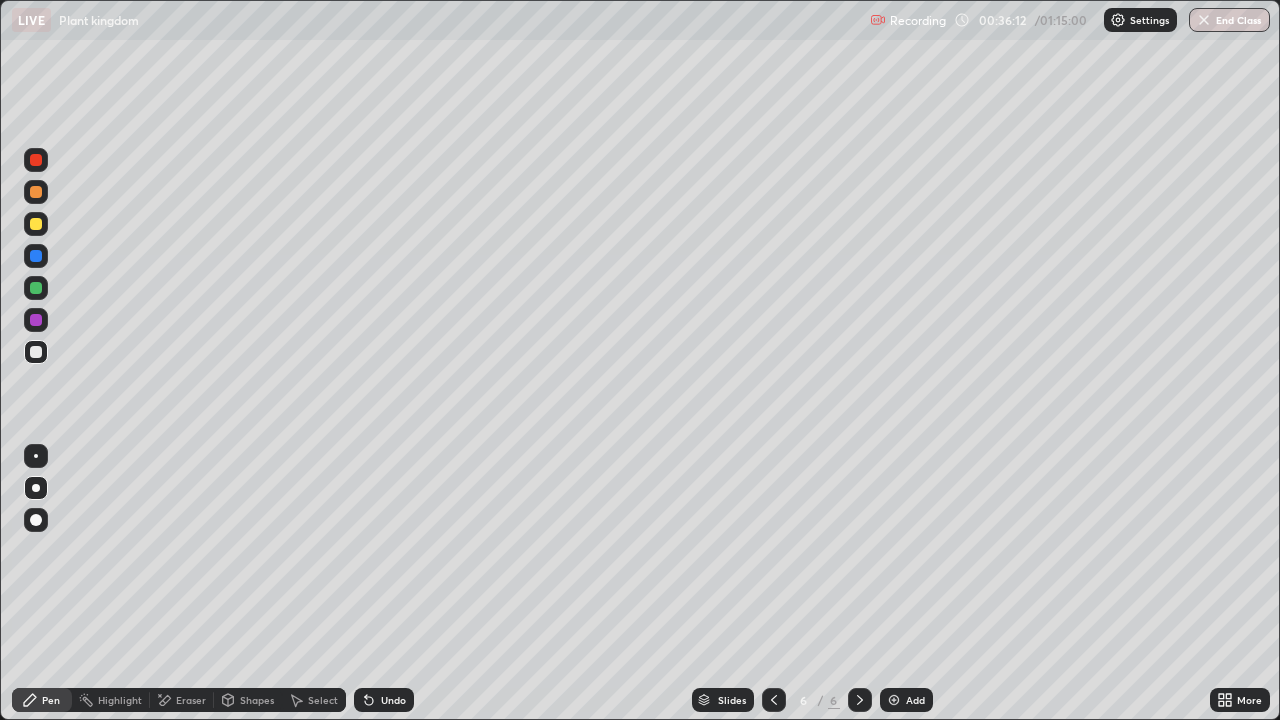 click at bounding box center [36, 224] 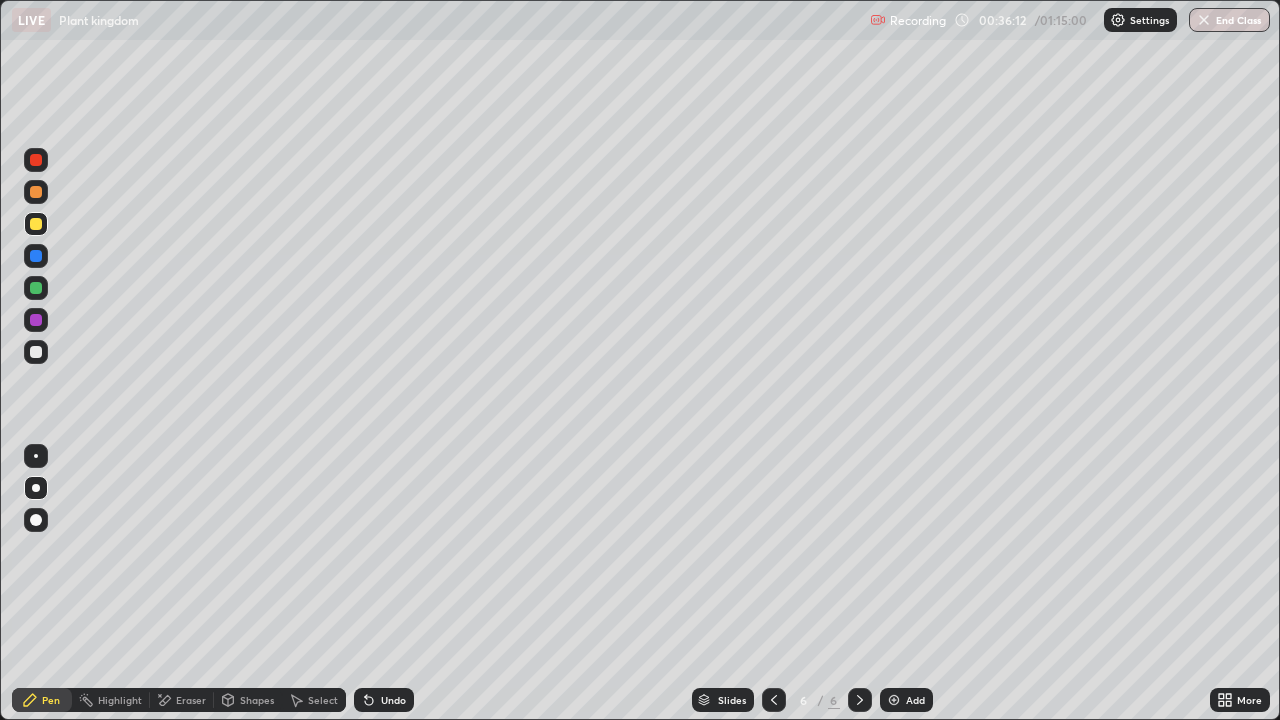 click at bounding box center [36, 224] 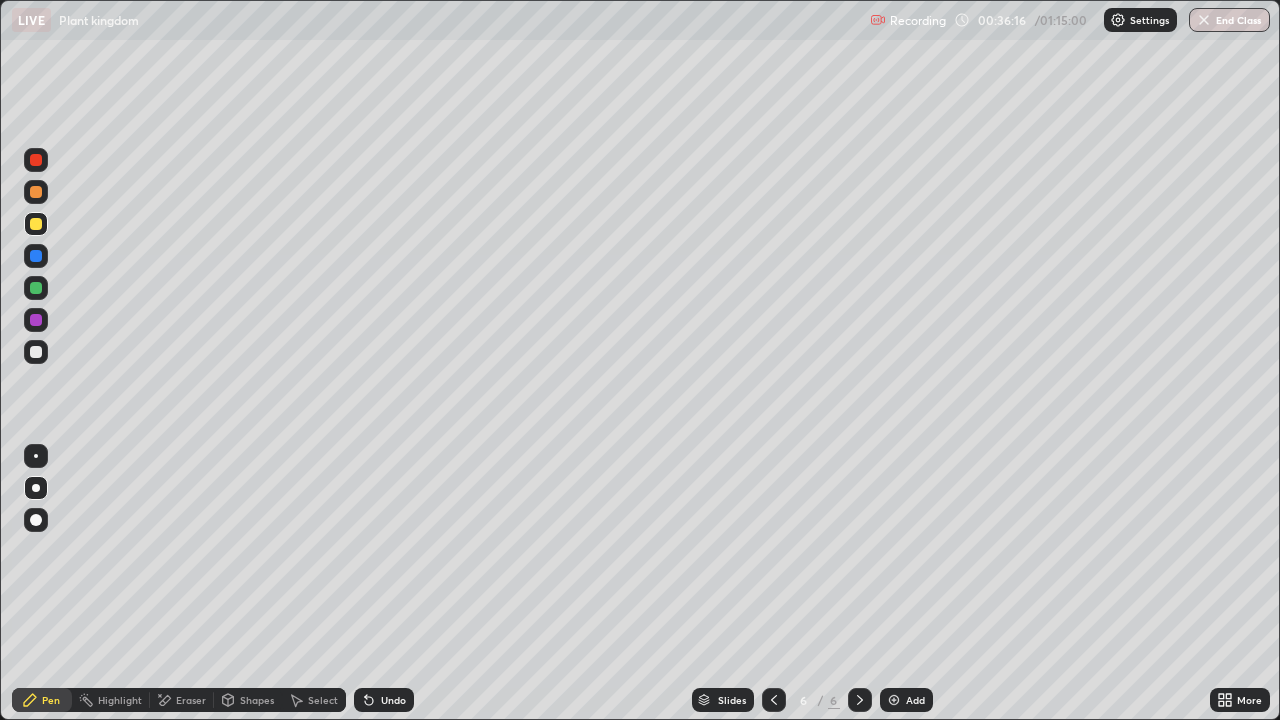 click 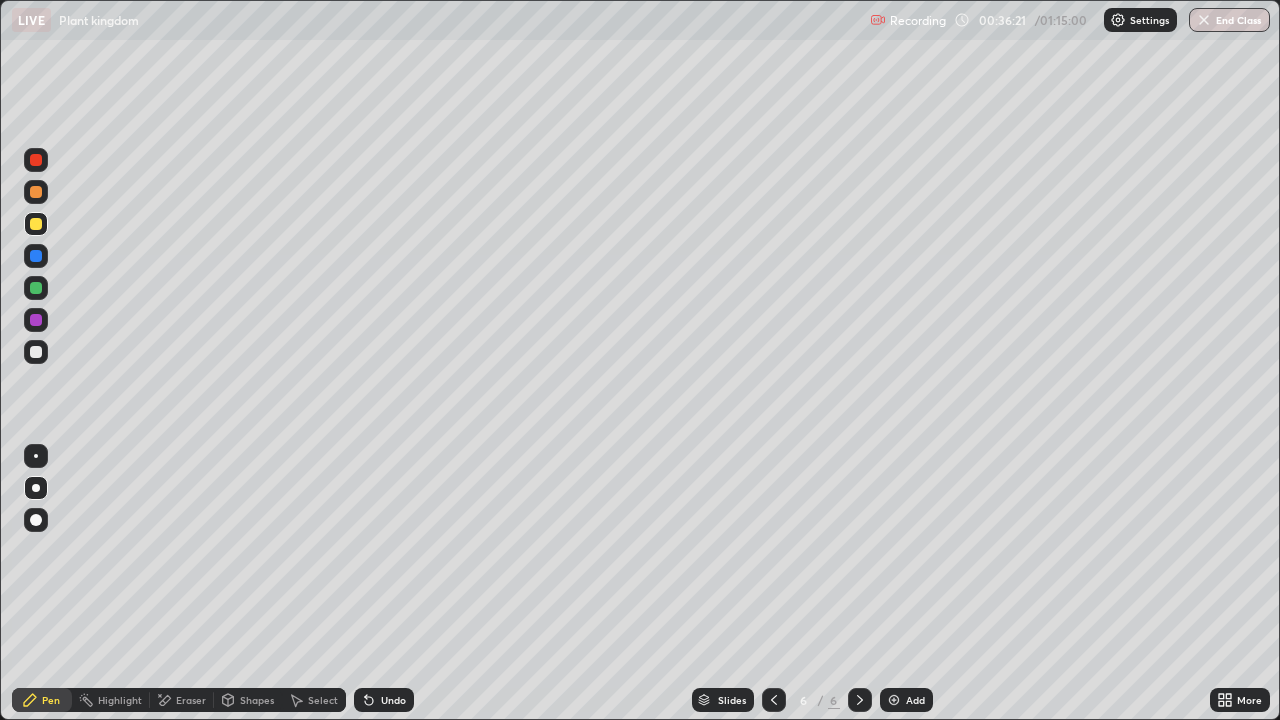 click at bounding box center (36, 352) 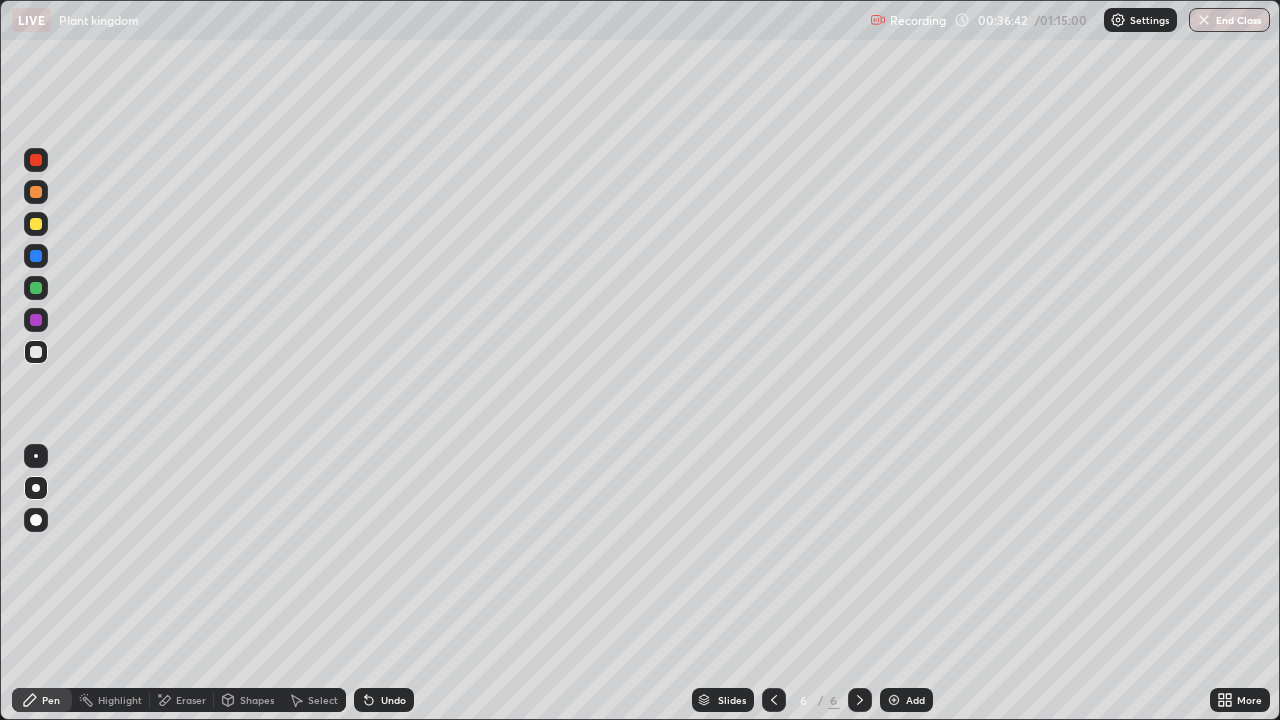 click at bounding box center [36, 224] 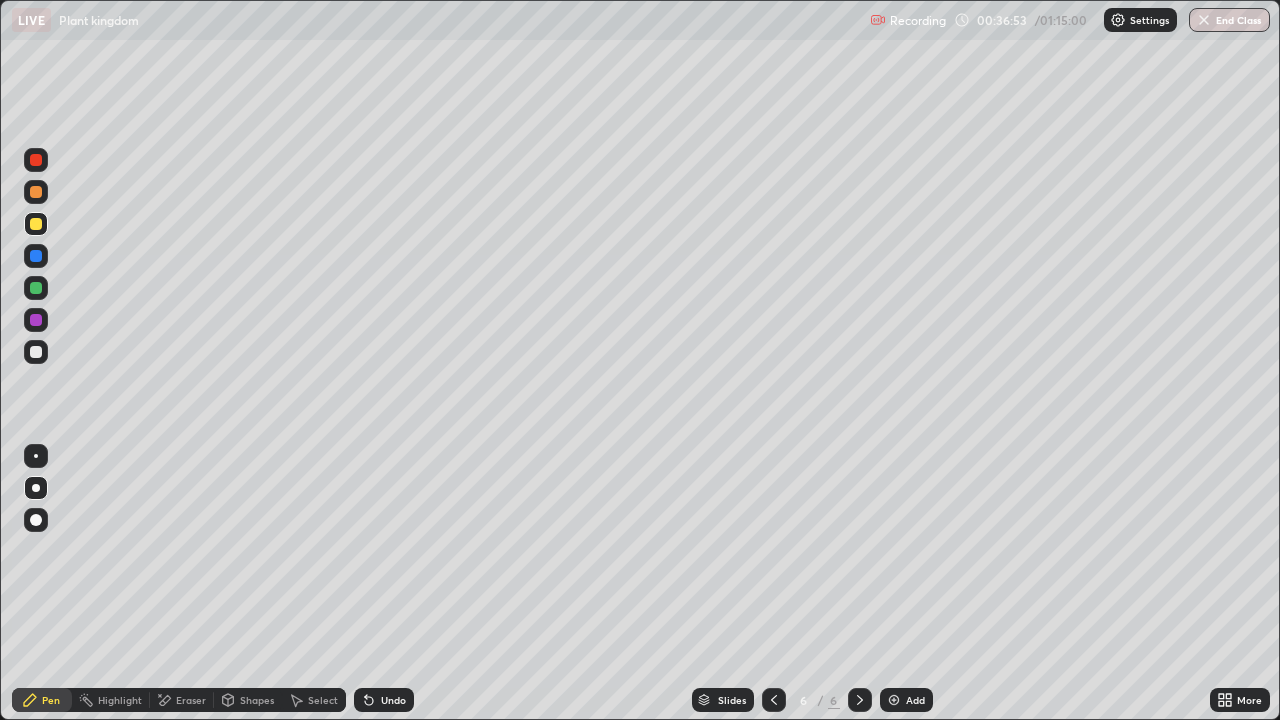 click at bounding box center [36, 352] 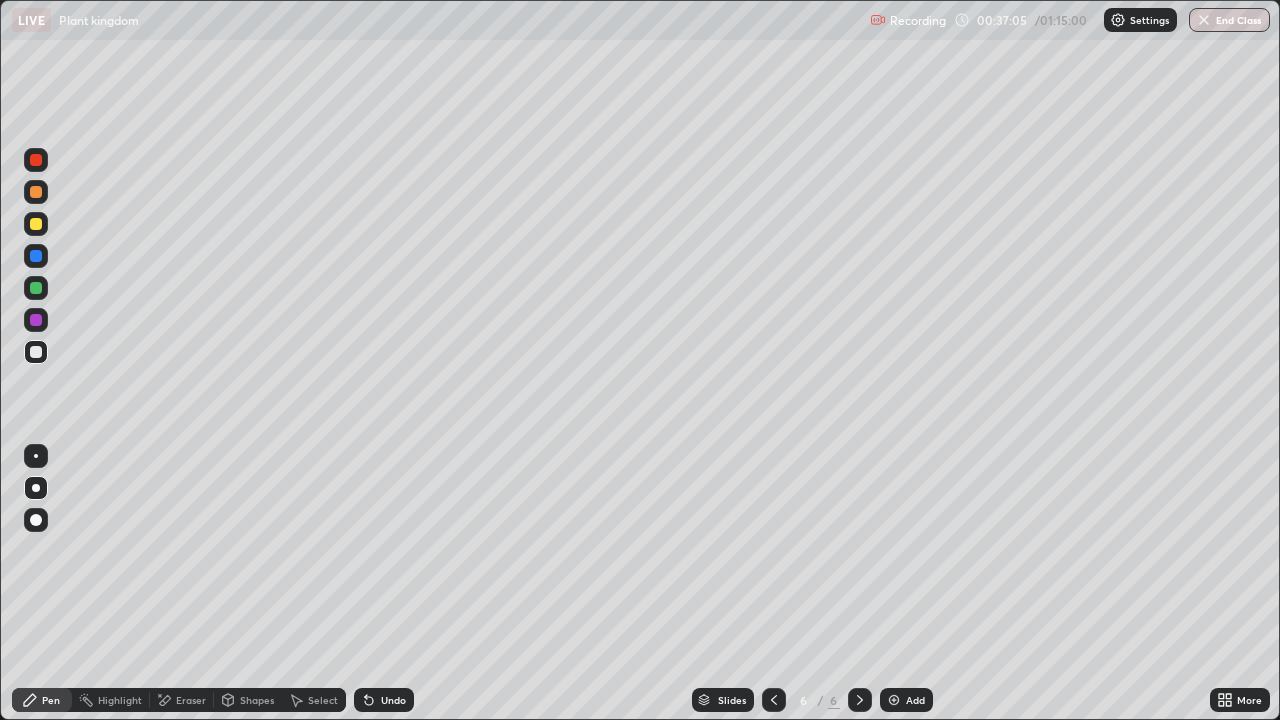 click on "Undo" at bounding box center (384, 700) 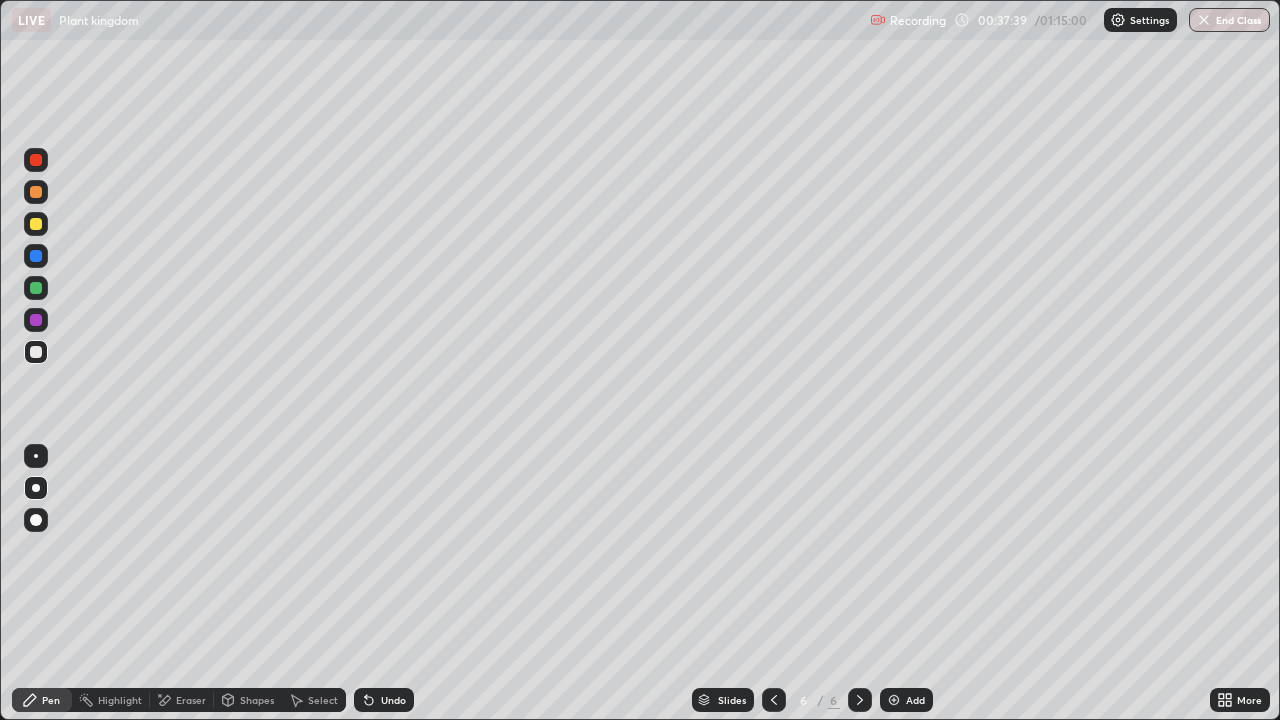 click on "Eraser" at bounding box center (191, 700) 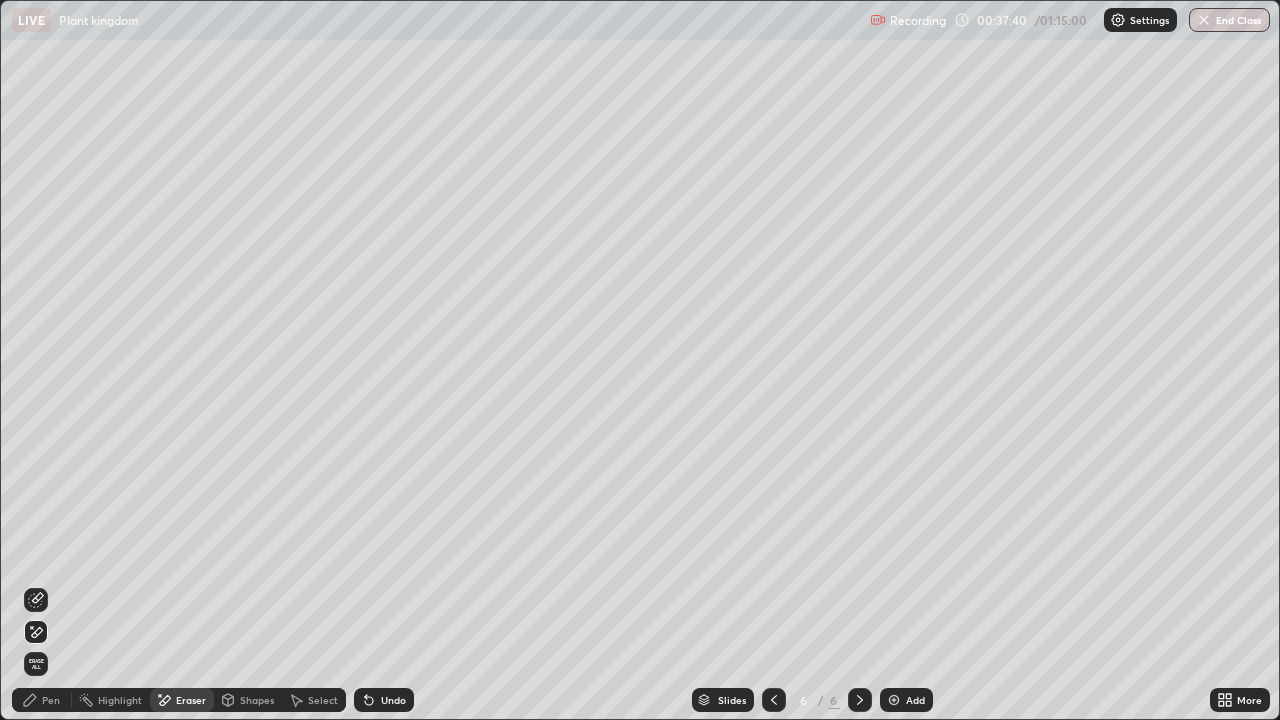 click 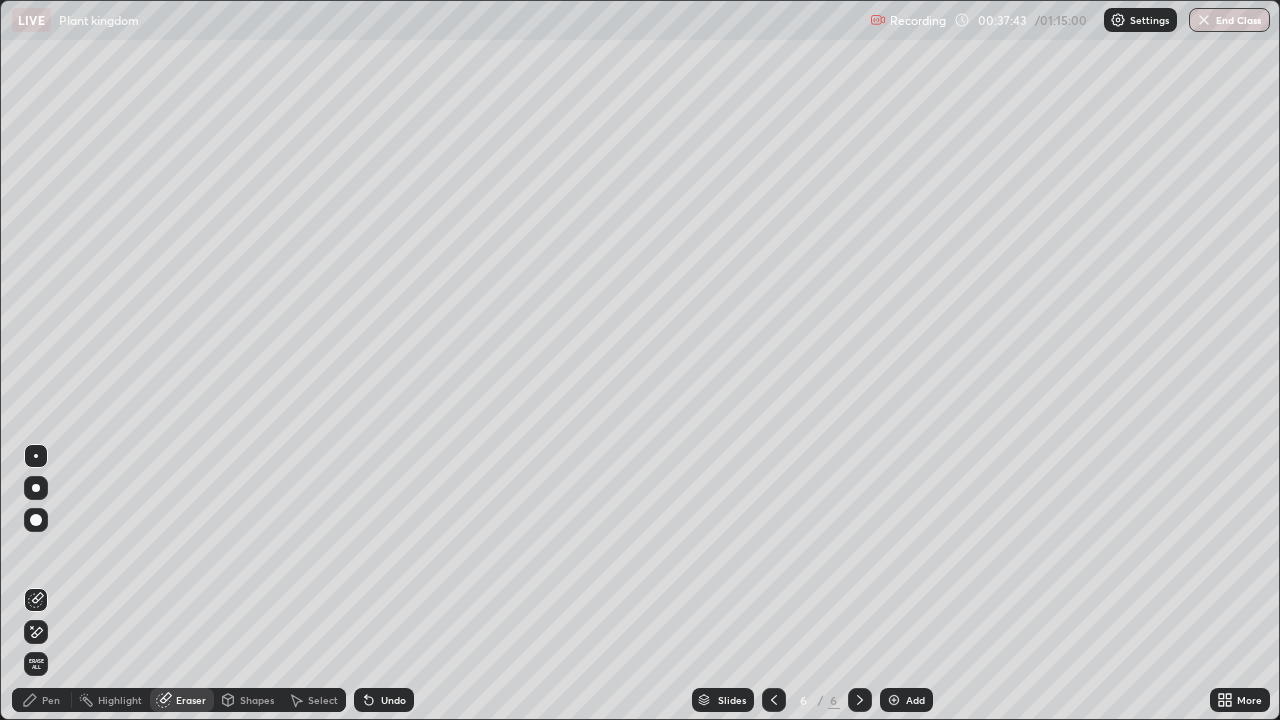 click on "Pen" at bounding box center [51, 700] 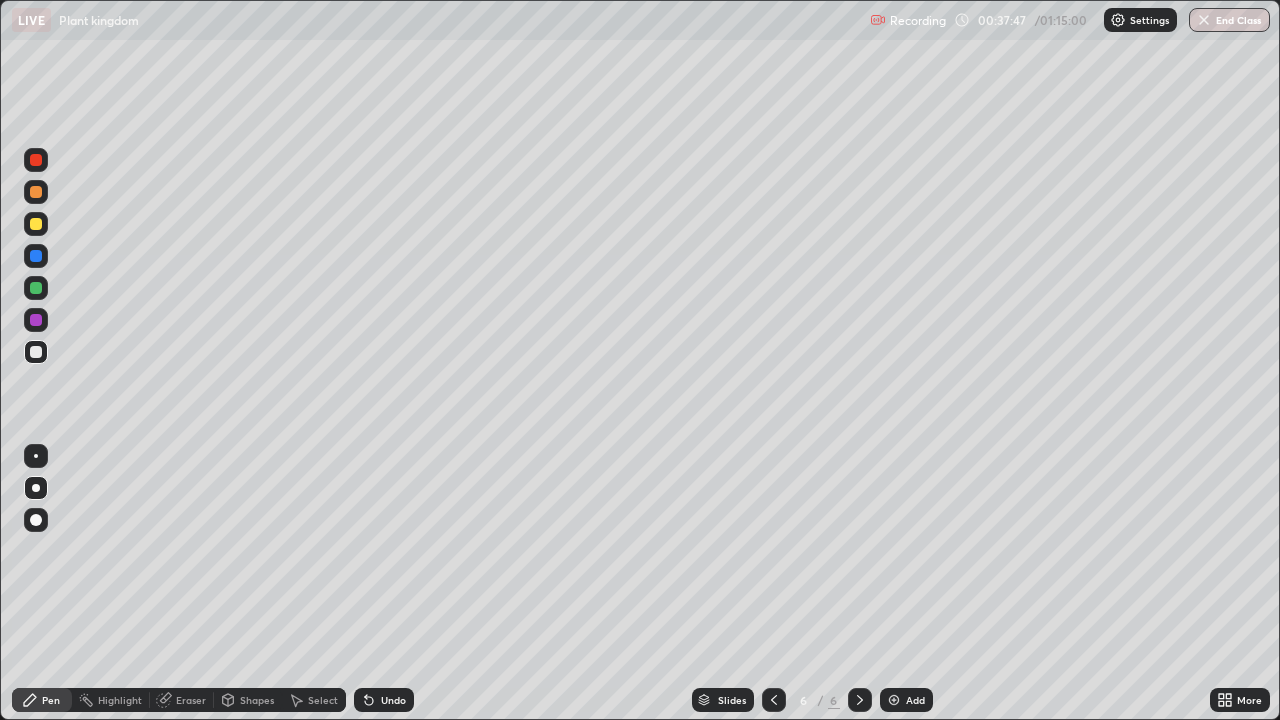 click at bounding box center (36, 488) 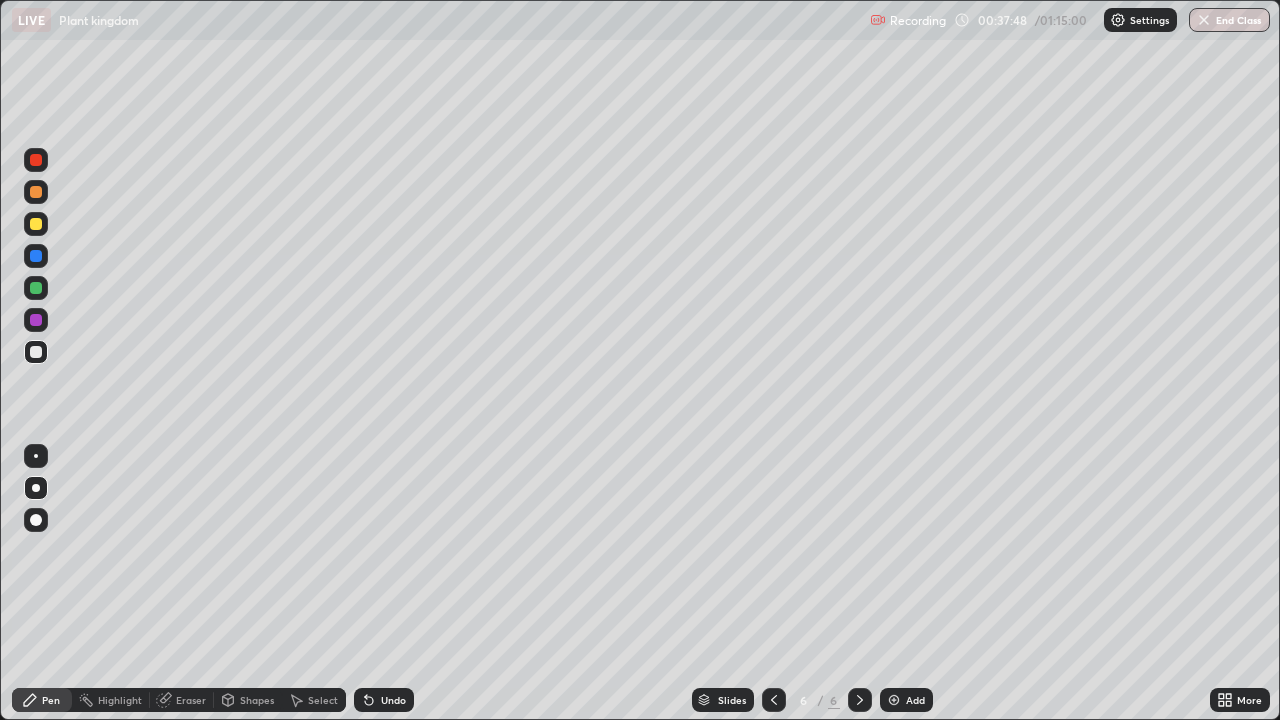 click at bounding box center [36, 352] 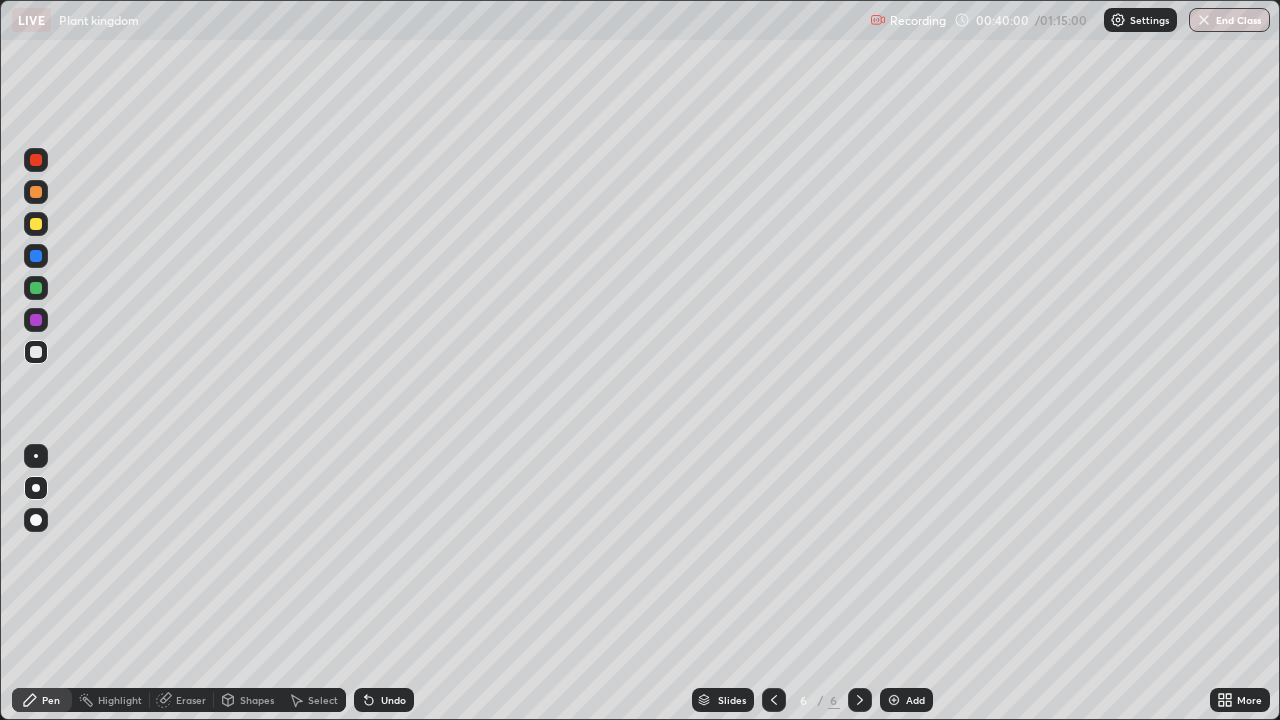 click at bounding box center [36, 352] 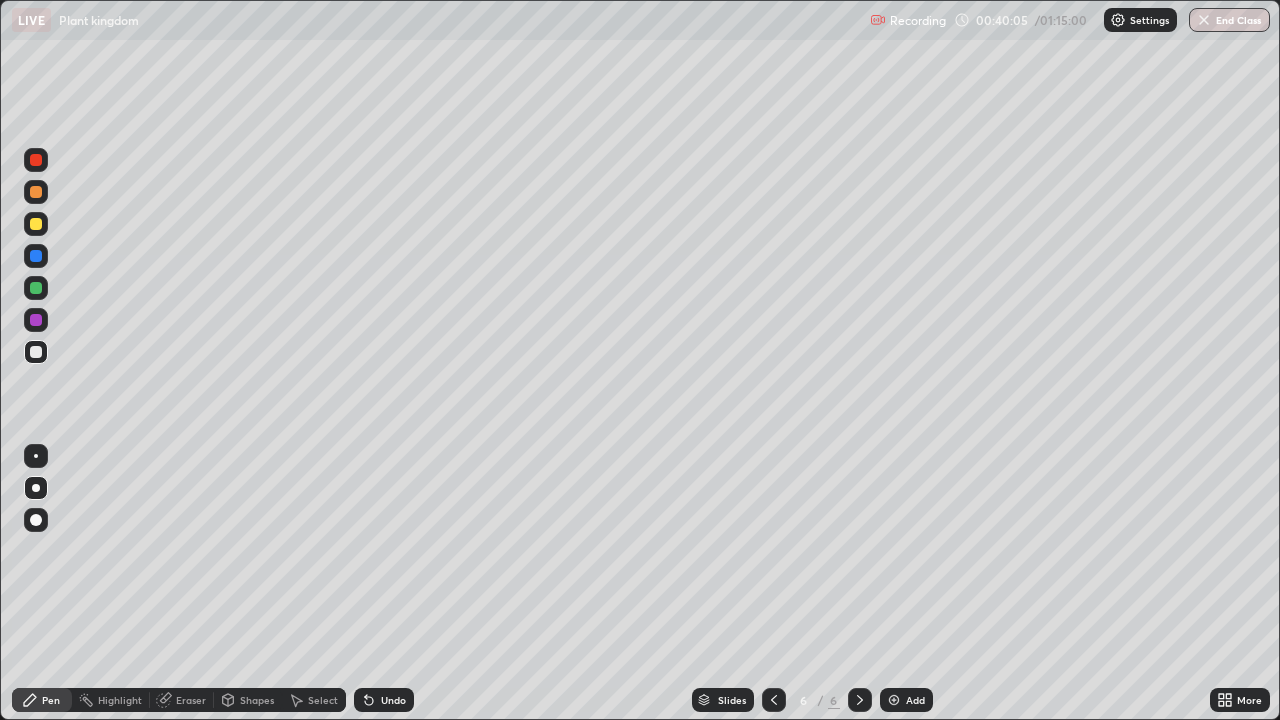 click on "Undo" at bounding box center (384, 700) 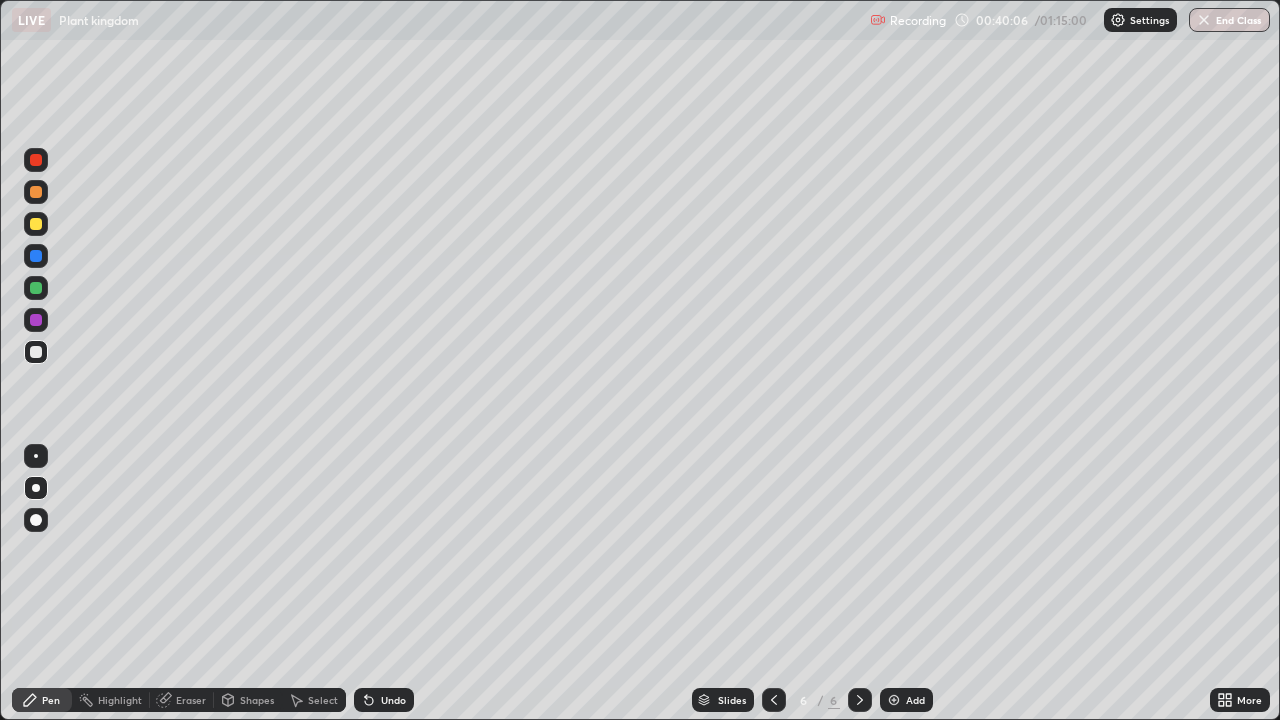 click on "Undo" at bounding box center (393, 700) 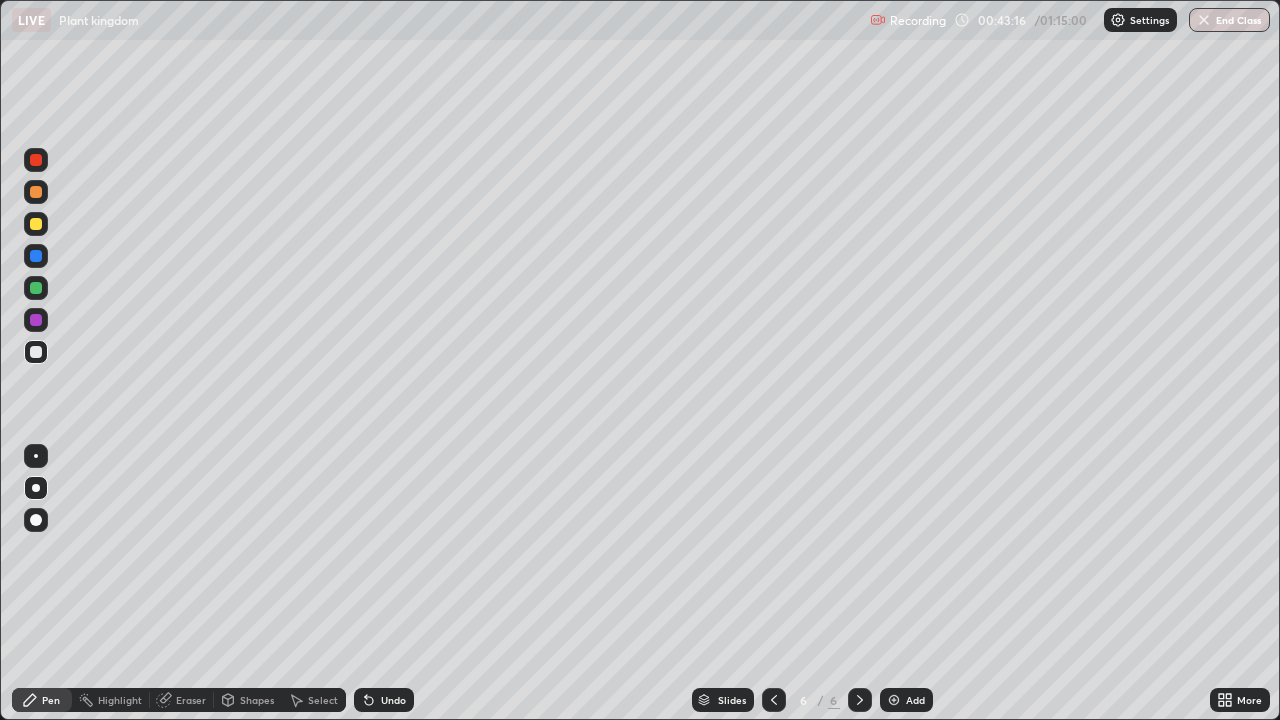 click at bounding box center [36, 256] 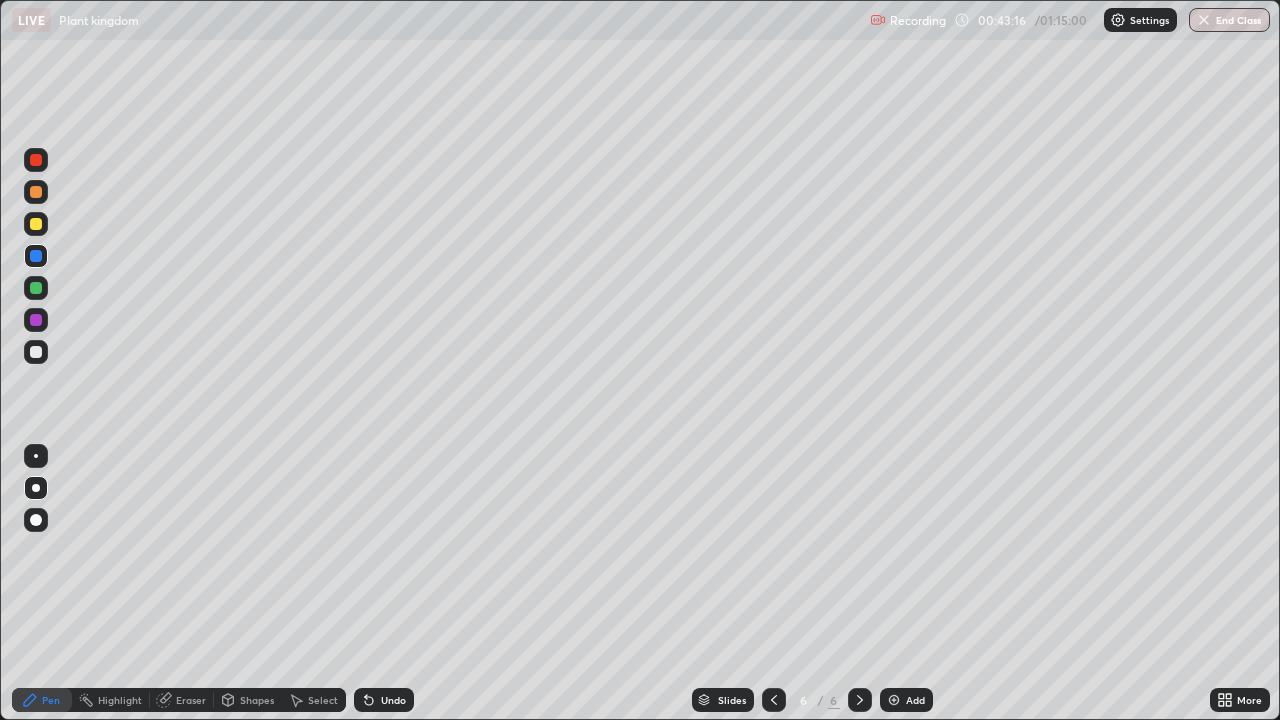 click at bounding box center (36, 224) 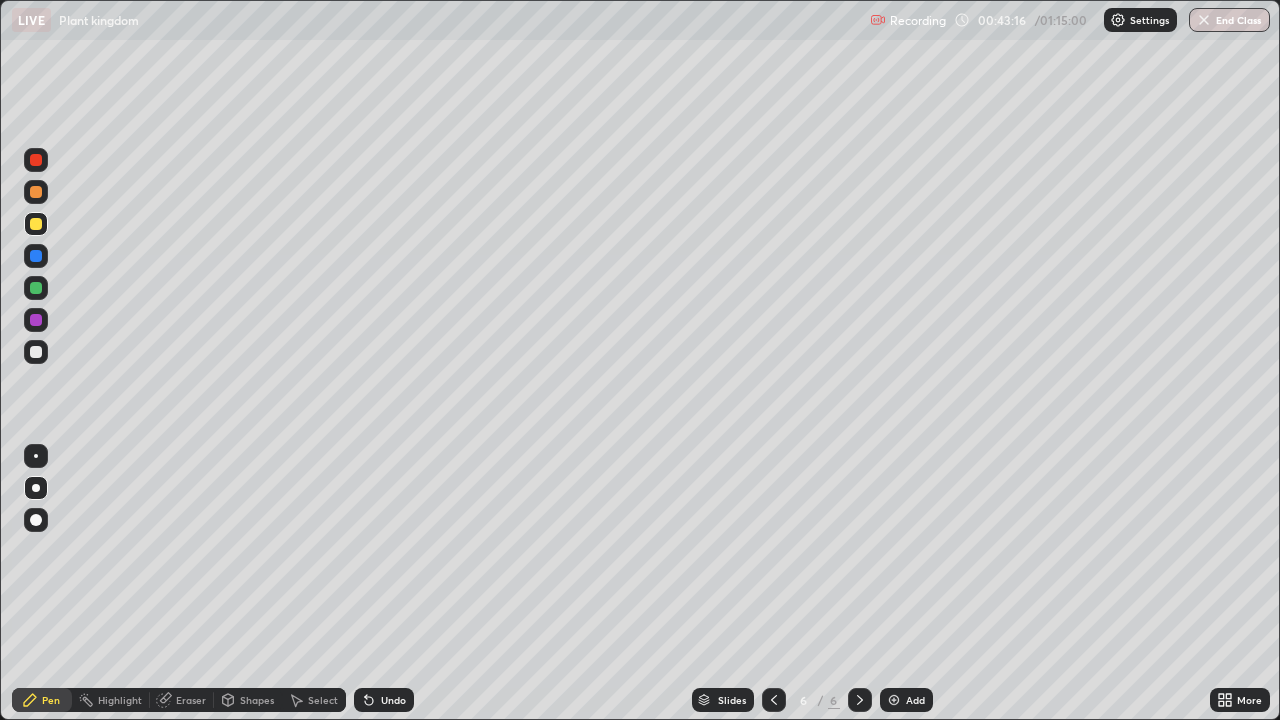 click at bounding box center (36, 224) 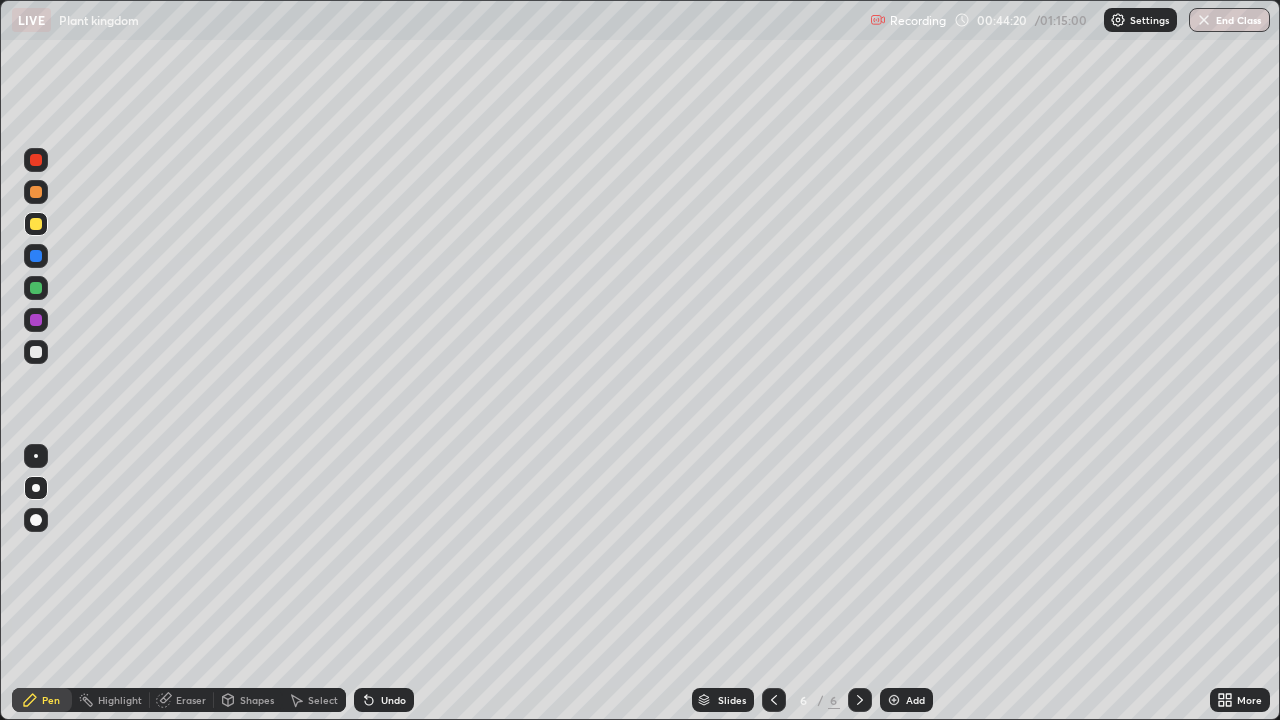 click at bounding box center (36, 224) 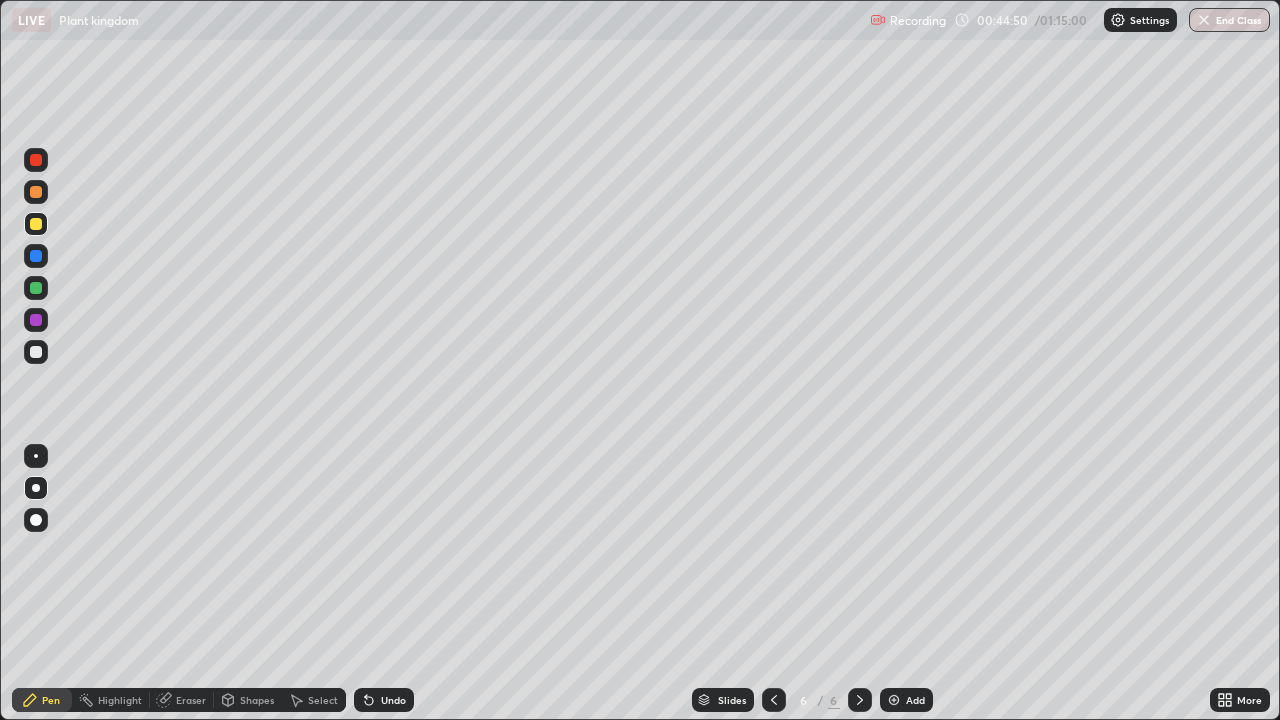 click at bounding box center (36, 352) 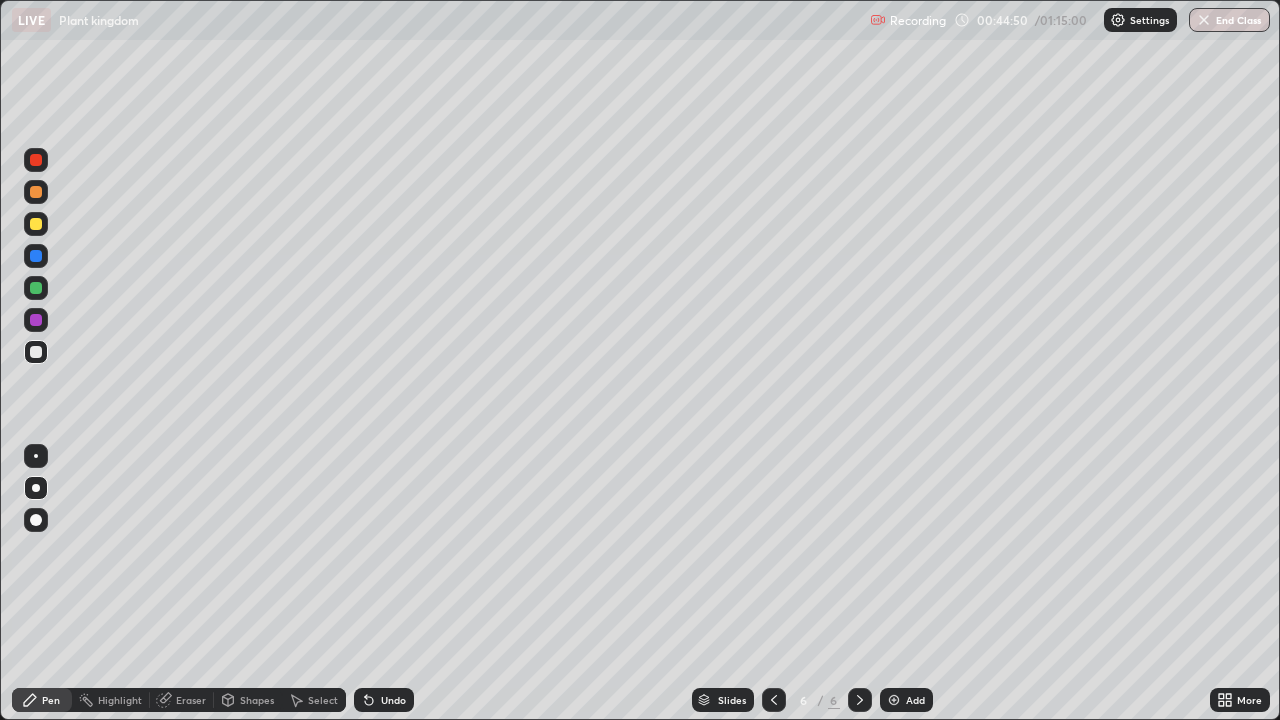 click at bounding box center [36, 352] 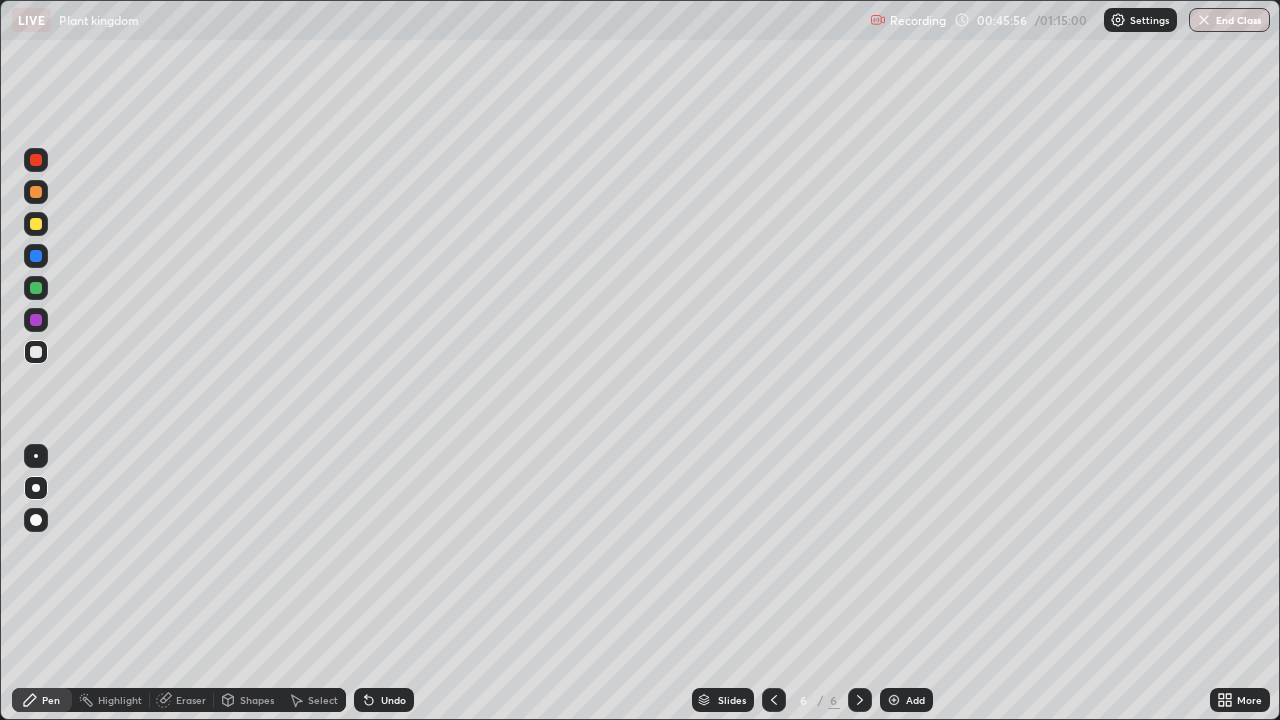 click on "Eraser" at bounding box center (182, 700) 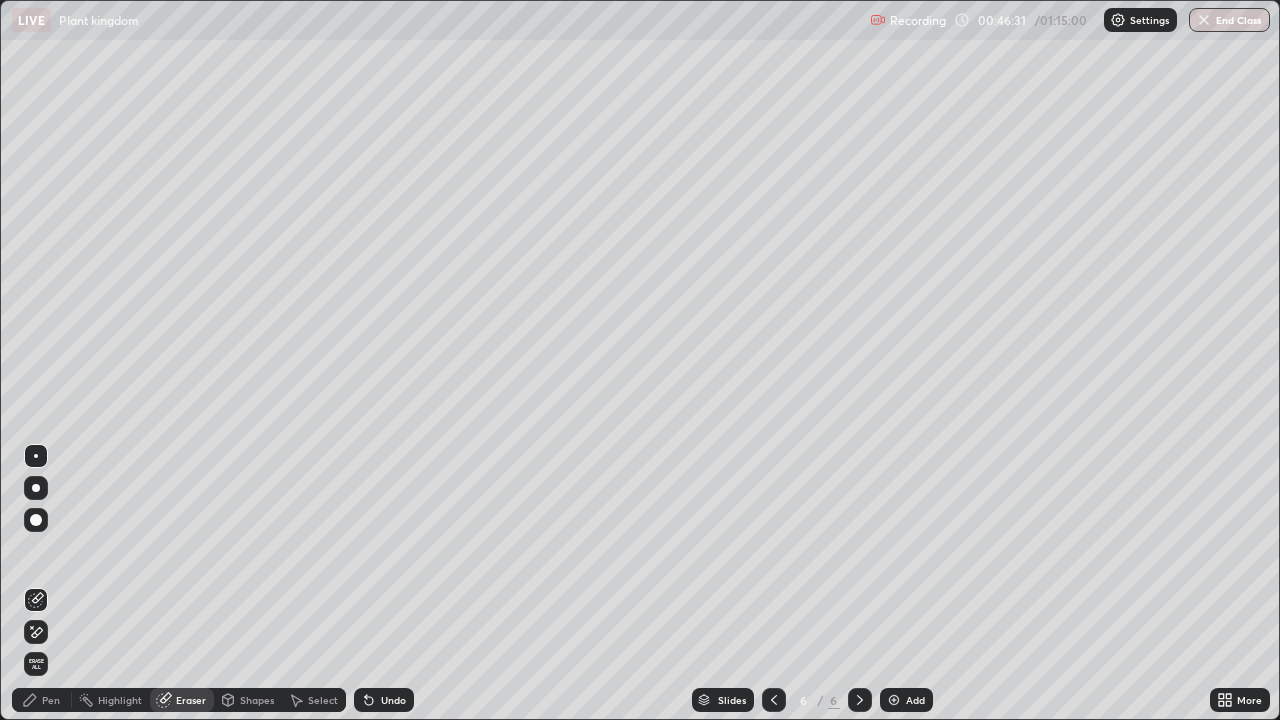 click at bounding box center [36, 632] 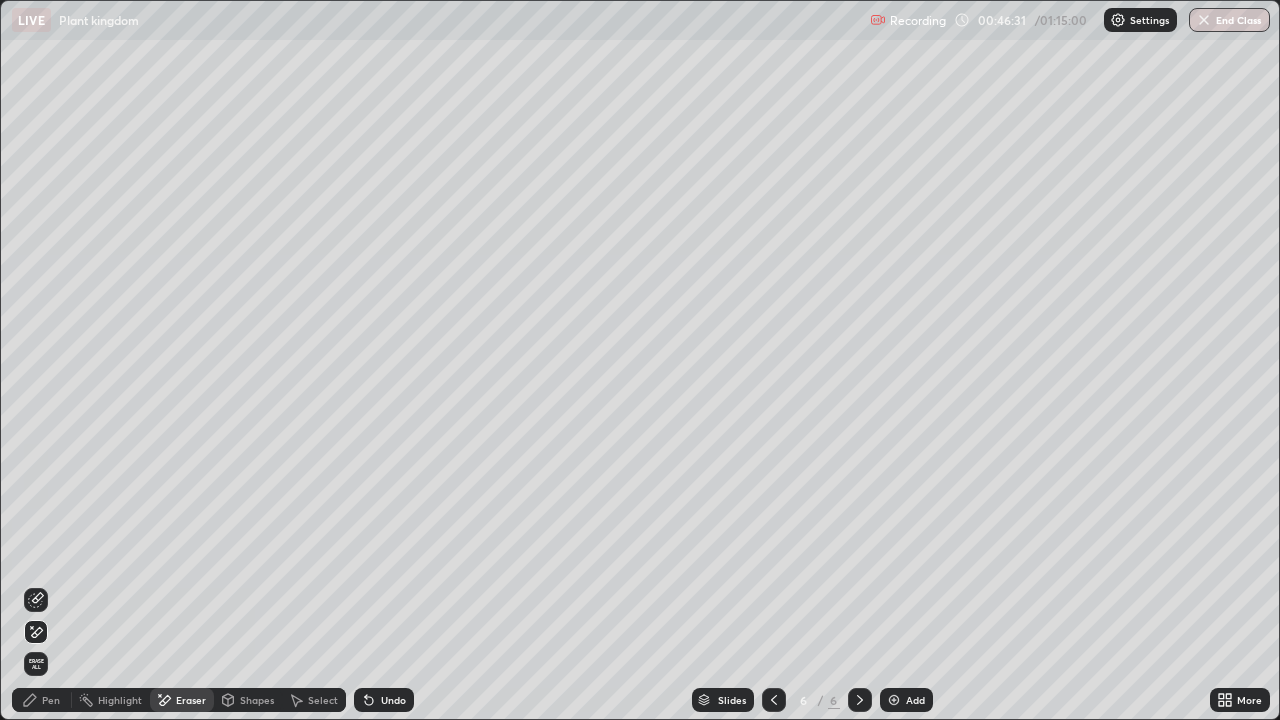 click 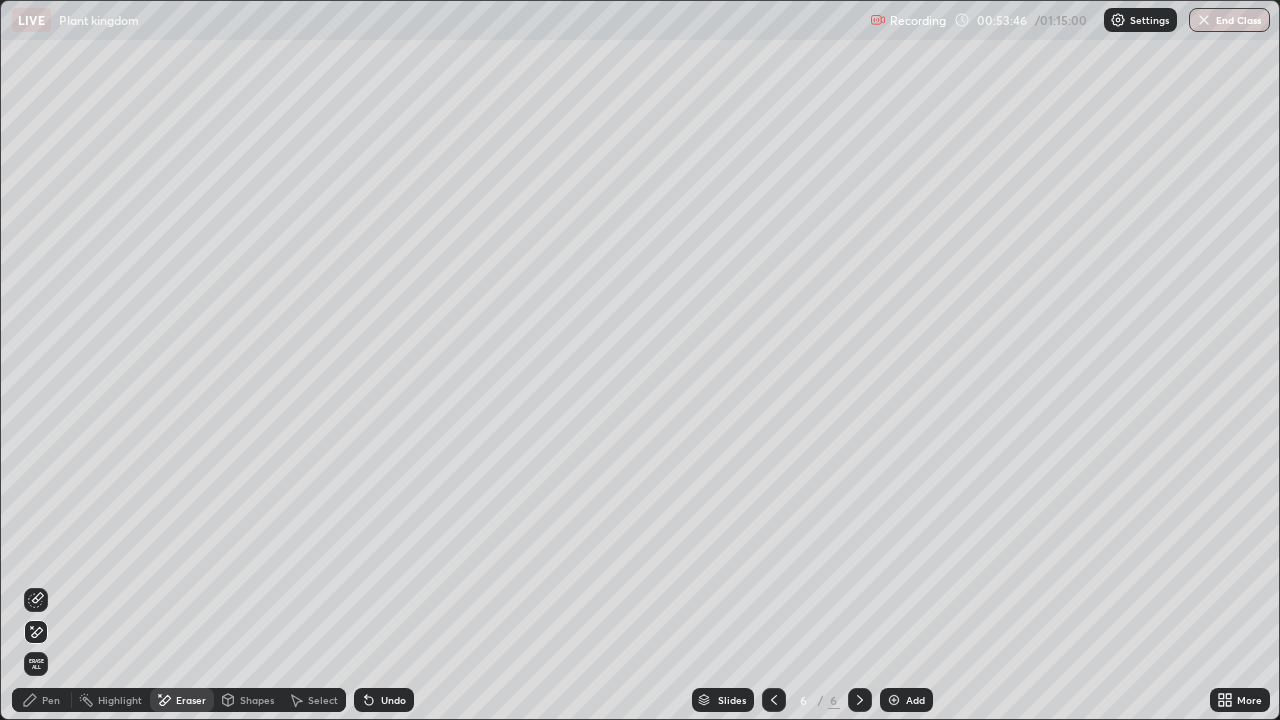 click at bounding box center [894, 700] 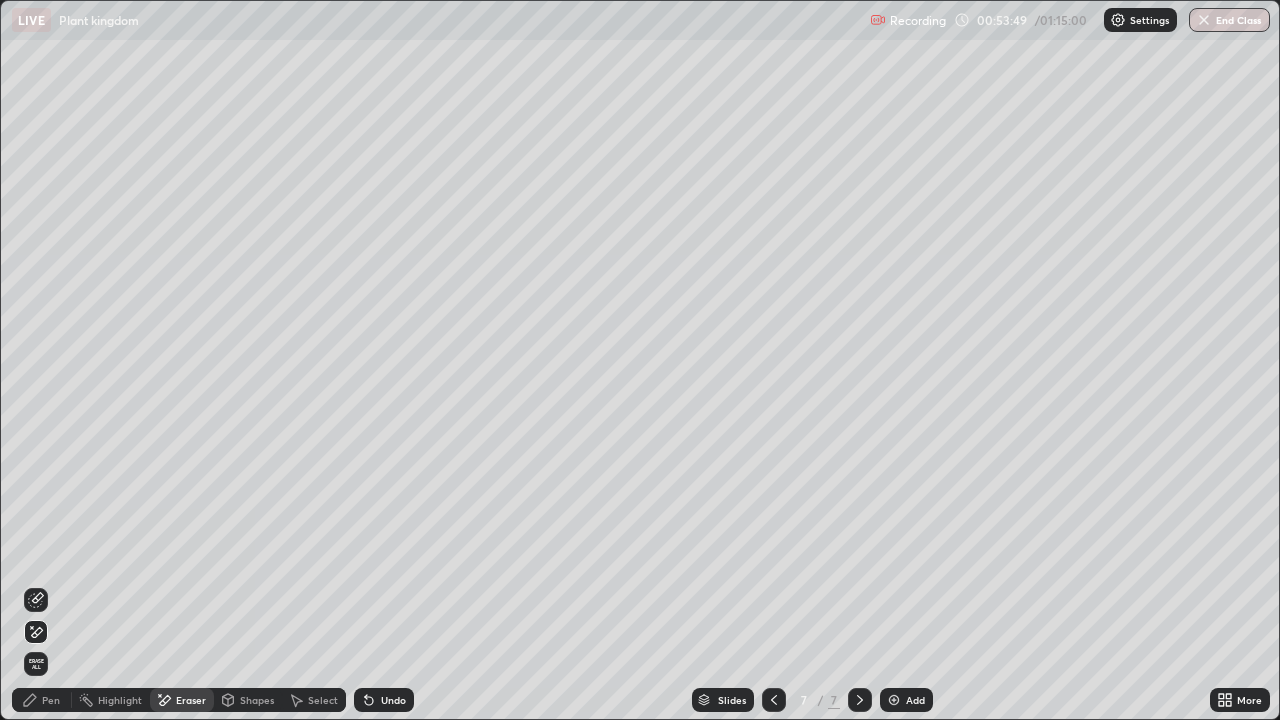click on "Pen" at bounding box center (51, 700) 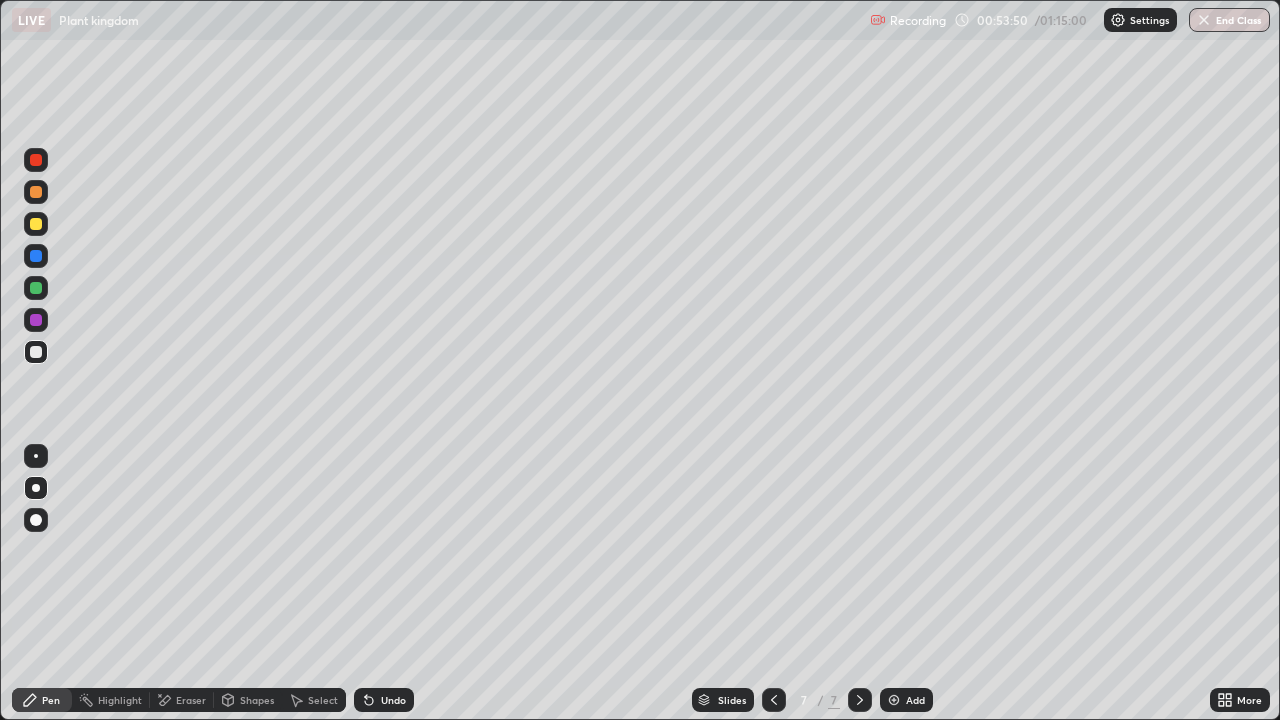 click at bounding box center (36, 224) 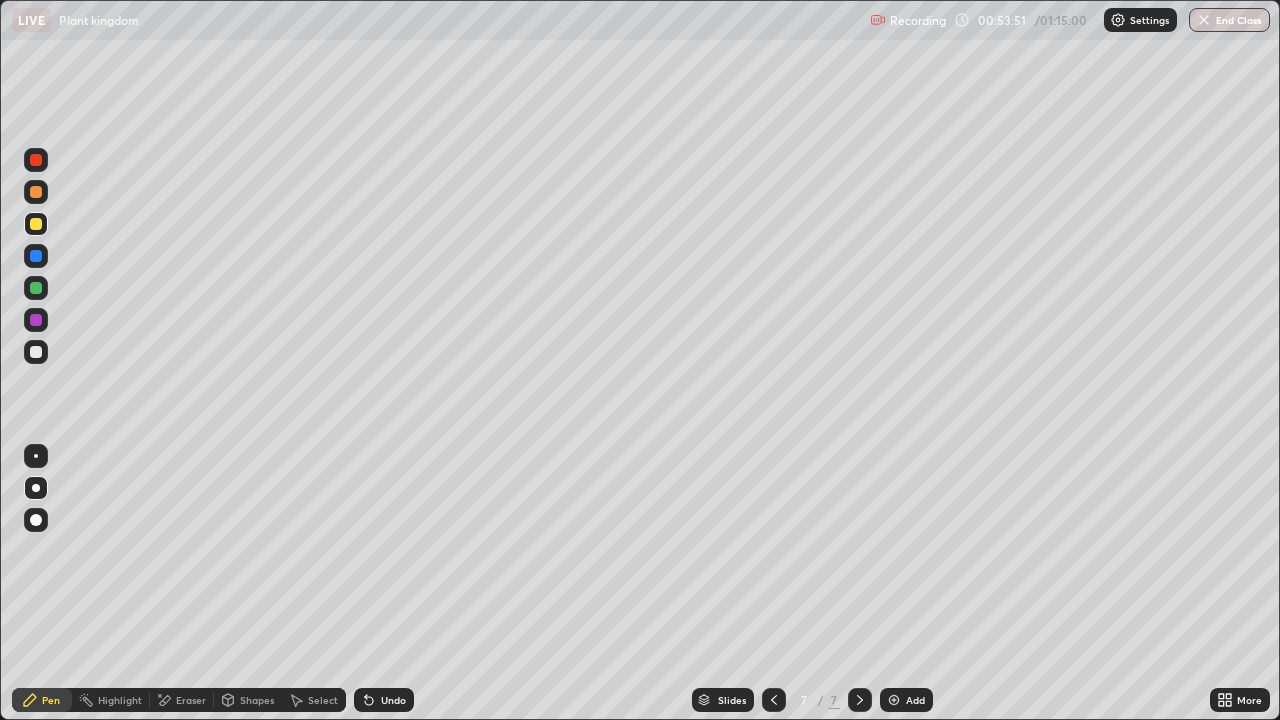 click at bounding box center [36, 224] 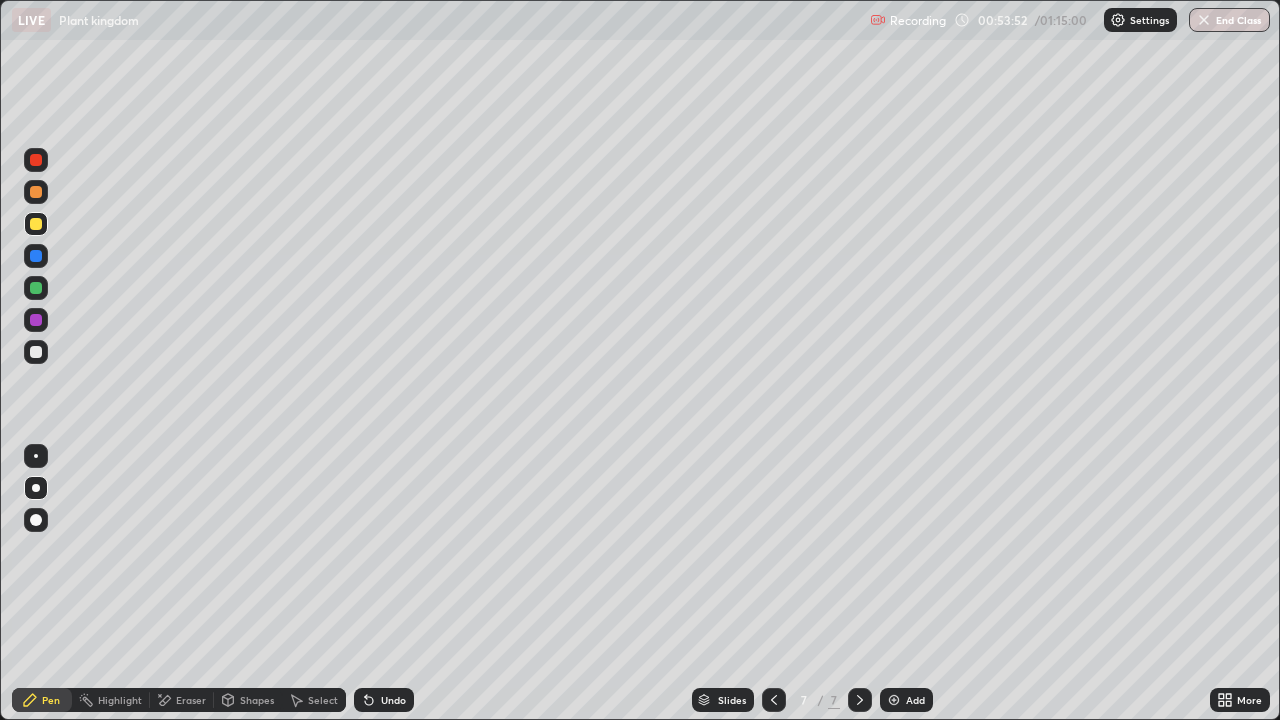 click at bounding box center [36, 224] 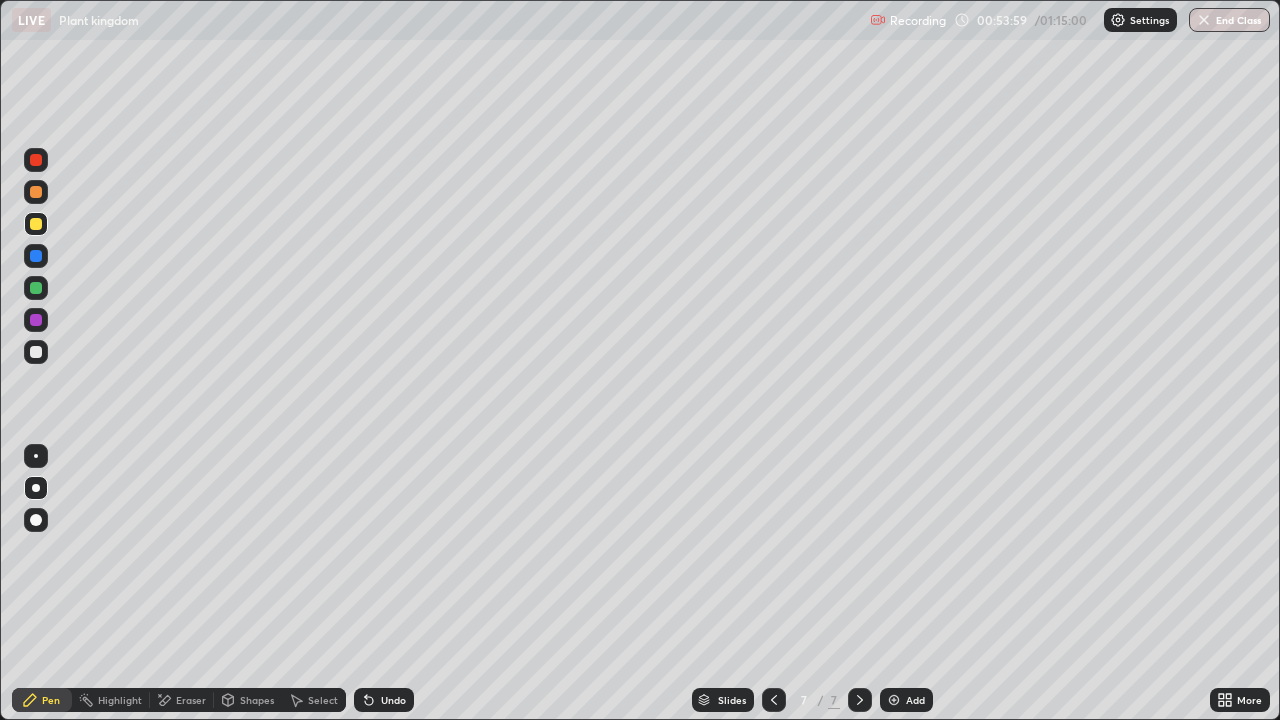 click at bounding box center [36, 352] 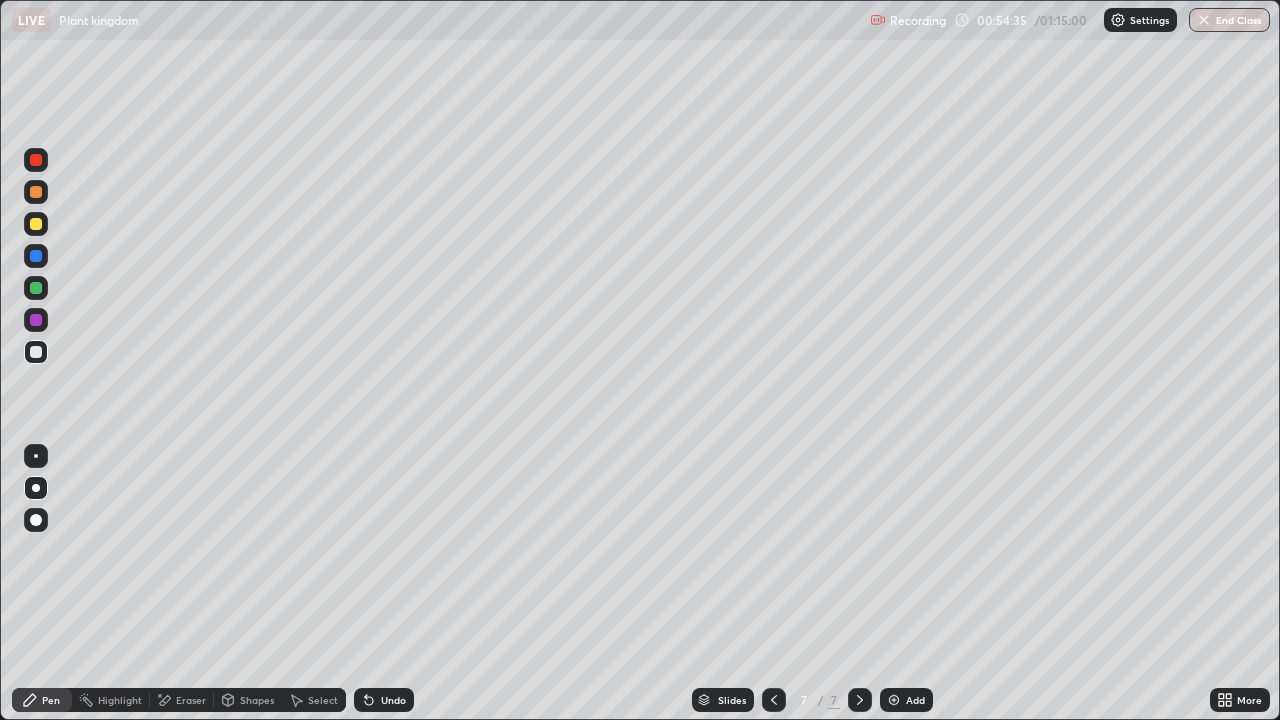 click at bounding box center (36, 224) 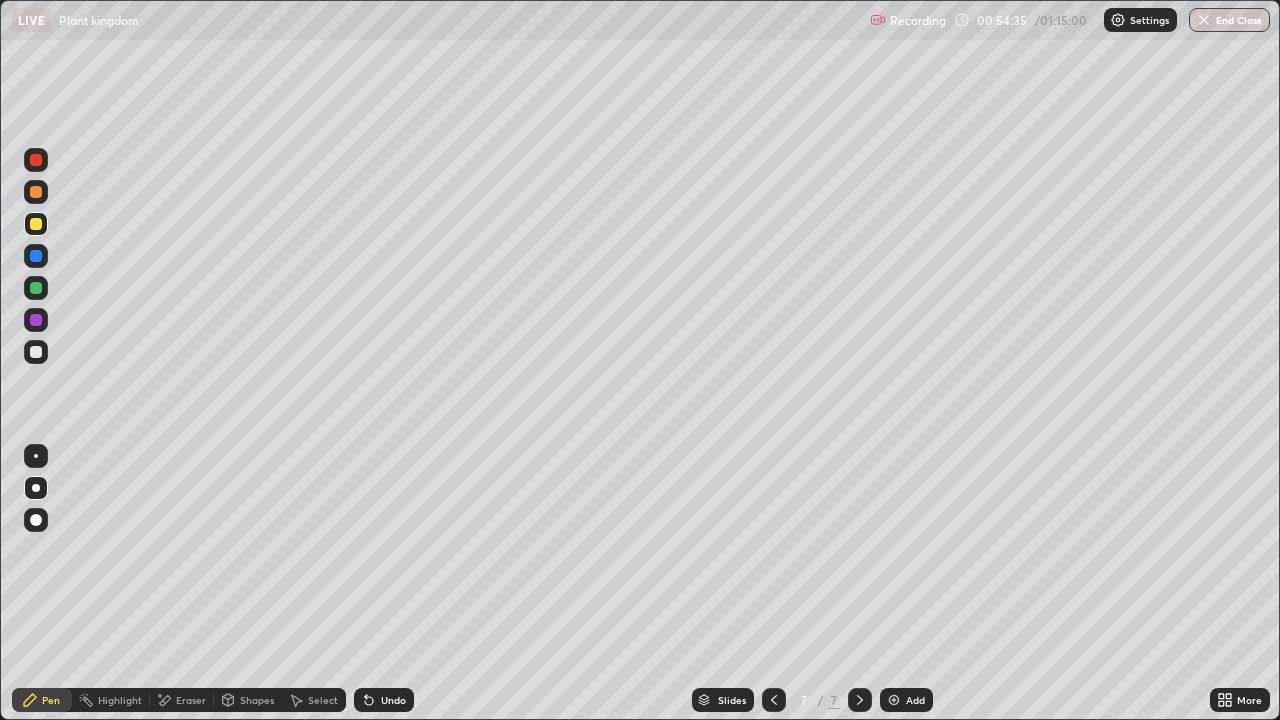 click at bounding box center [36, 224] 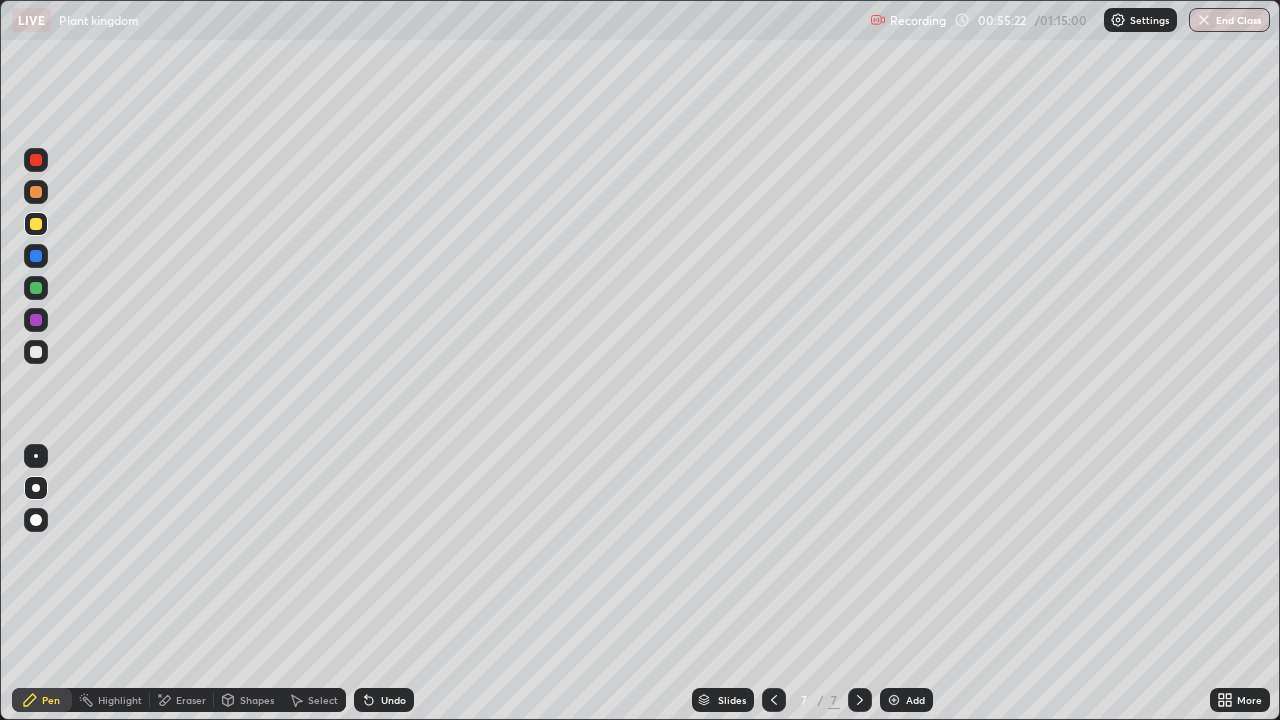 click at bounding box center (36, 256) 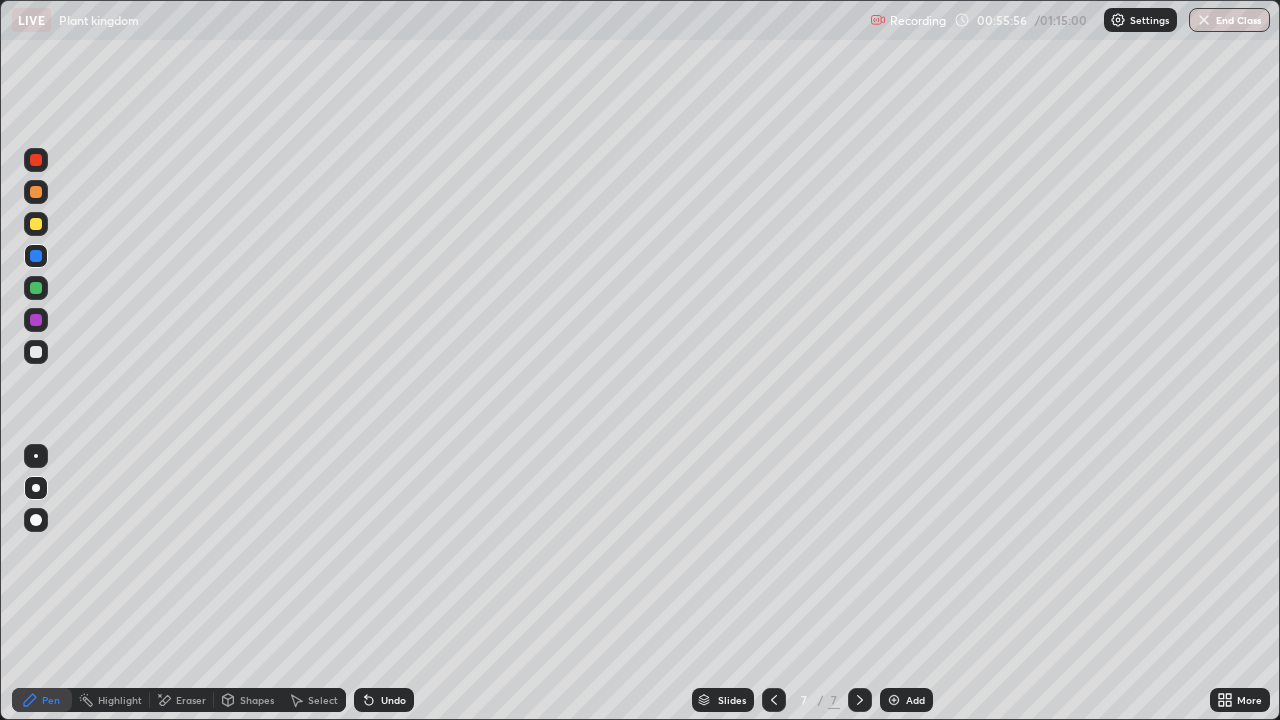 click at bounding box center [36, 352] 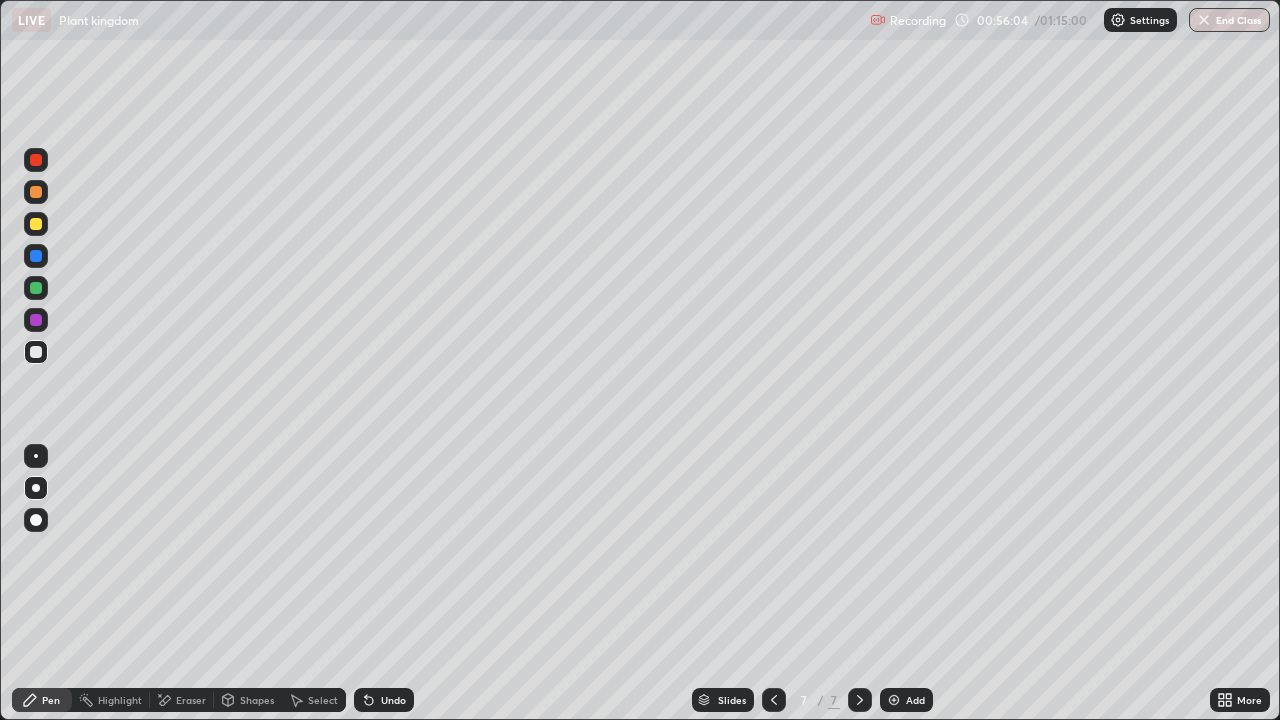 click 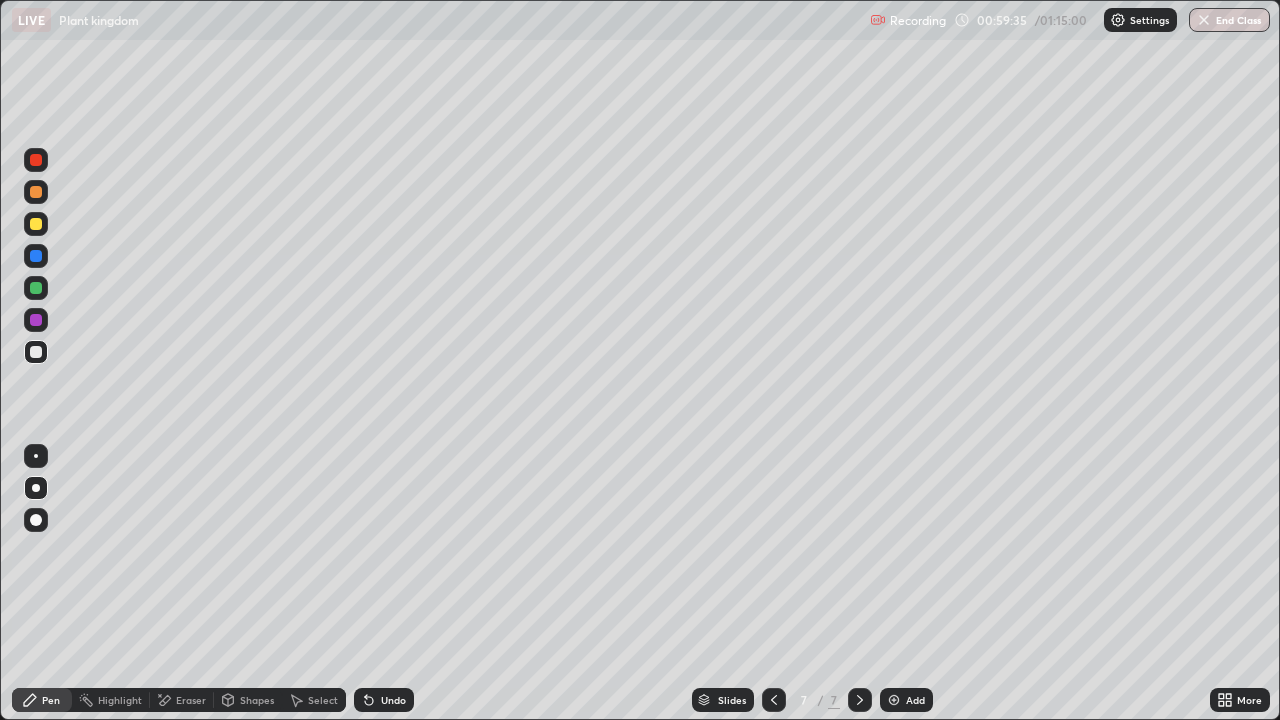 click 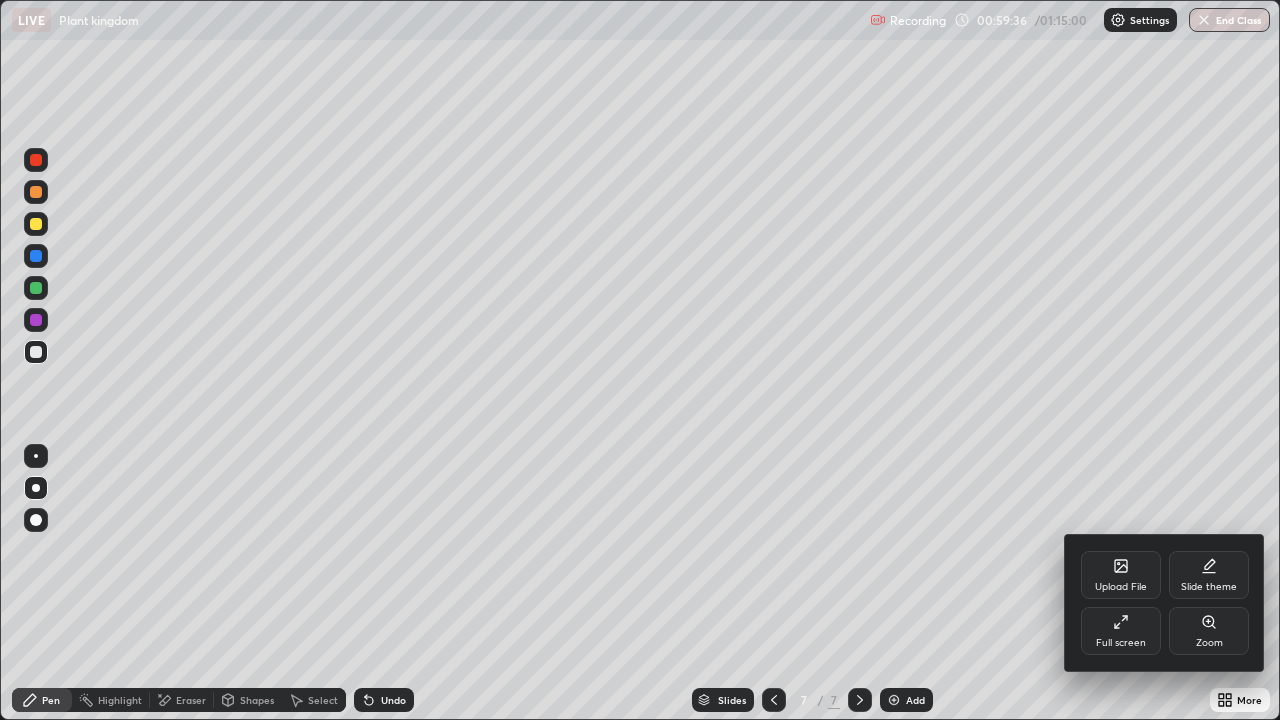 click on "Upload File" at bounding box center [1121, 575] 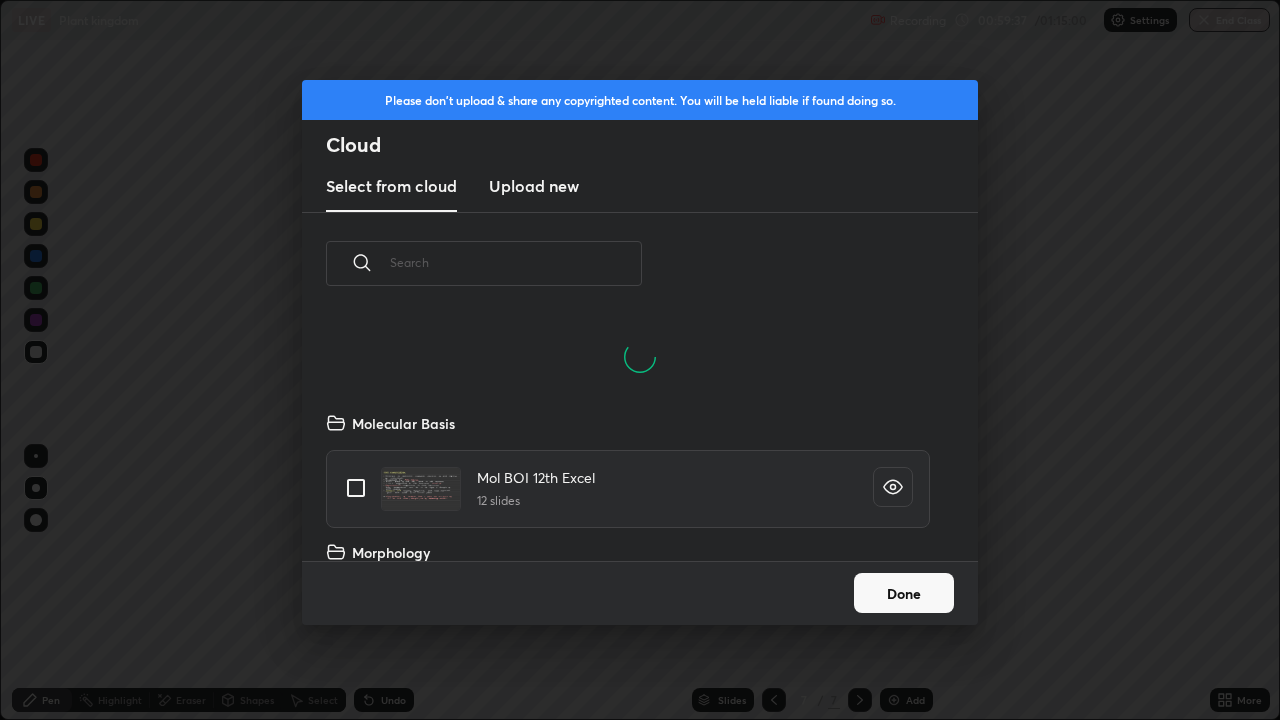 scroll, scrollTop: 0, scrollLeft: 1, axis: horizontal 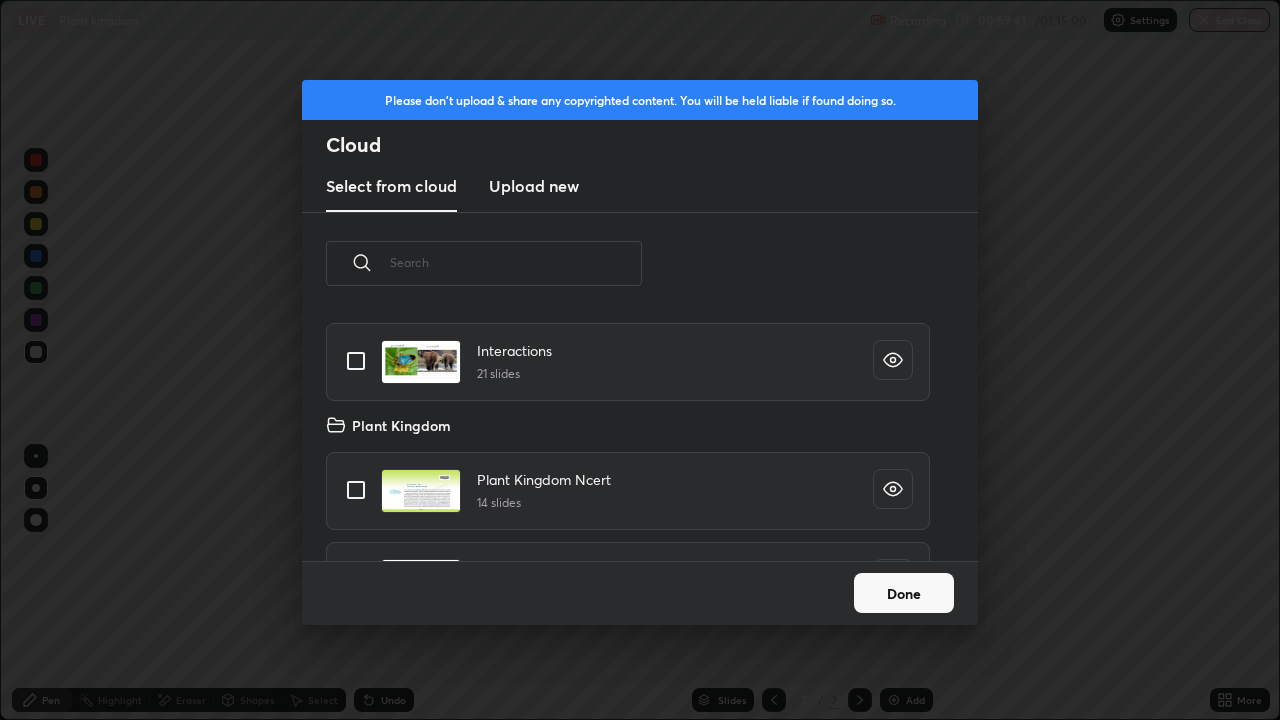 click at bounding box center [356, 490] 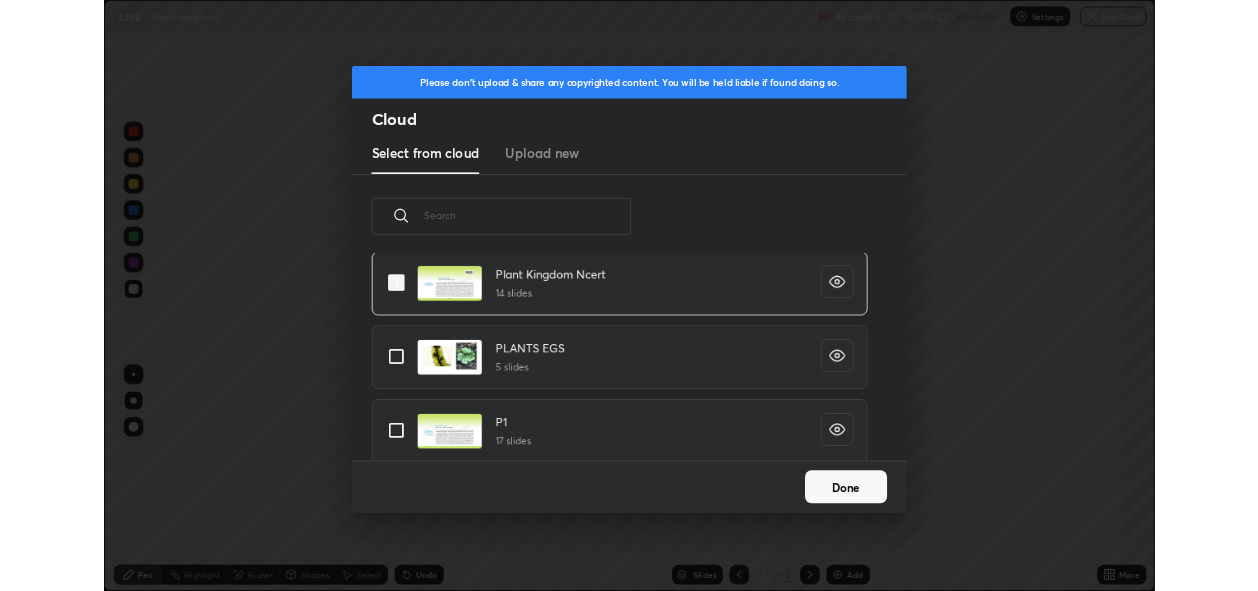 scroll, scrollTop: 654, scrollLeft: 0, axis: vertical 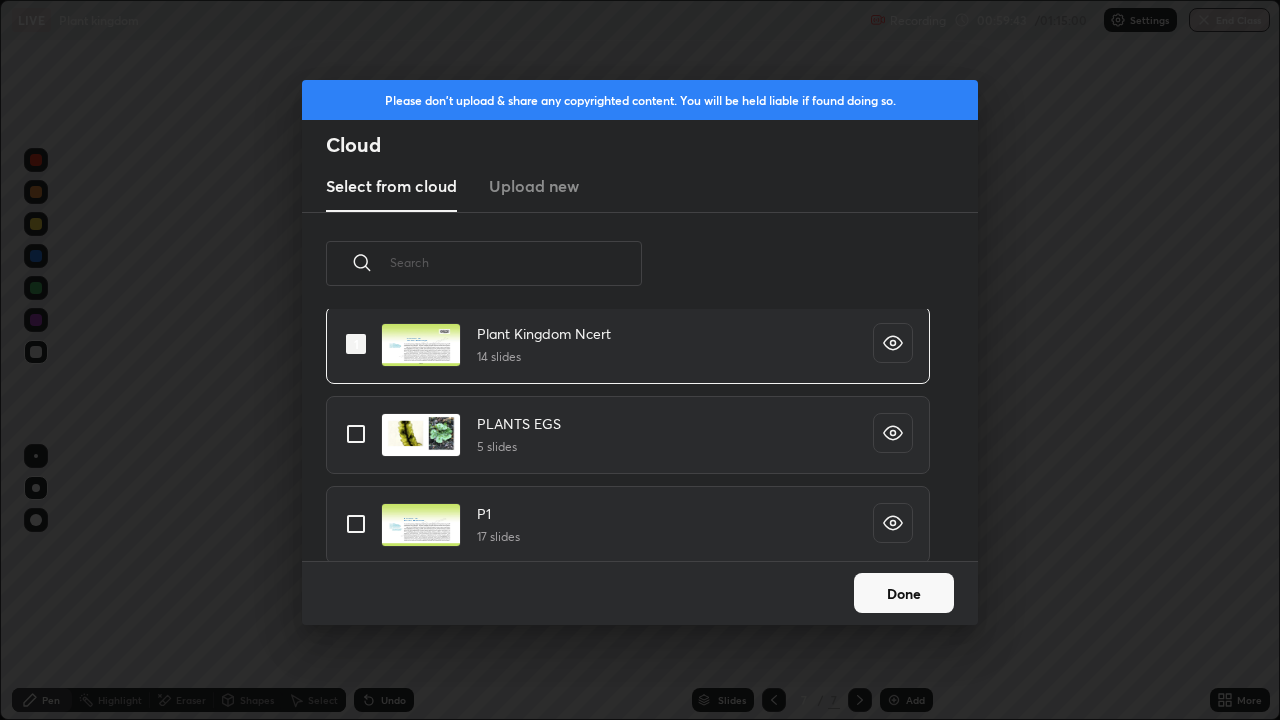 click on "Done" at bounding box center (904, 593) 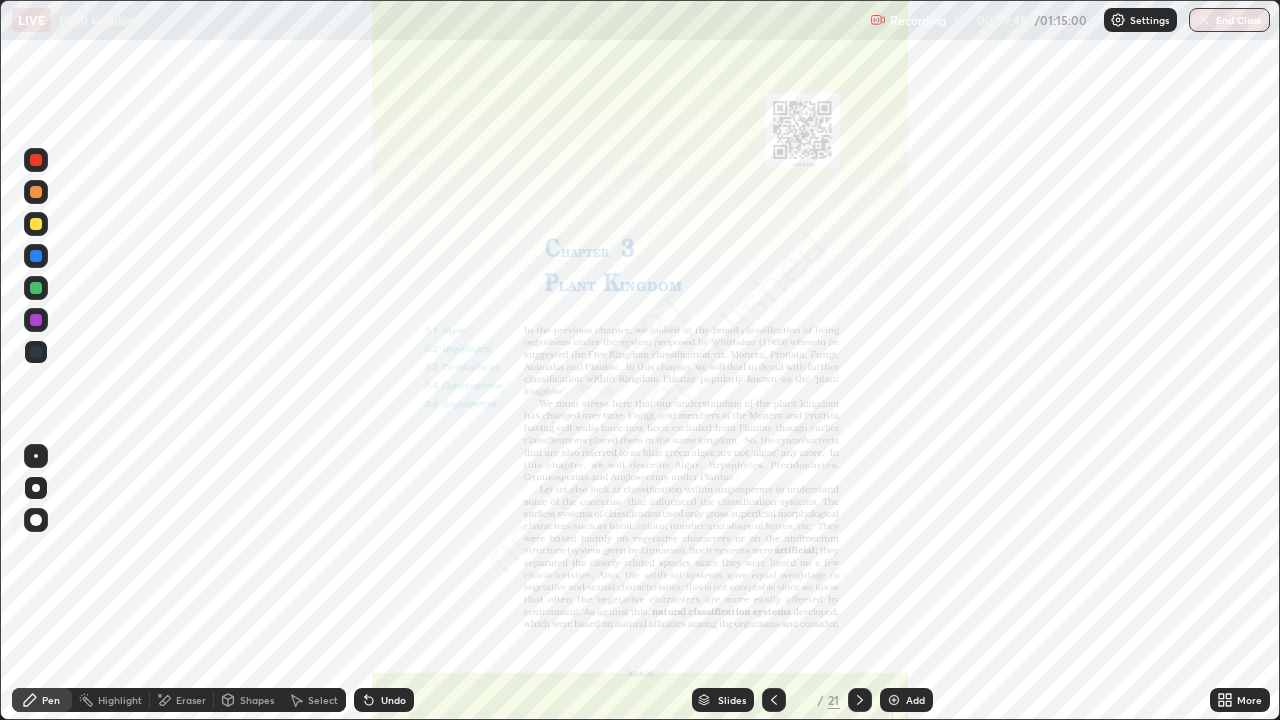 click 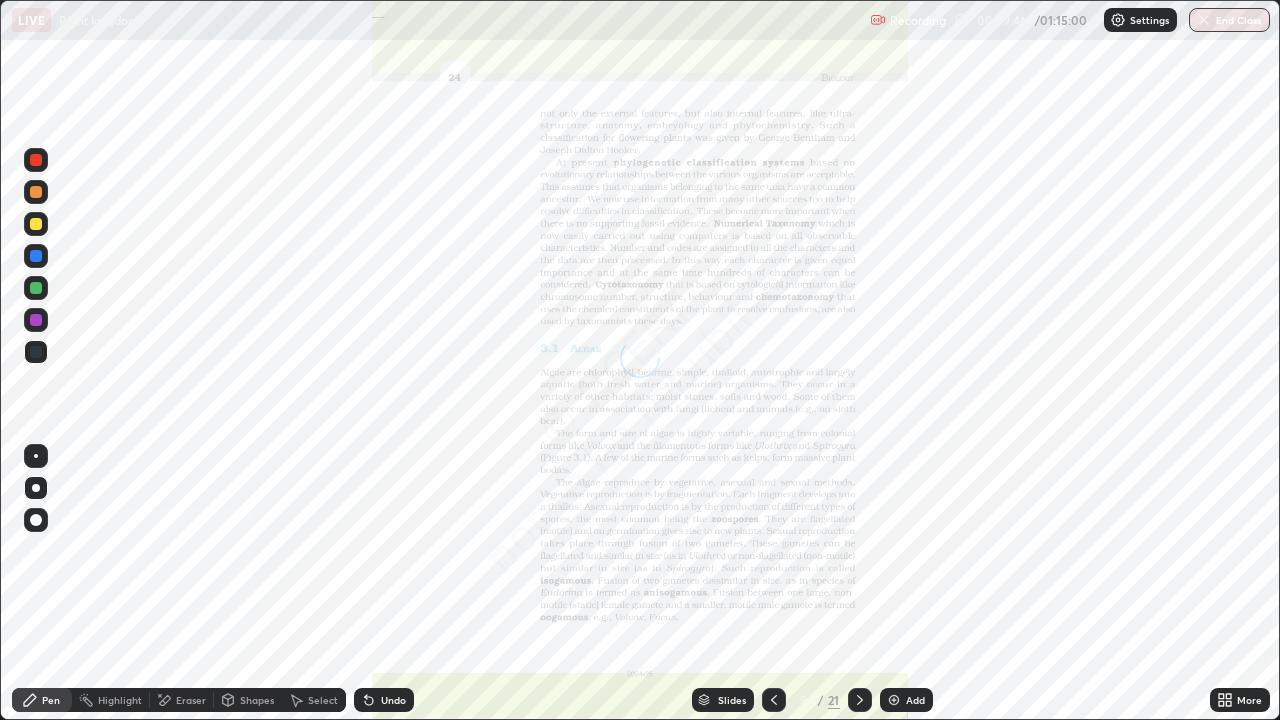 click 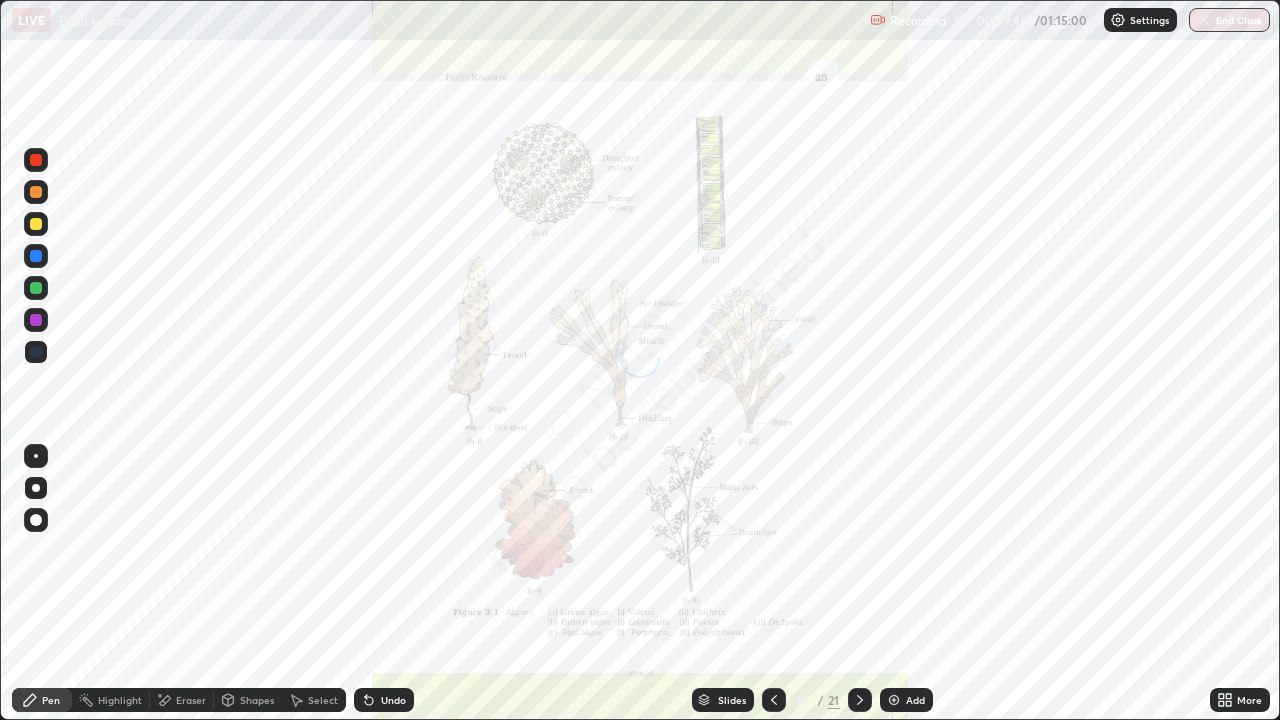 click at bounding box center (860, 700) 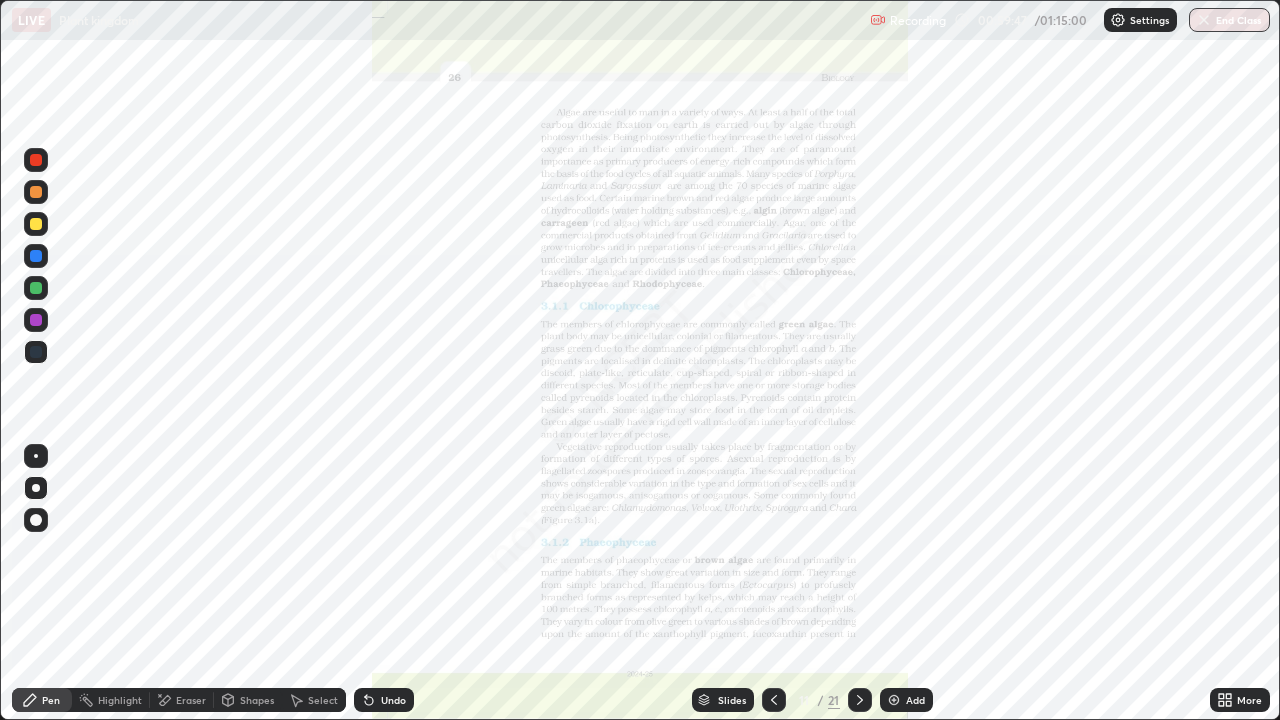 click 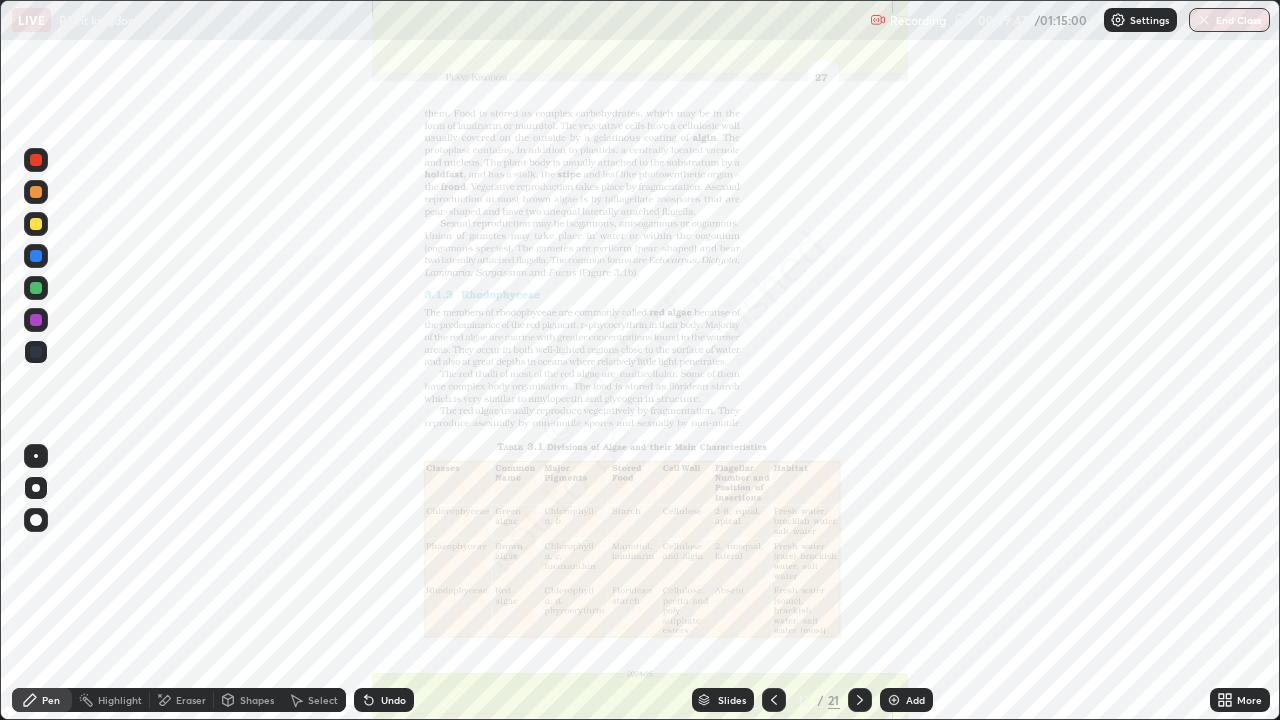 click 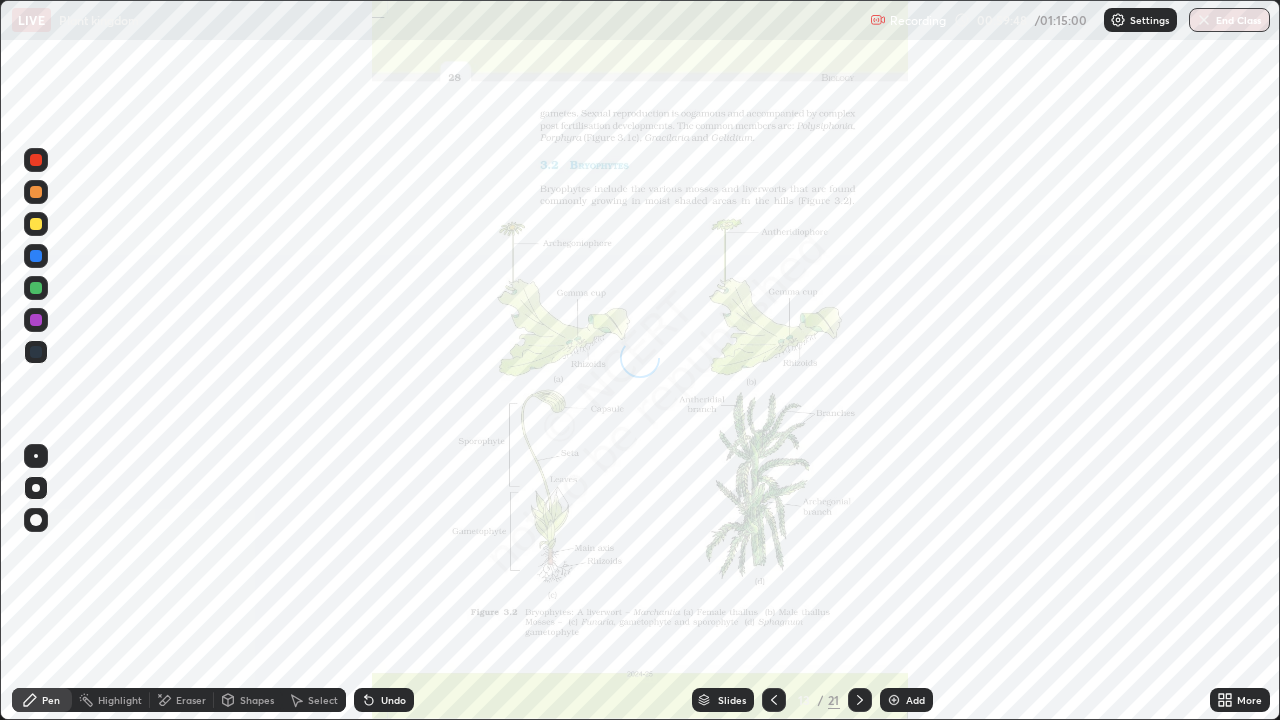 click 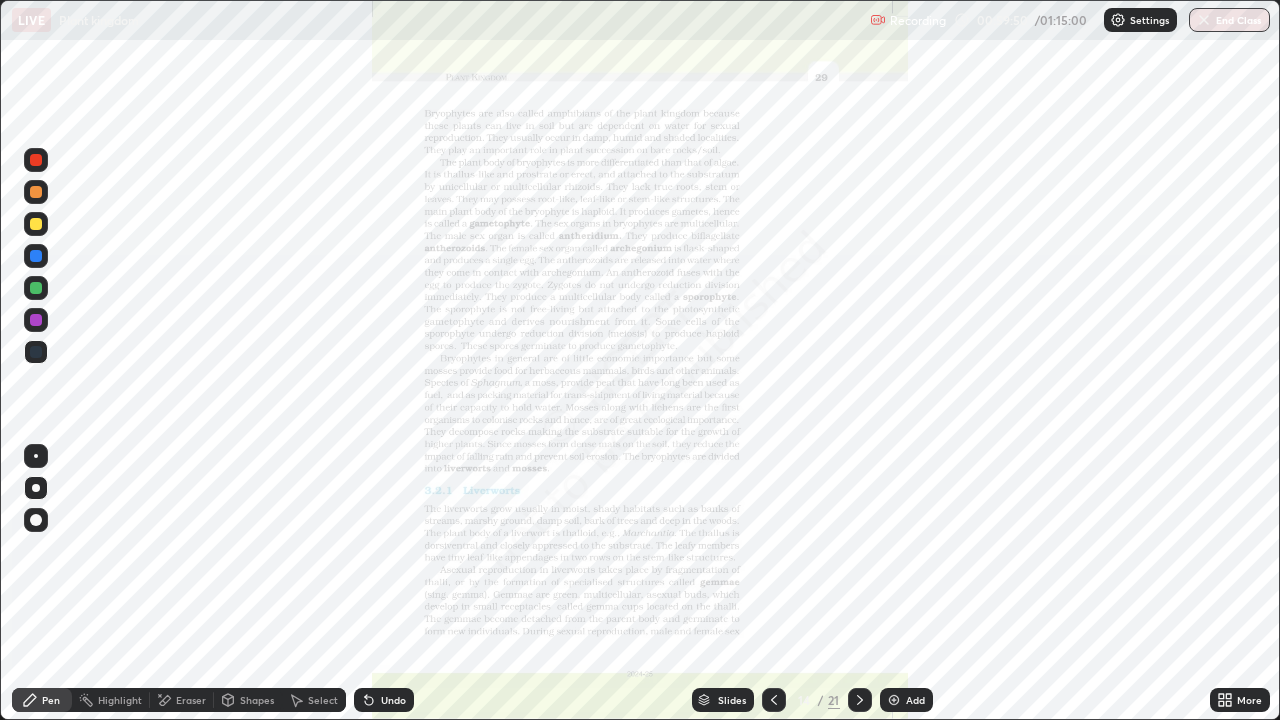 click 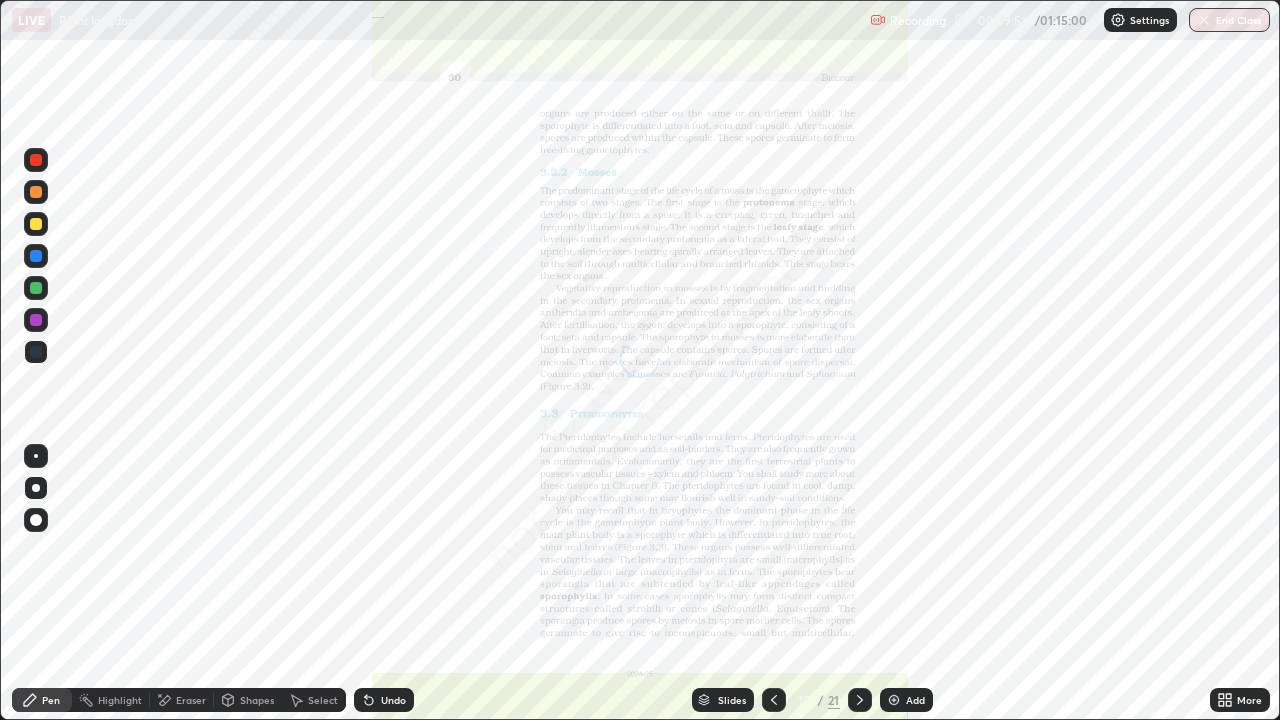 click 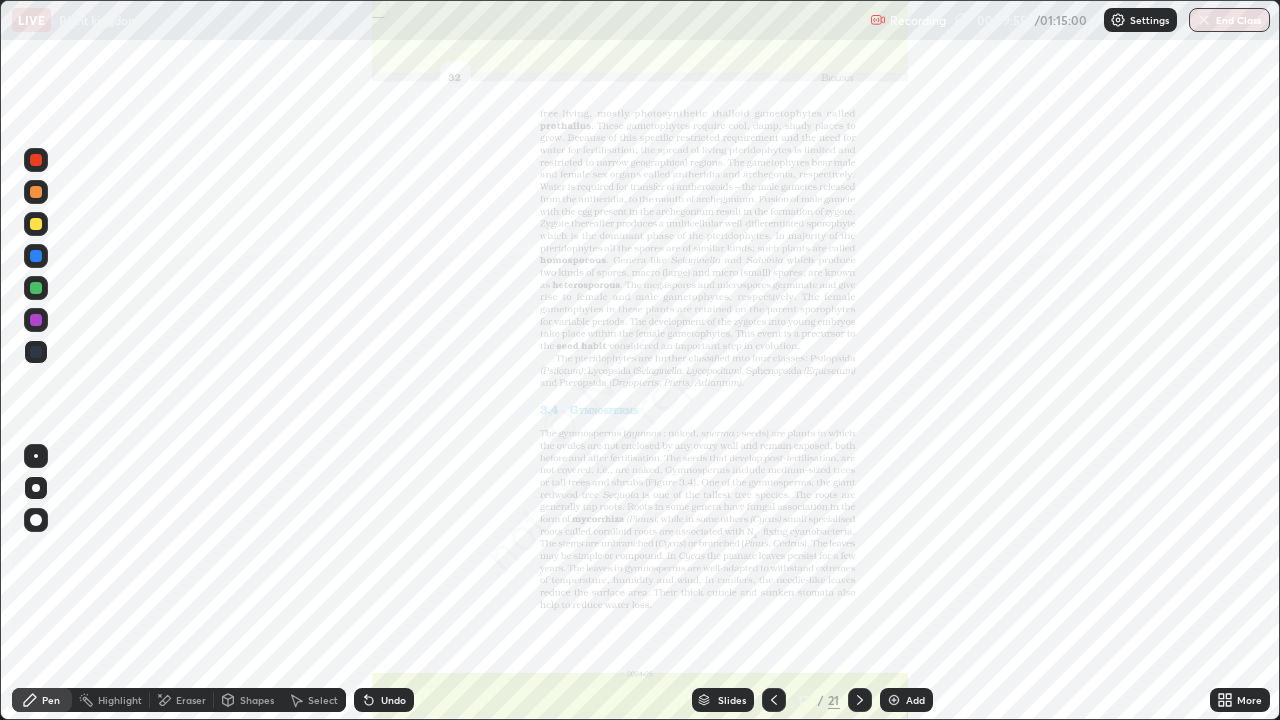 click 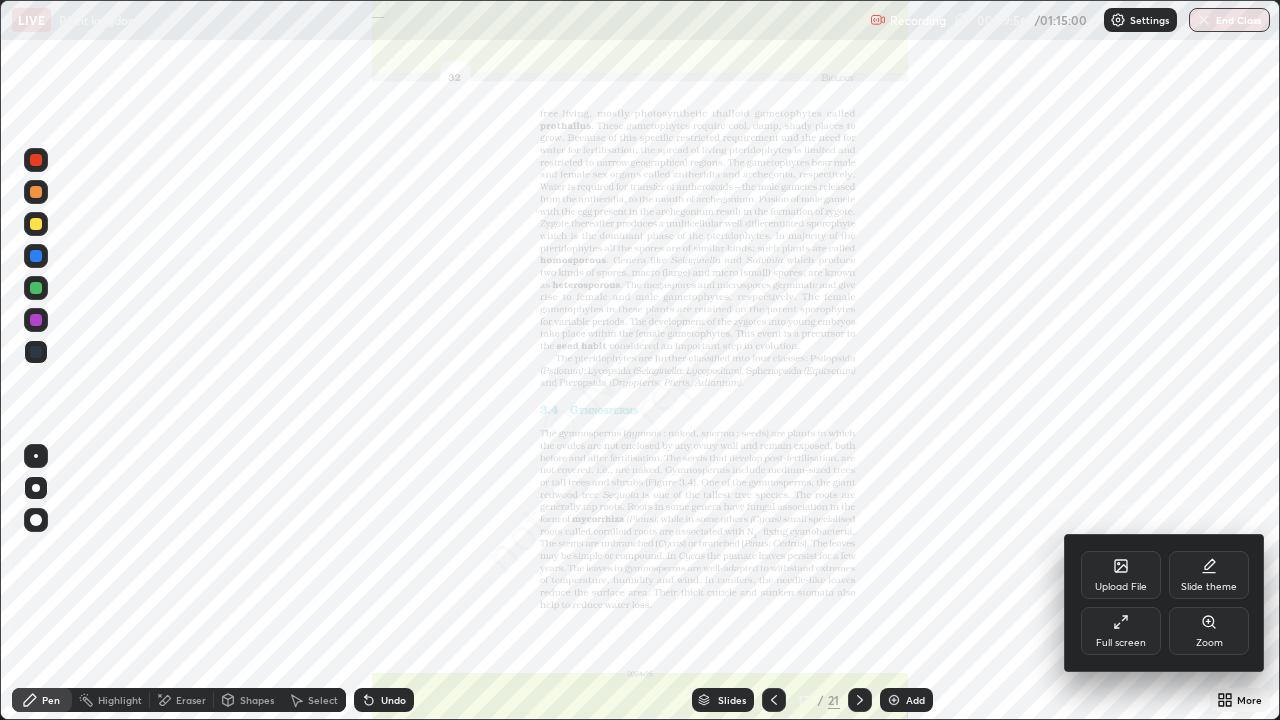 click on "Zoom" at bounding box center [1209, 643] 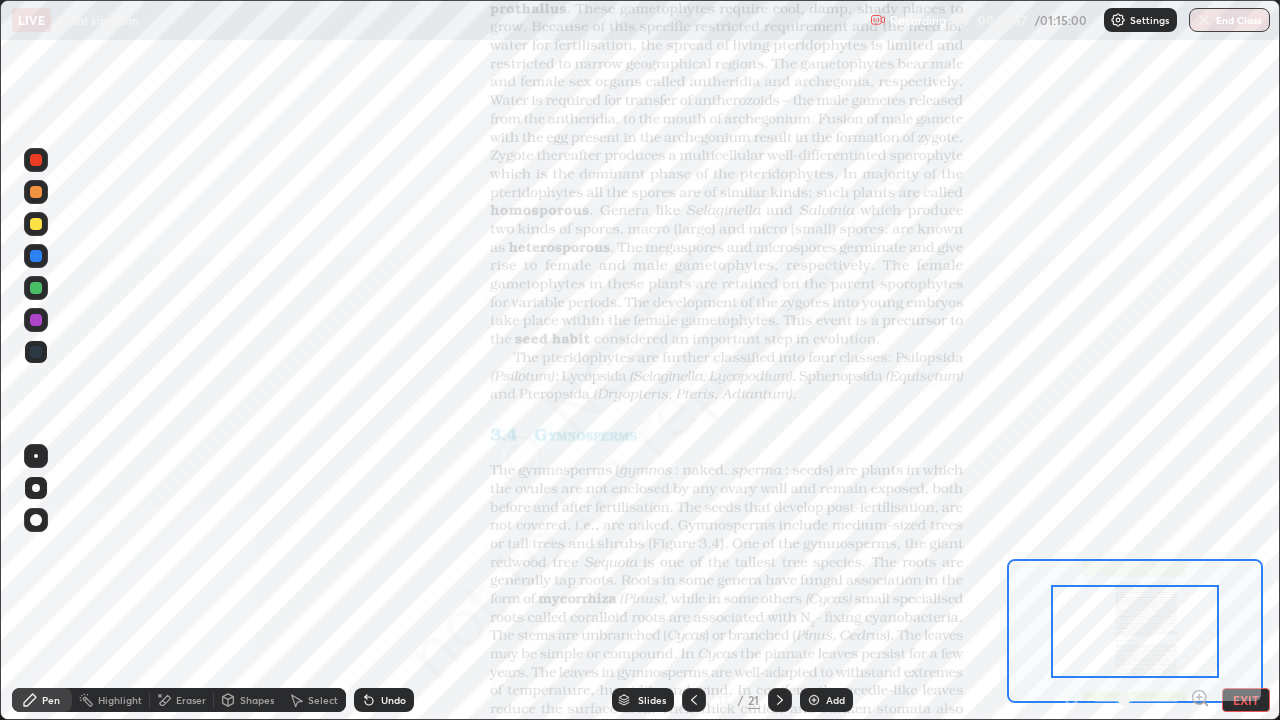 click at bounding box center [1135, 631] 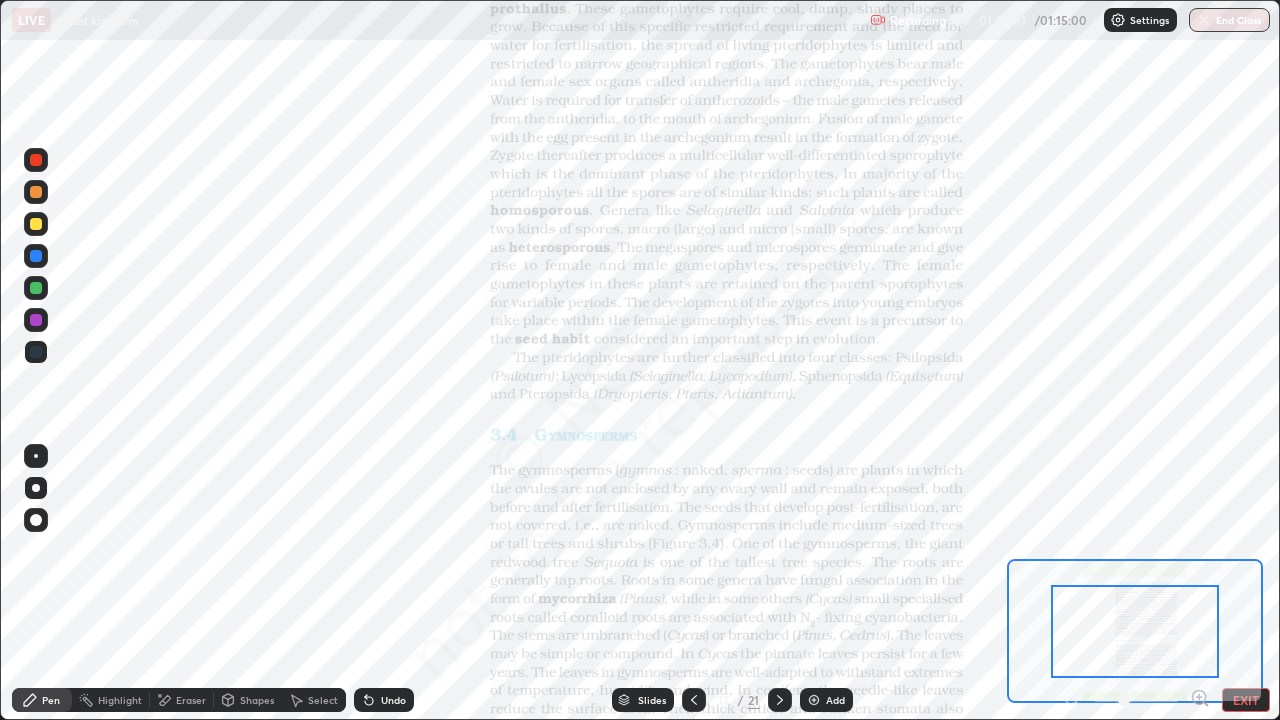 click 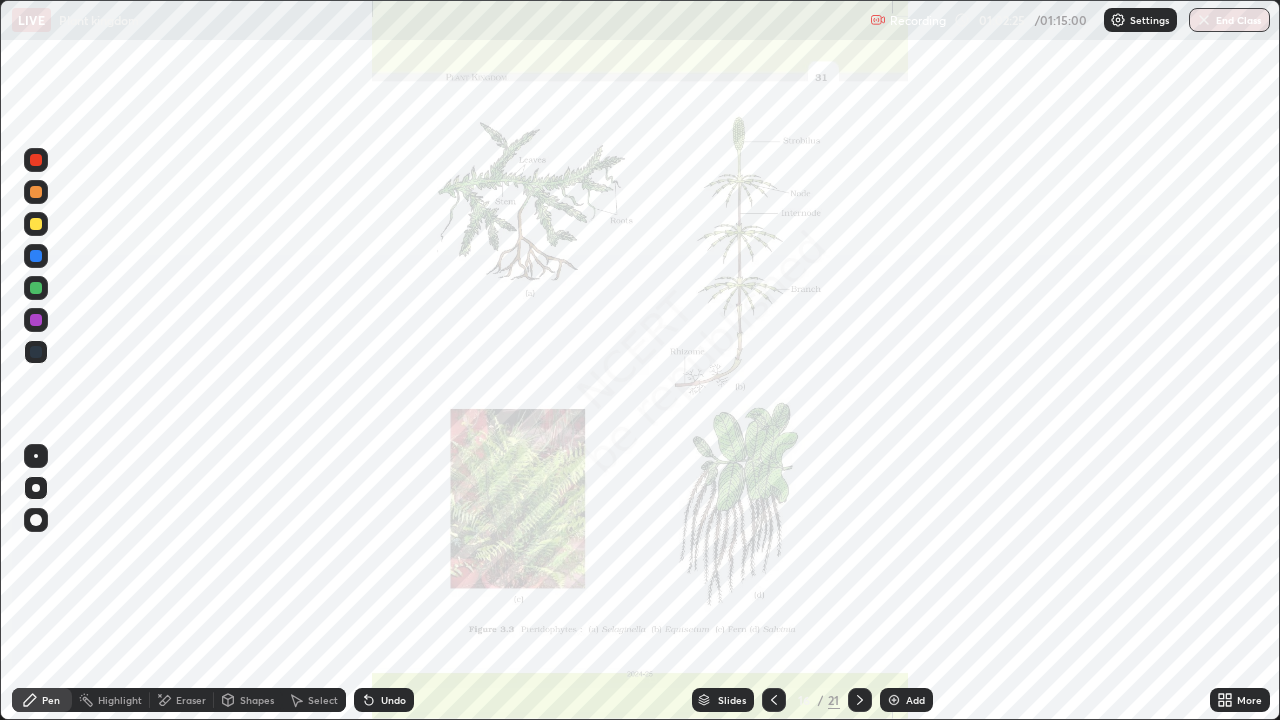 click 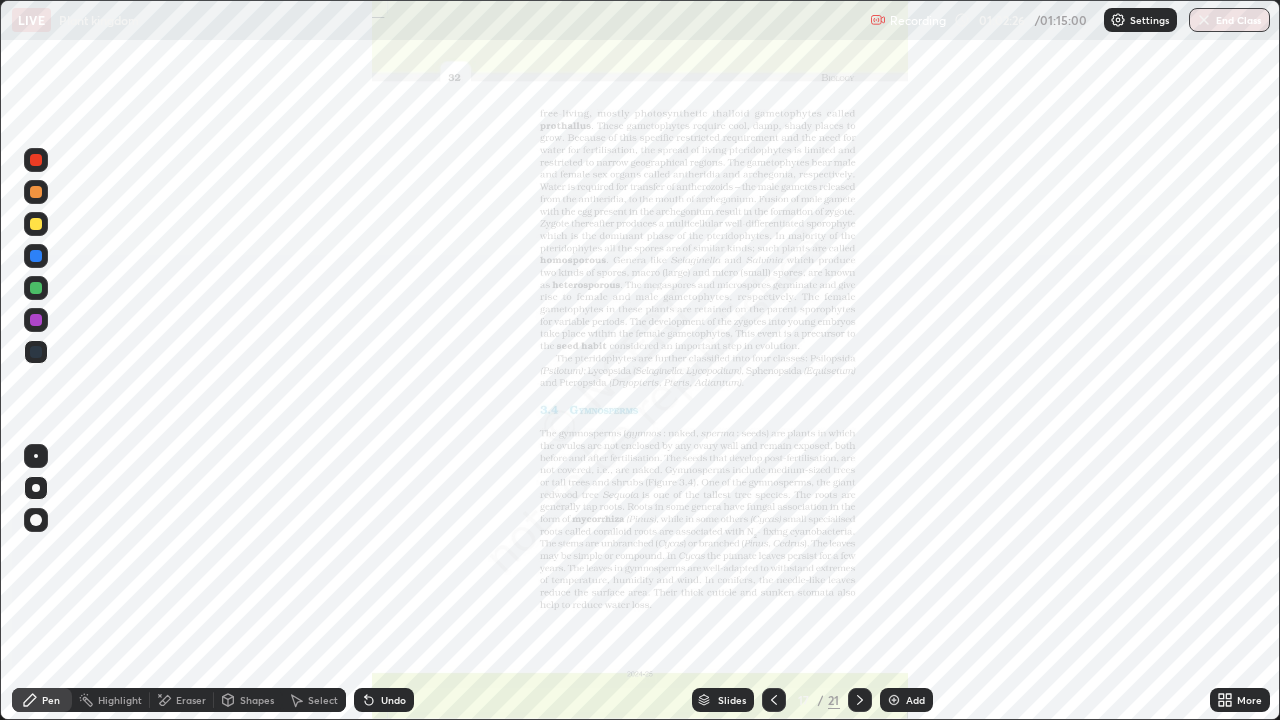 click on "More" at bounding box center [1249, 700] 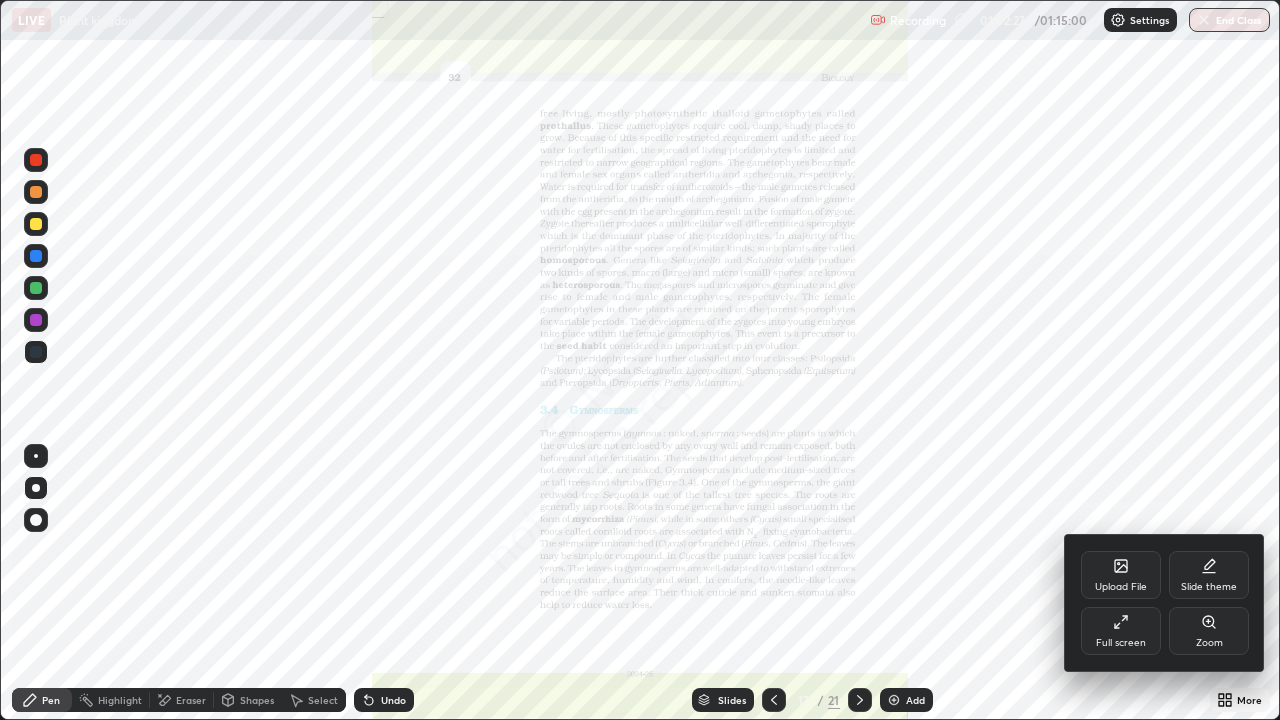 click 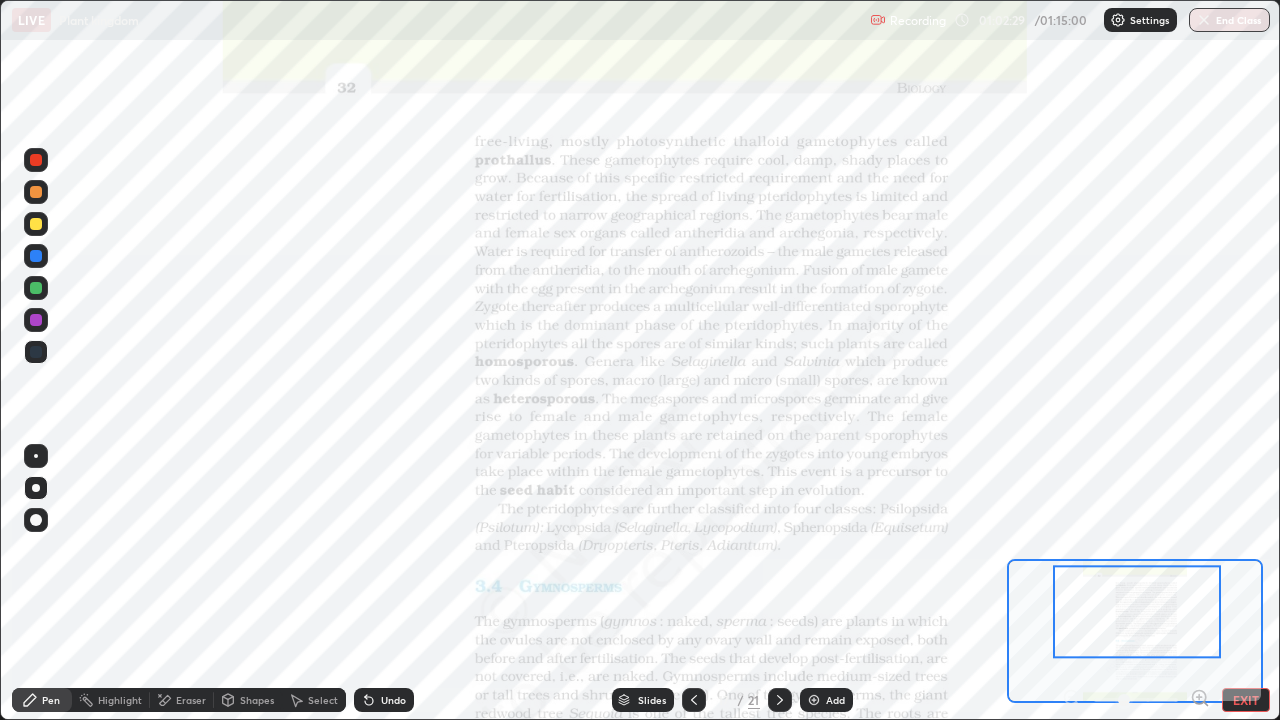 click at bounding box center (1137, 611) 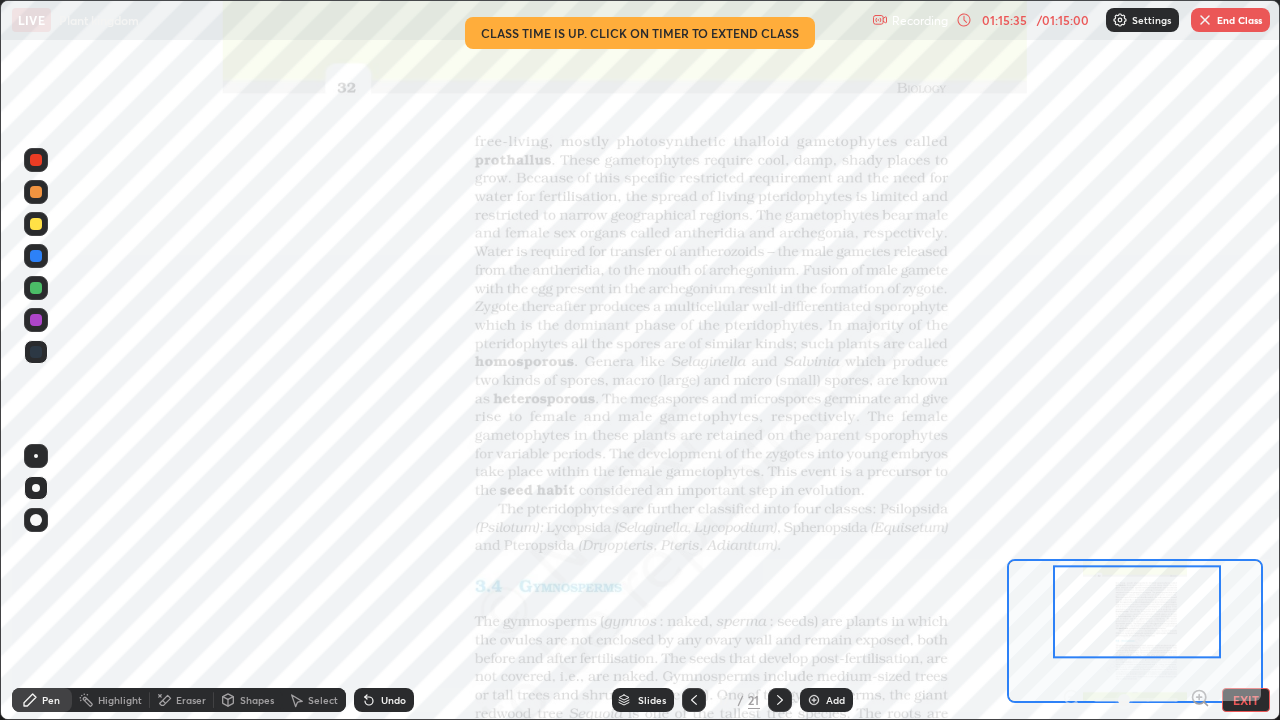 click on "EXIT" at bounding box center (1246, 700) 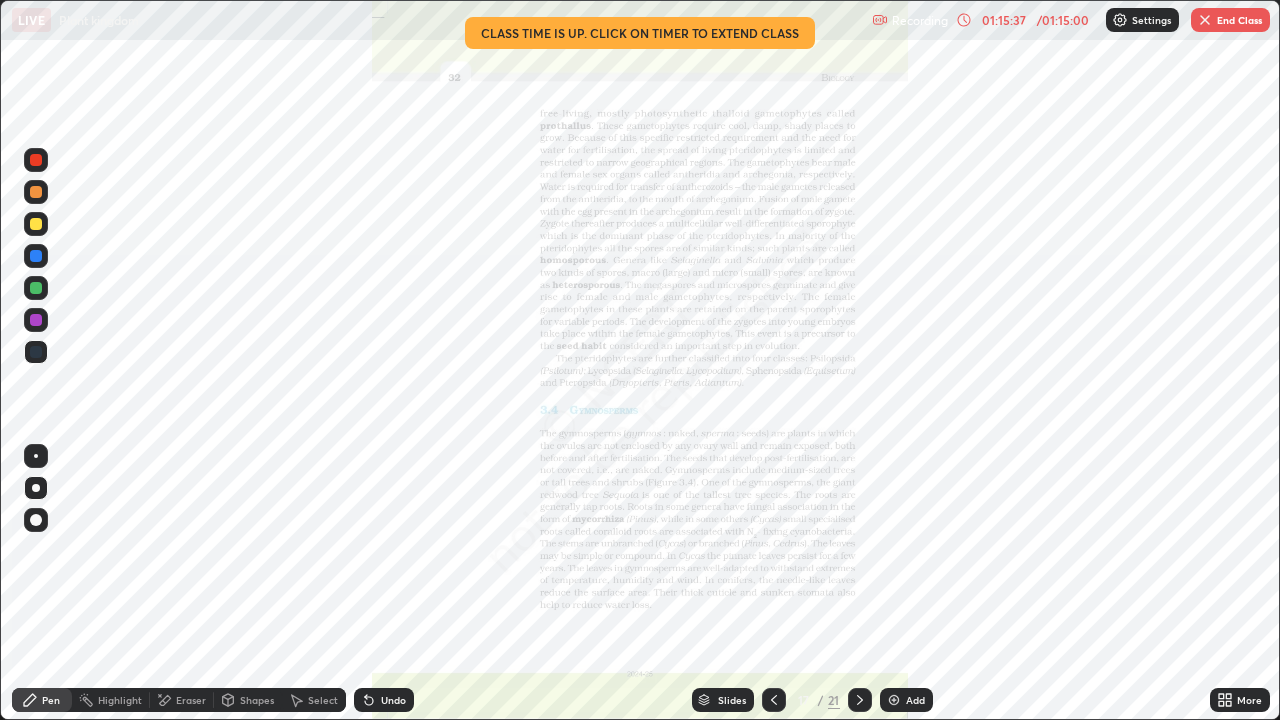 click 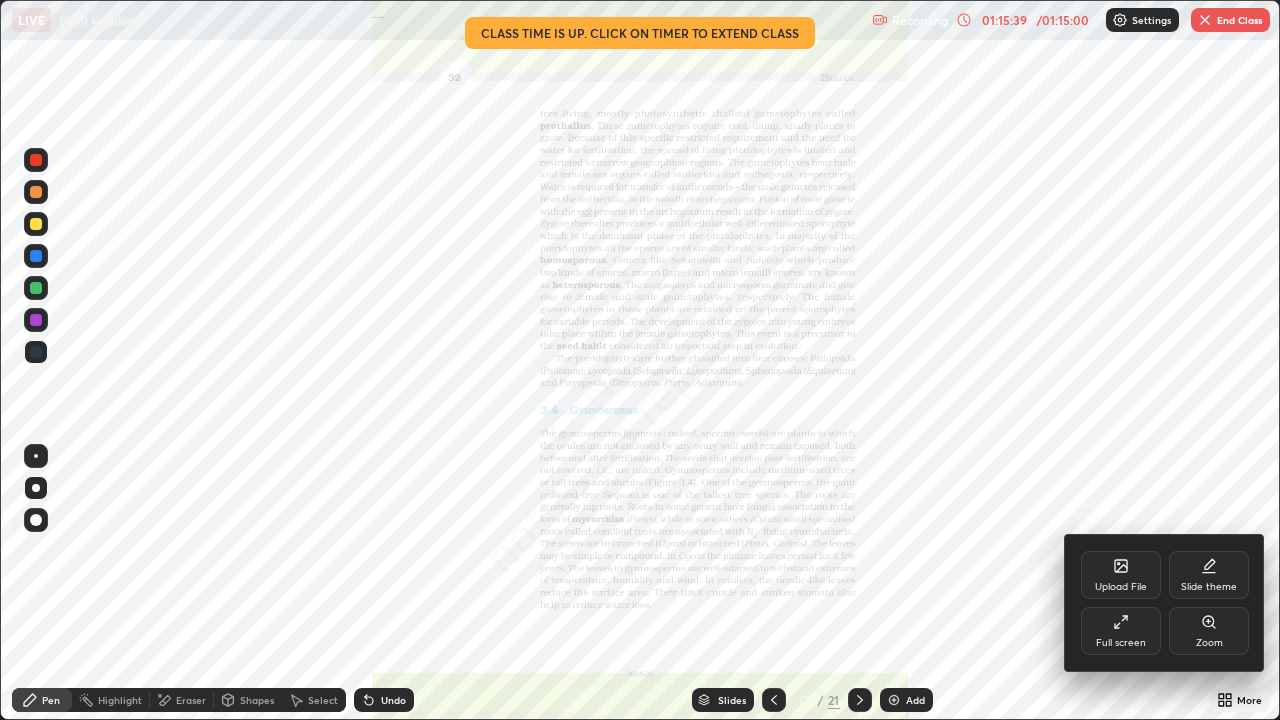 click on "Full screen" at bounding box center (1121, 643) 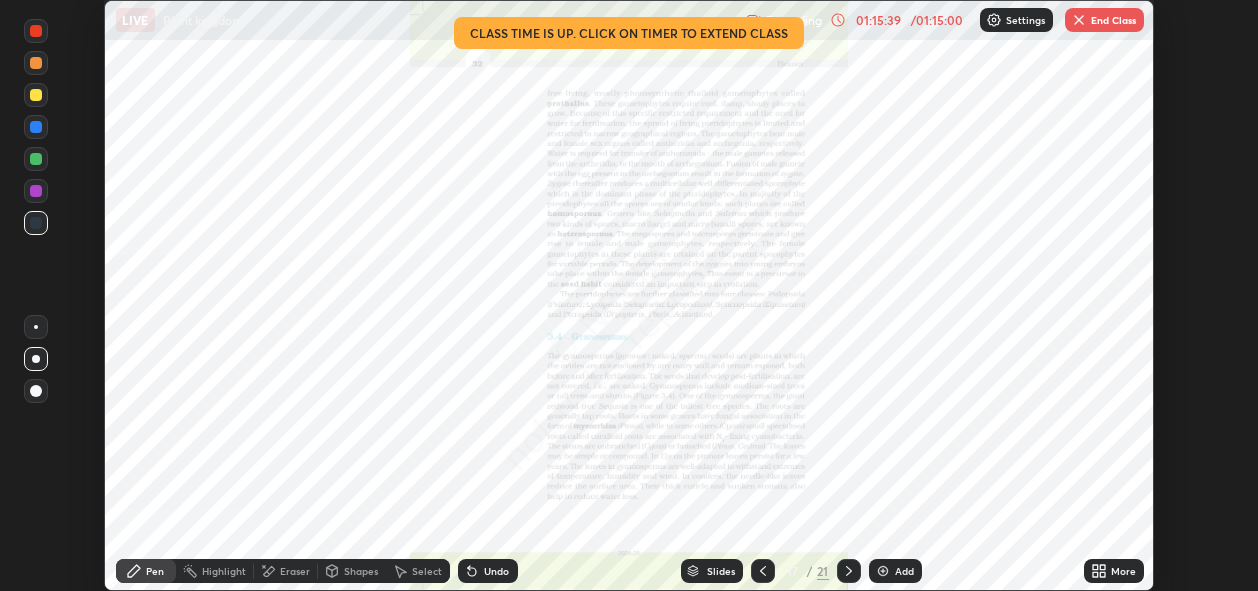scroll, scrollTop: 591, scrollLeft: 1258, axis: both 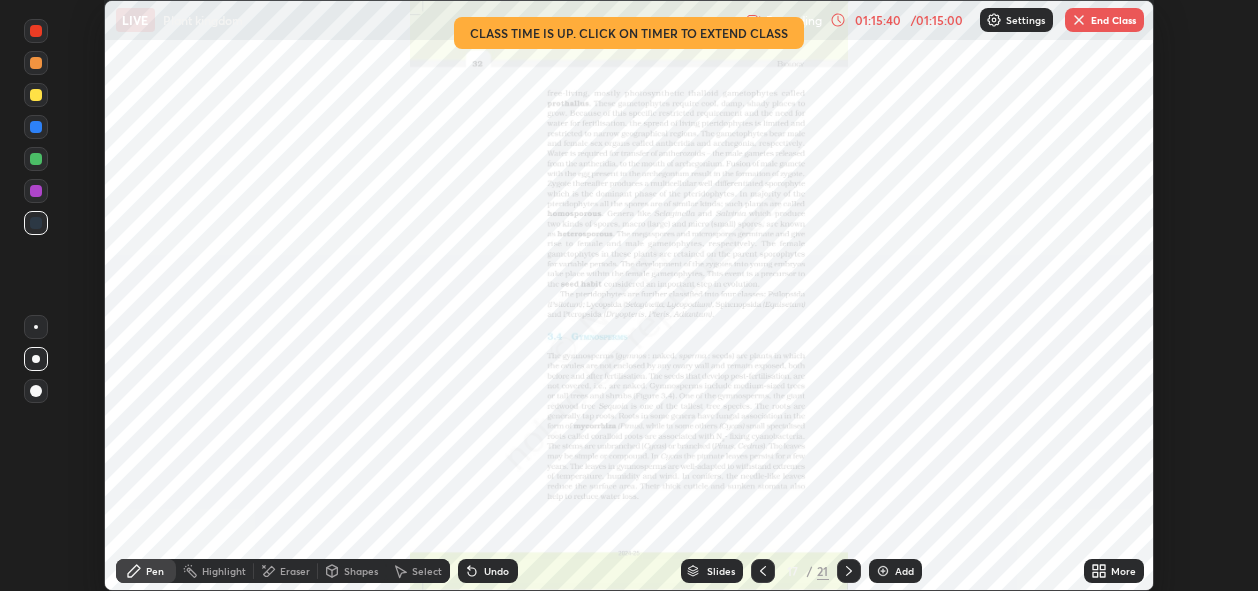 click on "End Class" at bounding box center [1104, 20] 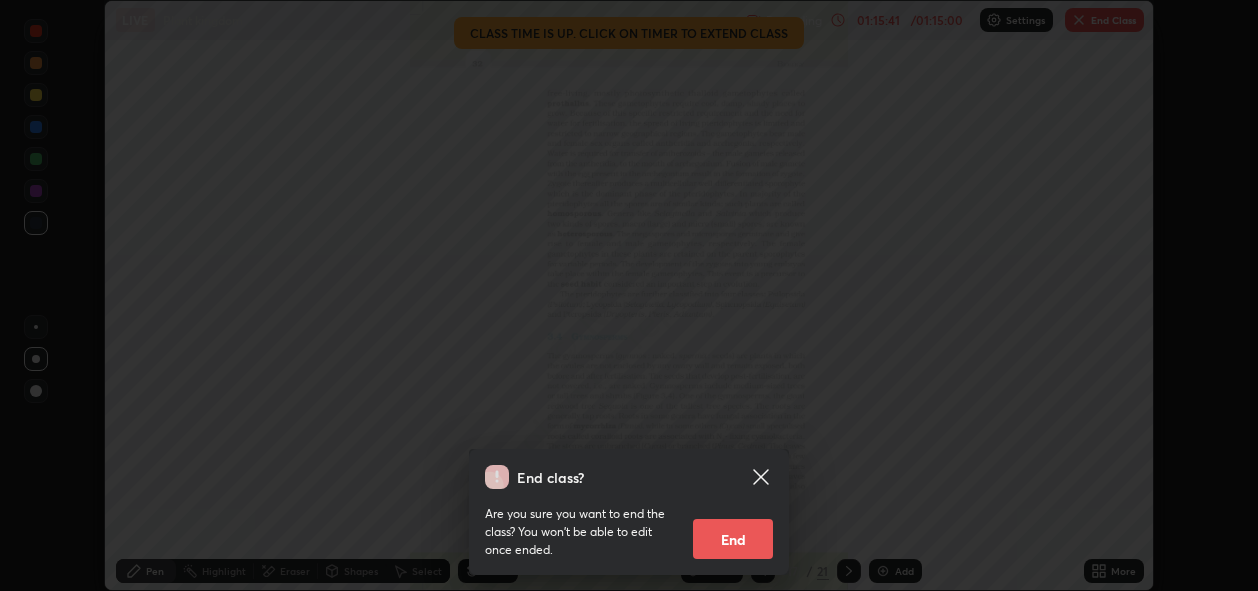 click on "End" at bounding box center [733, 539] 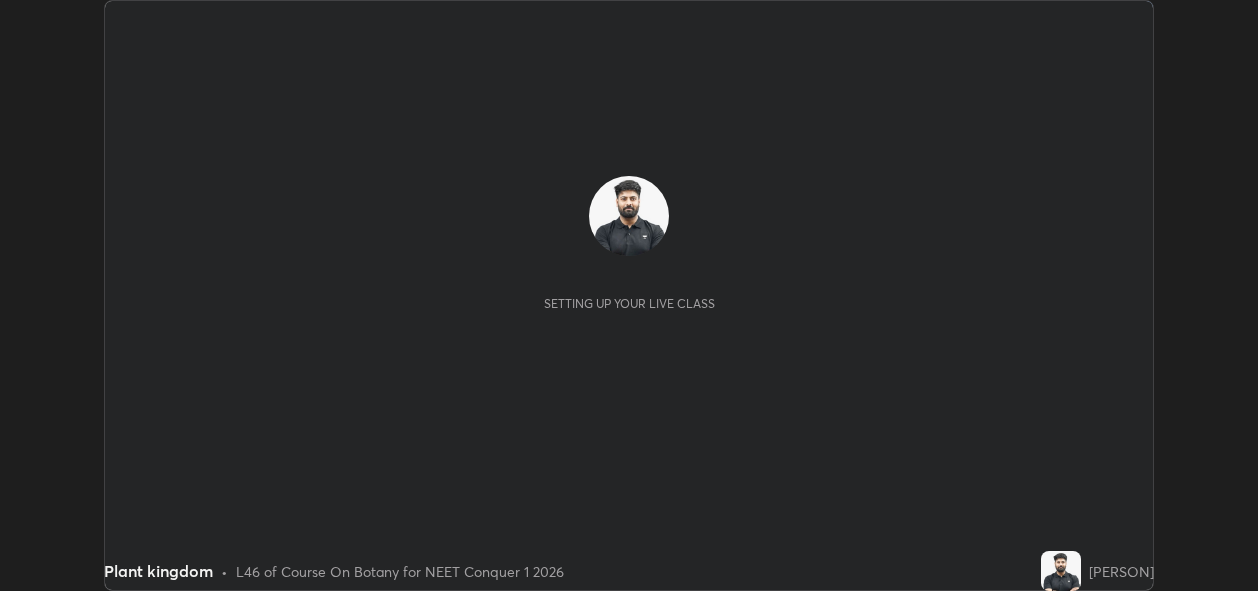 scroll, scrollTop: 0, scrollLeft: 0, axis: both 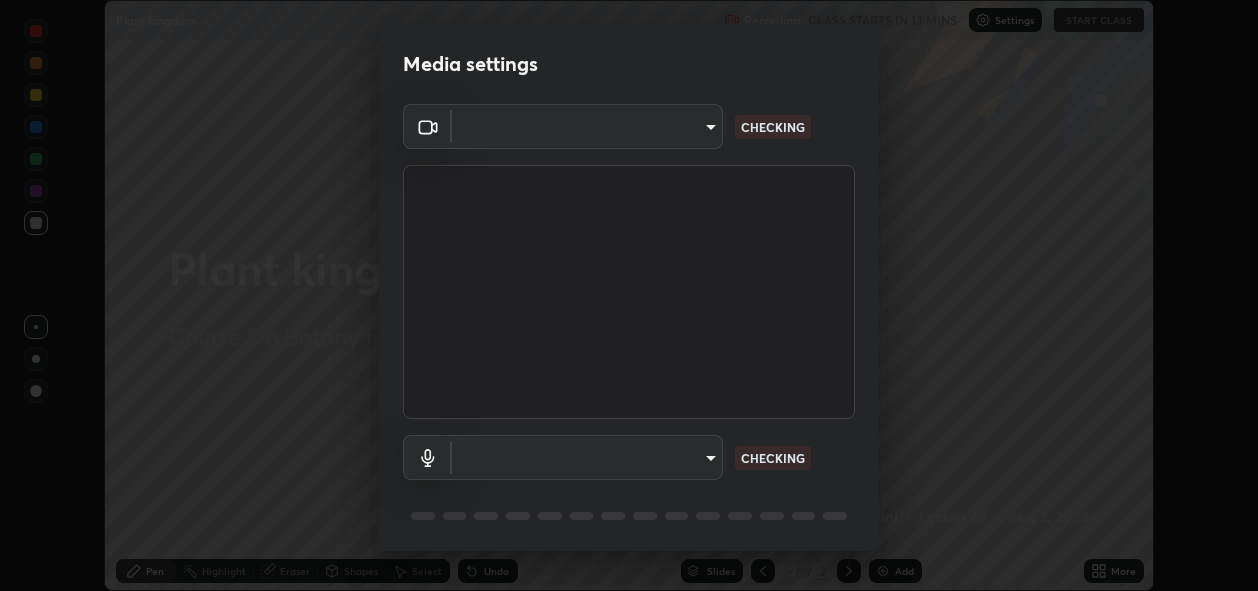 click on "Erase all Plant kingdom Recording CLASS STARTS IN 13 MINS Settings START CLASS Setting up your live class Plant kingdom • L46 of Course On Botany for NEET Conquer 1 2026 [PERSON] Pen Highlight Eraser Shapes Select Undo Slides 2 / 2 Add More No doubts shared Encourage your learners to ask a doubt for better clarity Report an issue Reason for reporting Buffering Chat not working Audio - Video sync issue Educator video quality low ​ Attach an image Report Media settings ​ CHECKING ​ CHECKING 1 / 5 Next" at bounding box center [629, 295] 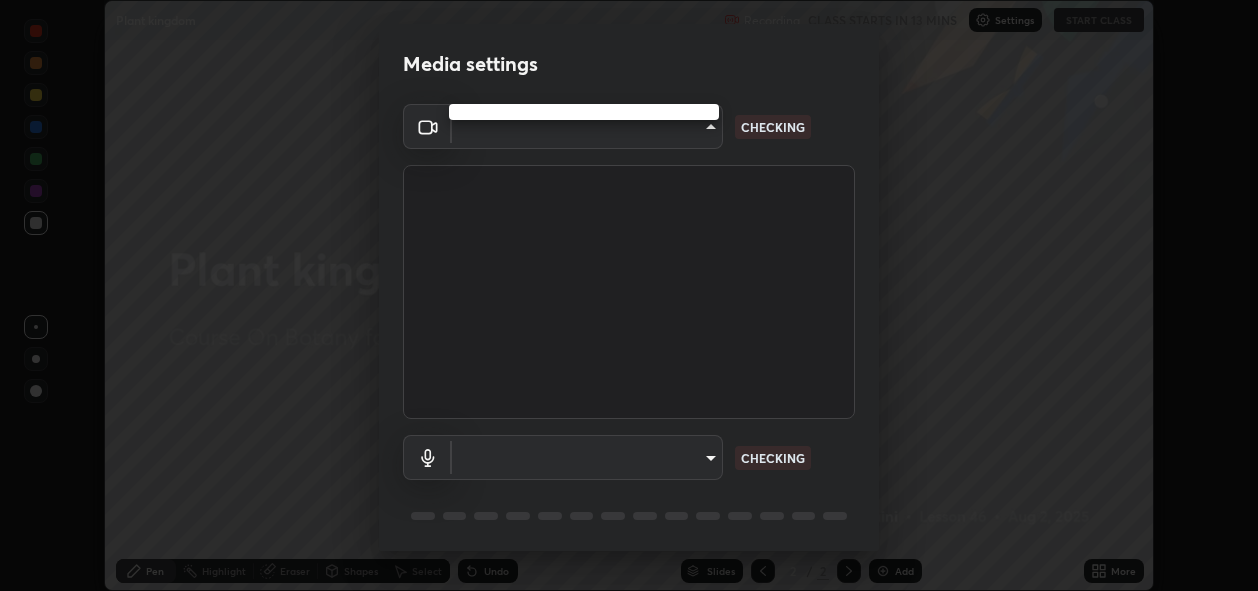 type on "bbfd6cf7026d504dd468edf870e60777175f15071da0e6f82e0d5b970fd68df4" 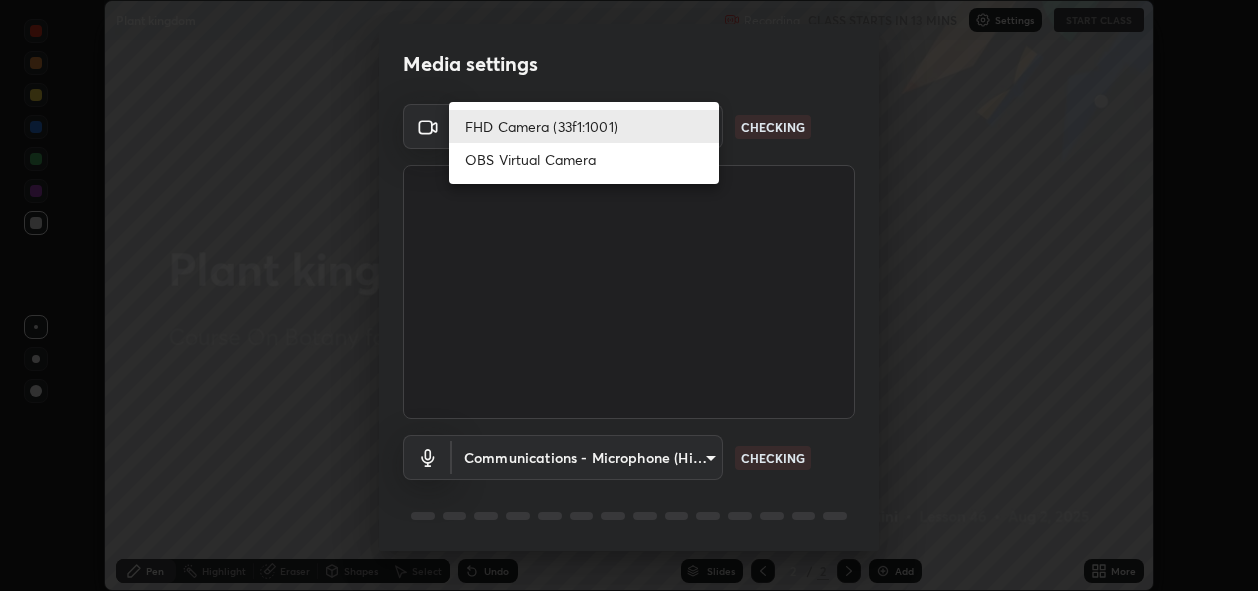 click at bounding box center (629, 295) 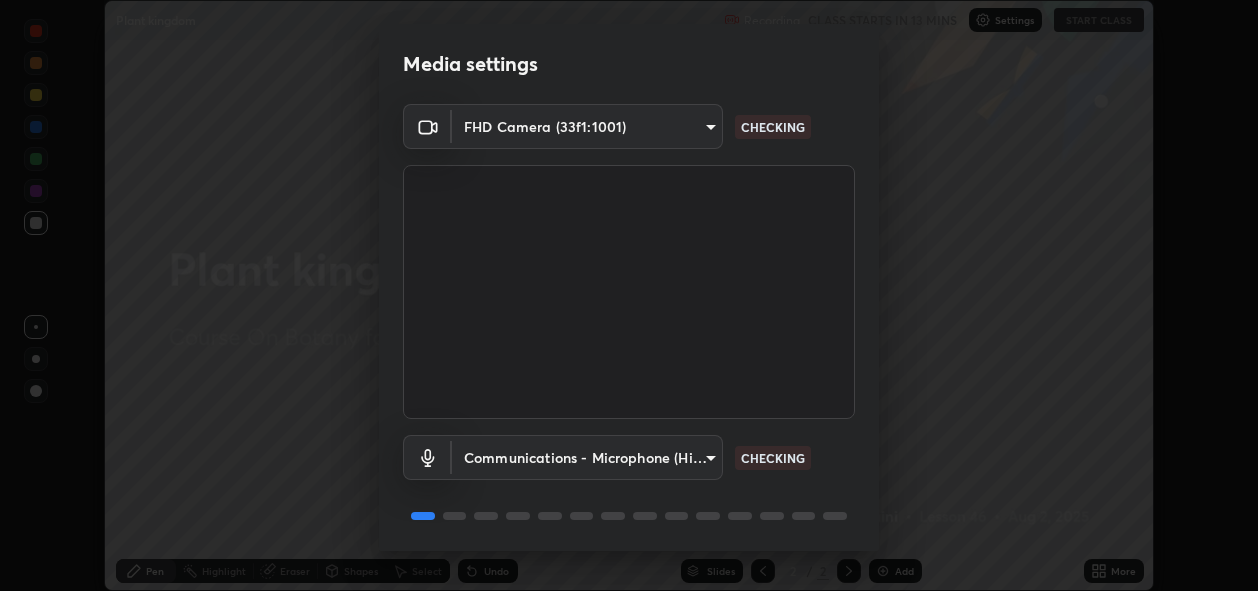 click on "Erase all Plant kingdom Recording CLASS STARTS IN 13 MINS Settings START CLASS Setting up your live class Plant kingdom • L46 of Course On Botany for NEET Conquer 1 2026 [PERSON] Pen Highlight Eraser Shapes Select Undo Slides 2 / 2 Add More No doubts shared Encourage your learners to ask a doubt for better clarity Report an issue Reason for reporting Buffering Chat not working Audio - Video sync issue Educator video quality low ​ Attach an image Report Media settings FHD Camera (33f1:1001) bbfd6cf7026d504dd468edf870e60777175f15071da0e6f82e0d5b970fd68df4 CHECKING Communications - Microphone (High Definition Audio Device) communications CHECKING 1 / 5 Next" at bounding box center [629, 295] 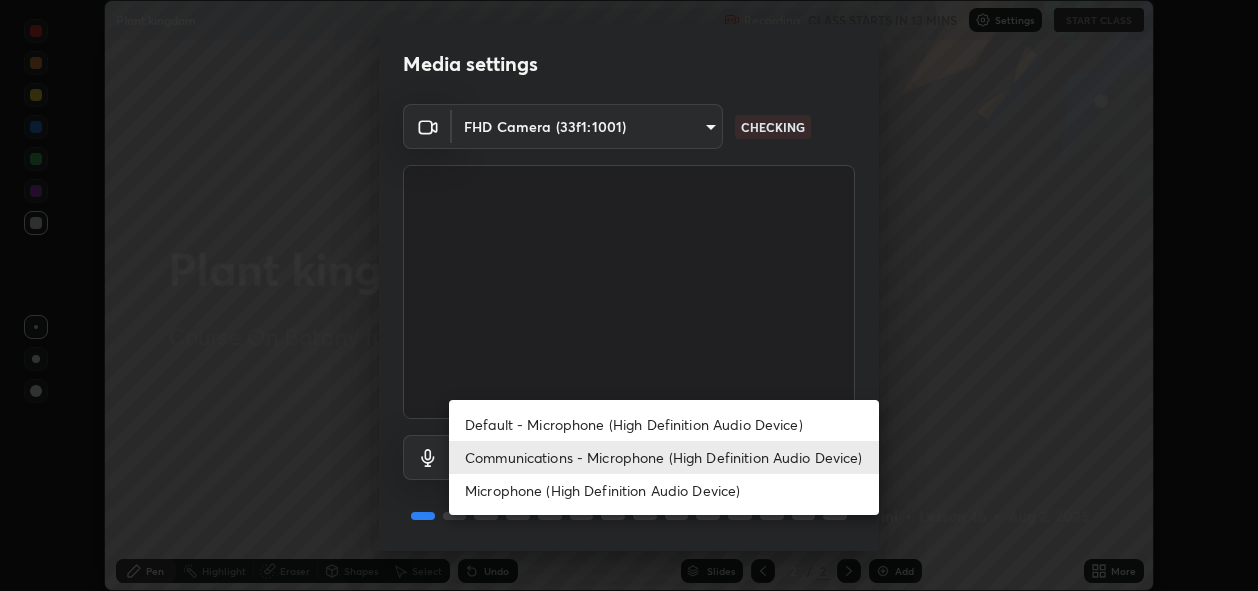click at bounding box center [629, 295] 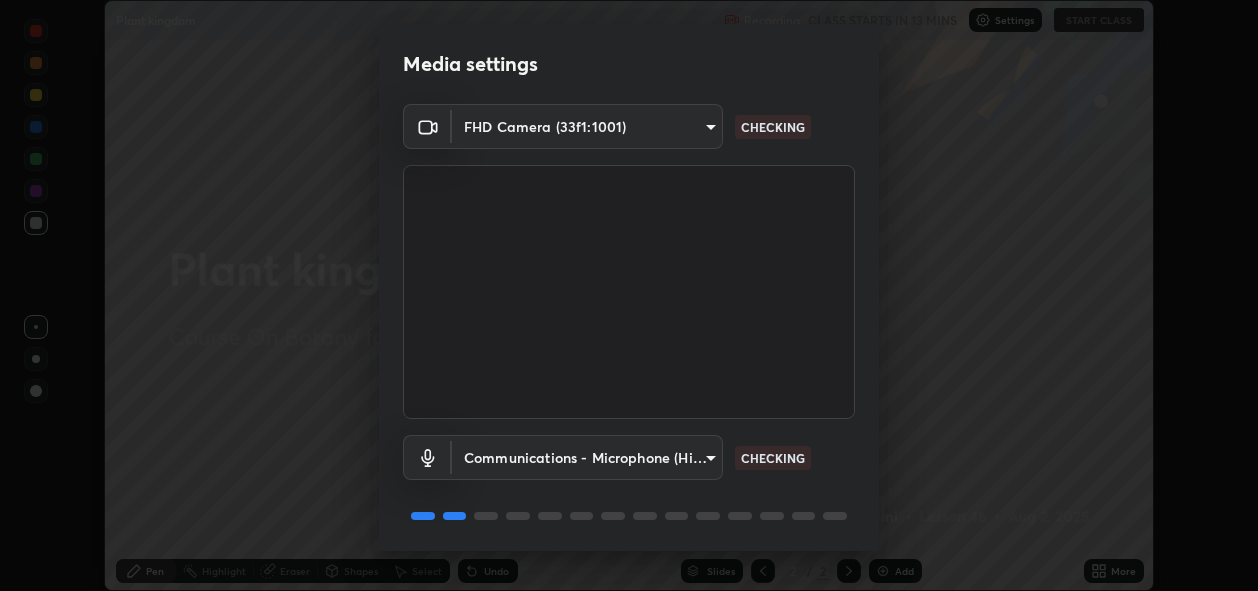 scroll, scrollTop: 65, scrollLeft: 0, axis: vertical 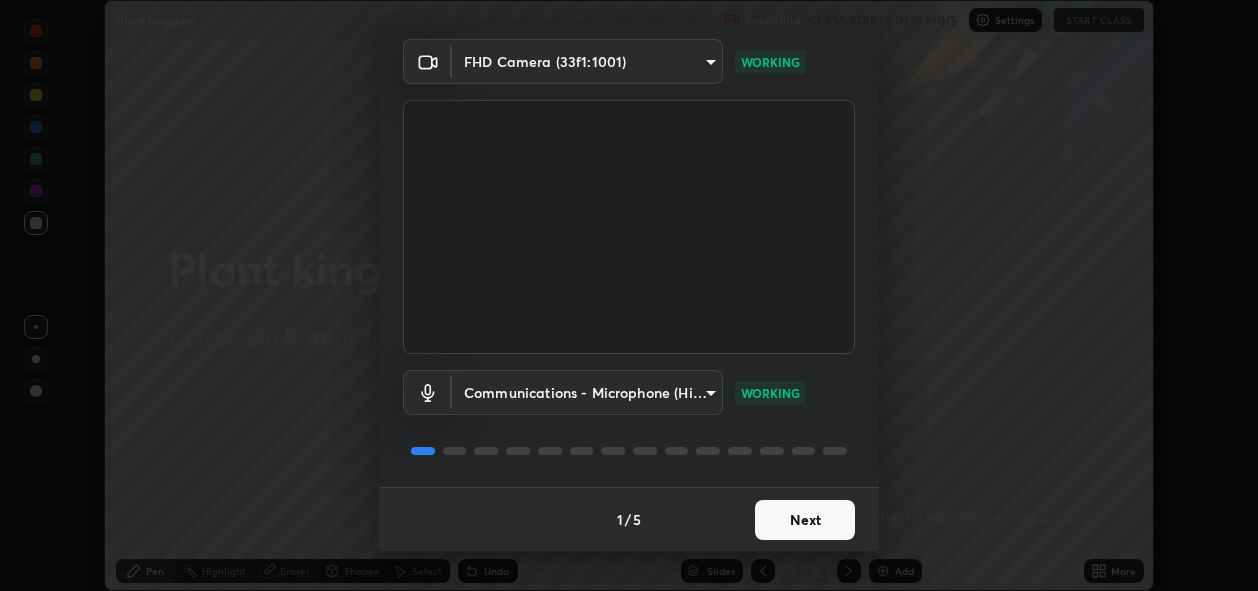 click on "Next" at bounding box center (805, 520) 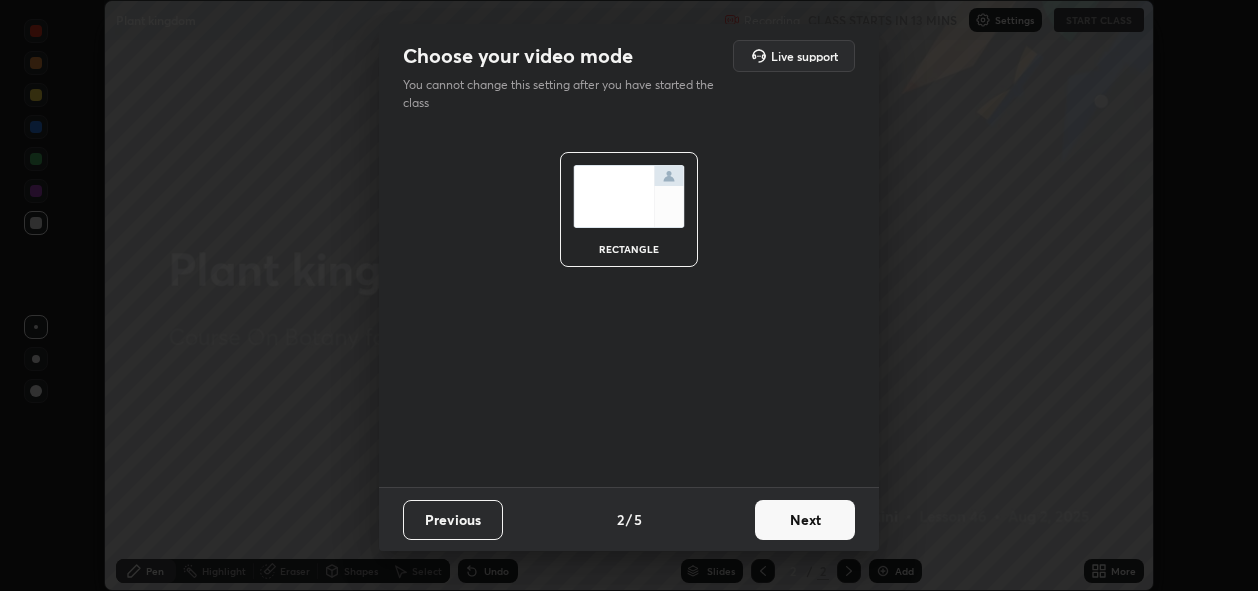 scroll, scrollTop: 0, scrollLeft: 0, axis: both 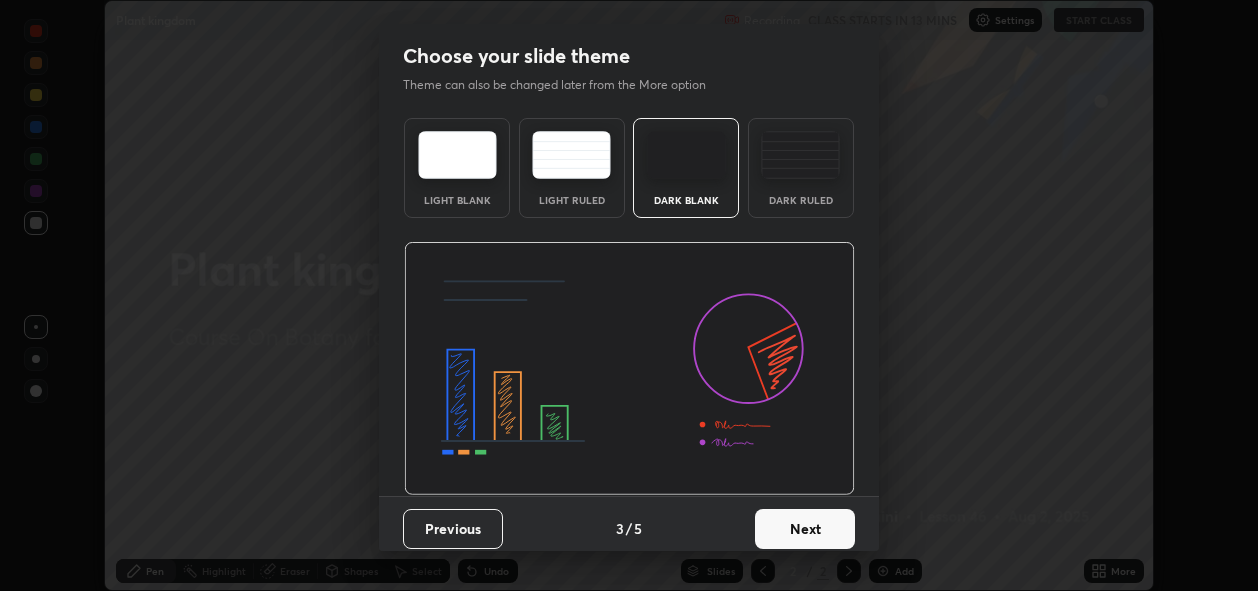 click on "Next" at bounding box center [805, 529] 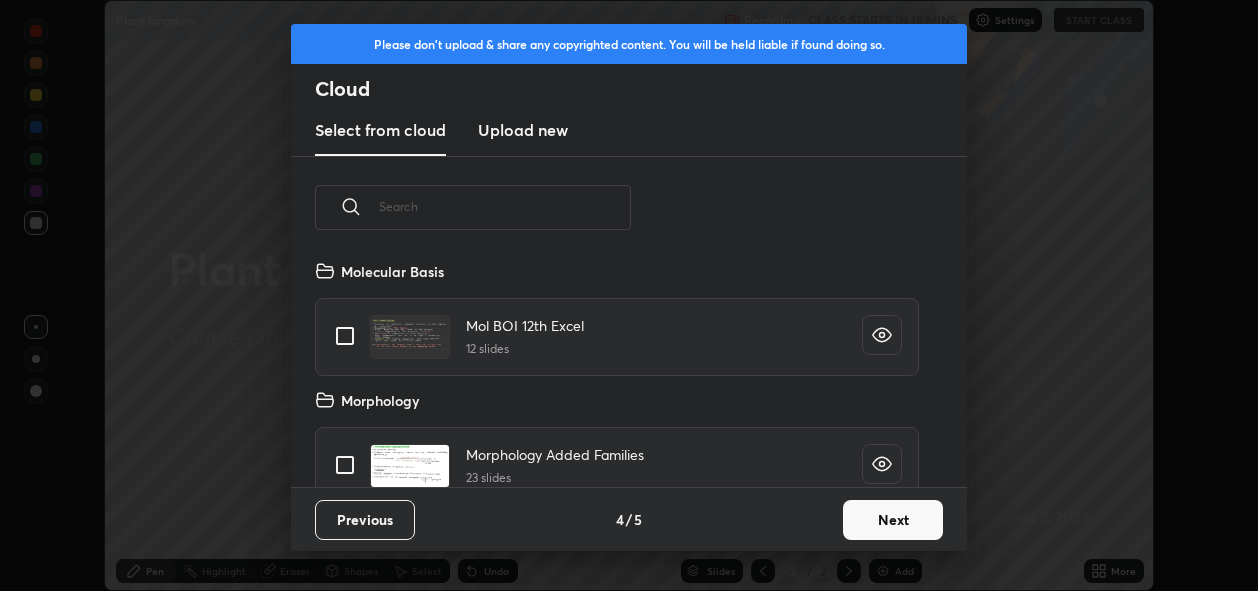 scroll, scrollTop: 7, scrollLeft: 11, axis: both 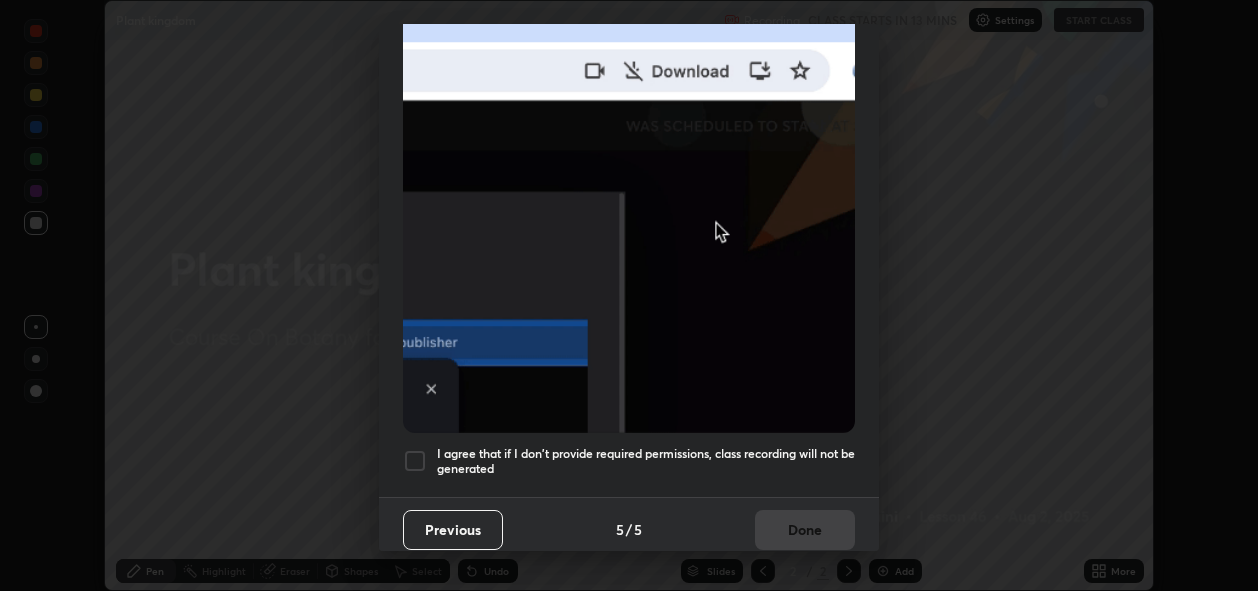 click on "I agree that if I don't provide required permissions, class recording will not be generated" at bounding box center [646, 461] 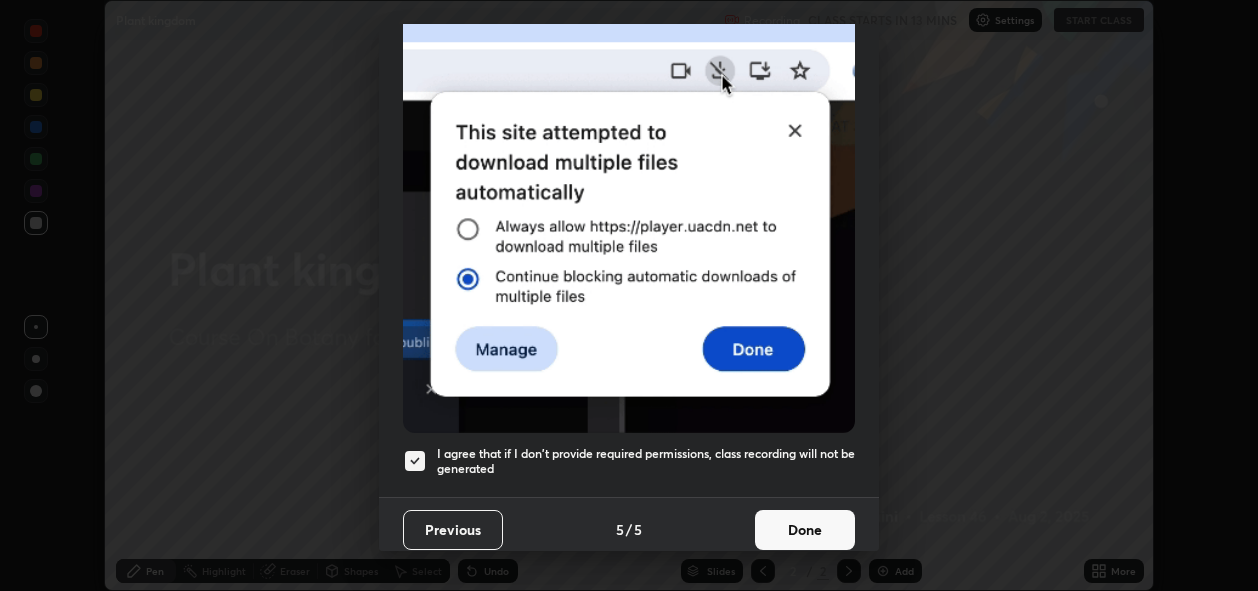click on "Done" at bounding box center (805, 530) 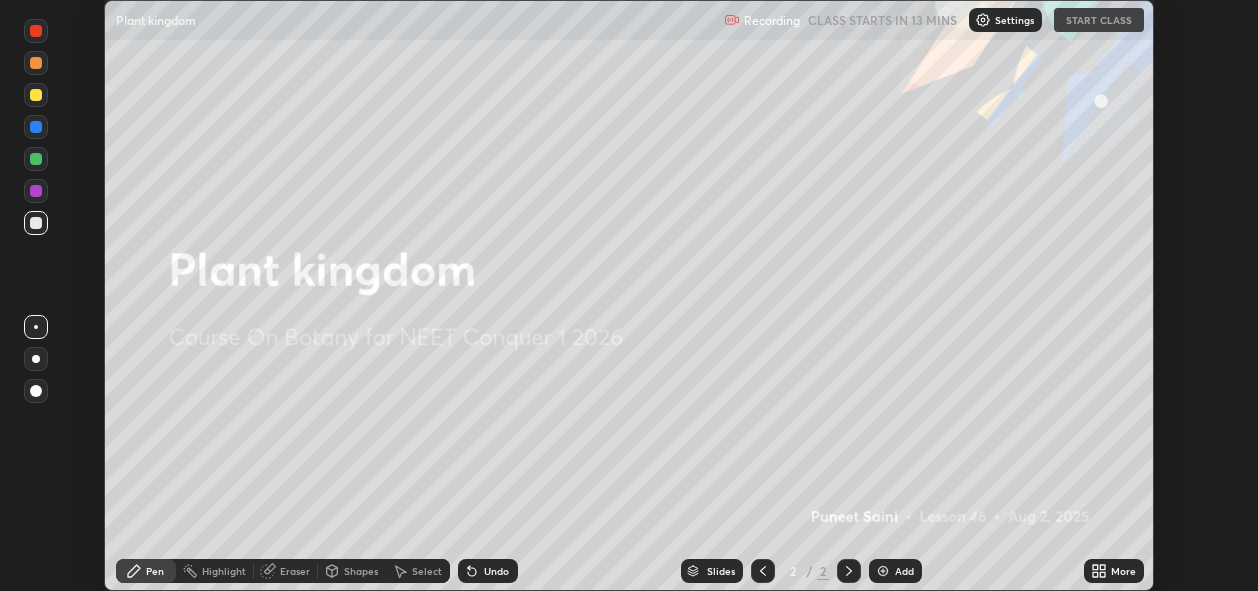 click 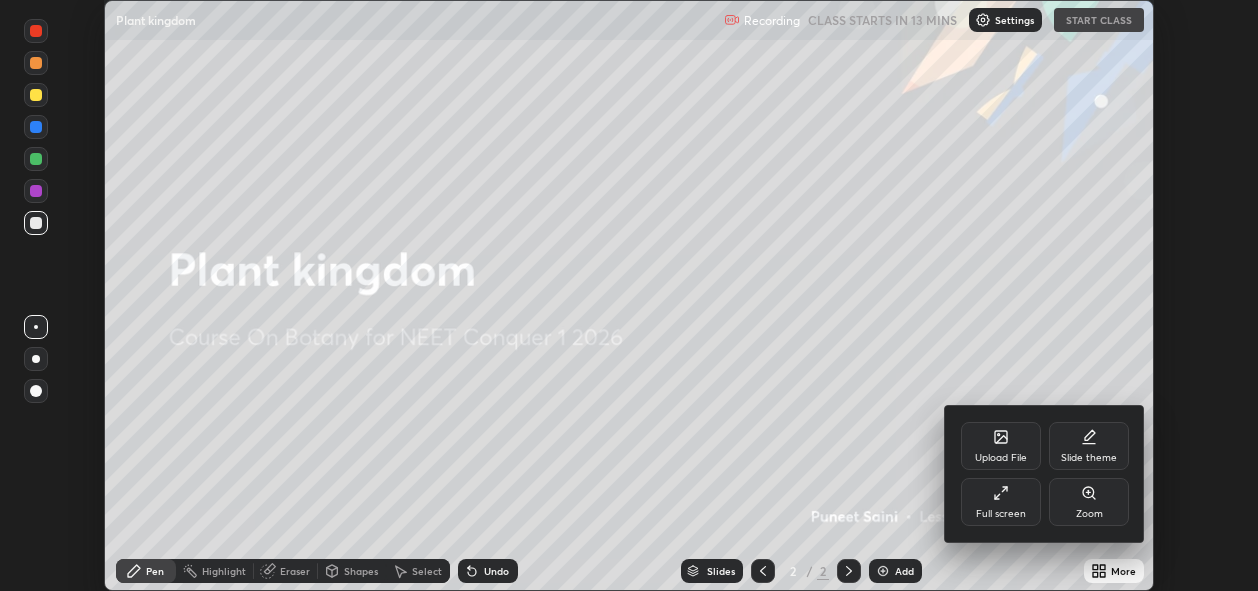 click on "Full screen" at bounding box center (1001, 502) 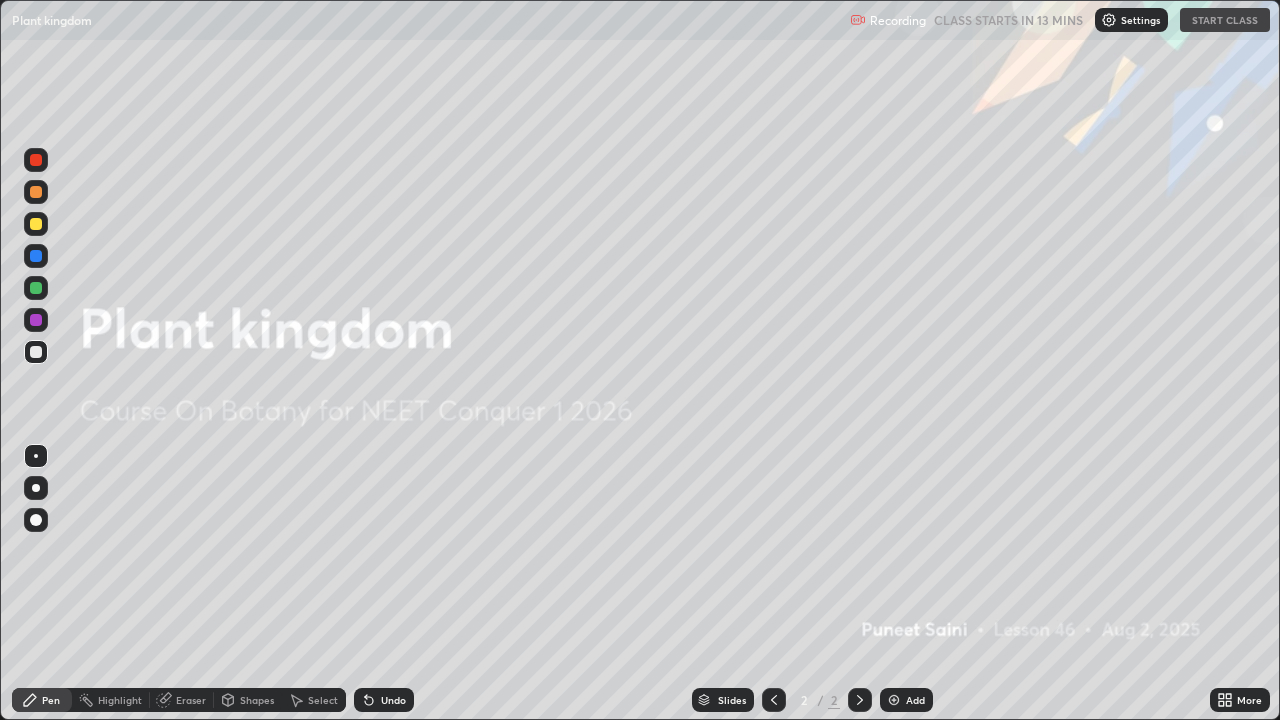 scroll, scrollTop: 99280, scrollLeft: 98720, axis: both 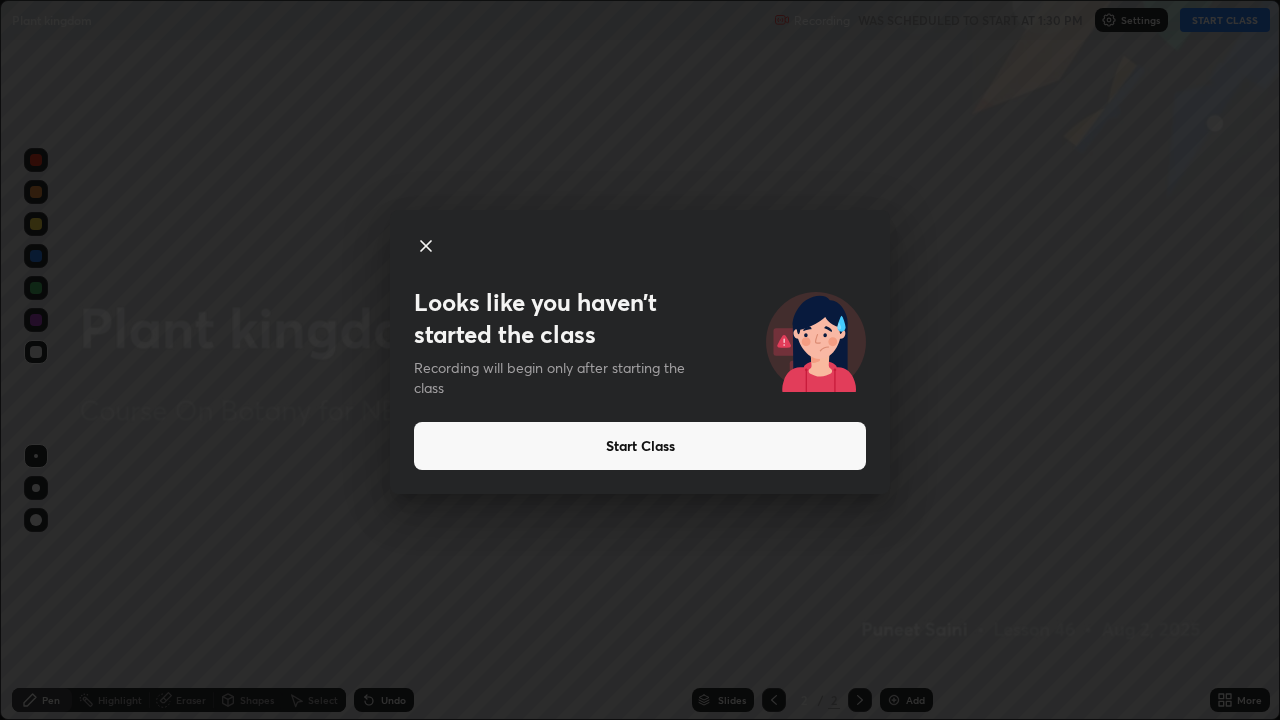click on "Start Class" at bounding box center [640, 446] 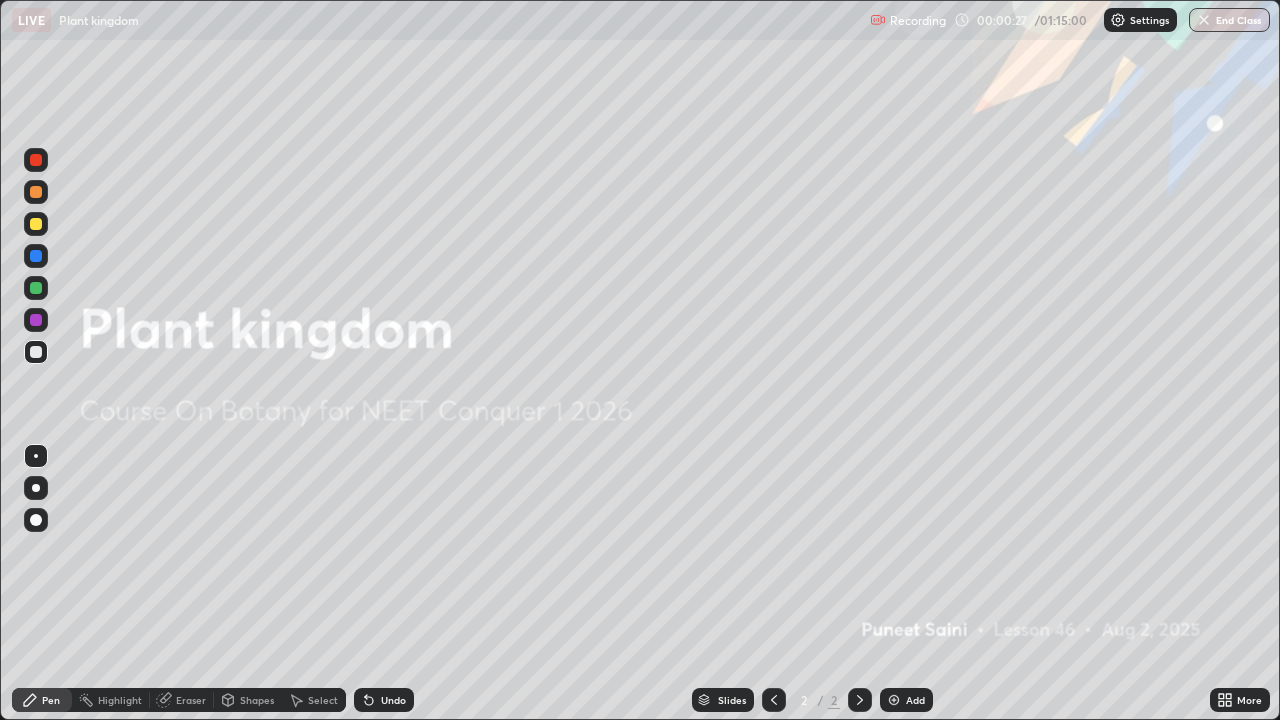 click on "Add" at bounding box center (906, 700) 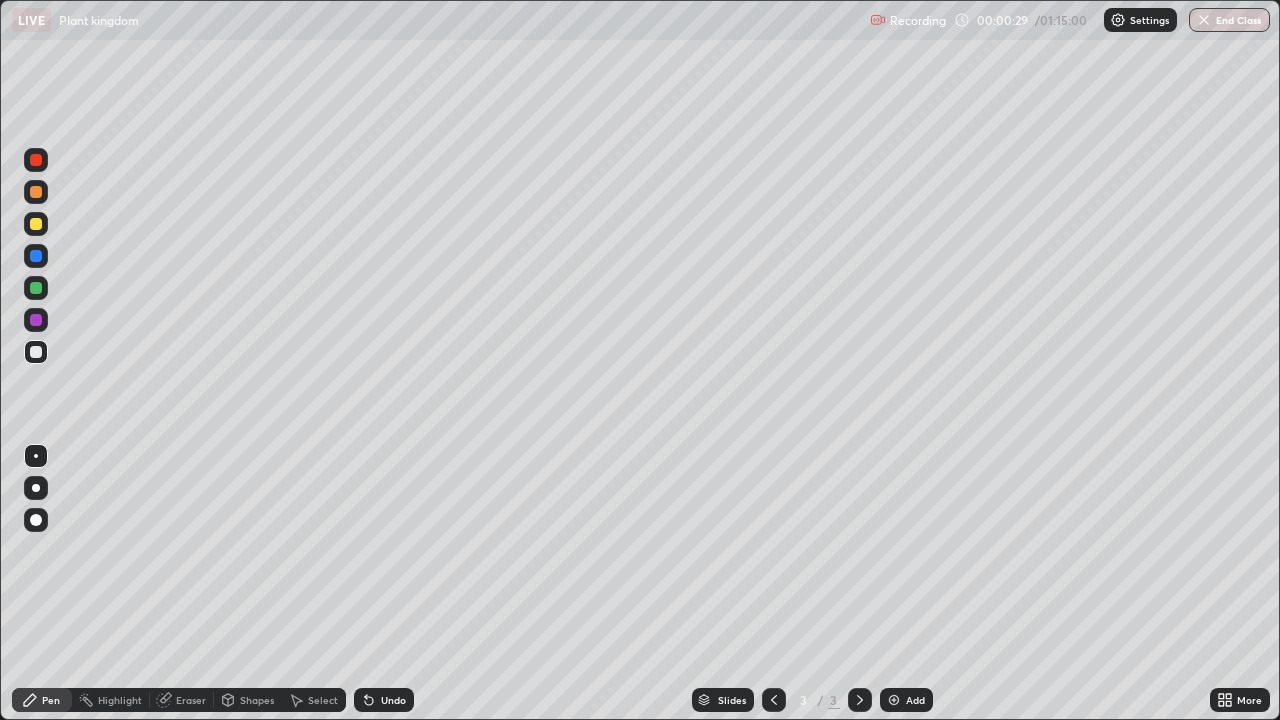 click at bounding box center (36, 488) 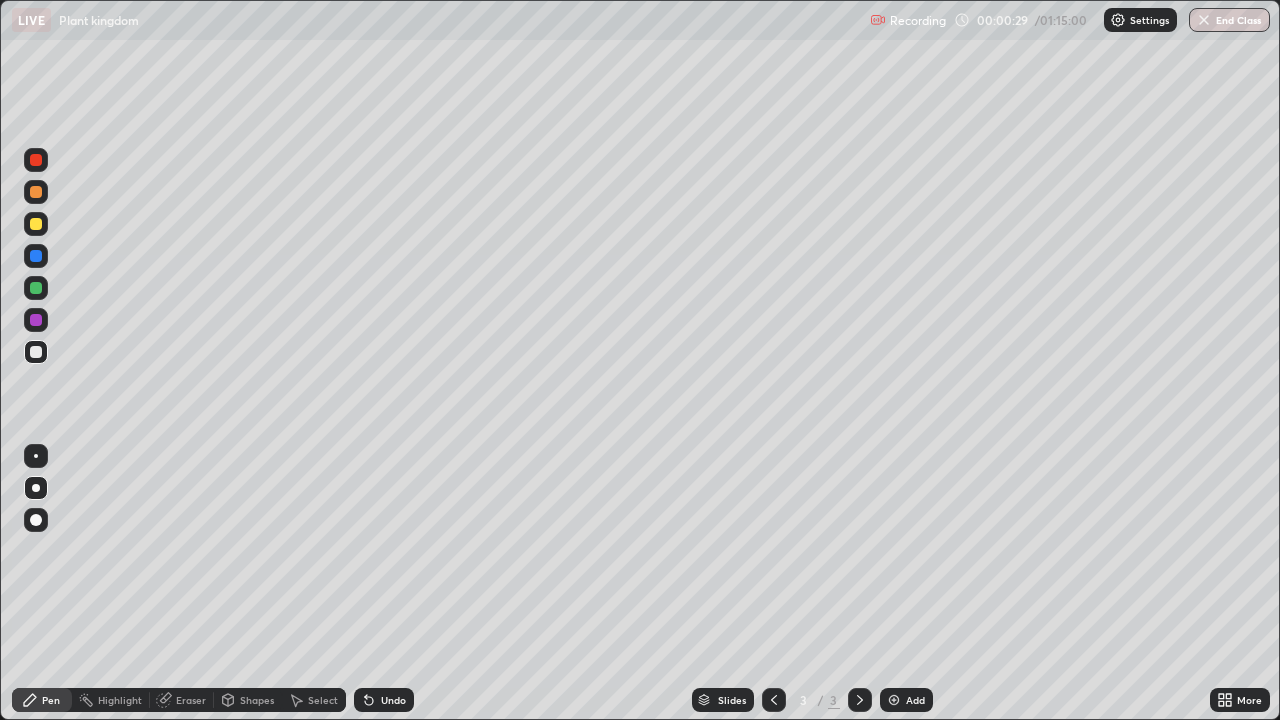 click on "Eraser" at bounding box center [182, 700] 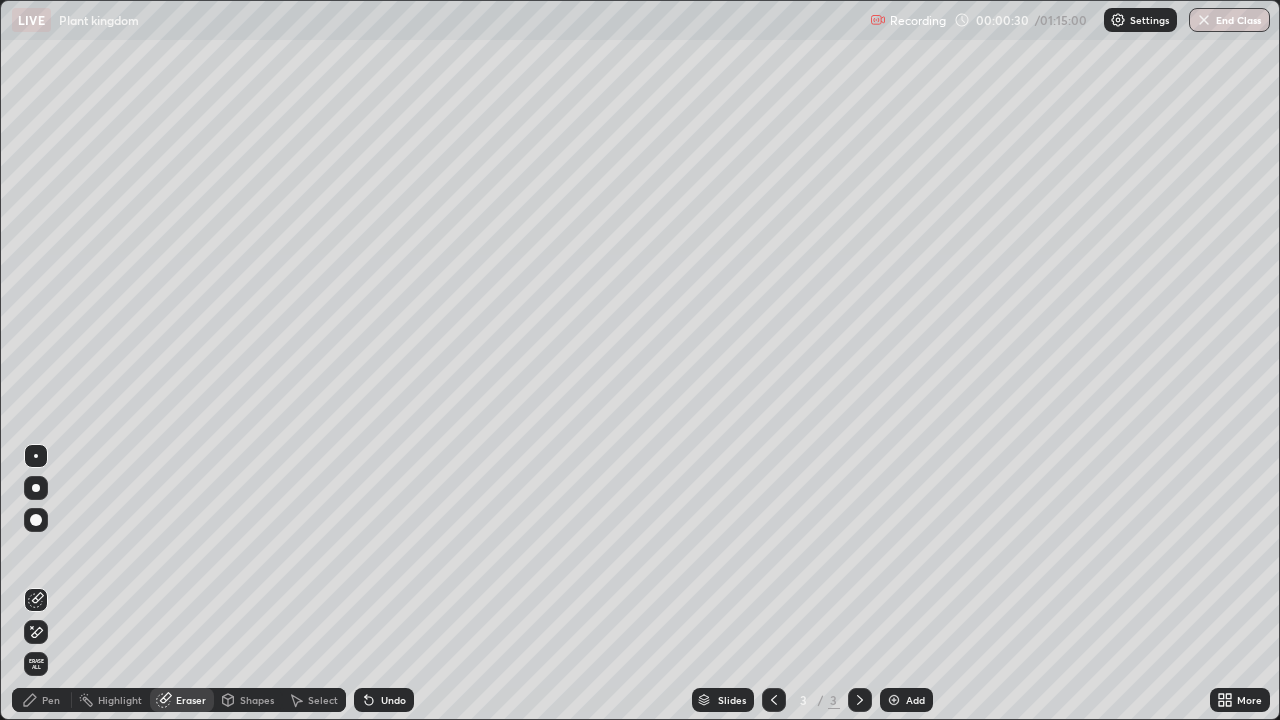 click 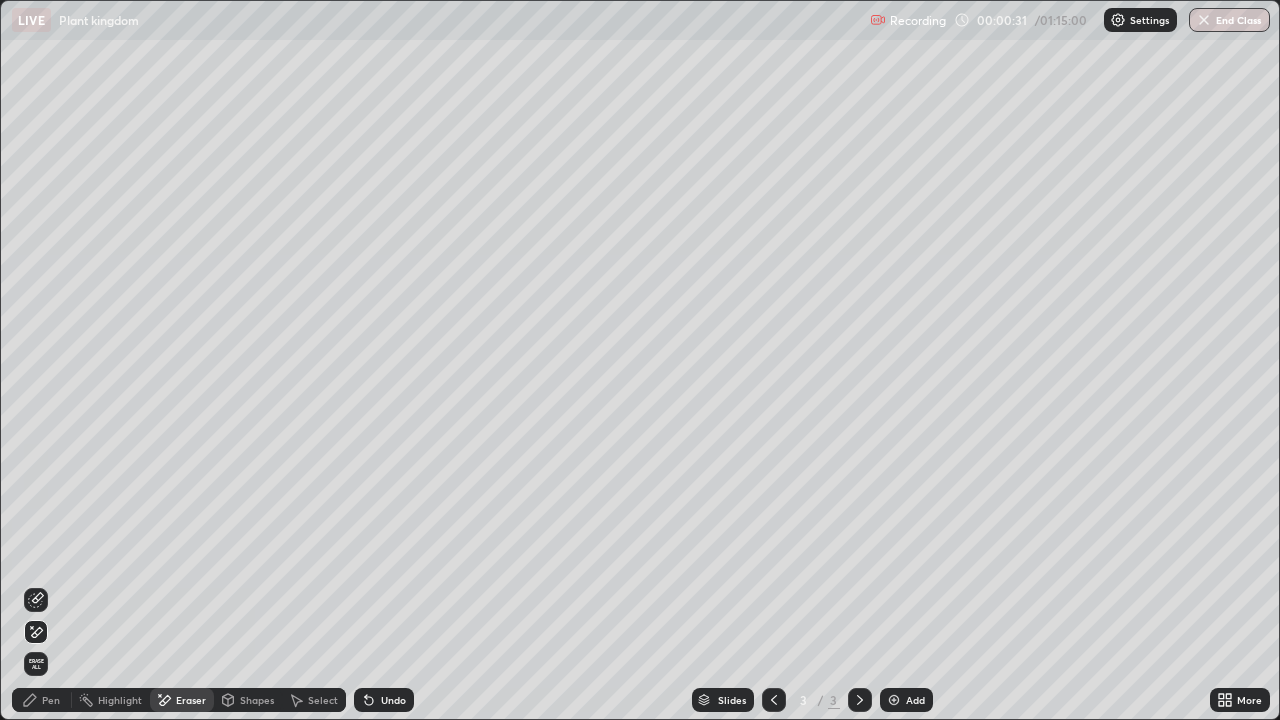 click on "Pen" at bounding box center [51, 700] 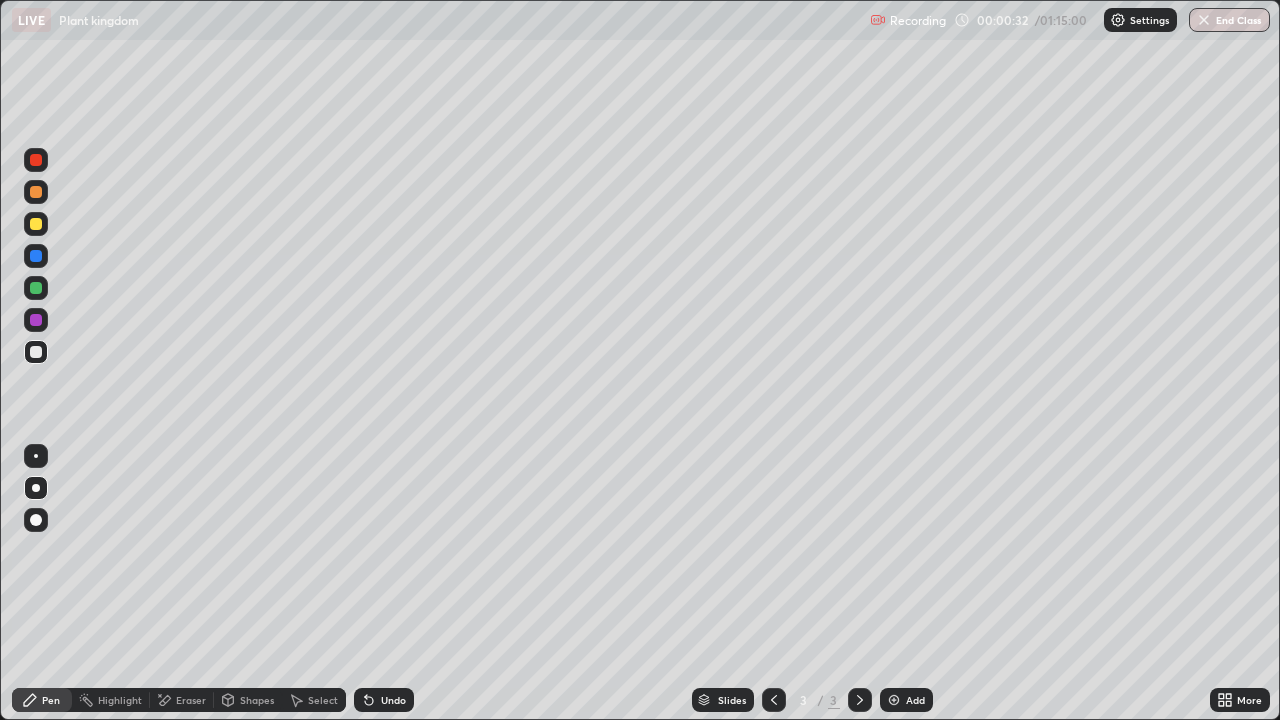 click at bounding box center [36, 224] 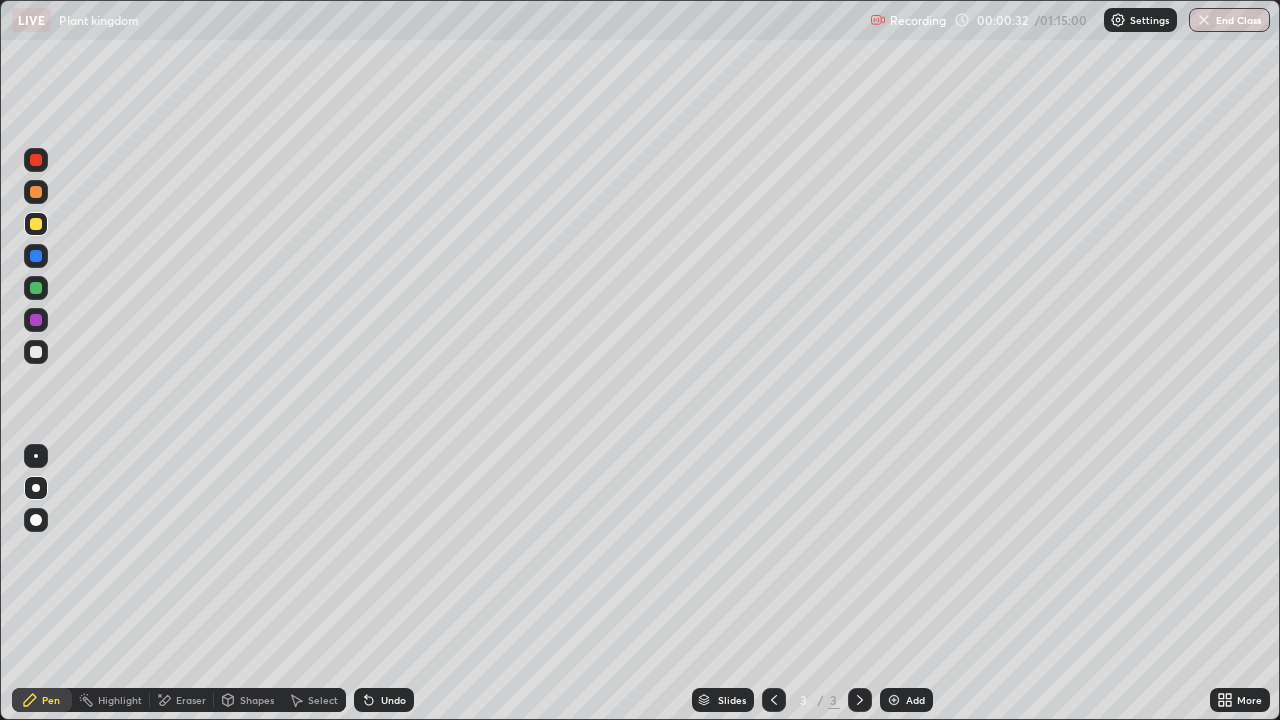 click at bounding box center (36, 224) 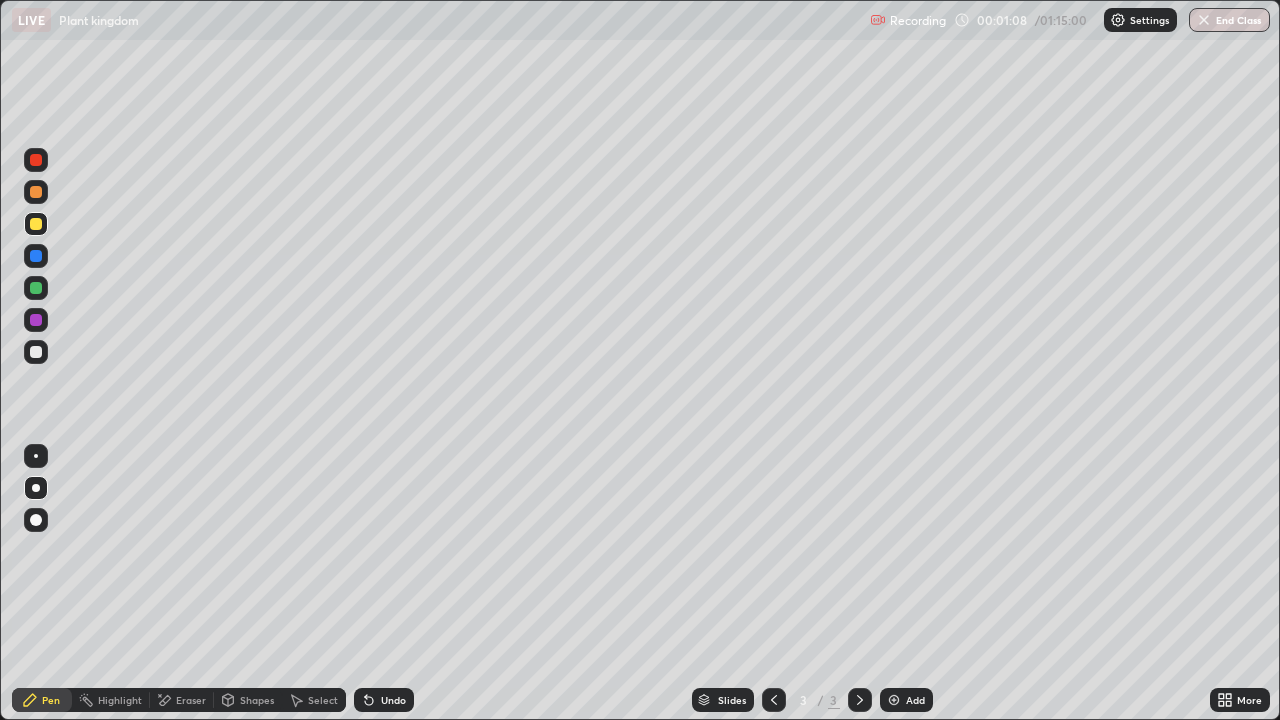 click at bounding box center (36, 352) 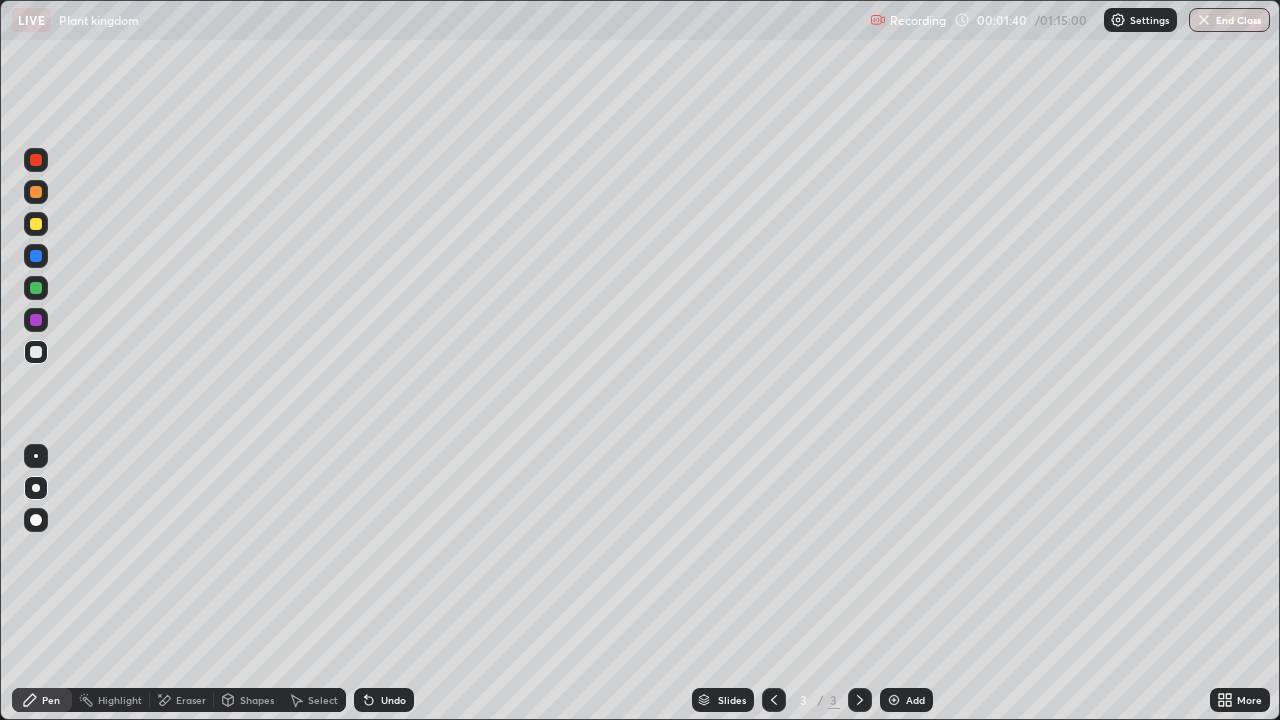 click at bounding box center (36, 352) 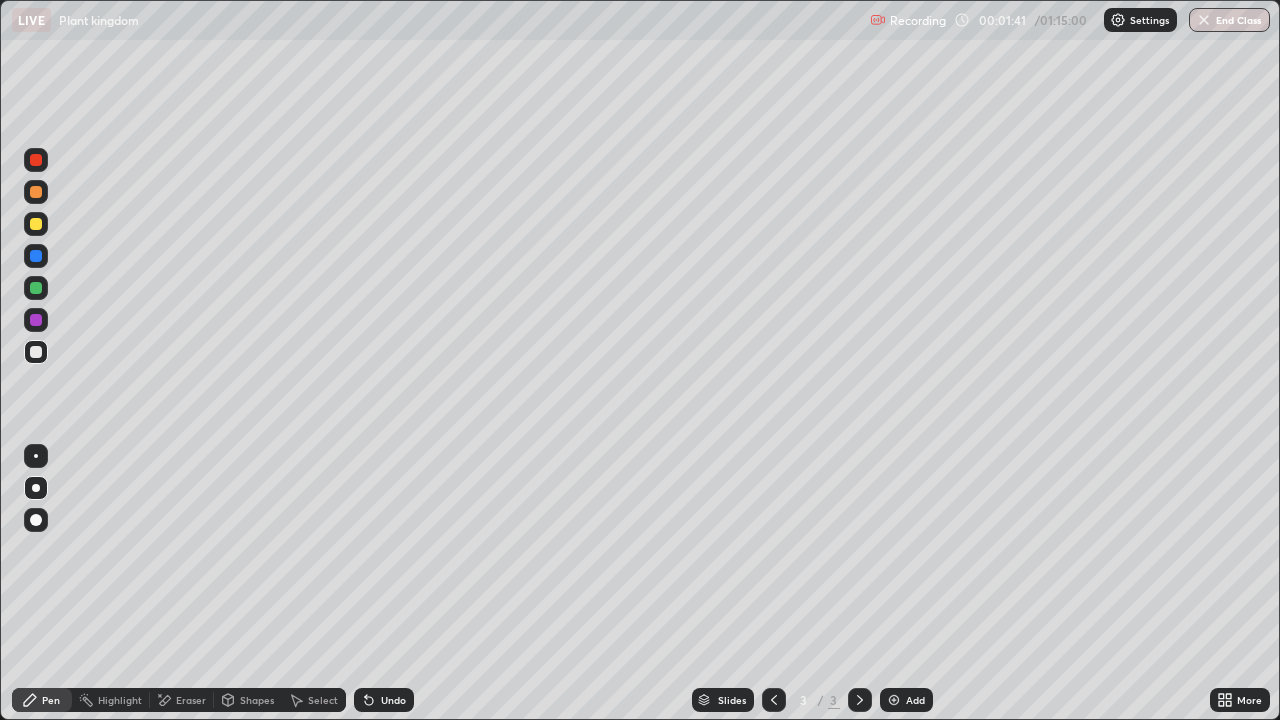 click at bounding box center (36, 352) 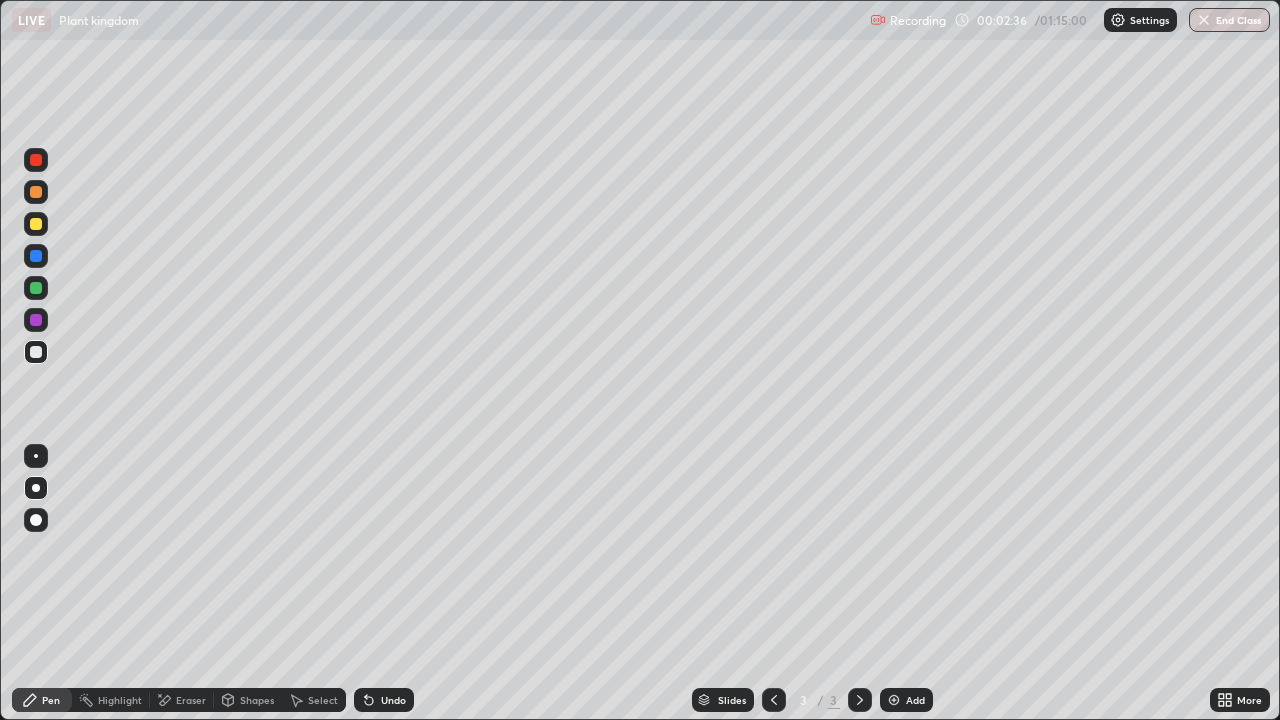 click 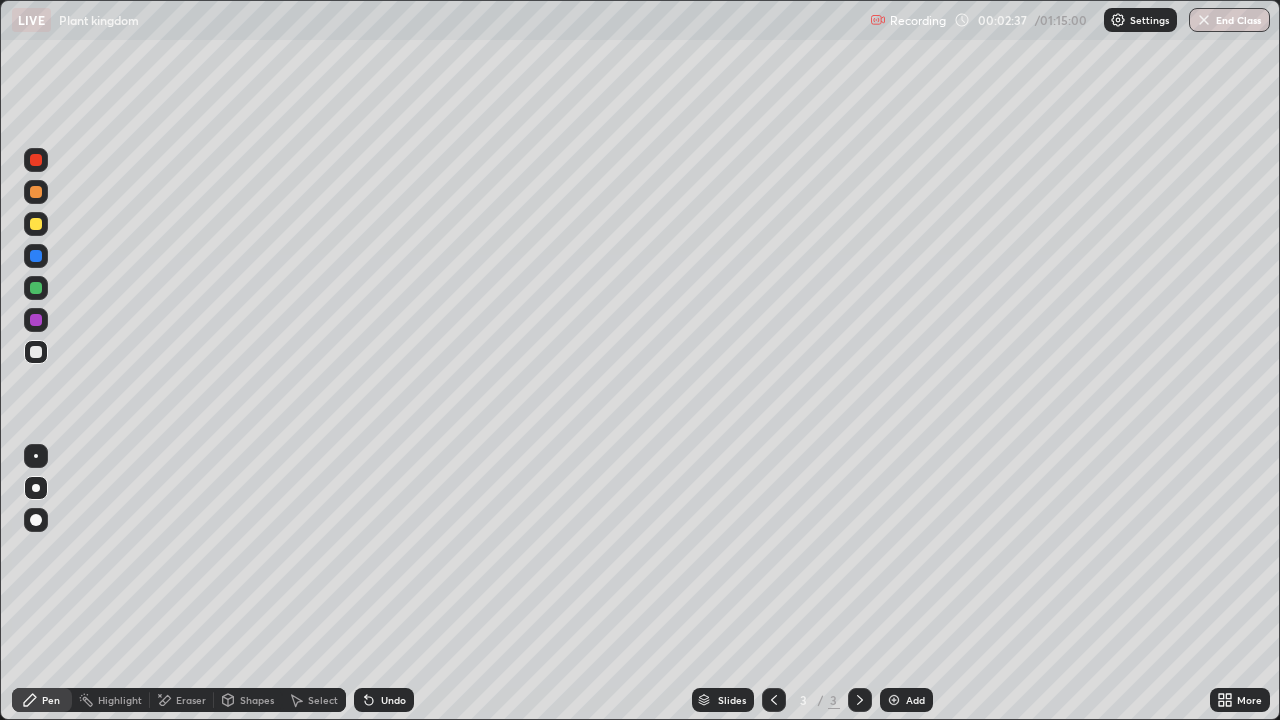click on "Undo" at bounding box center [384, 700] 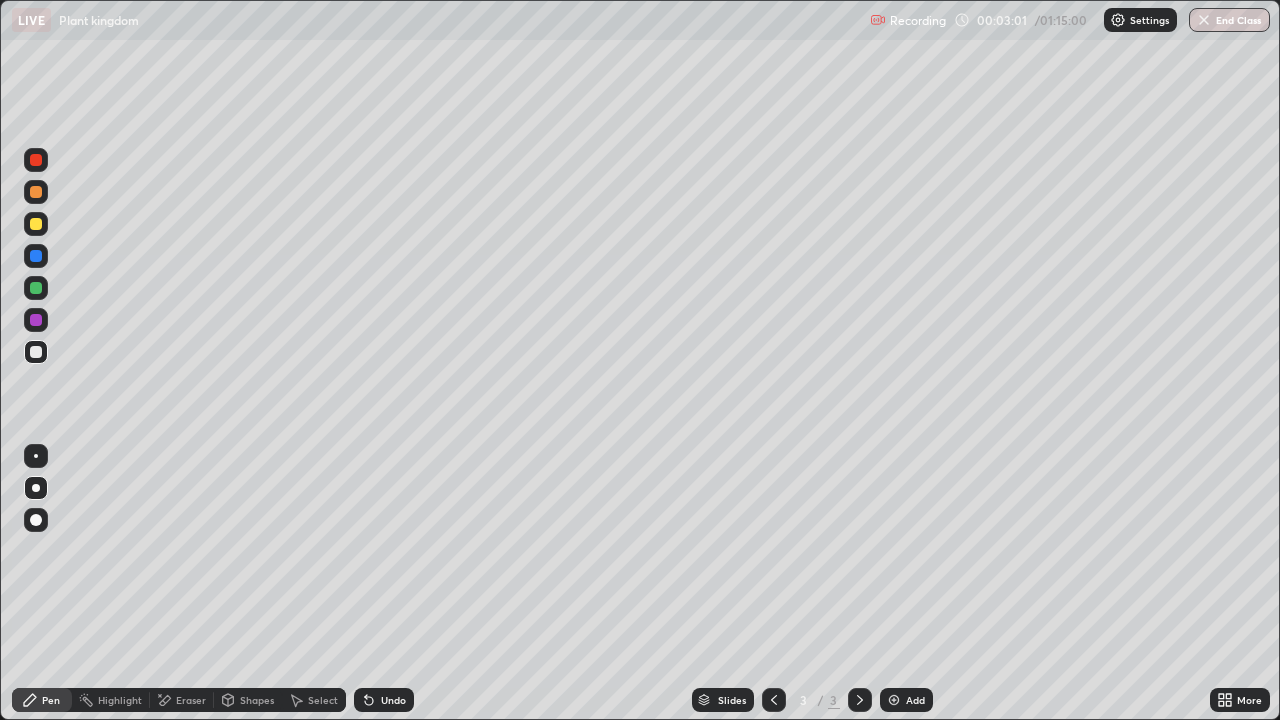 click at bounding box center (36, 224) 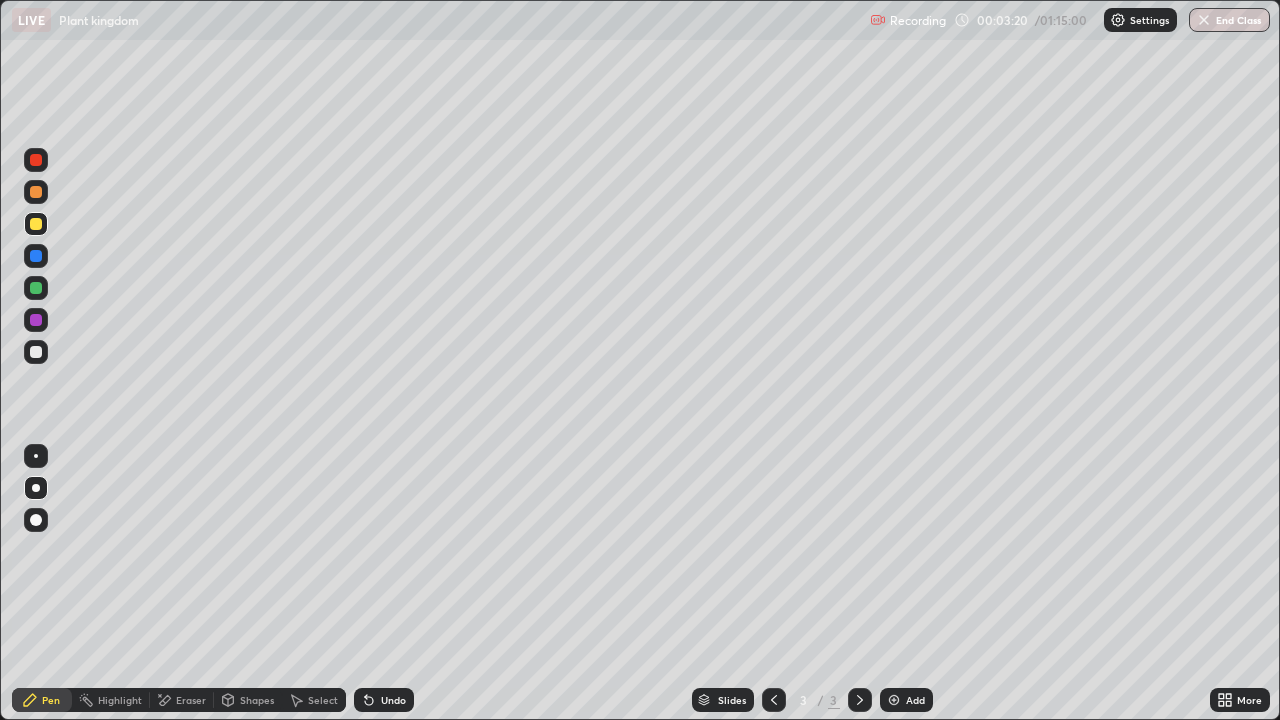 click at bounding box center (36, 352) 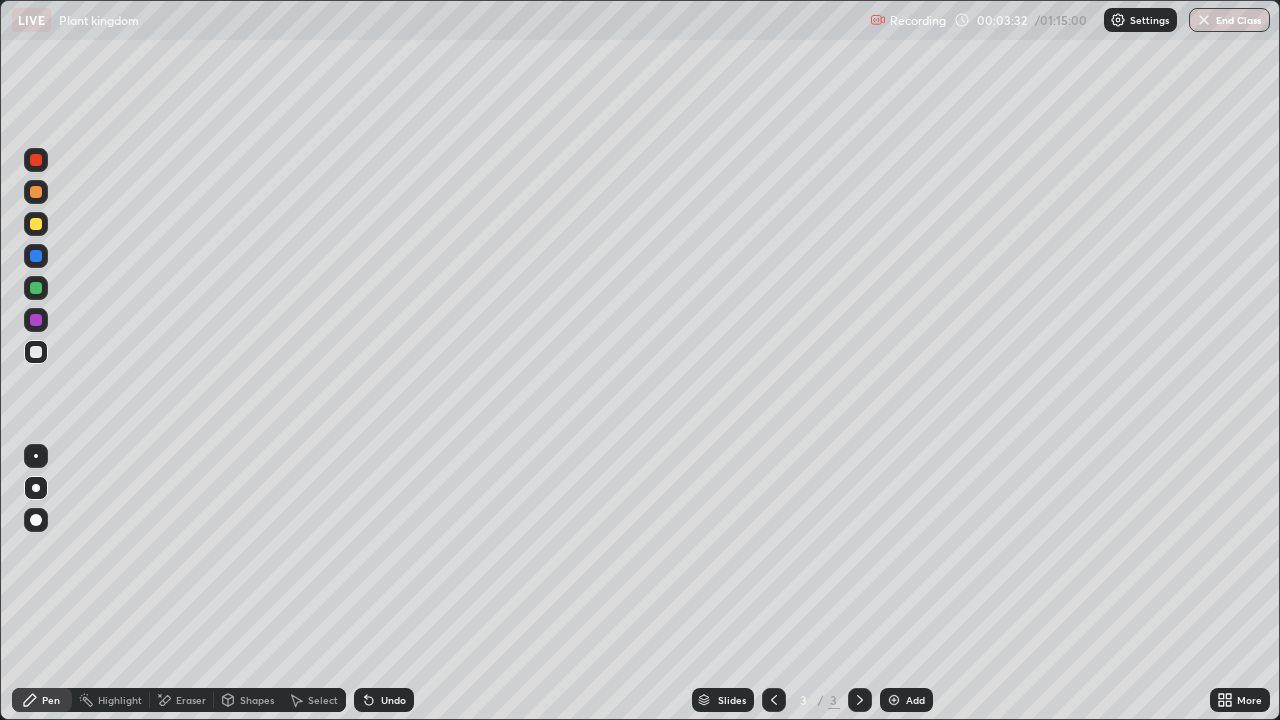 click at bounding box center (36, 256) 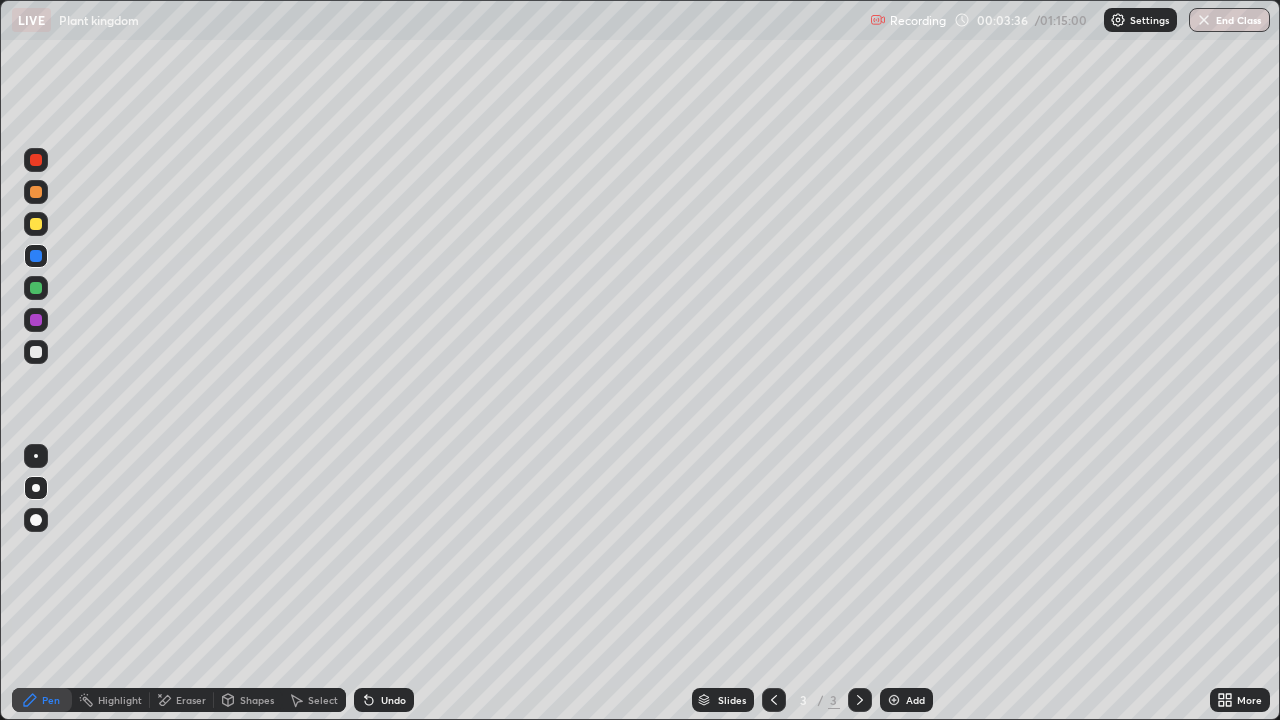 click at bounding box center (36, 352) 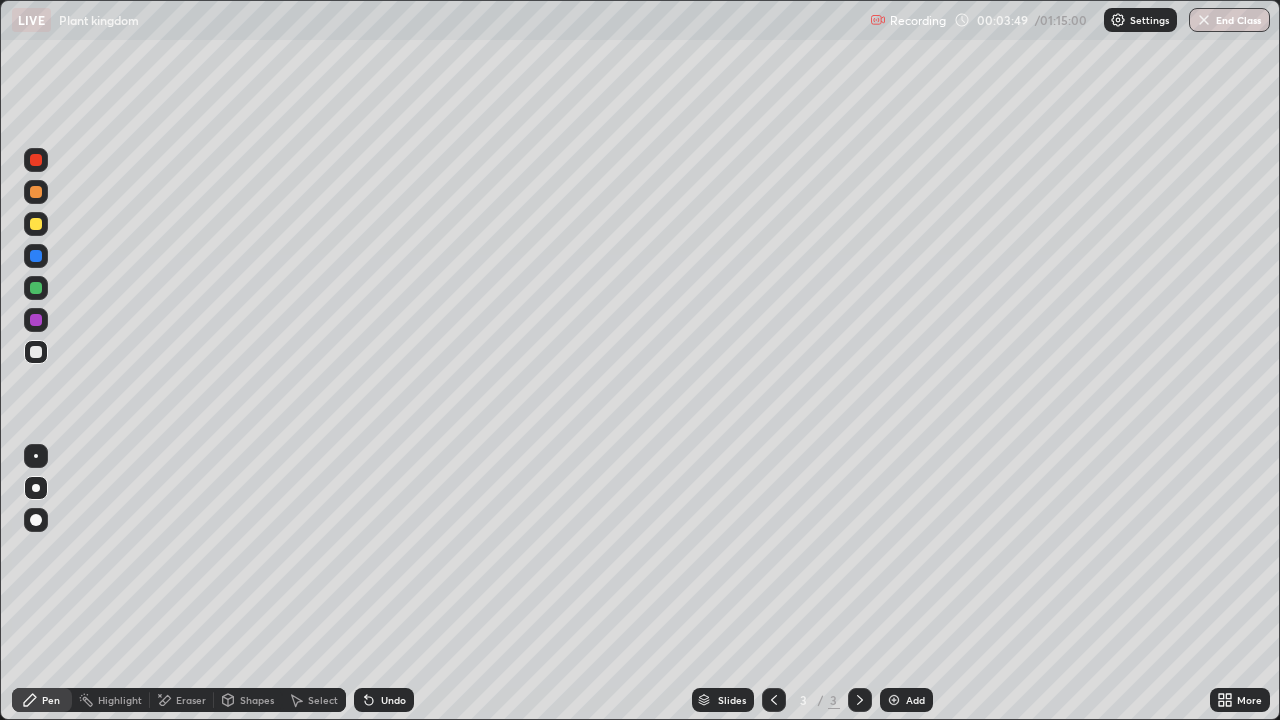 click at bounding box center [36, 288] 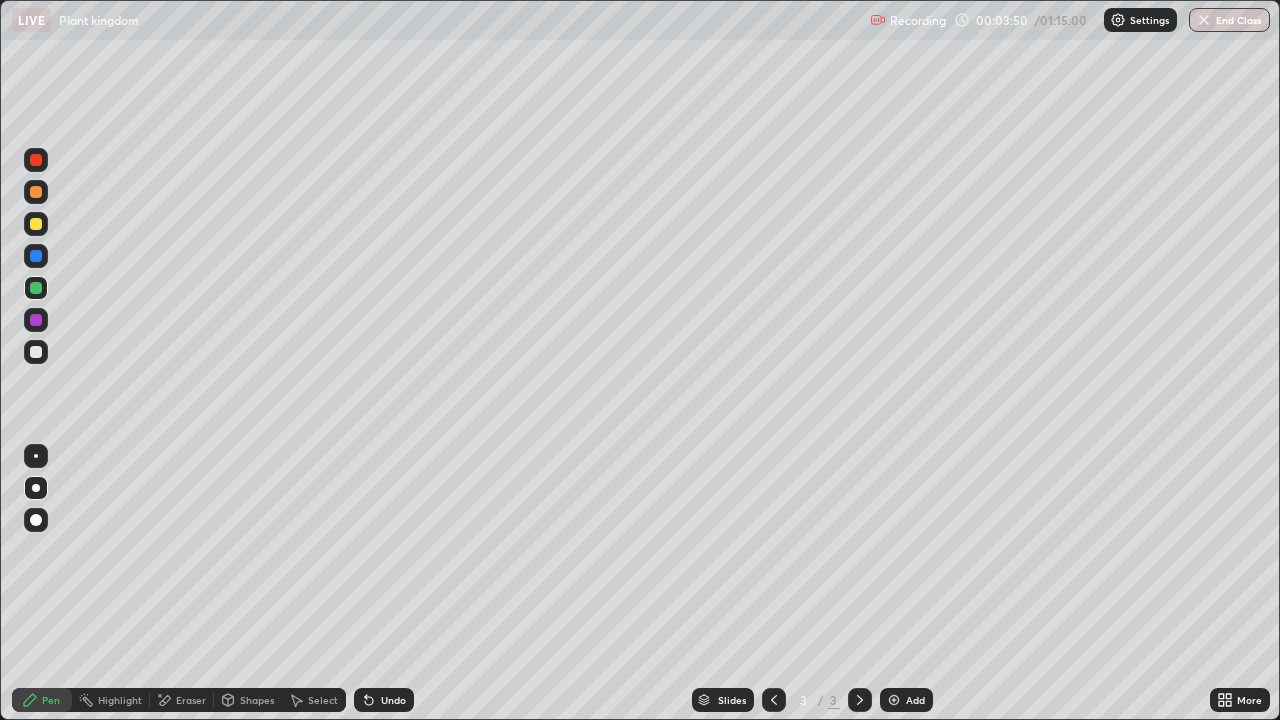 click at bounding box center [36, 288] 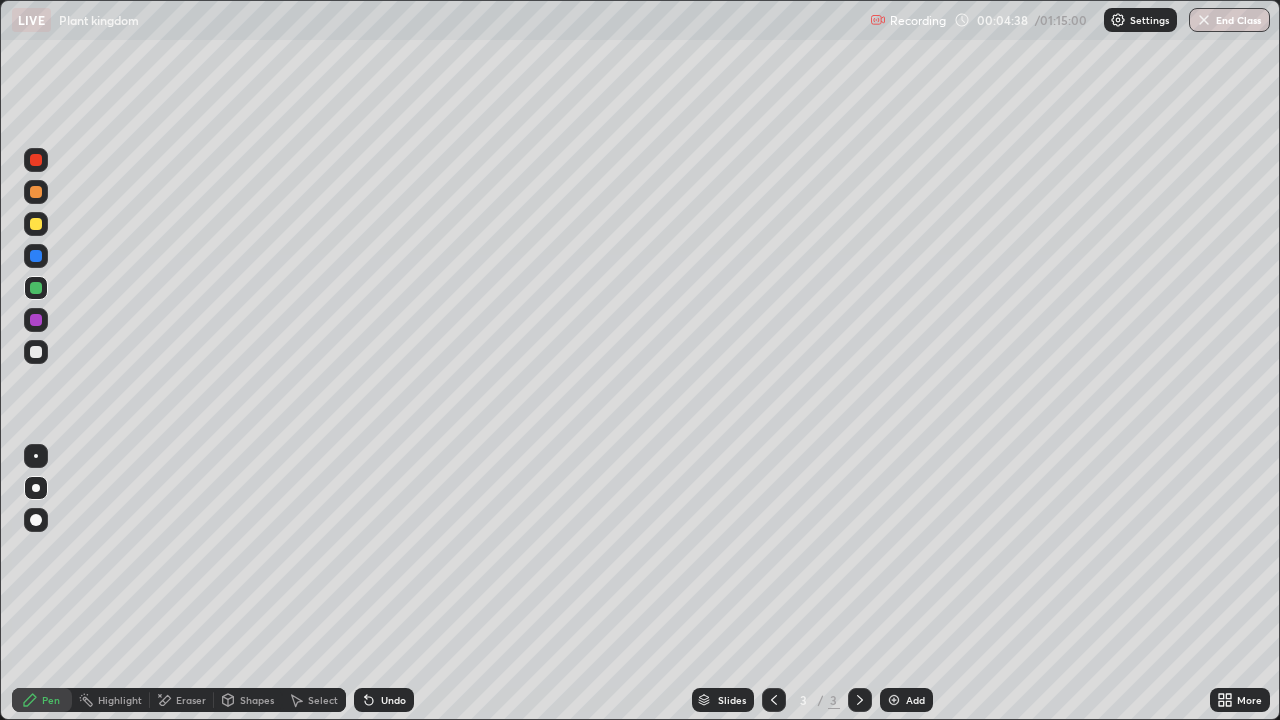 click on "Eraser" at bounding box center [191, 700] 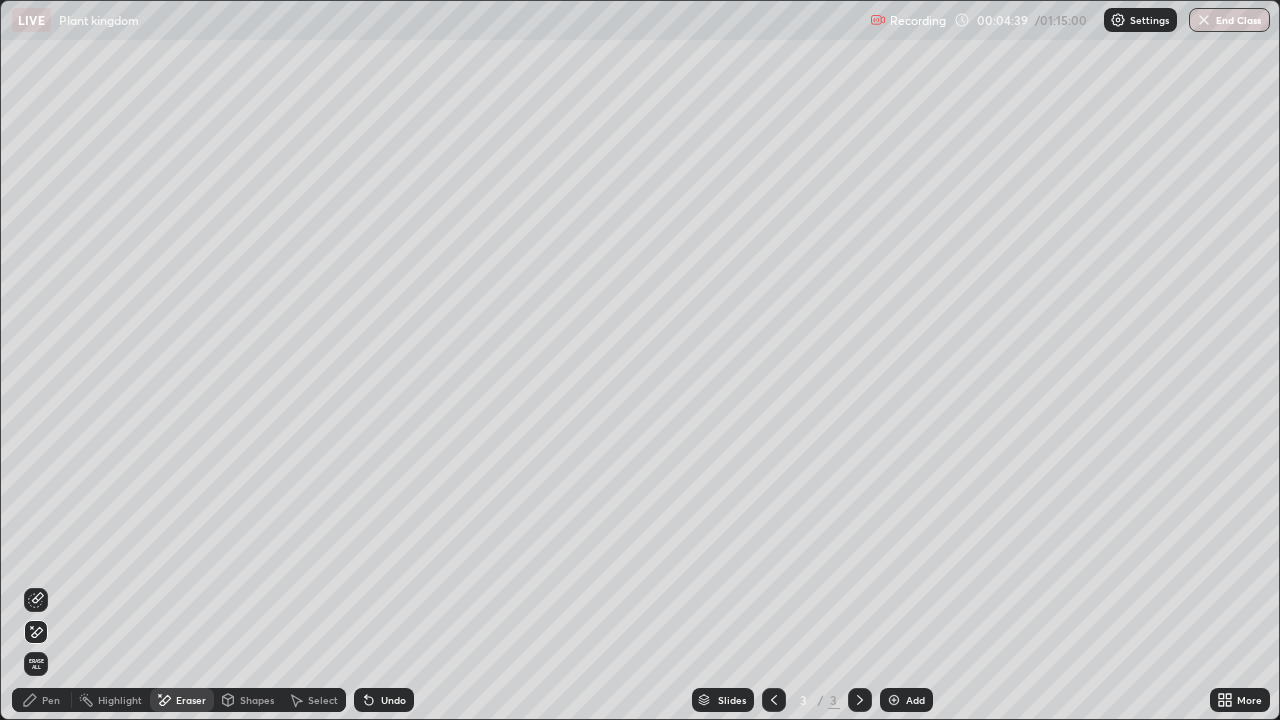 click 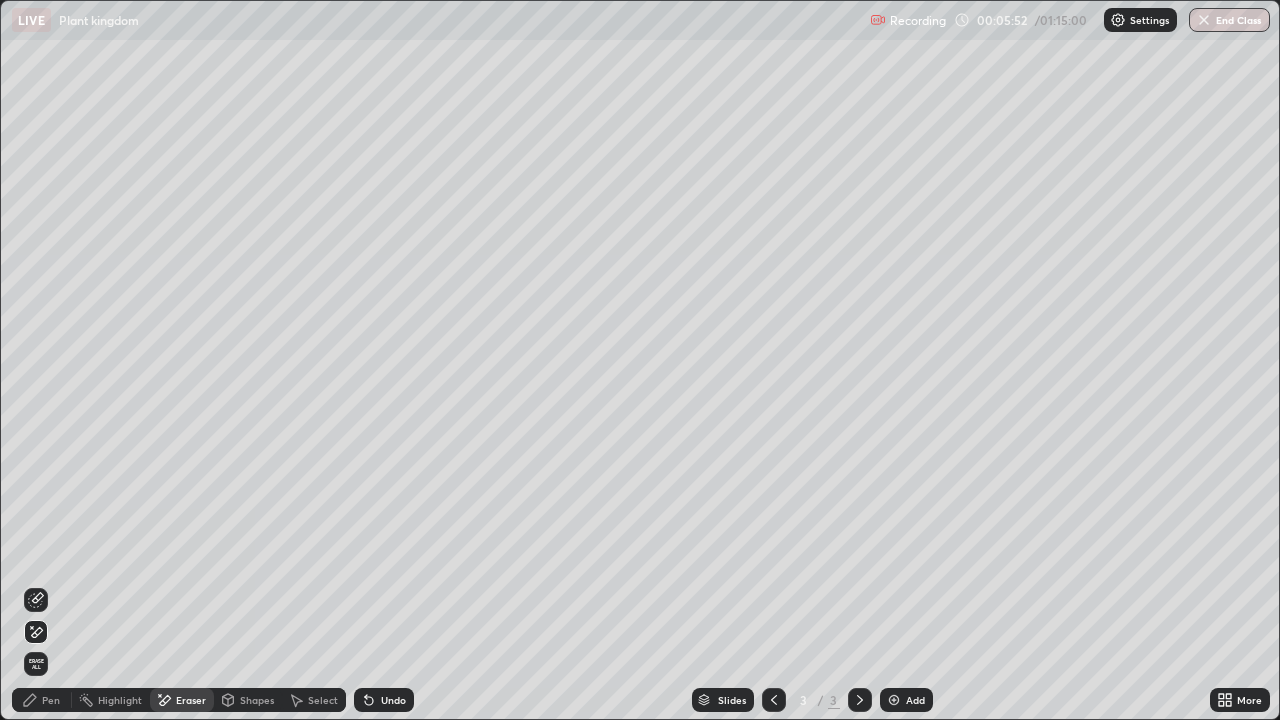 click on "Pen" at bounding box center (51, 700) 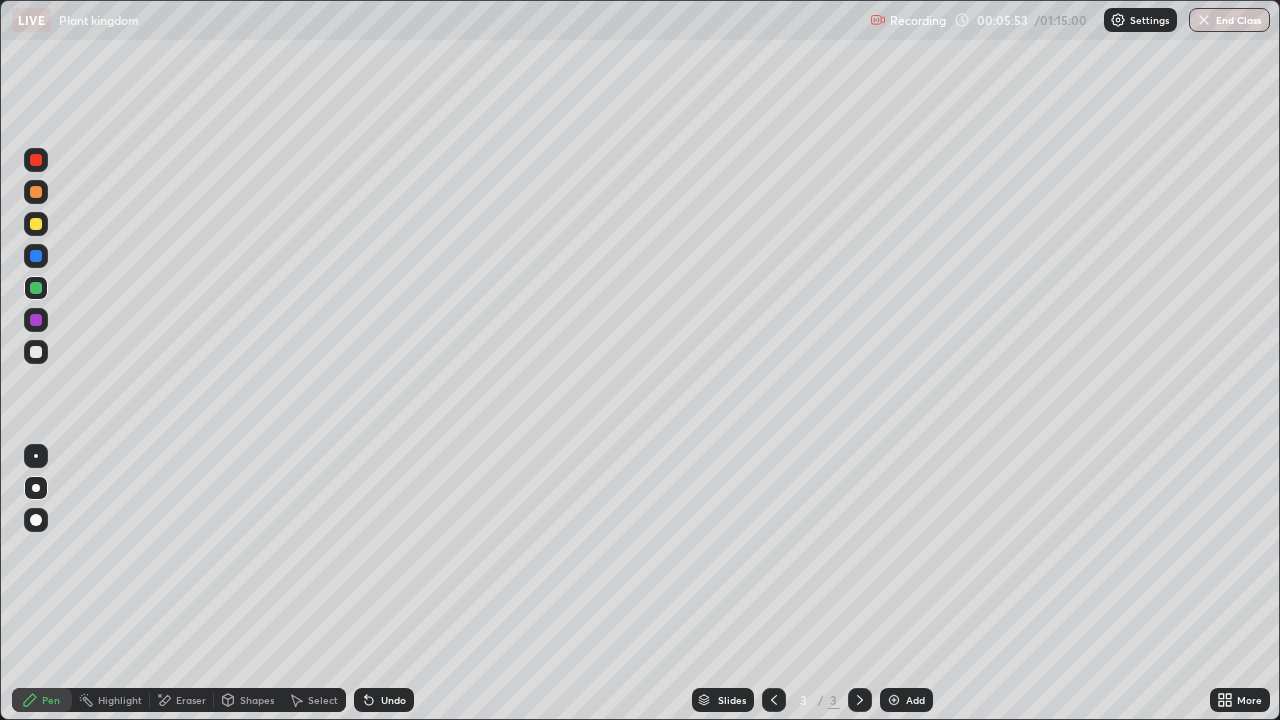 click at bounding box center (36, 352) 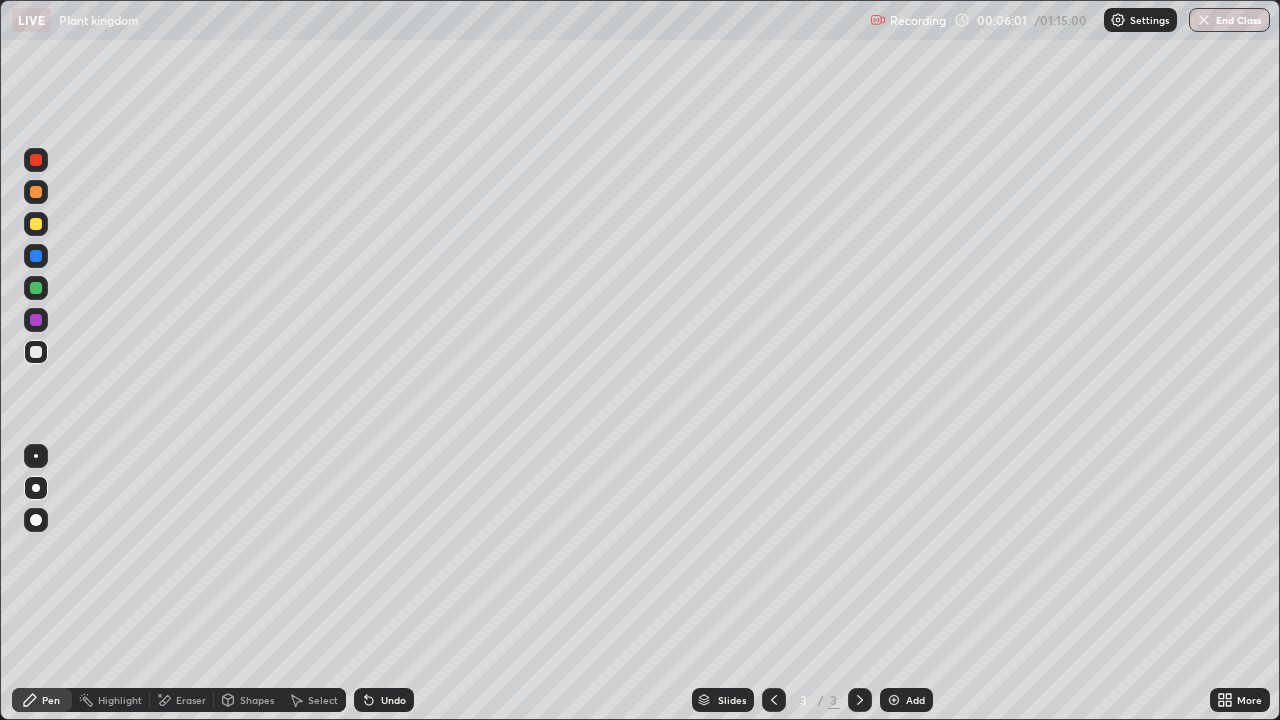 click on "Undo" at bounding box center (384, 700) 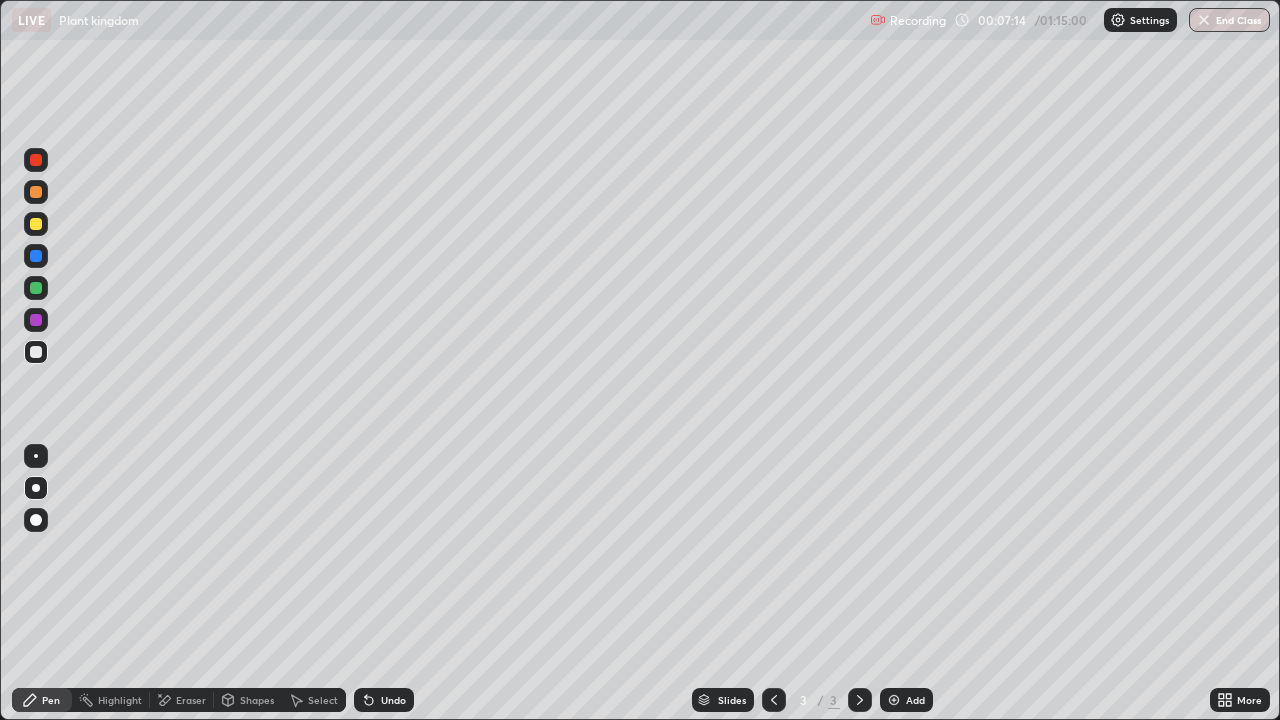 click at bounding box center [36, 352] 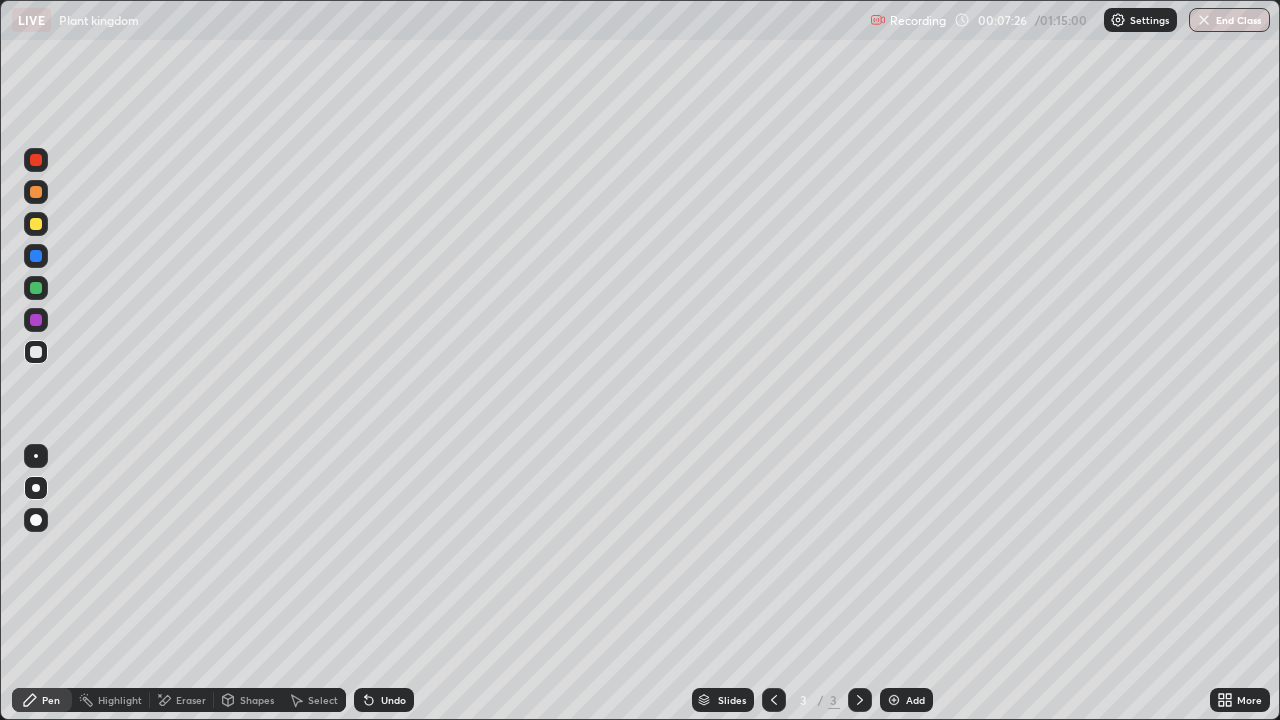 click at bounding box center [36, 224] 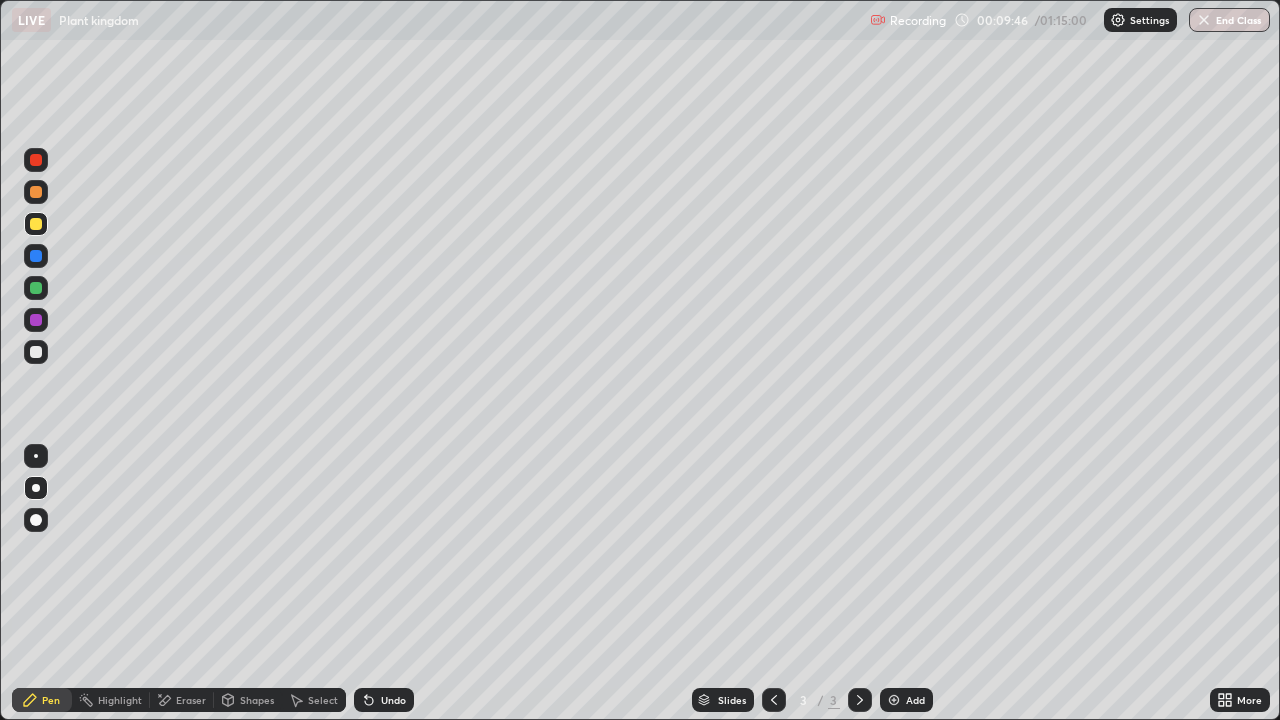 click at bounding box center [36, 256] 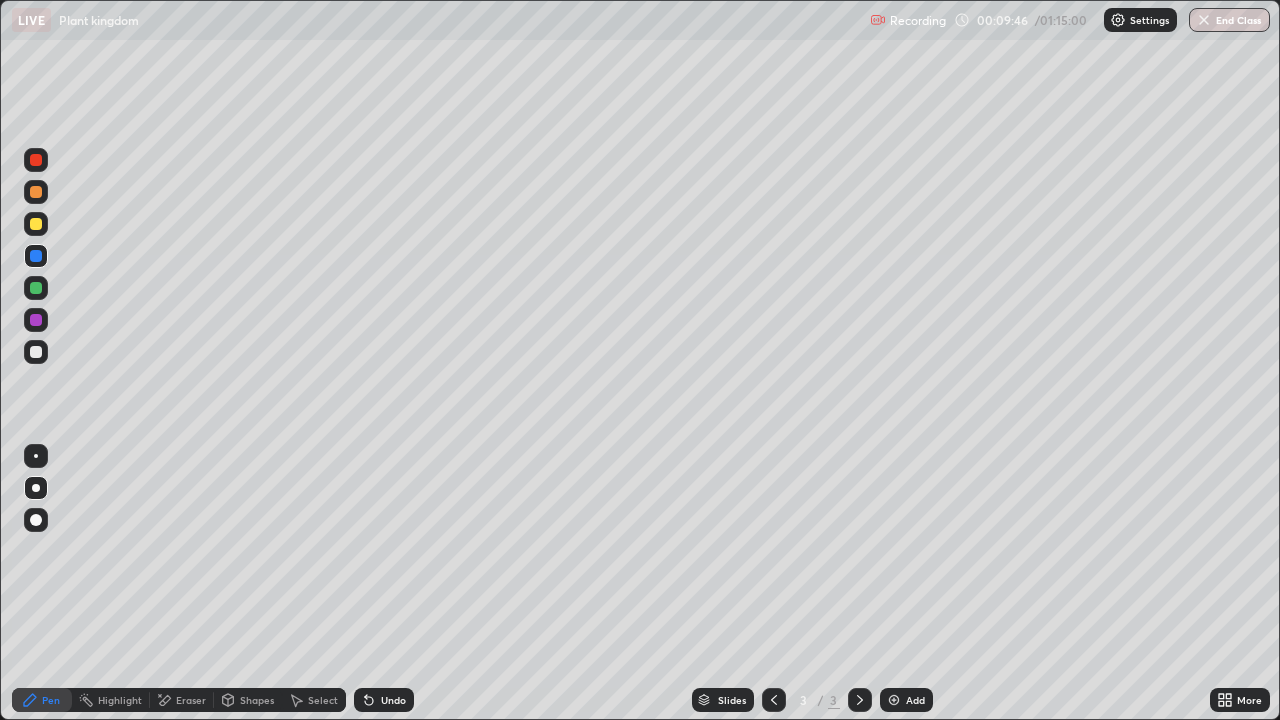 click at bounding box center [36, 352] 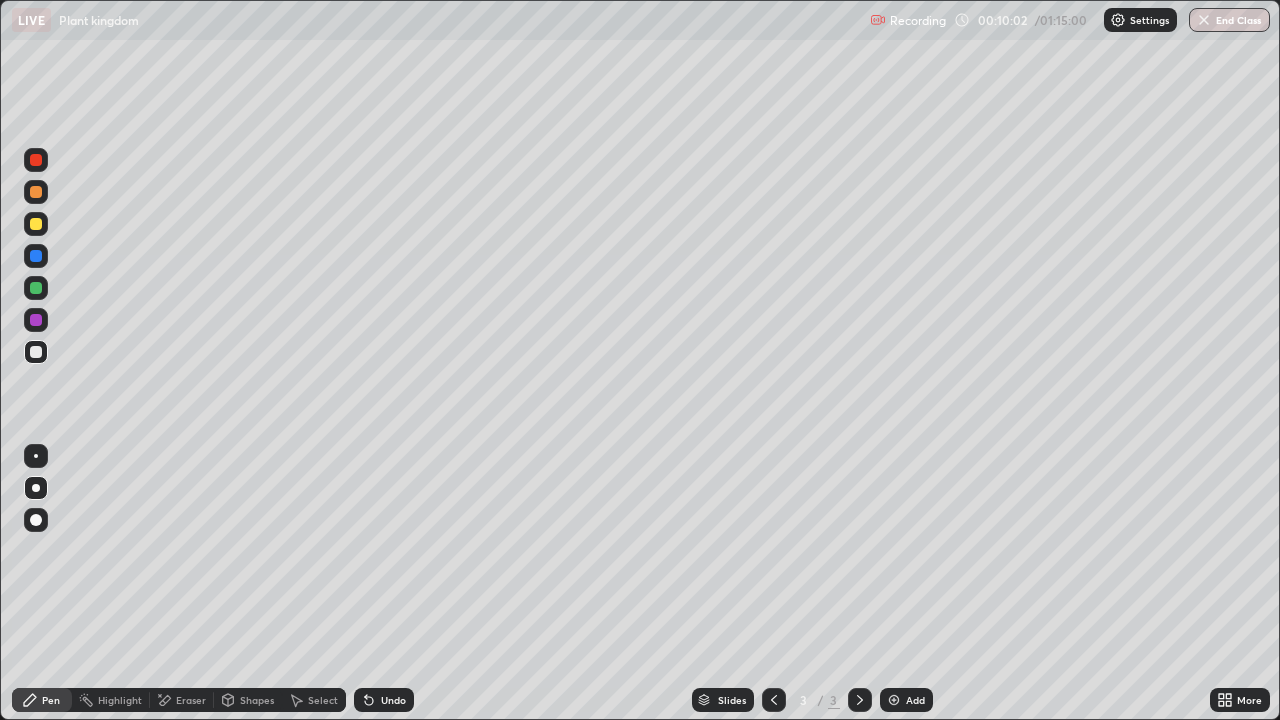 click on "Undo" at bounding box center [393, 700] 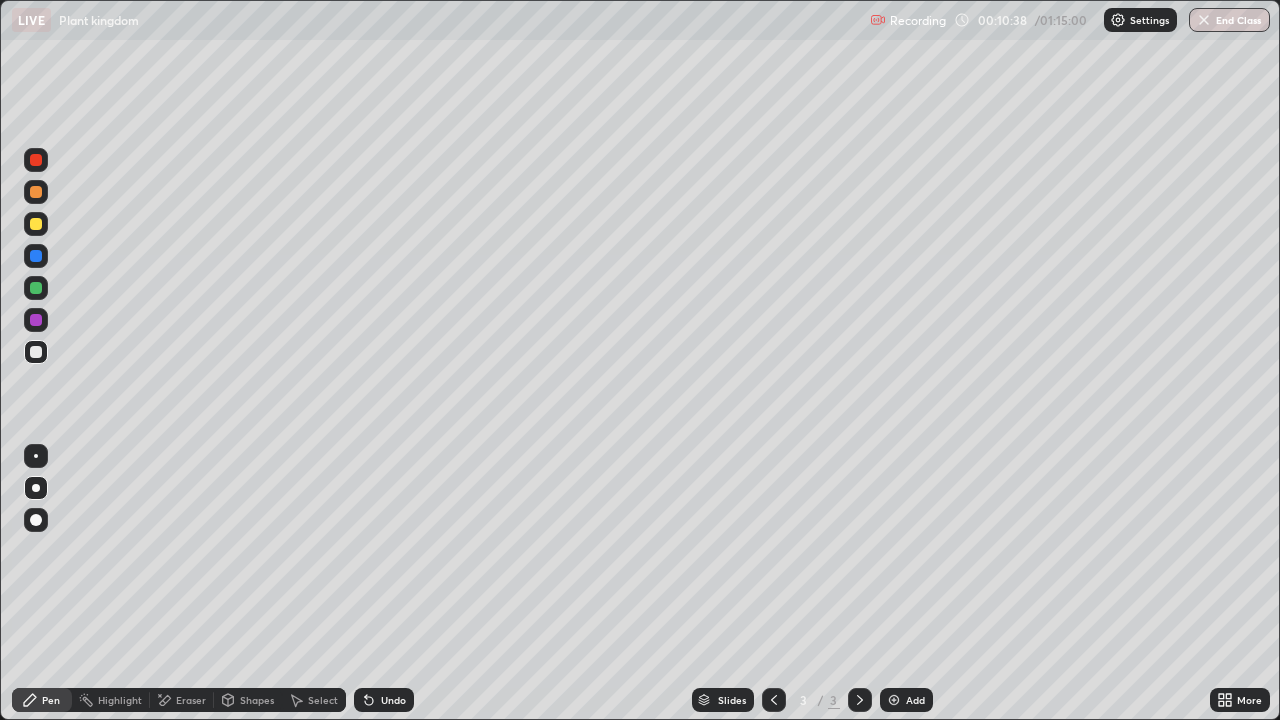 click on "Eraser" at bounding box center [182, 700] 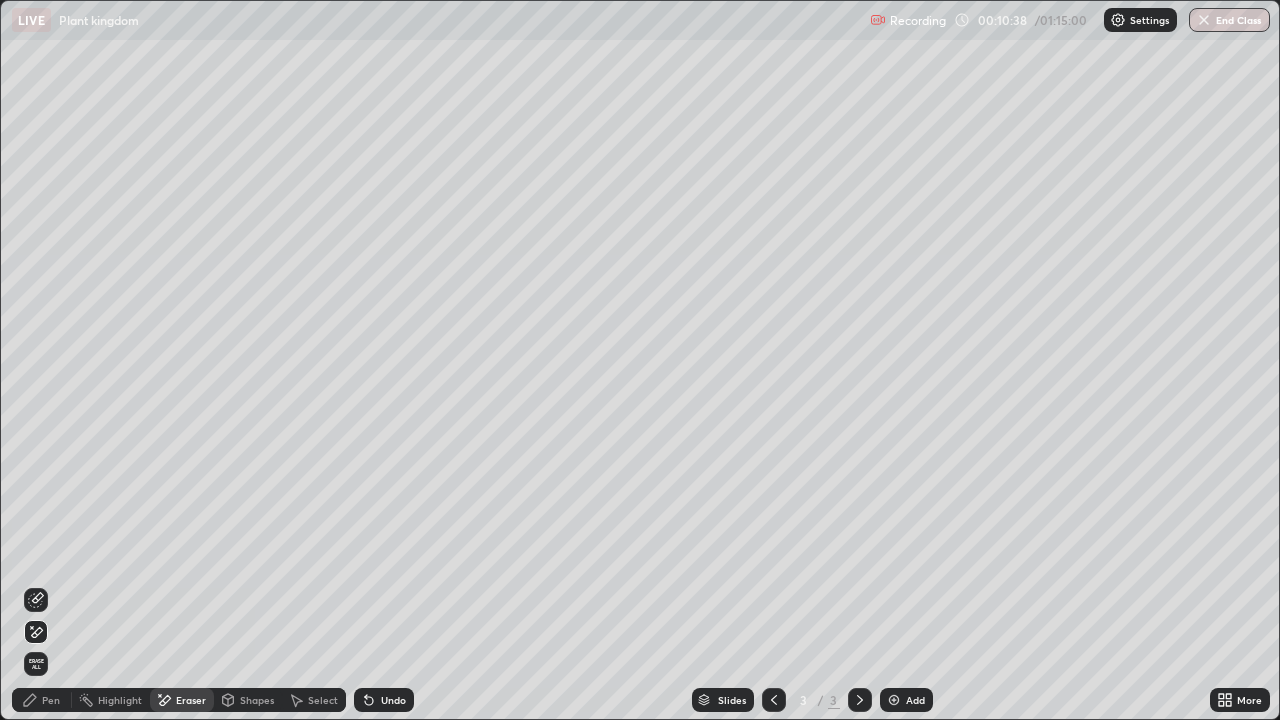click 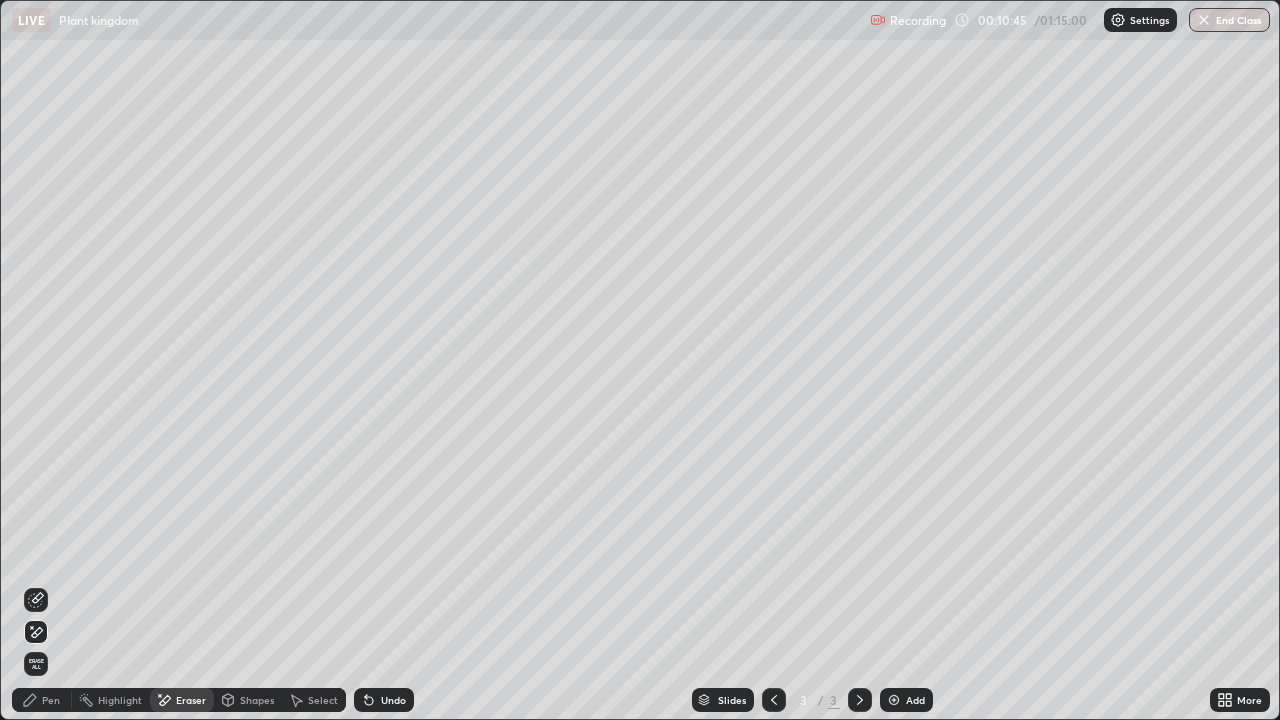 click on "Pen" at bounding box center [51, 700] 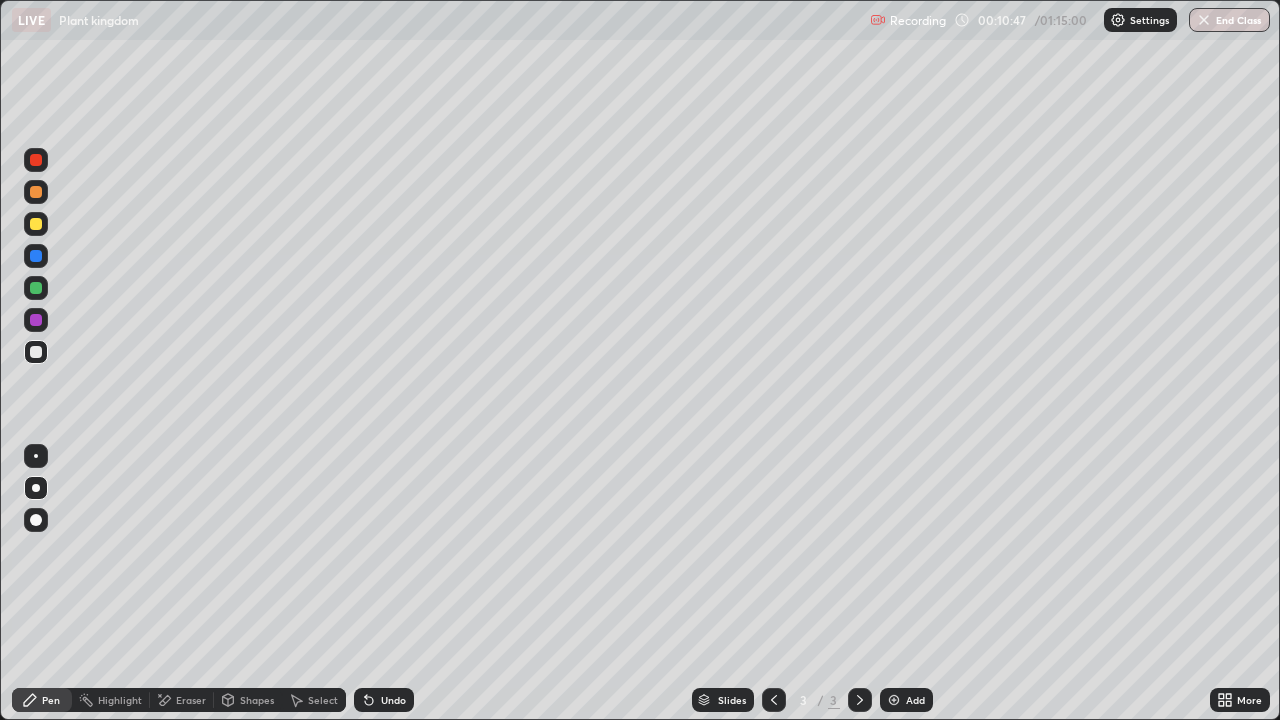 click at bounding box center (36, 224) 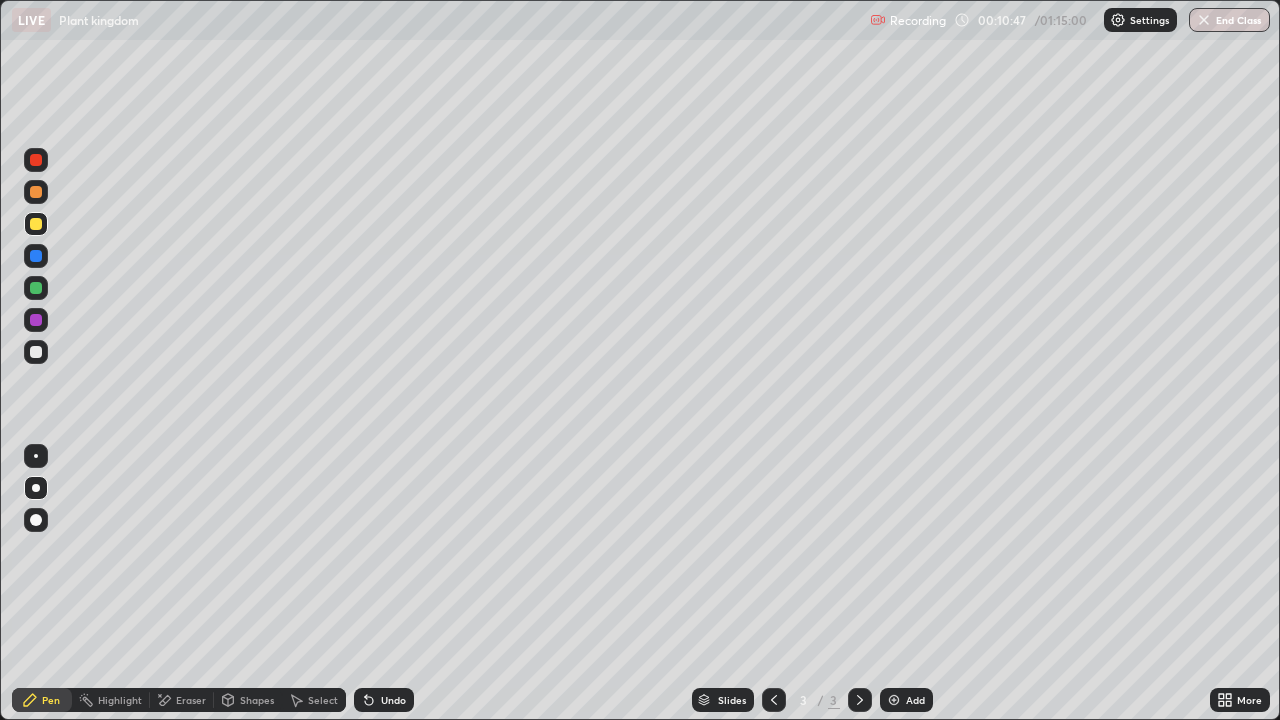 click at bounding box center (36, 352) 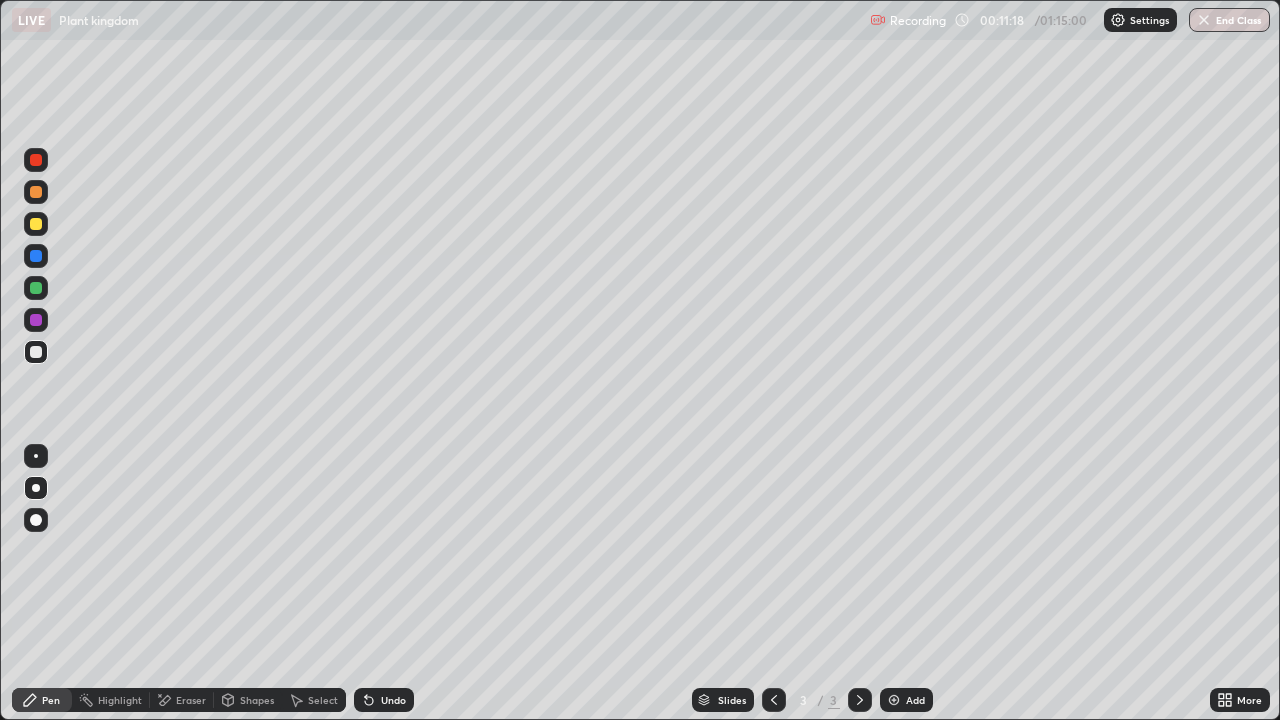 click at bounding box center (36, 352) 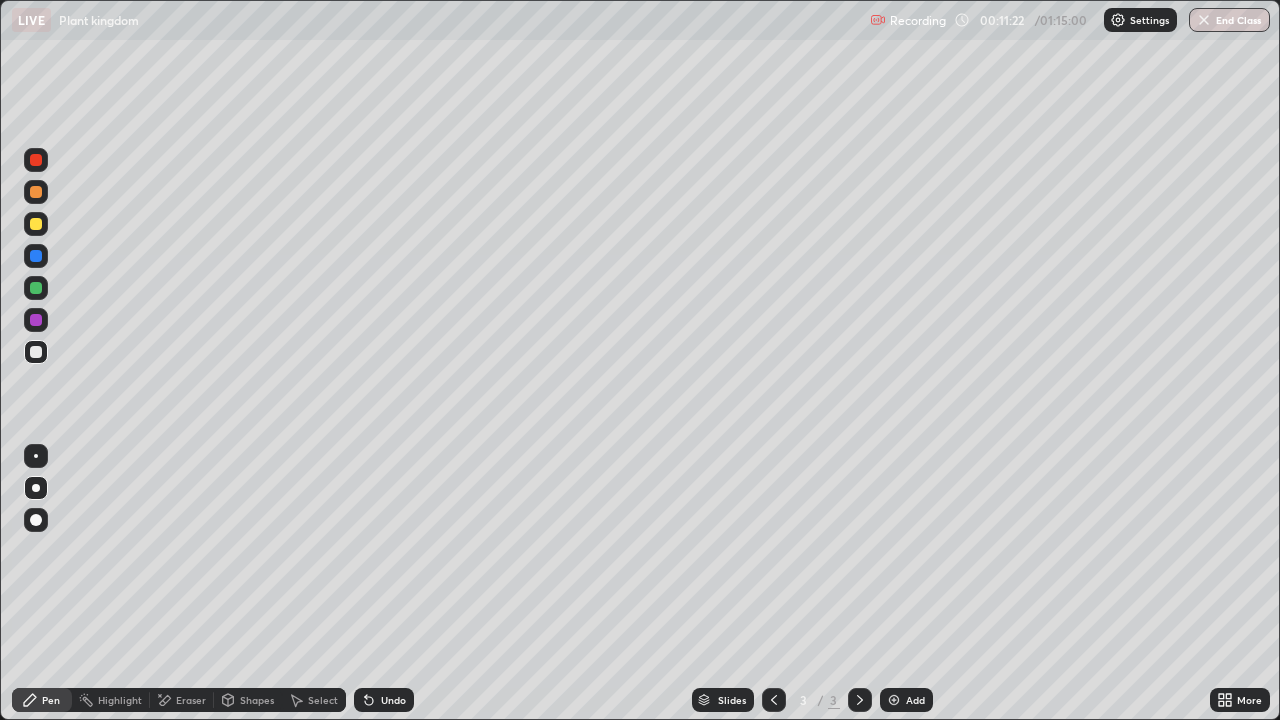 click 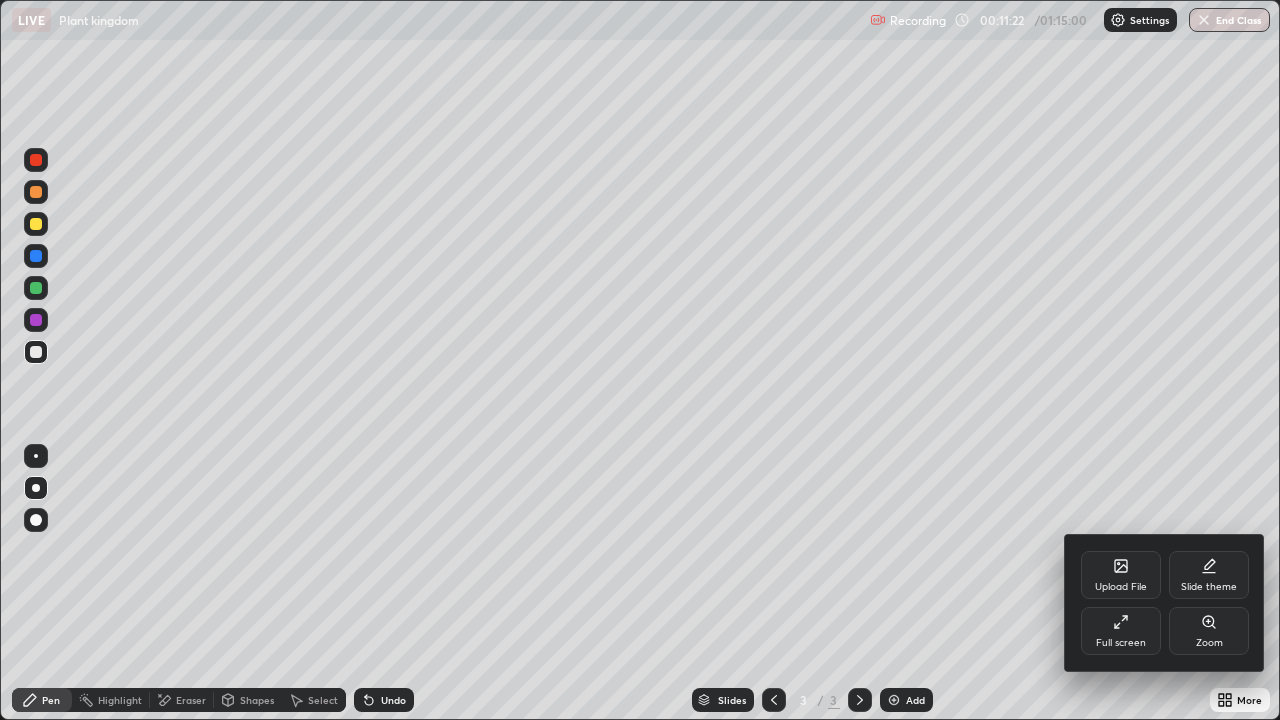 click on "Full screen" at bounding box center [1121, 631] 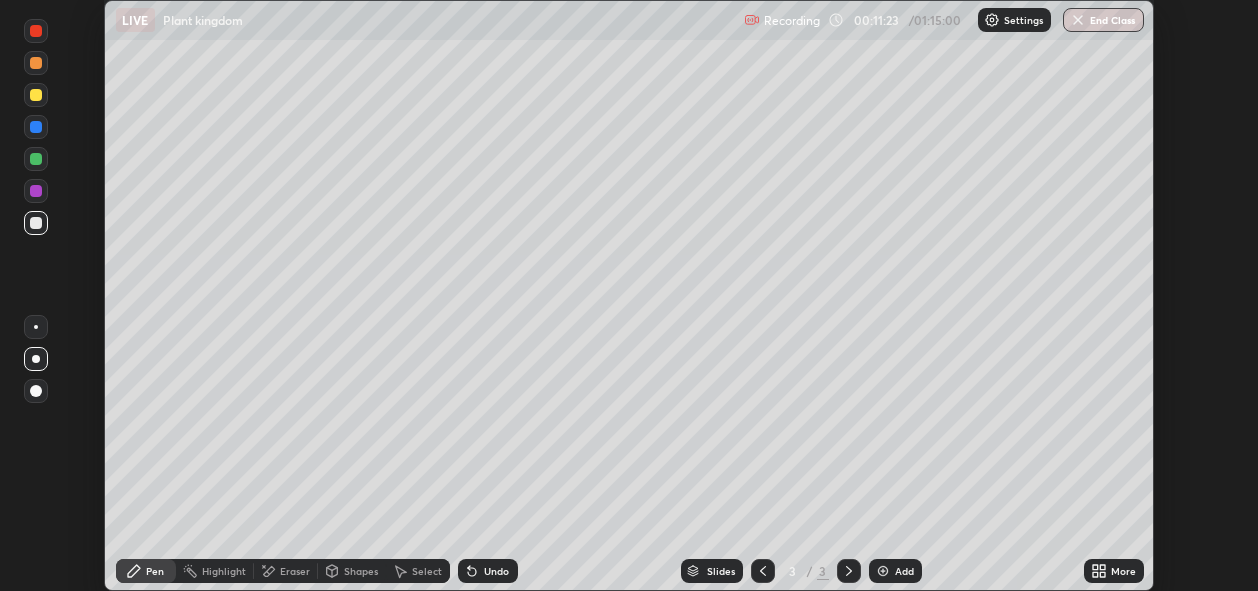 scroll, scrollTop: 591, scrollLeft: 1258, axis: both 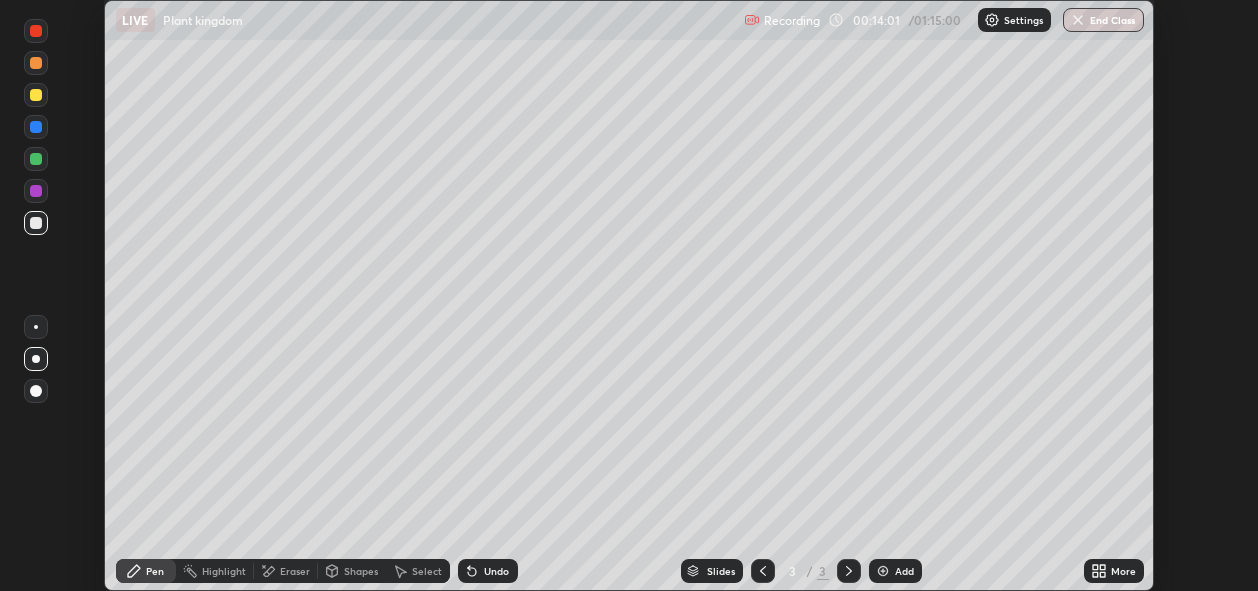 click 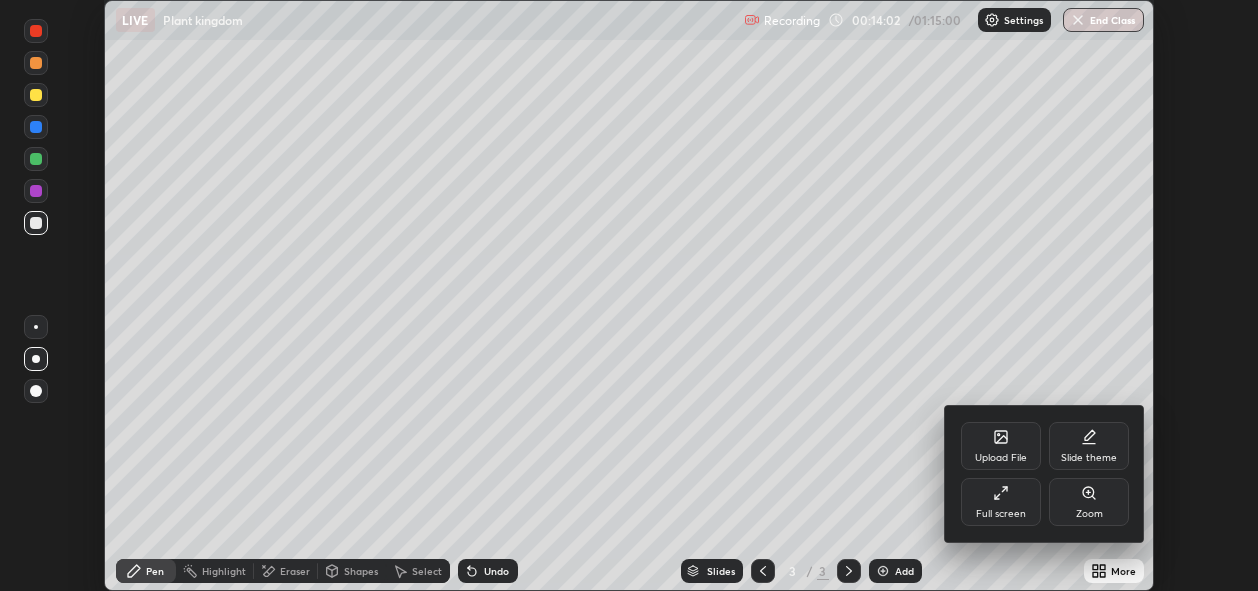 click on "Full screen" at bounding box center [1001, 502] 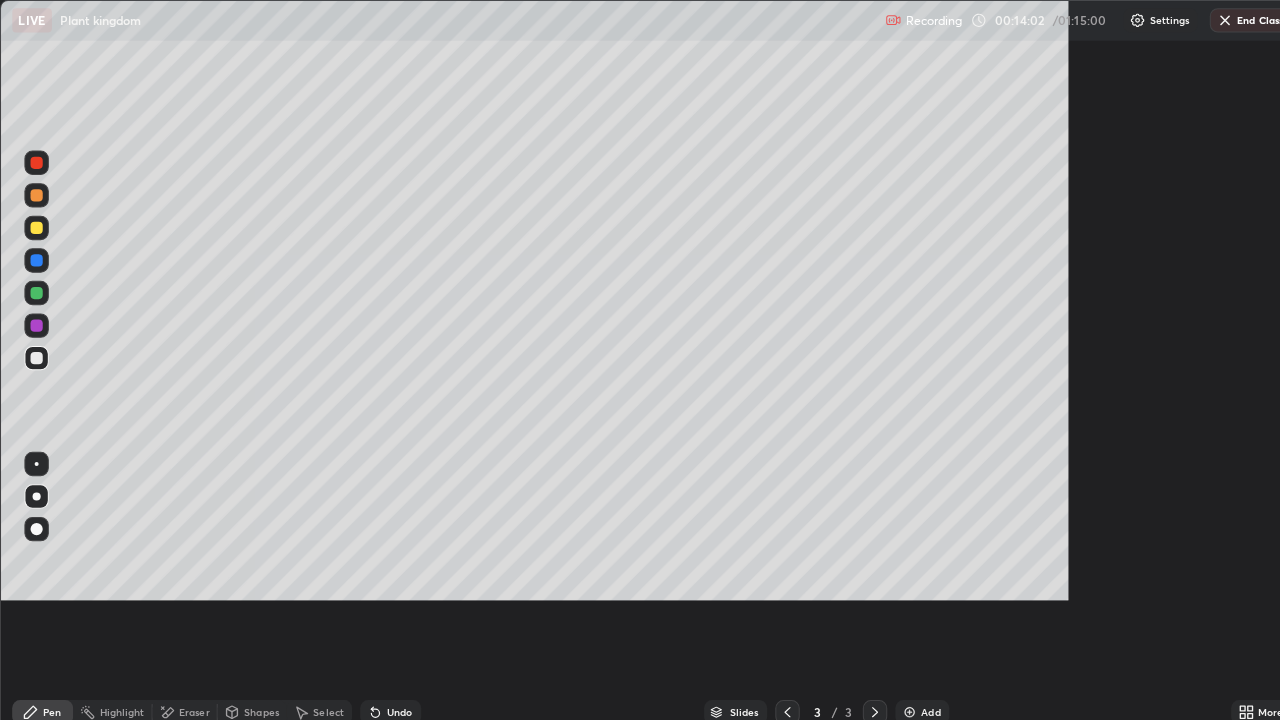 scroll, scrollTop: 99280, scrollLeft: 98720, axis: both 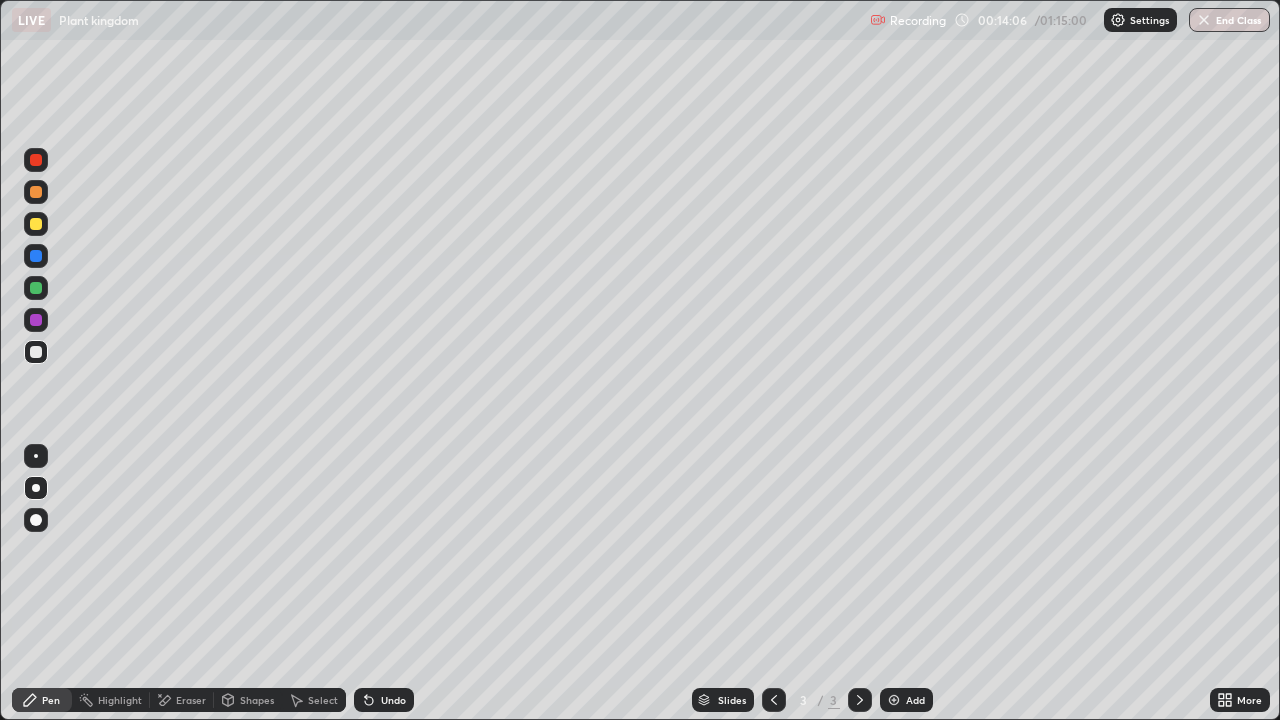 click on "Eraser" at bounding box center [191, 700] 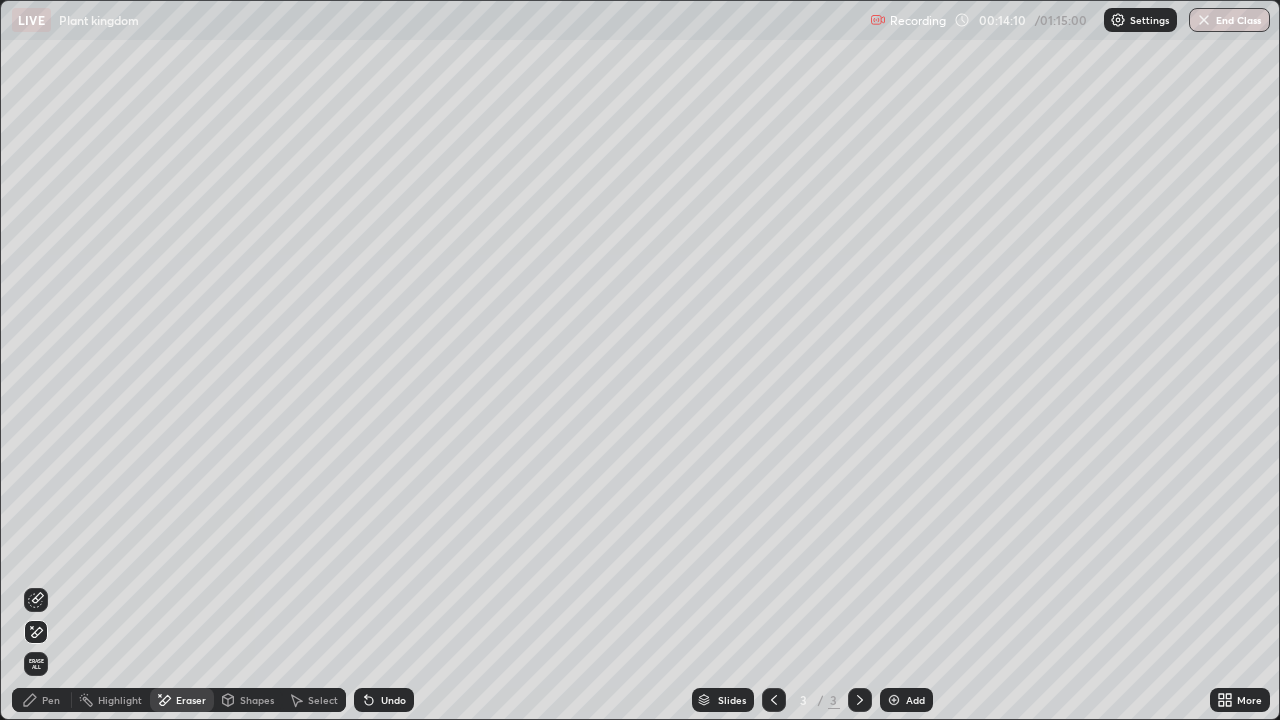 click on "Pen" at bounding box center (51, 700) 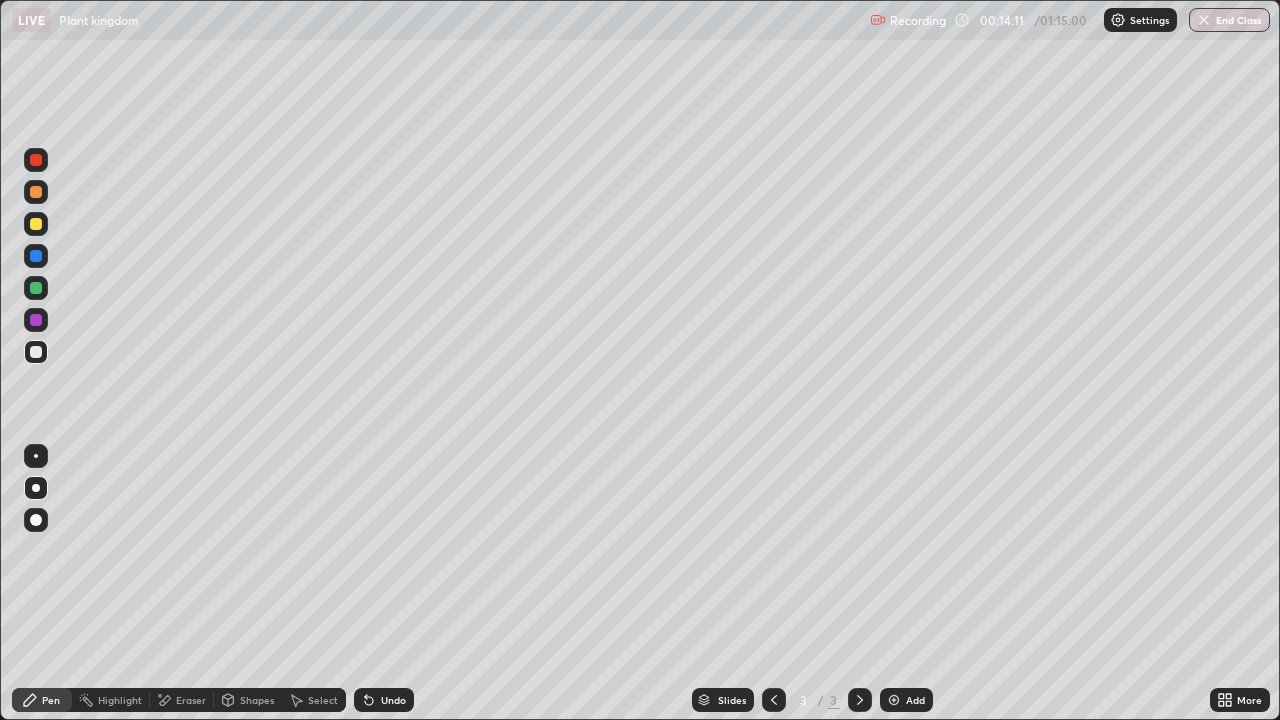 click at bounding box center (36, 352) 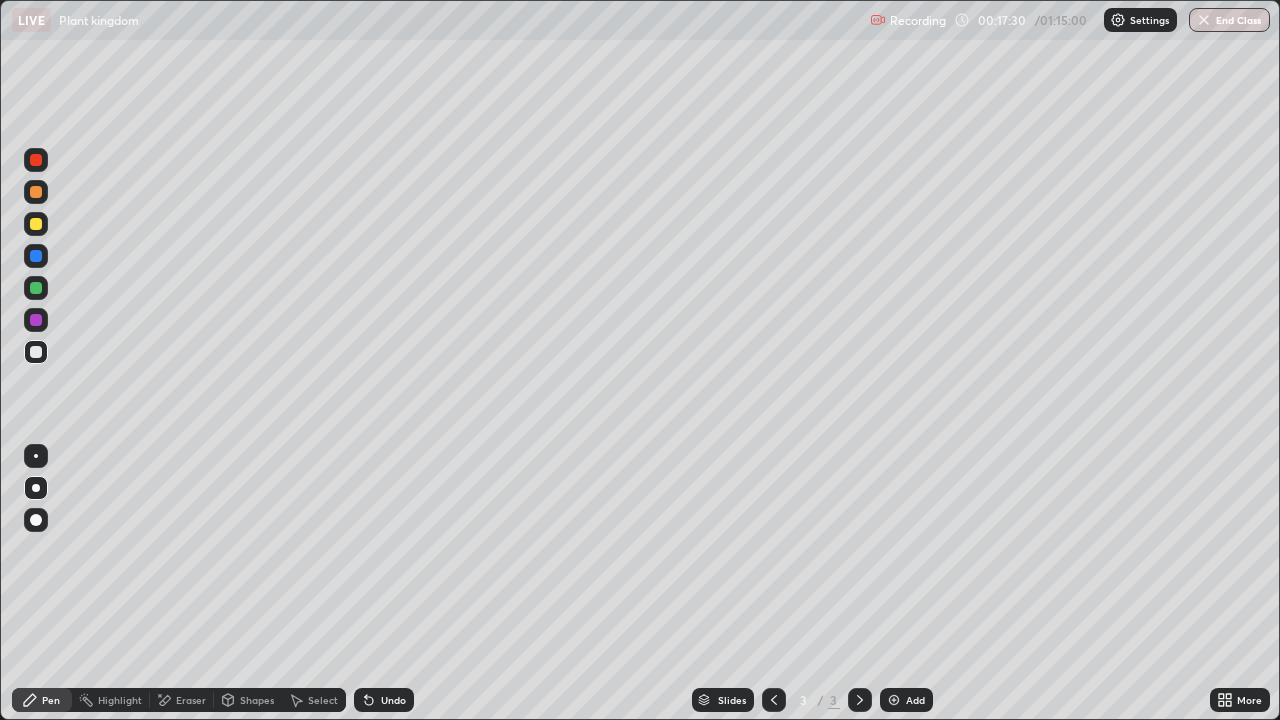 click at bounding box center (36, 352) 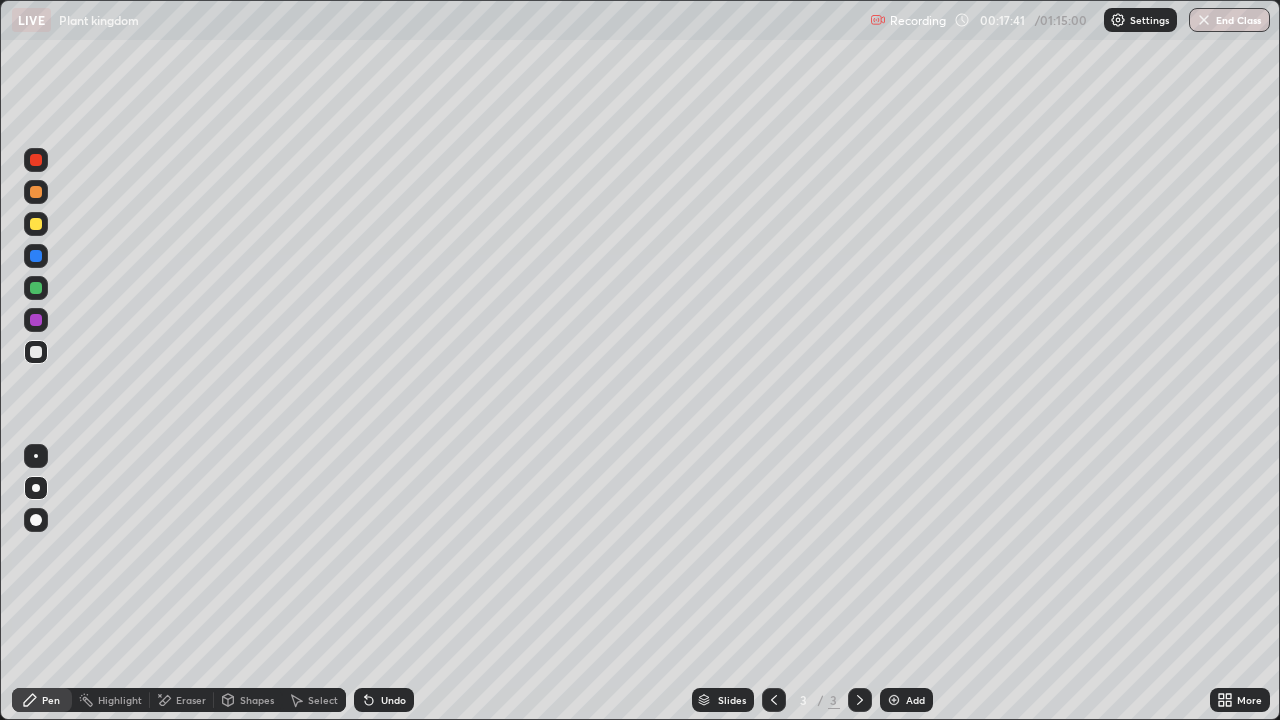 click on "Undo" at bounding box center [384, 700] 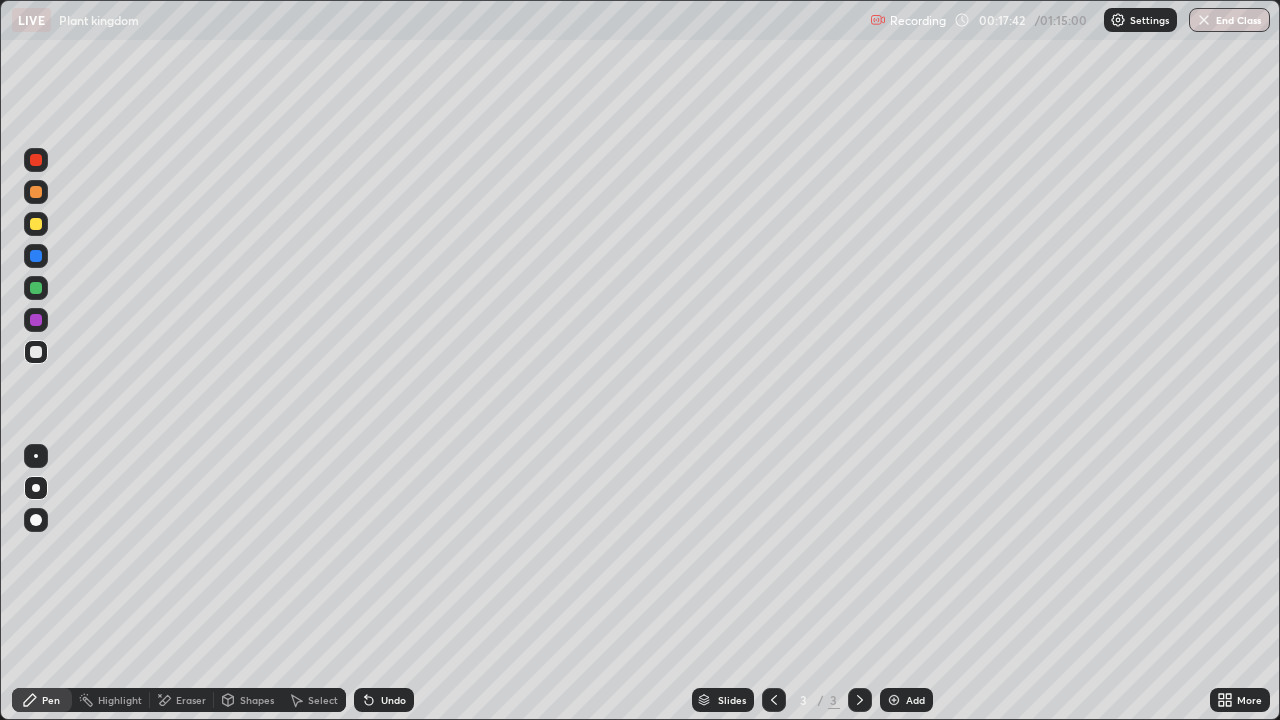 click 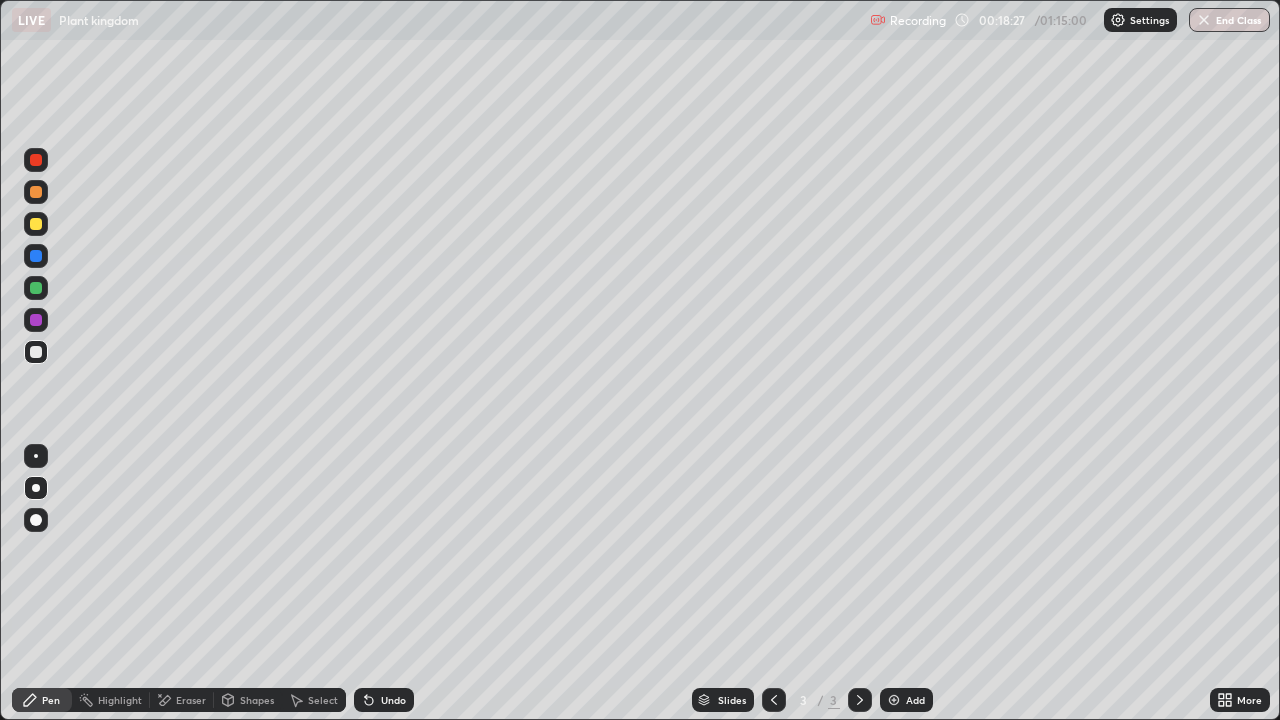 click at bounding box center (36, 224) 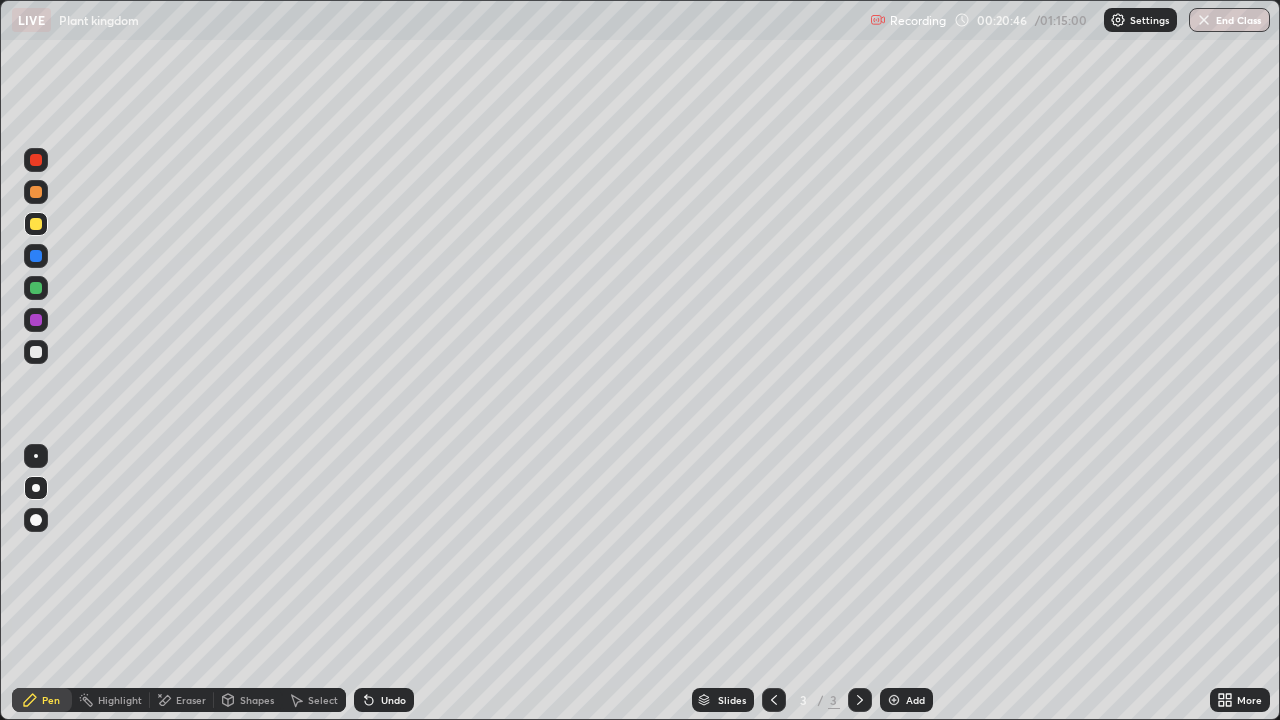 click at bounding box center [36, 224] 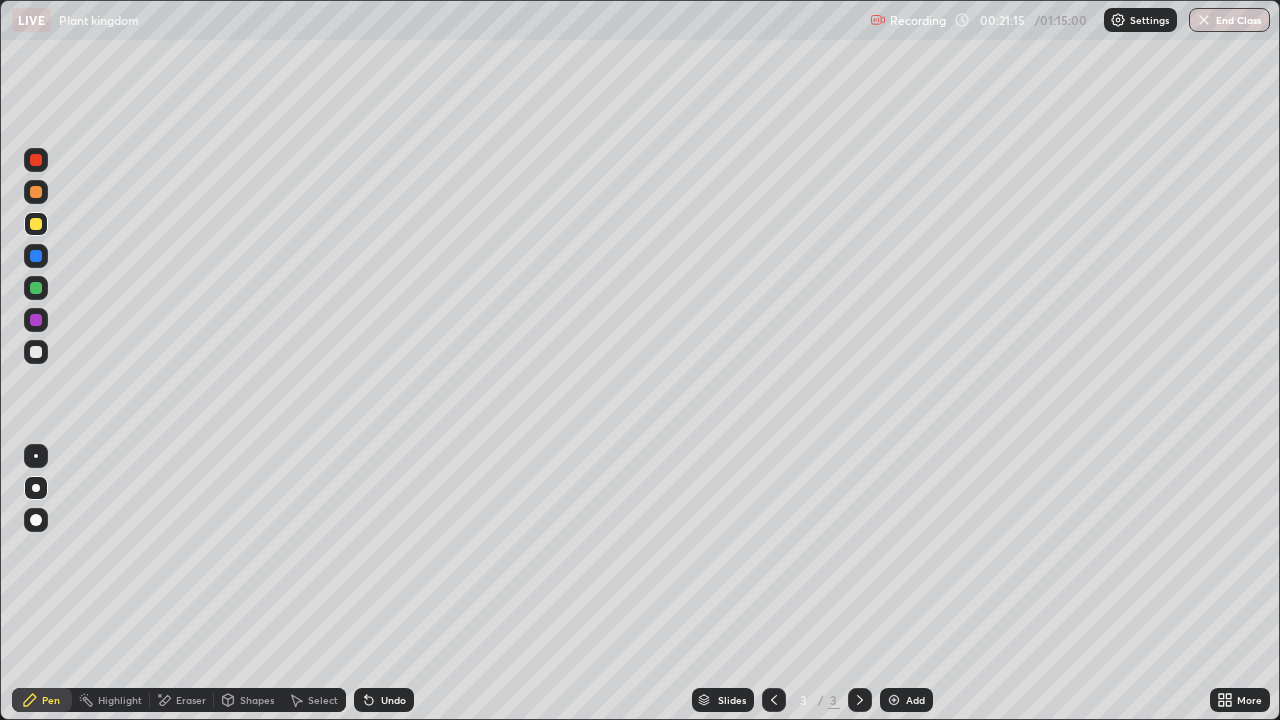 click on "Eraser" at bounding box center [191, 700] 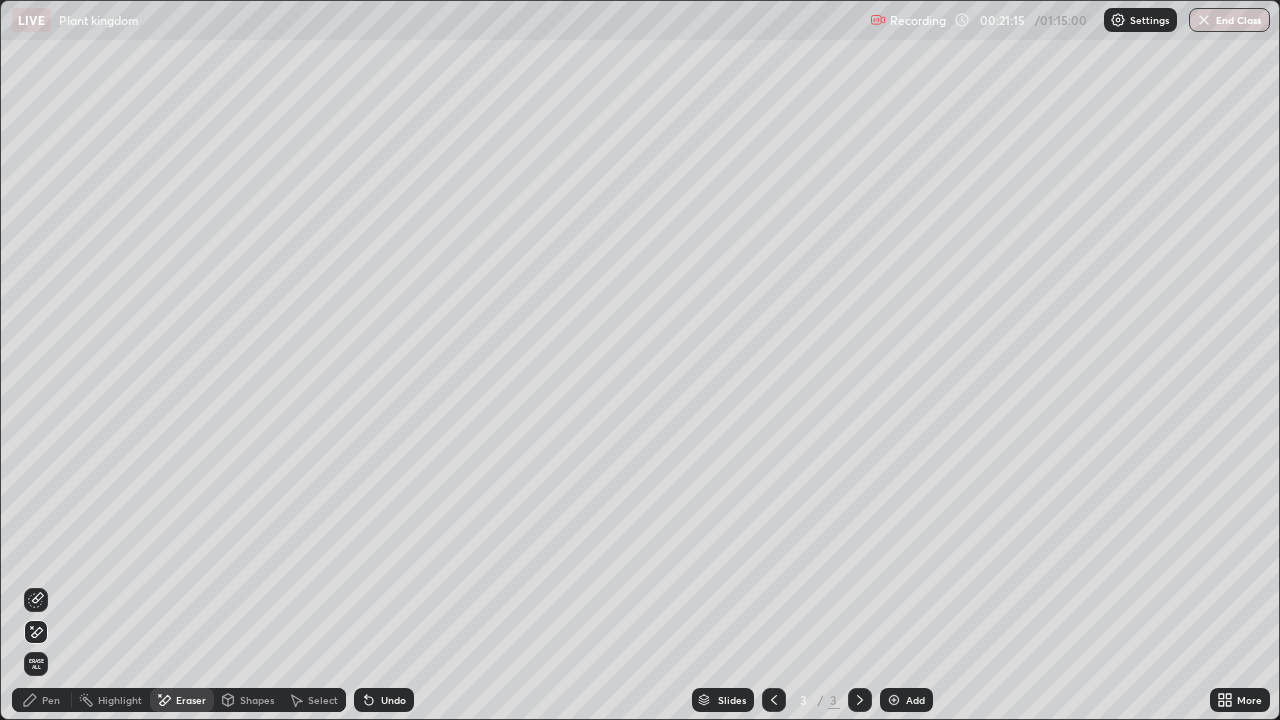 click 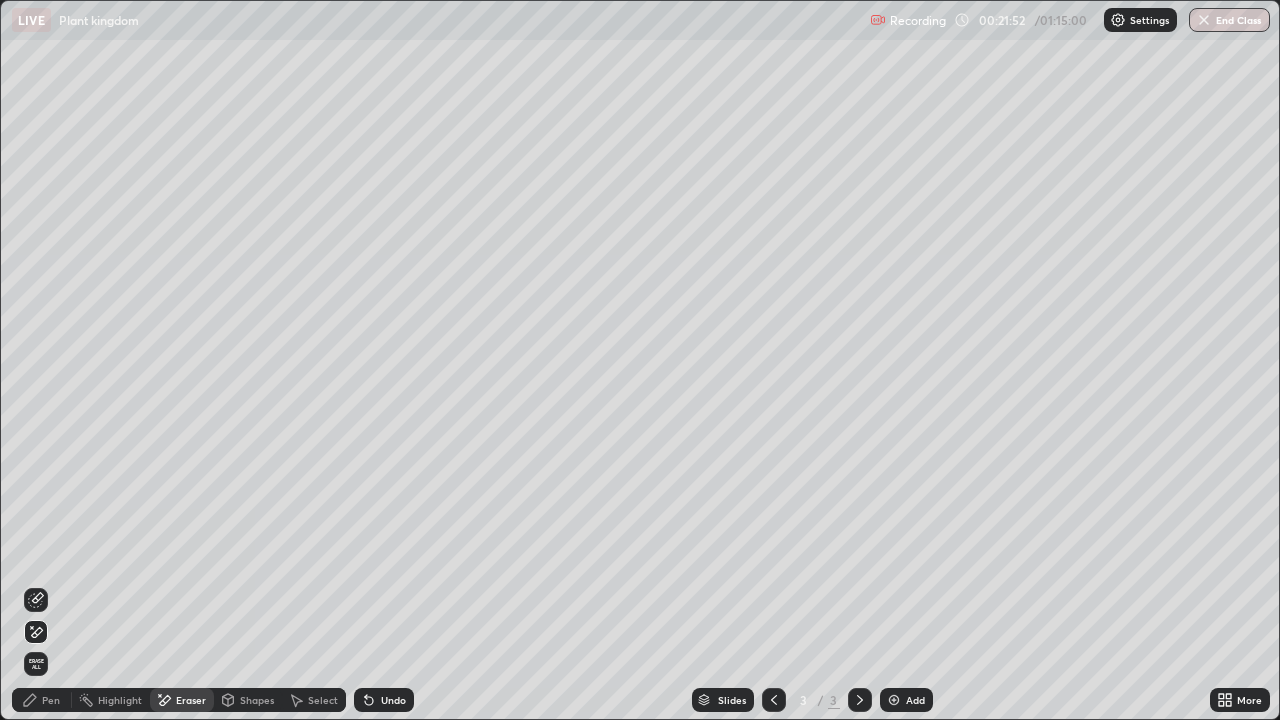 click 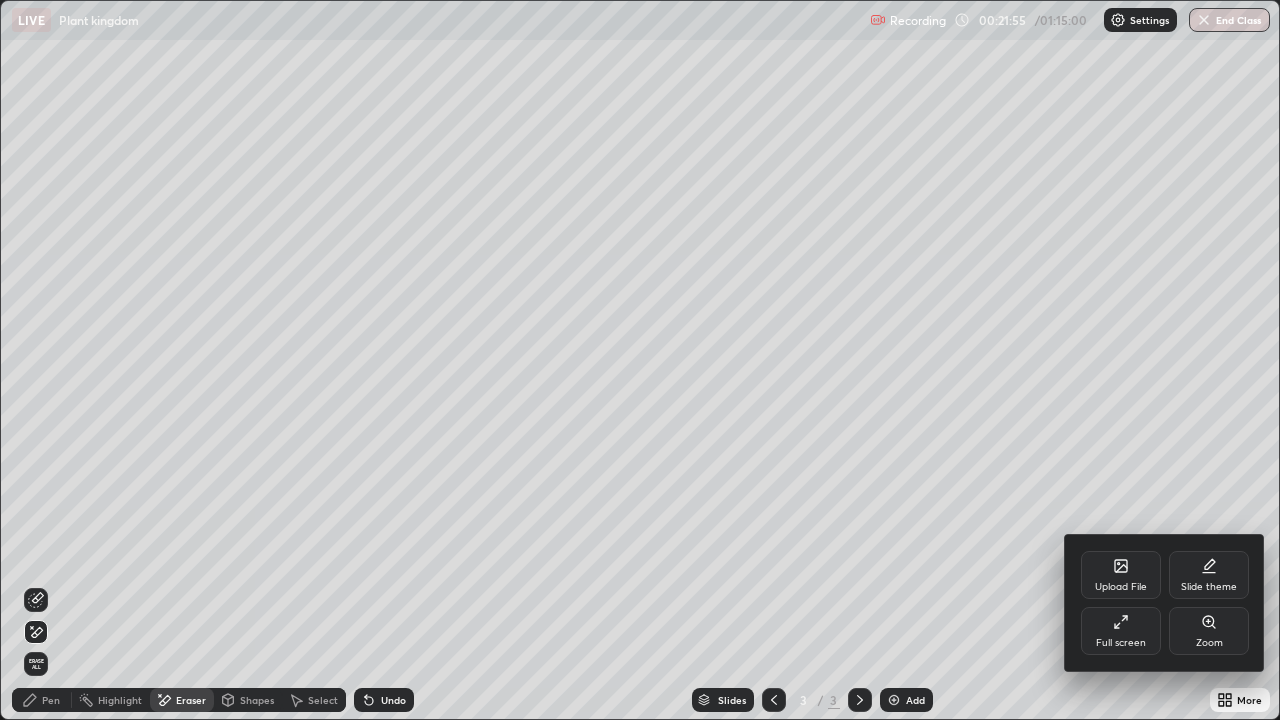 click on "Full screen" at bounding box center [1121, 631] 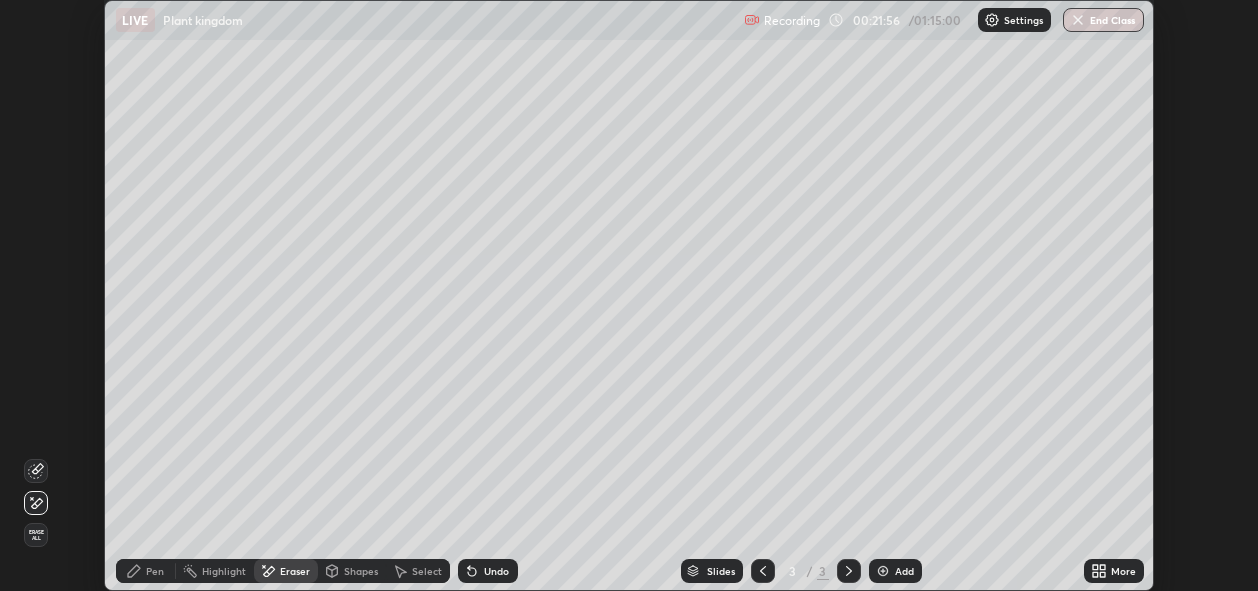 scroll, scrollTop: 591, scrollLeft: 1258, axis: both 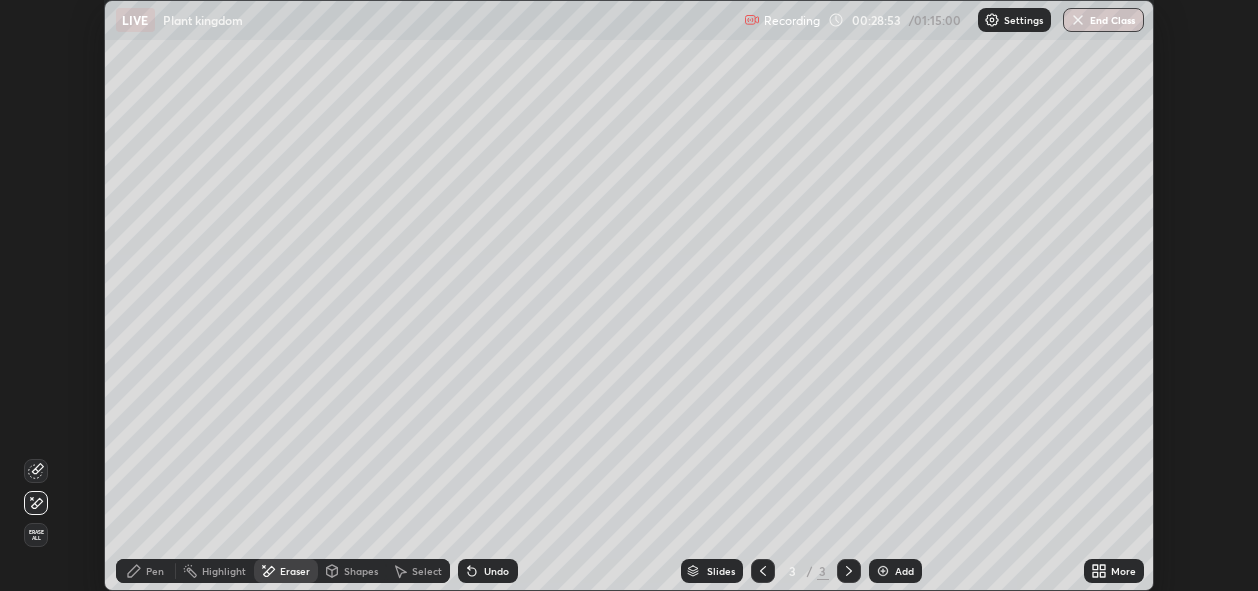 click on "Pen" at bounding box center [146, 571] 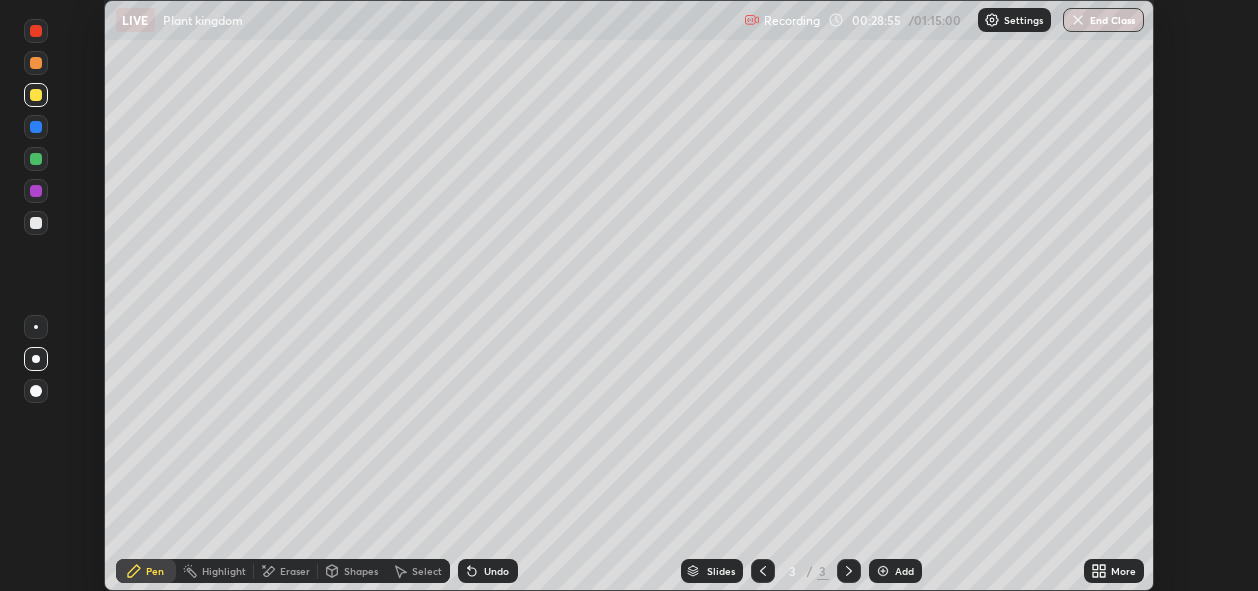 click at bounding box center (36, 95) 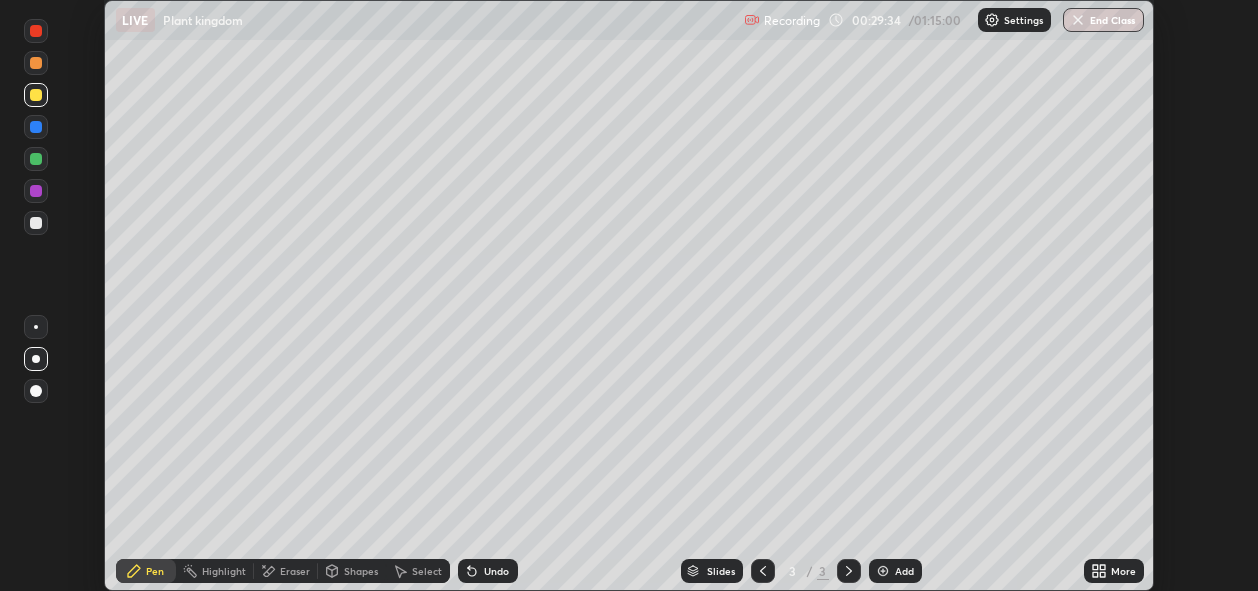 click 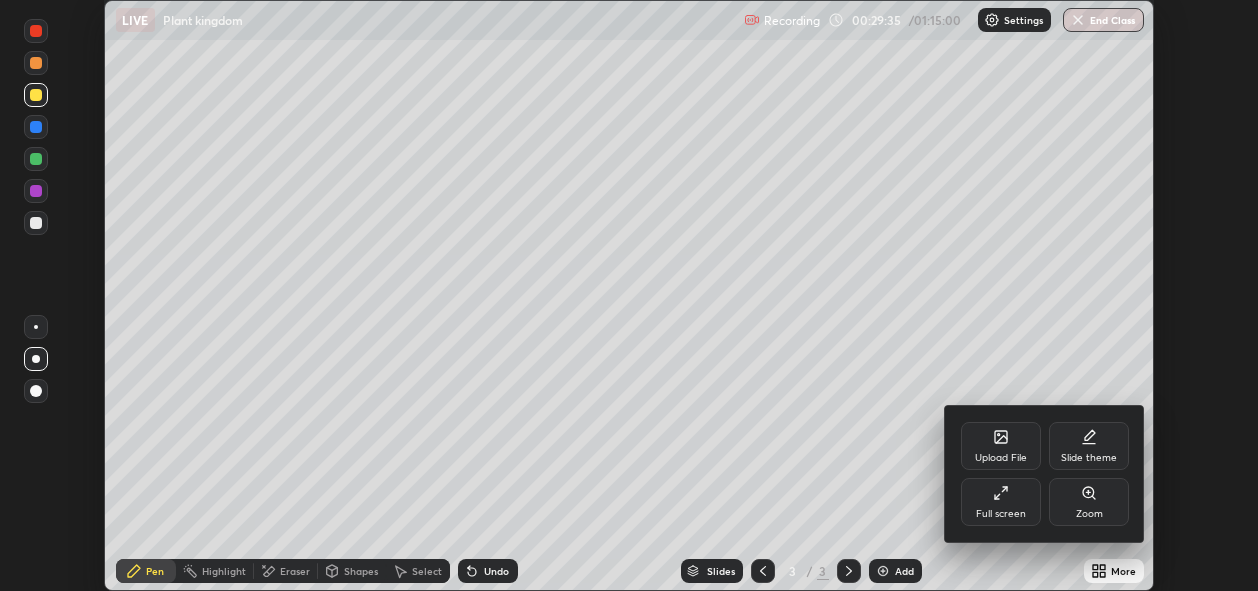 click on "Full screen" at bounding box center [1001, 502] 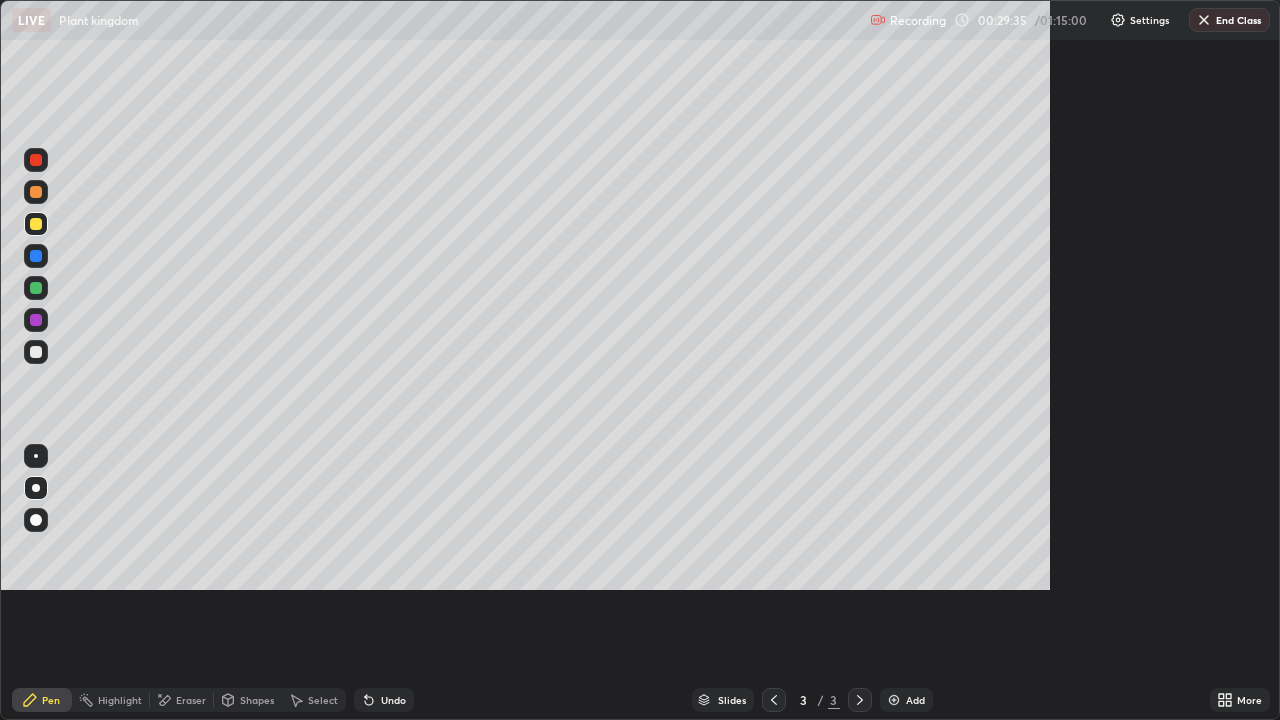 scroll, scrollTop: 99280, scrollLeft: 98720, axis: both 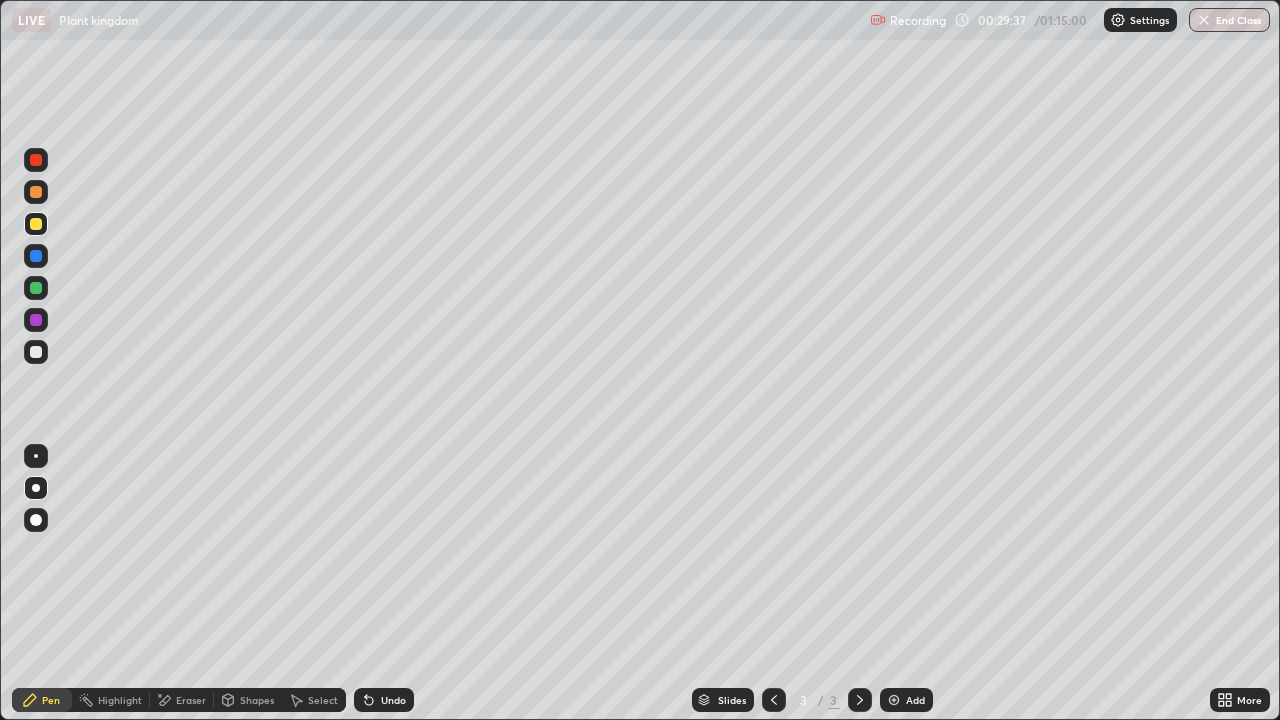 click on "Eraser" at bounding box center [191, 700] 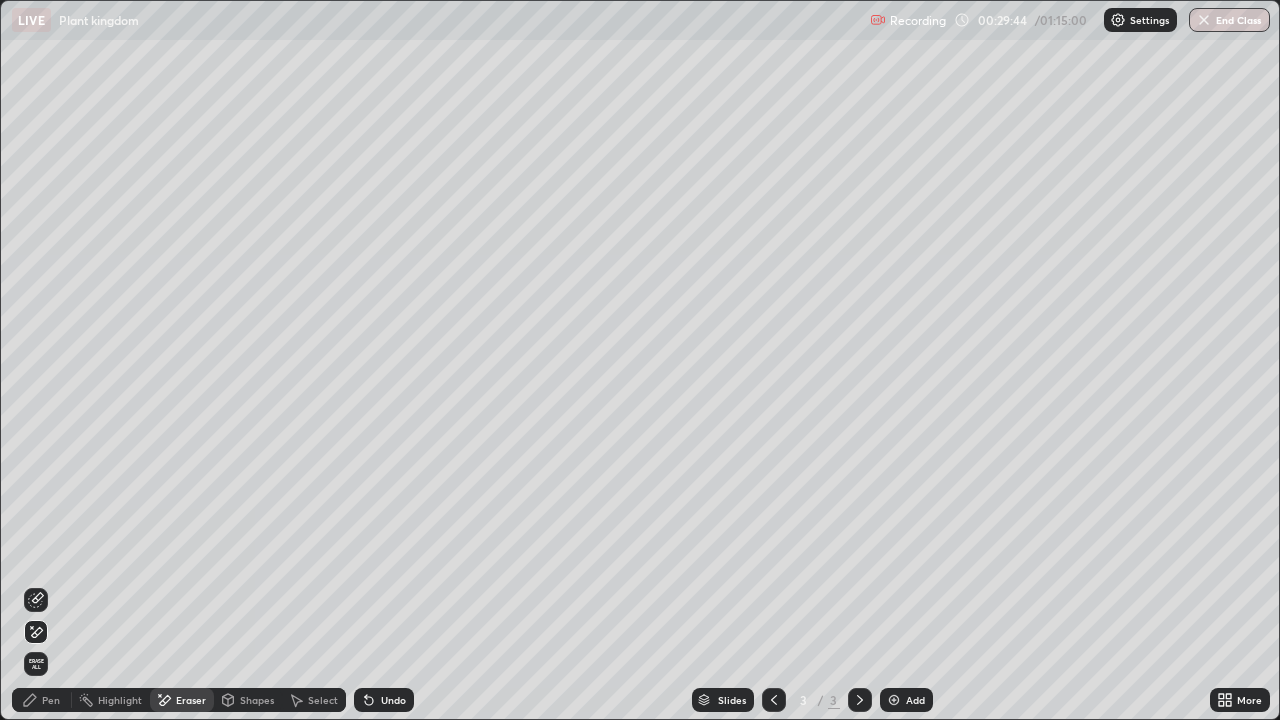 click on "Add" at bounding box center (906, 700) 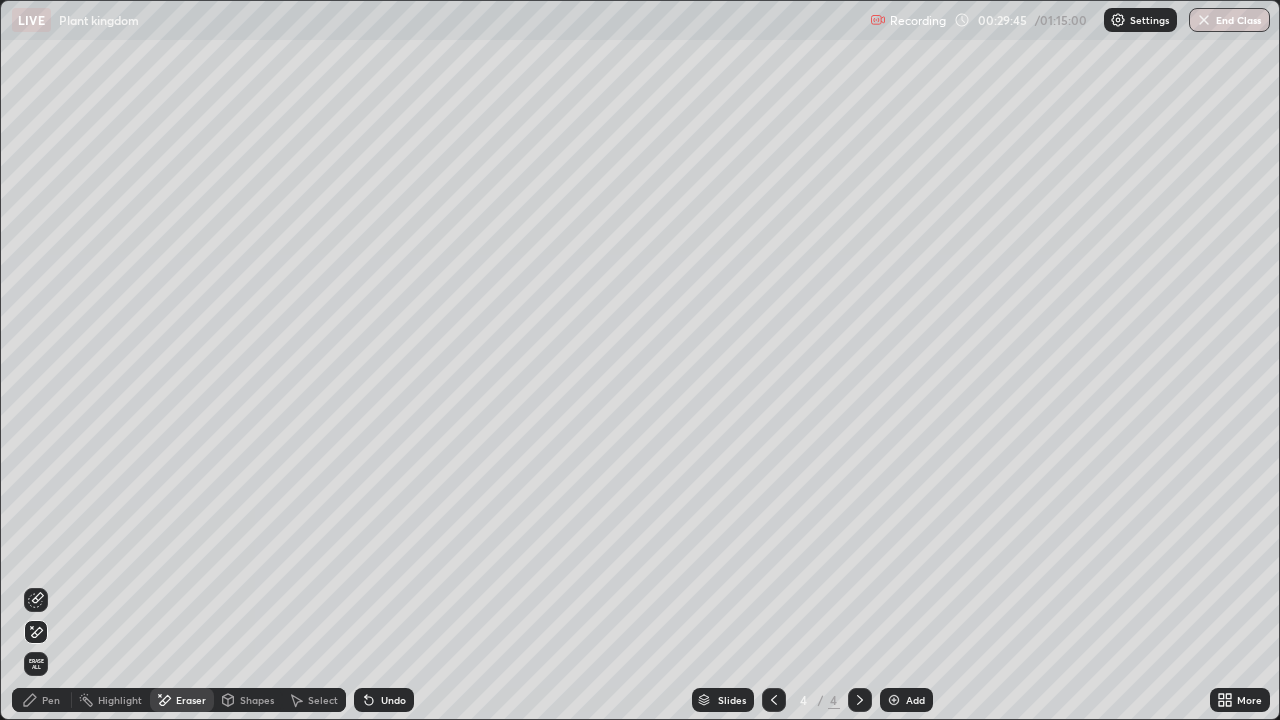 click on "Pen" at bounding box center (51, 700) 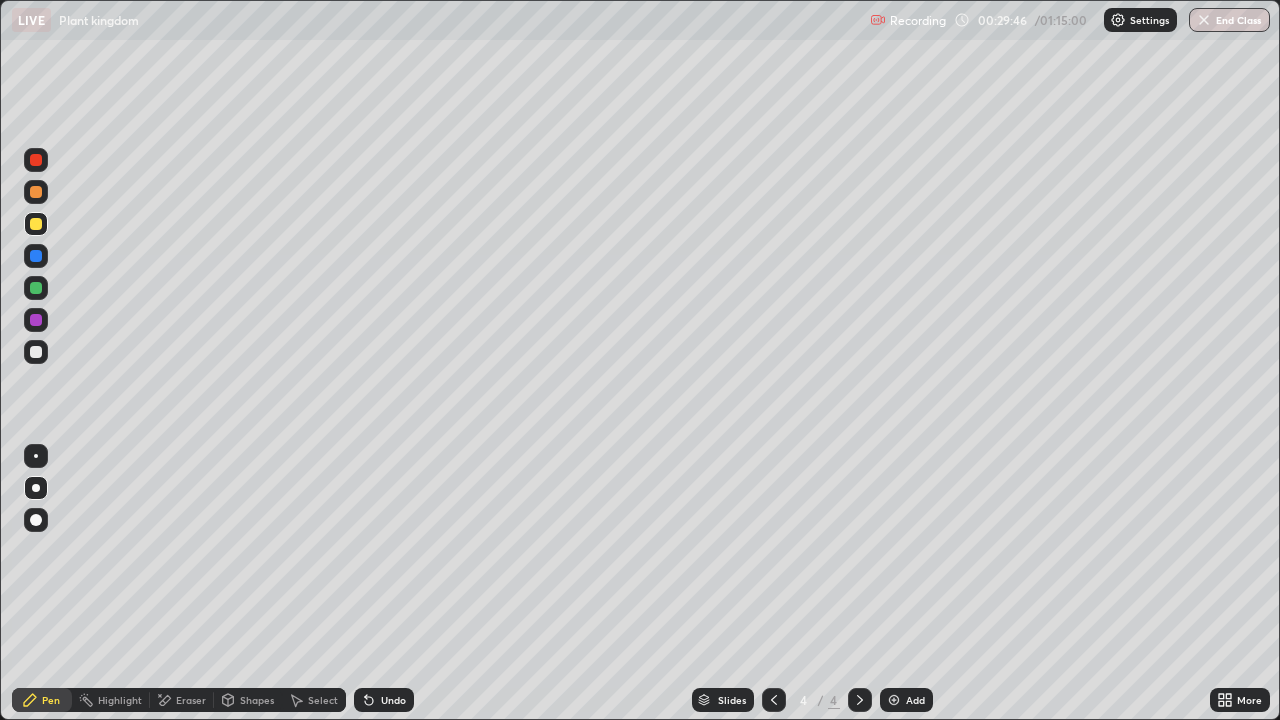 click at bounding box center (36, 352) 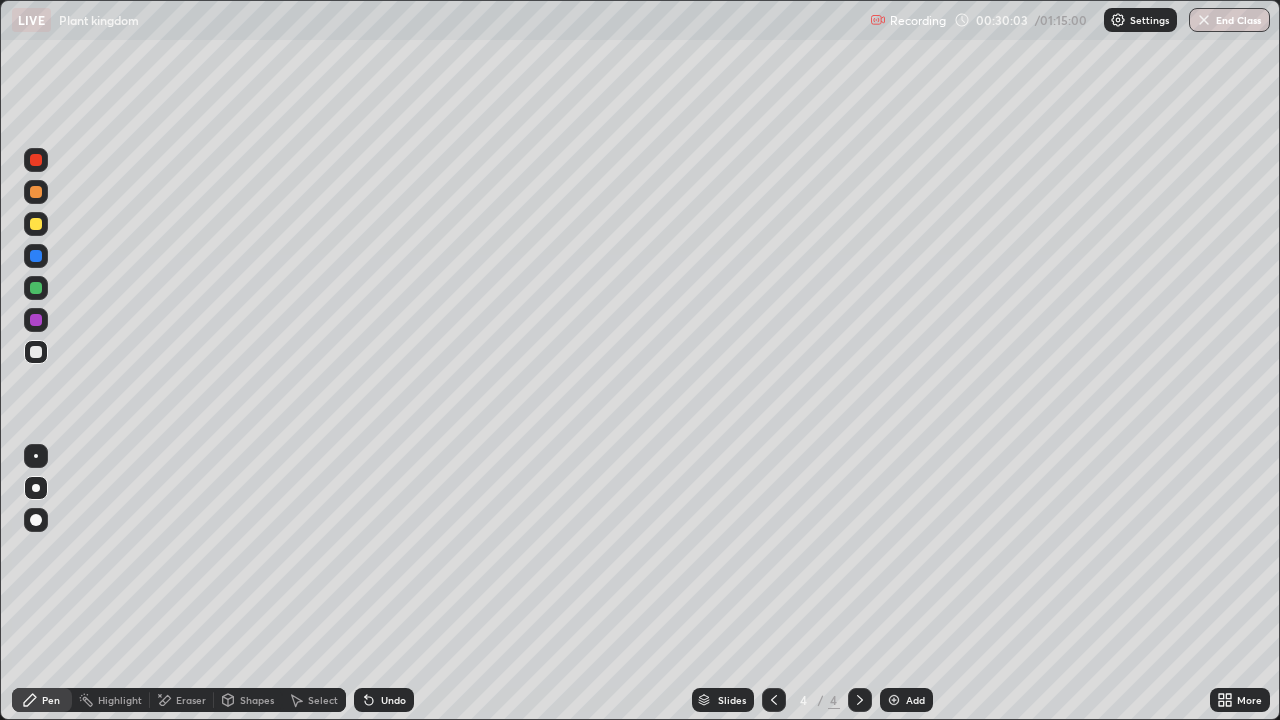 click on "Undo" at bounding box center [384, 700] 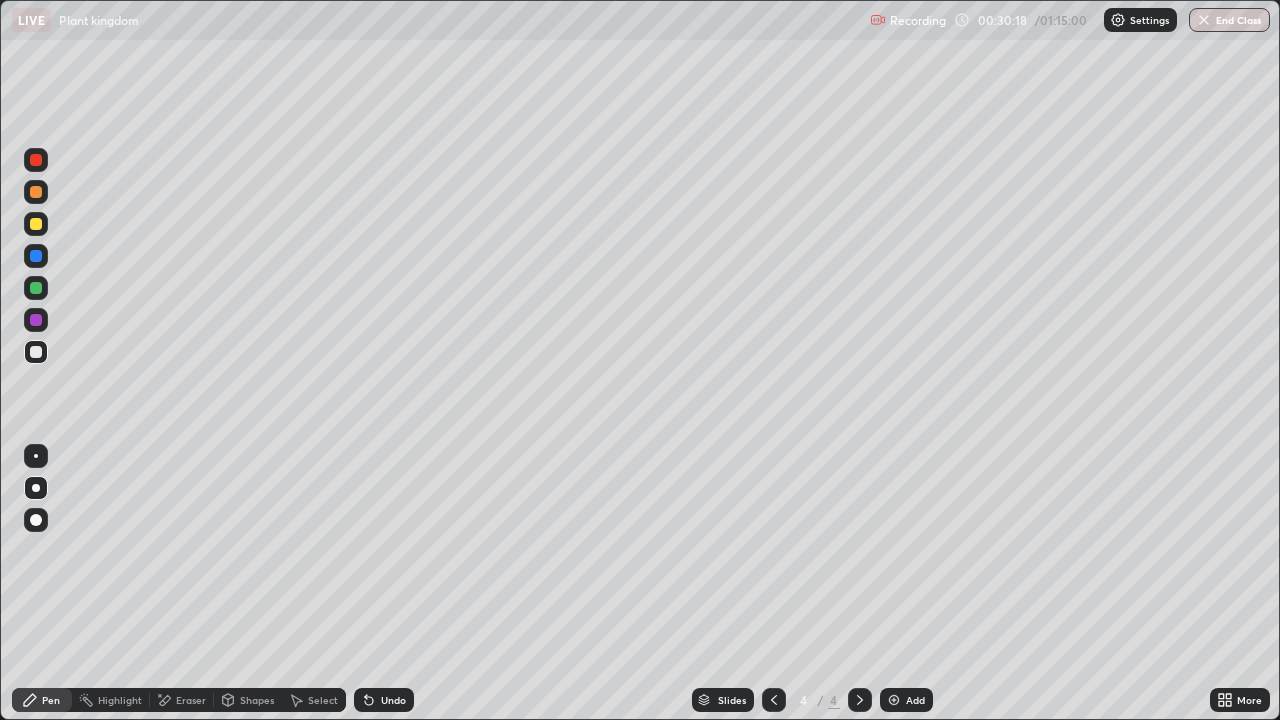click on "Undo" at bounding box center [384, 700] 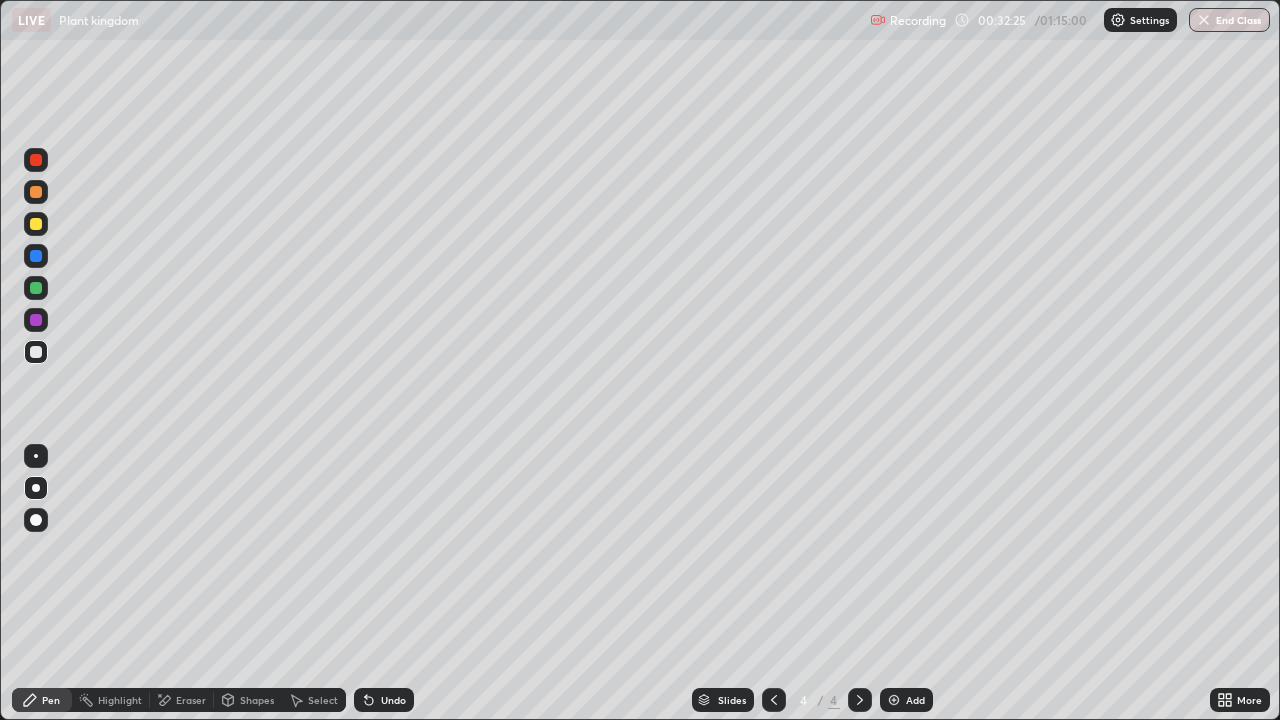 click on "Undo" at bounding box center [384, 700] 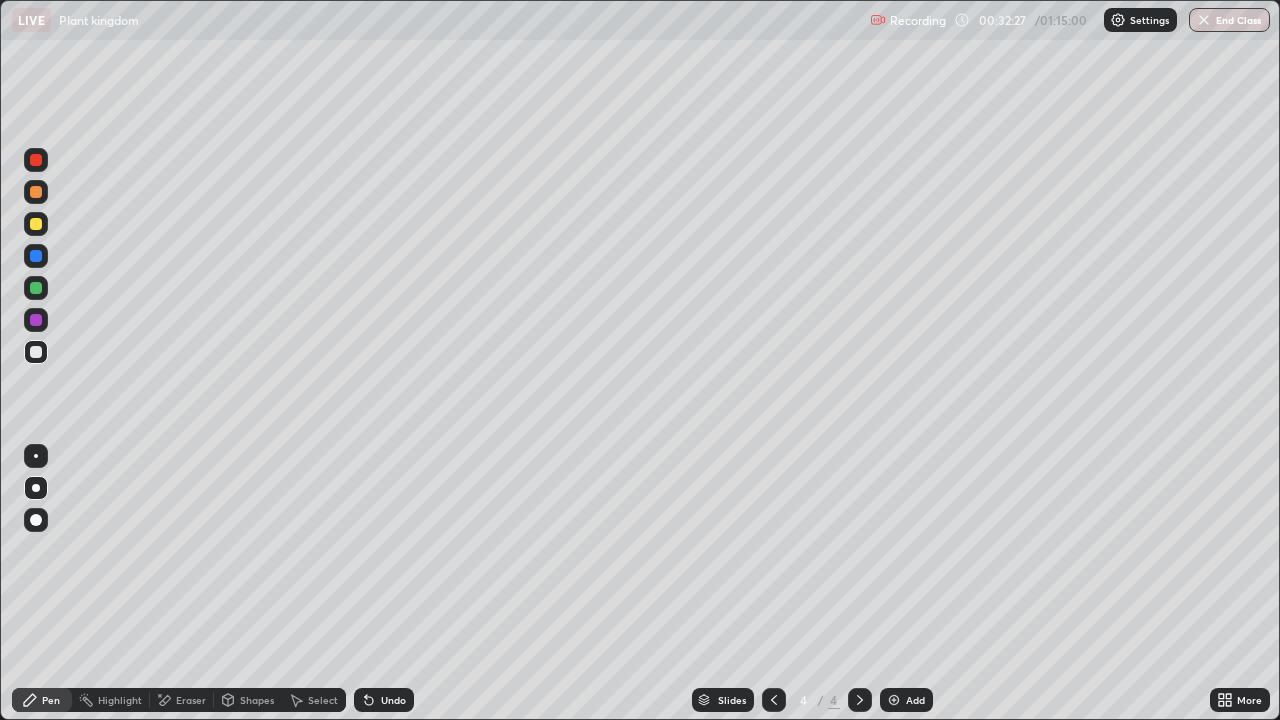 click 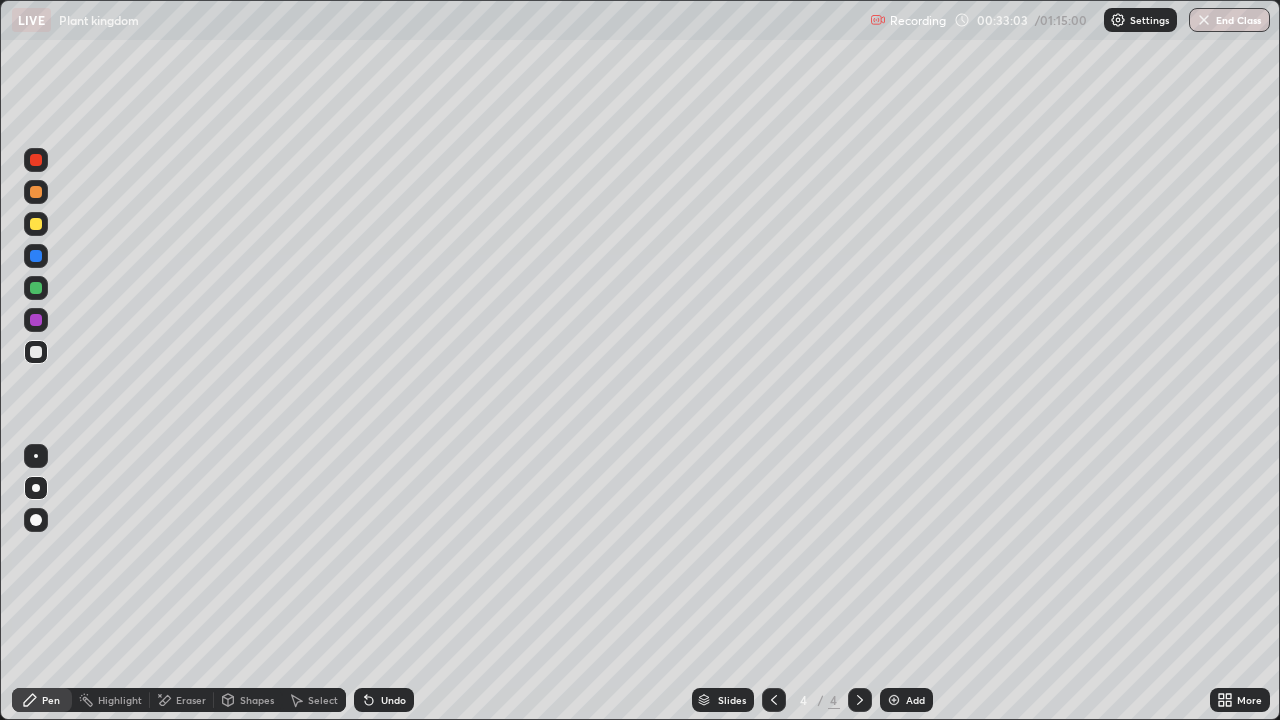 click on "Undo" at bounding box center (393, 700) 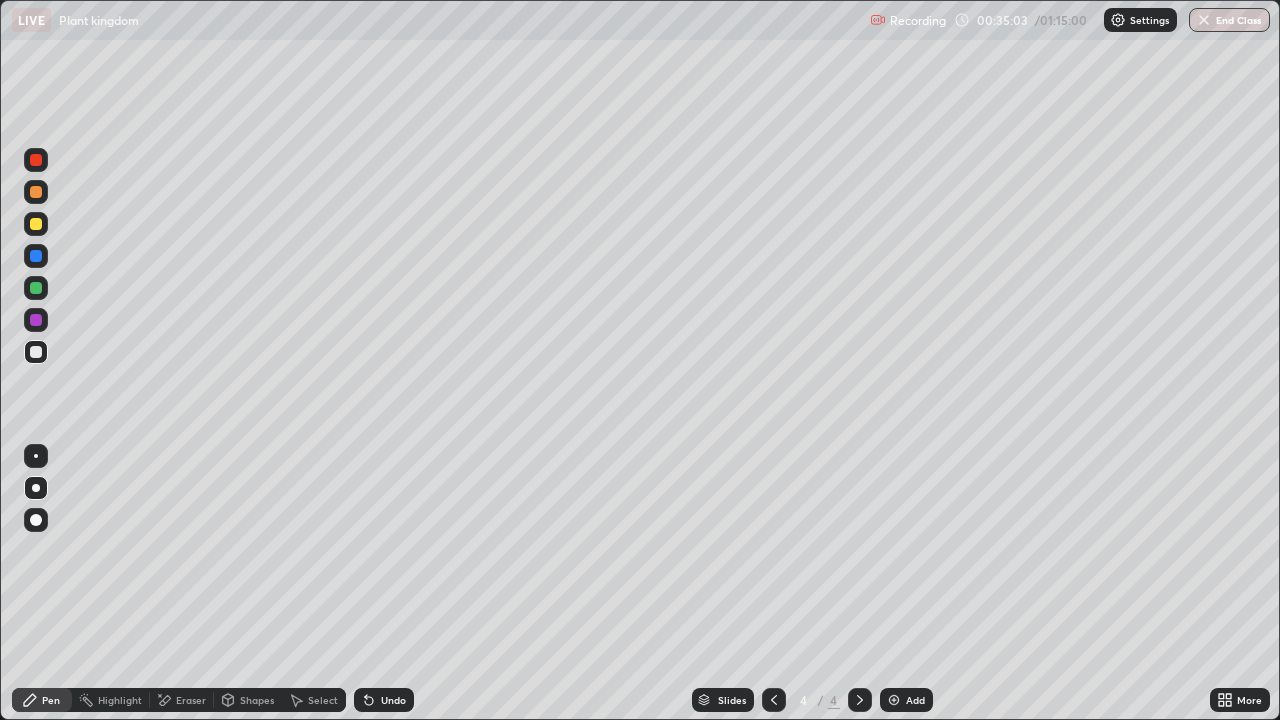 click 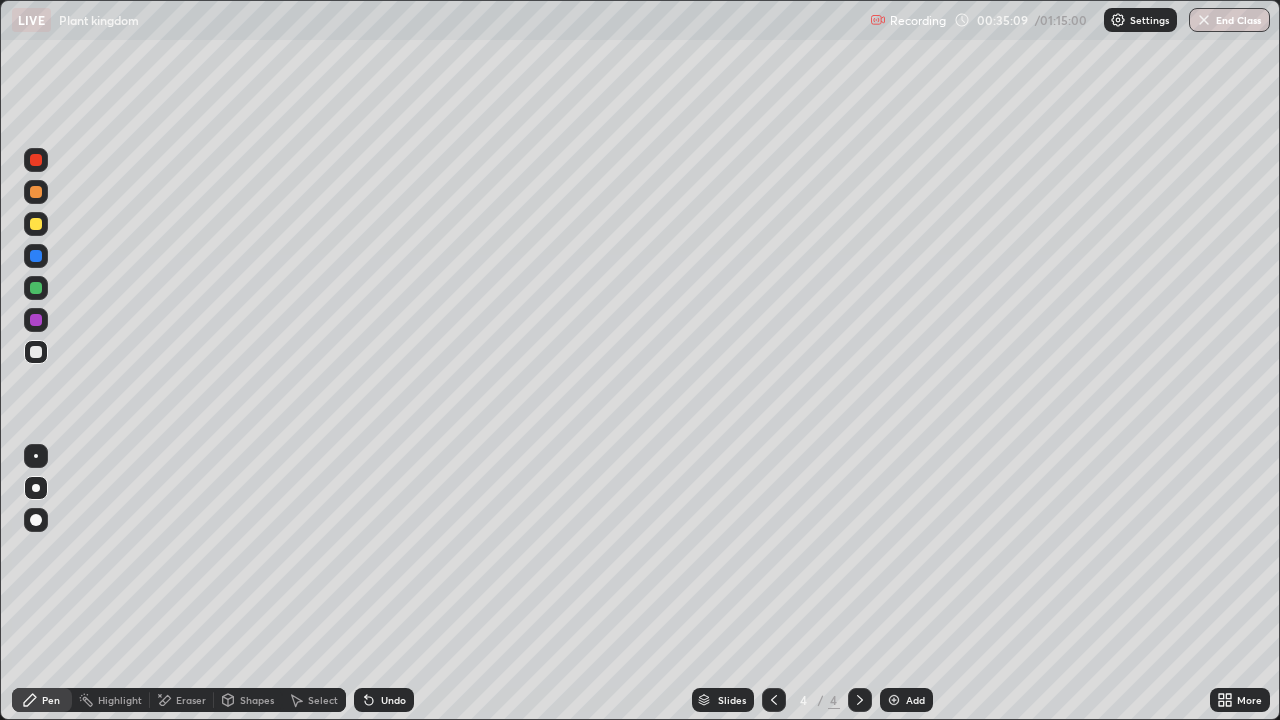 click at bounding box center [36, 288] 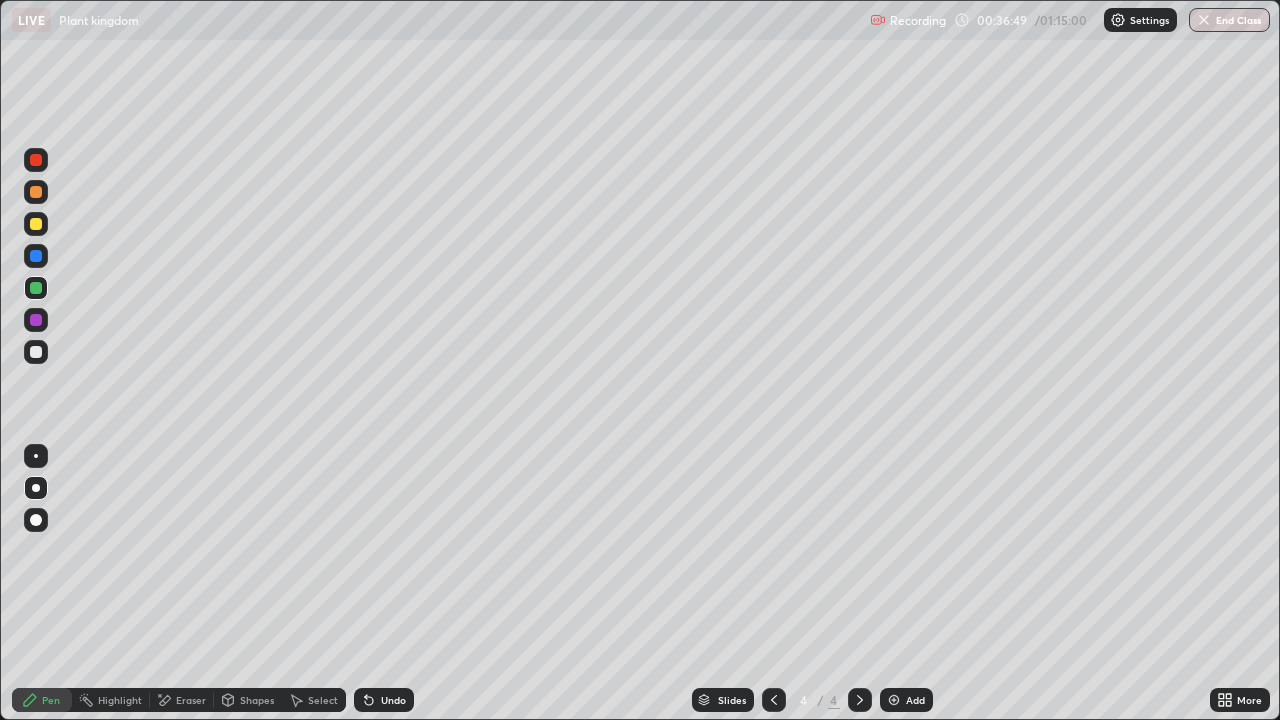 click on "Eraser" at bounding box center (191, 700) 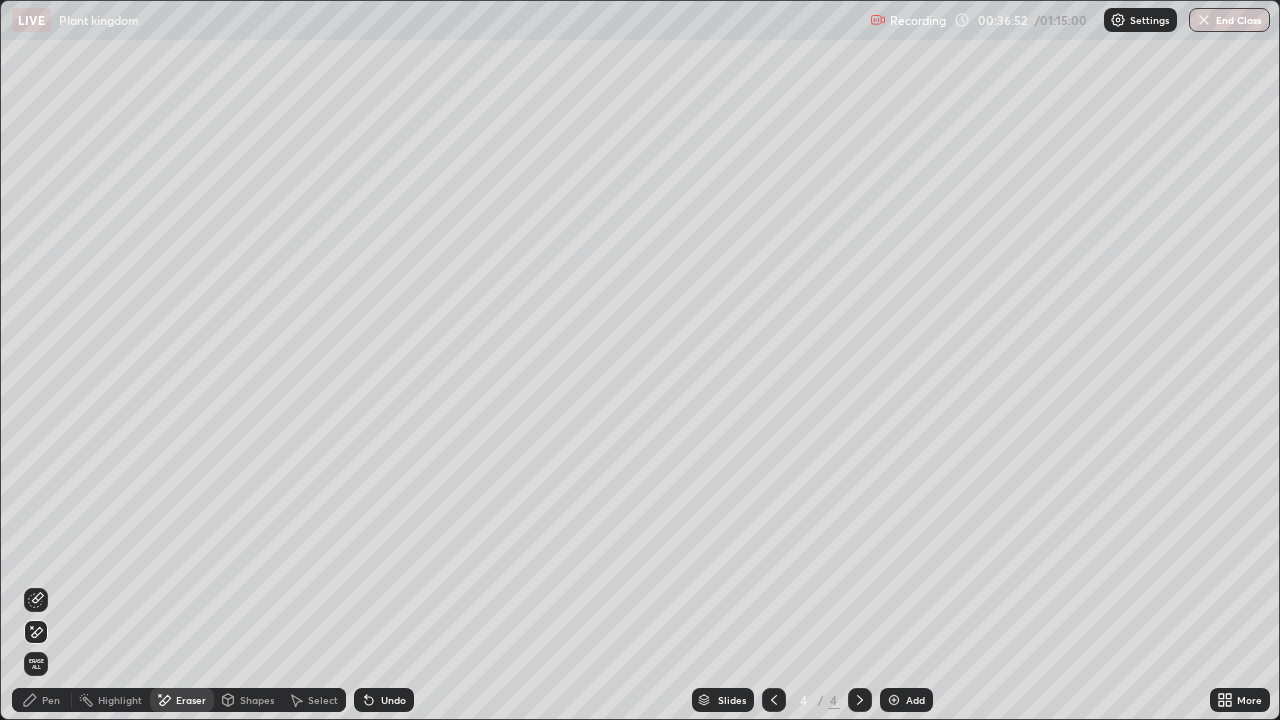 click on "Pen" at bounding box center (51, 700) 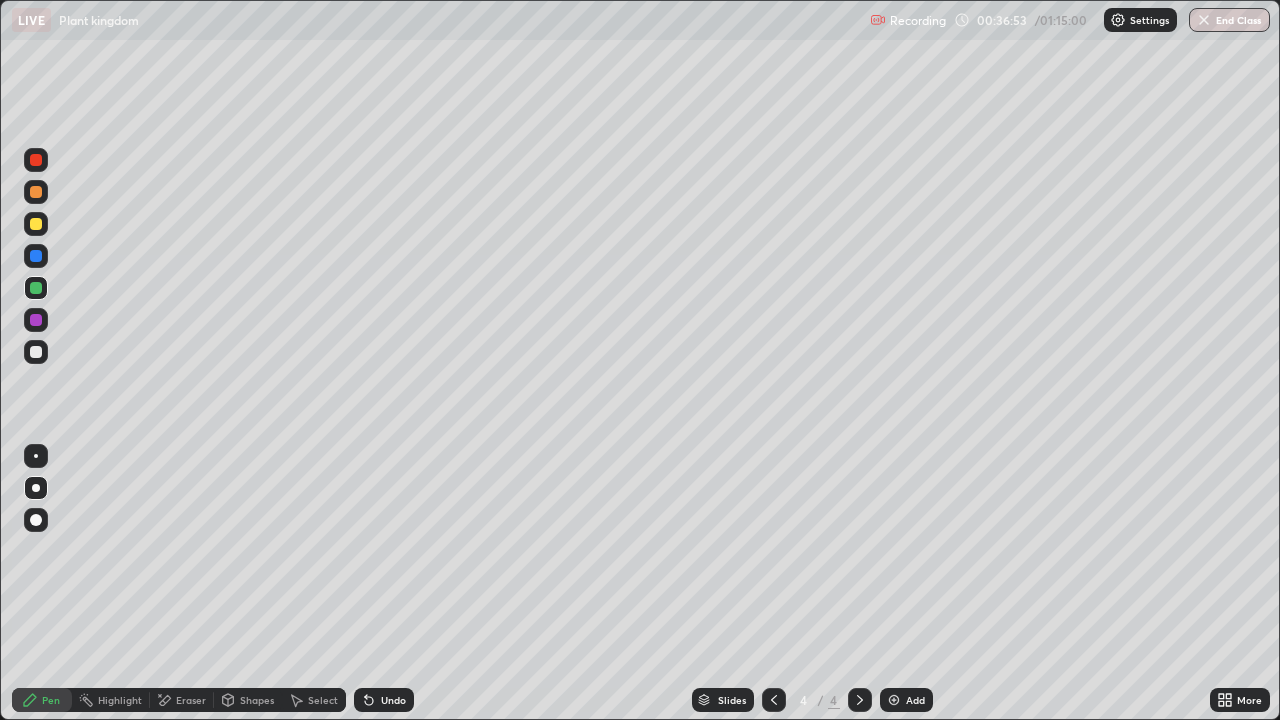 click at bounding box center [36, 352] 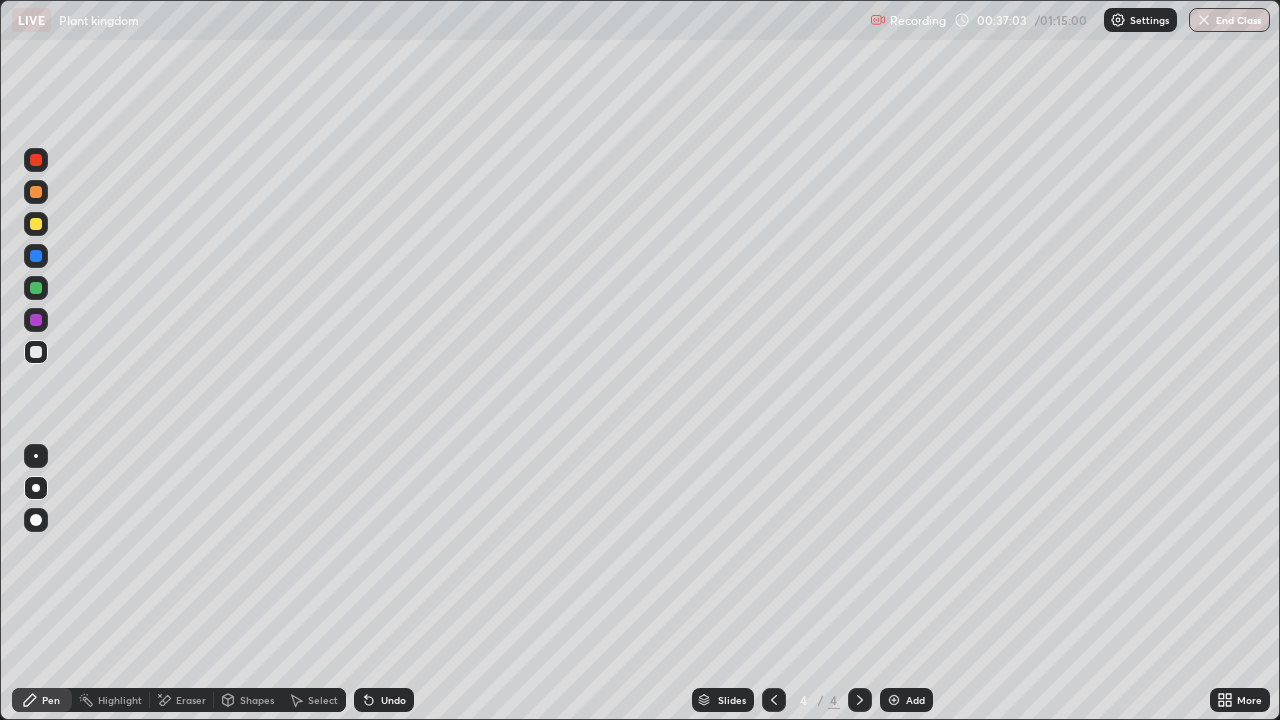 click on "Undo" at bounding box center (393, 700) 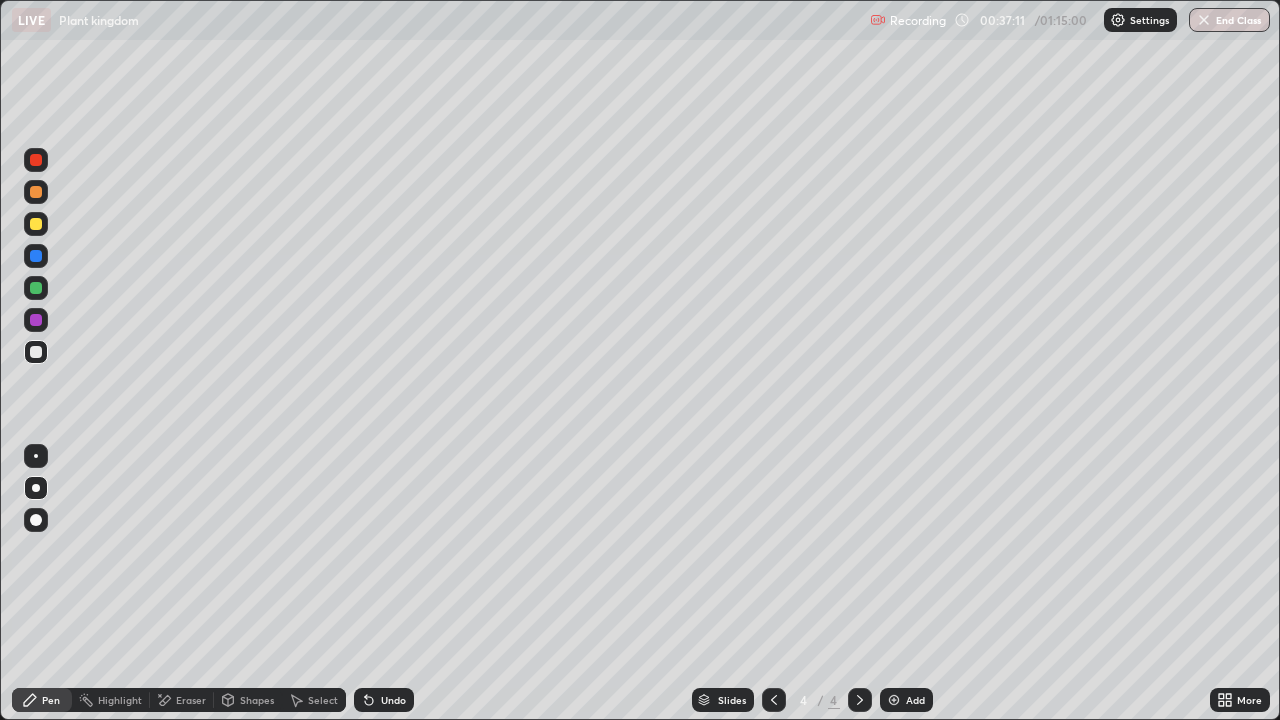 click at bounding box center [36, 224] 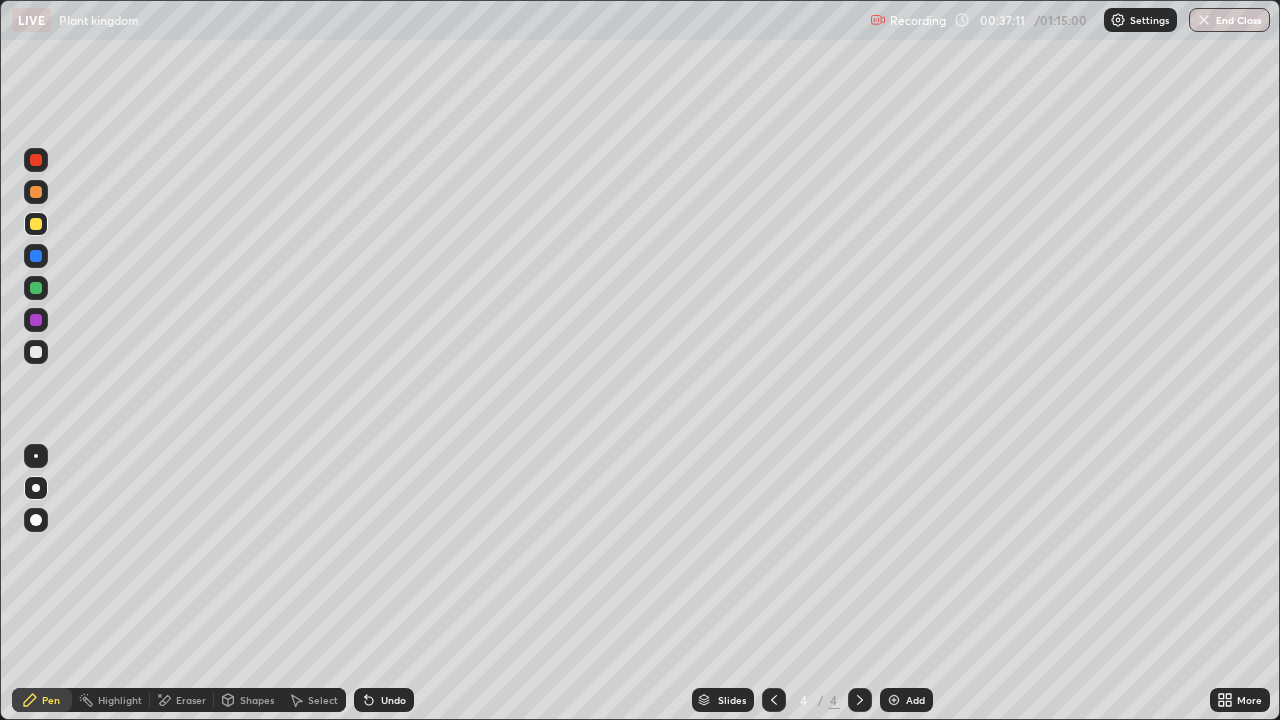 click at bounding box center (36, 224) 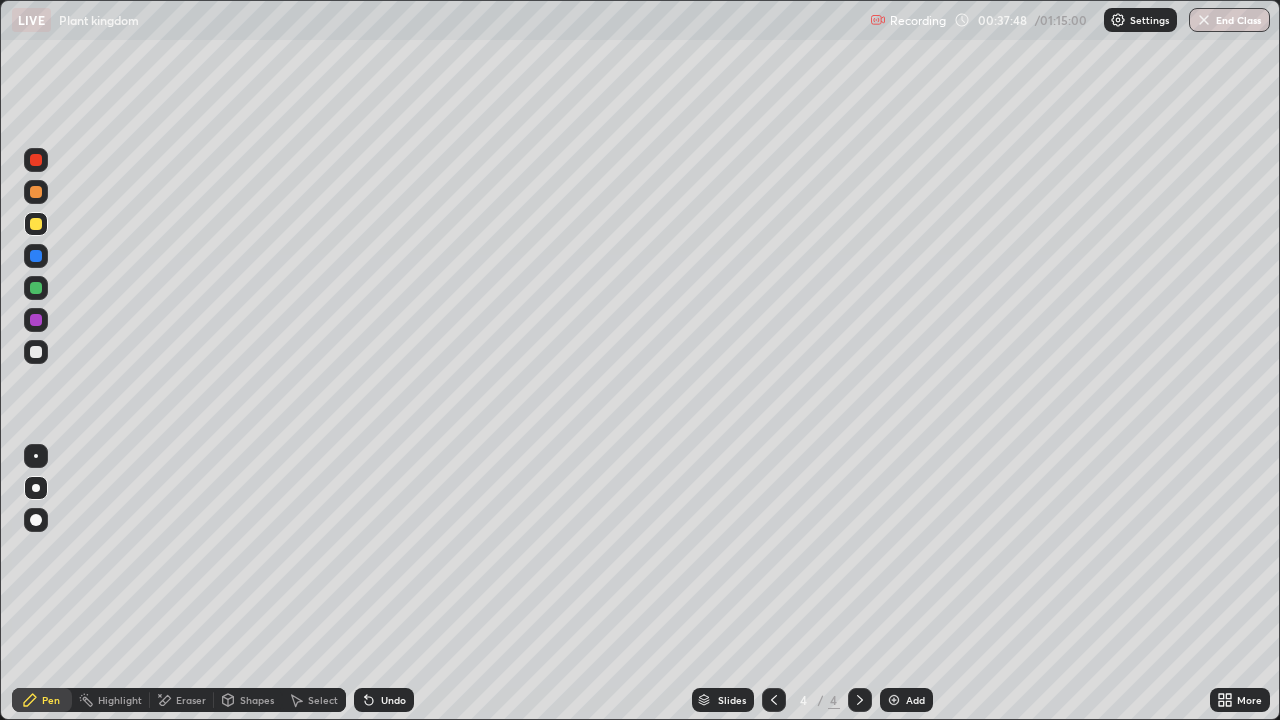 click at bounding box center (36, 352) 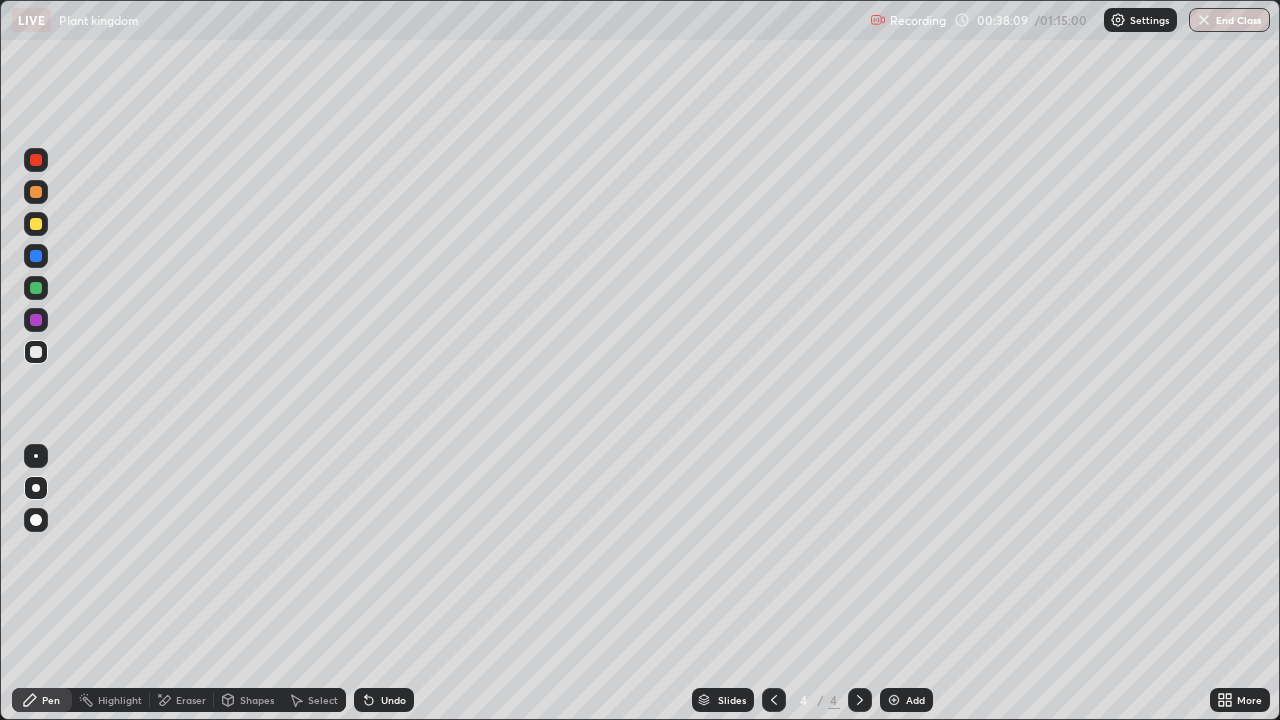 click at bounding box center (36, 224) 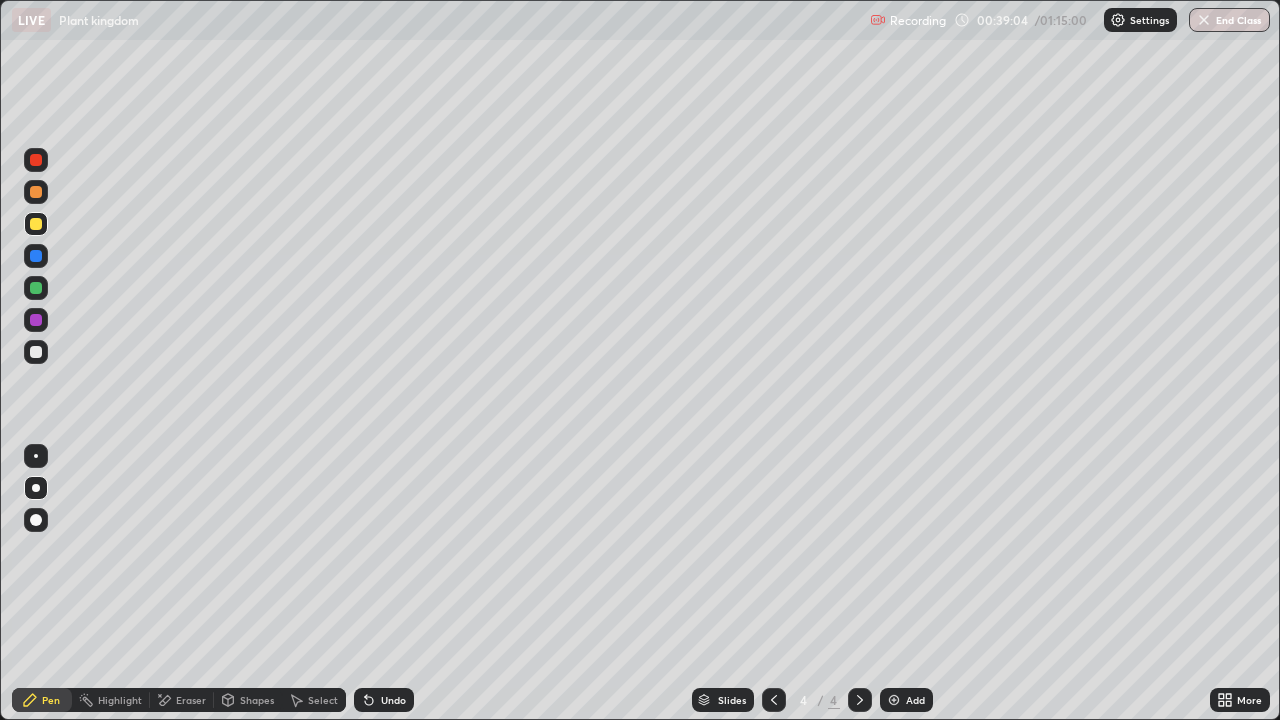 click at bounding box center (36, 352) 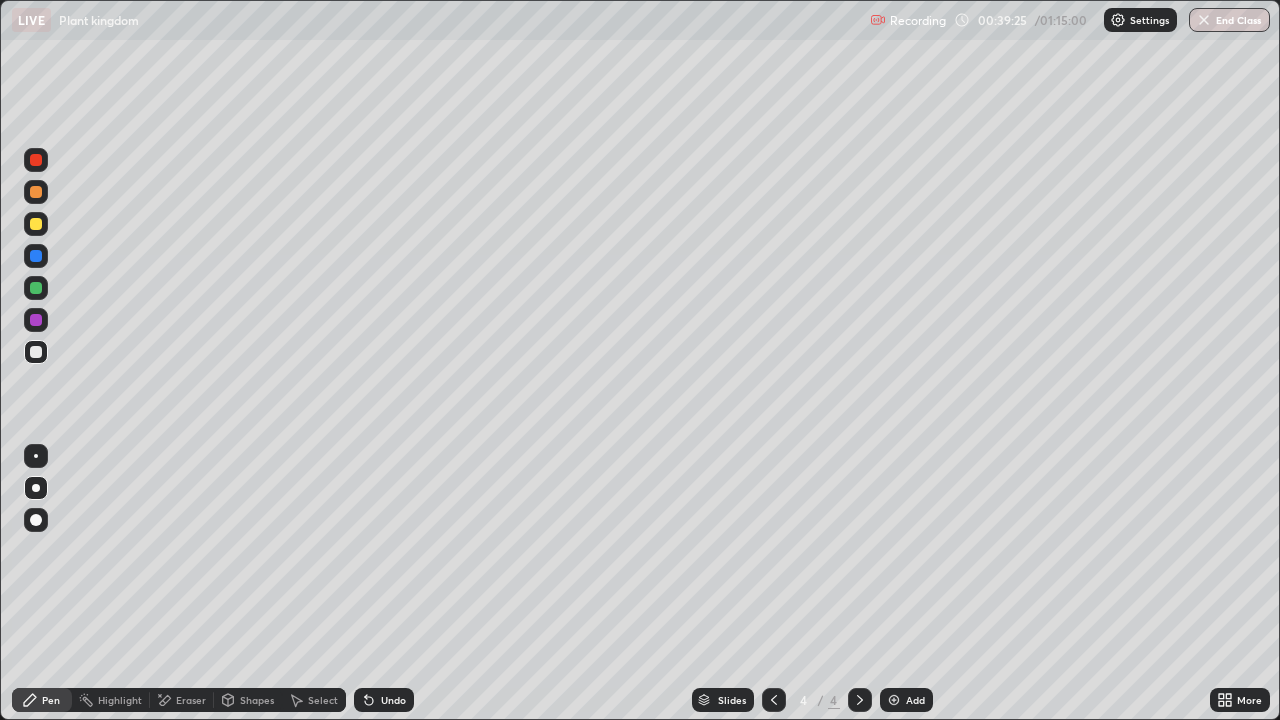click at bounding box center (36, 224) 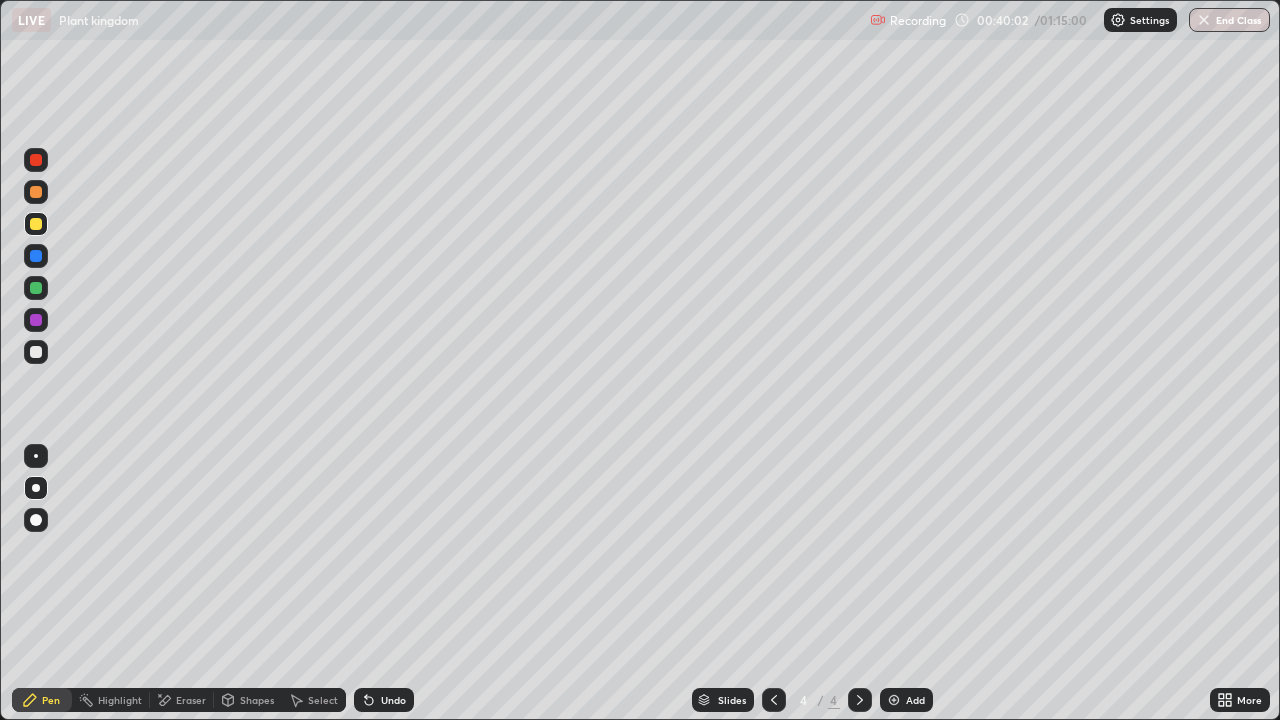 click on "Eraser" at bounding box center [191, 700] 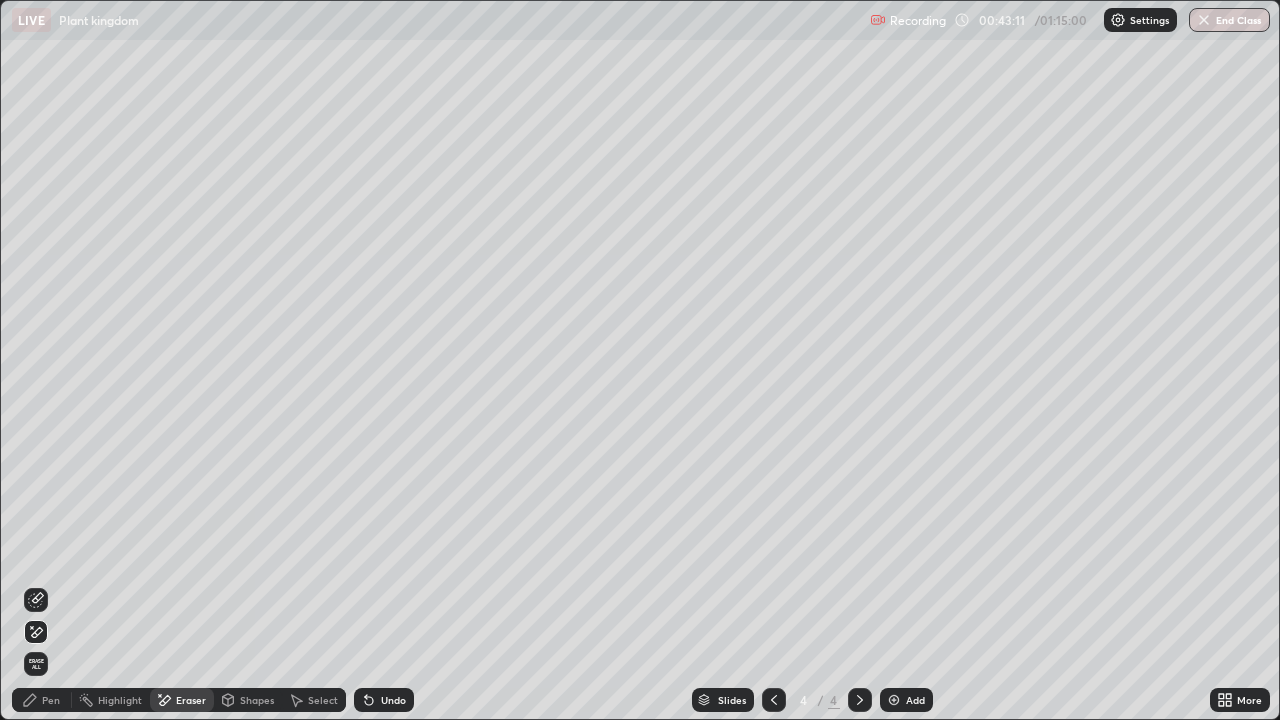 click on "Add" at bounding box center (906, 700) 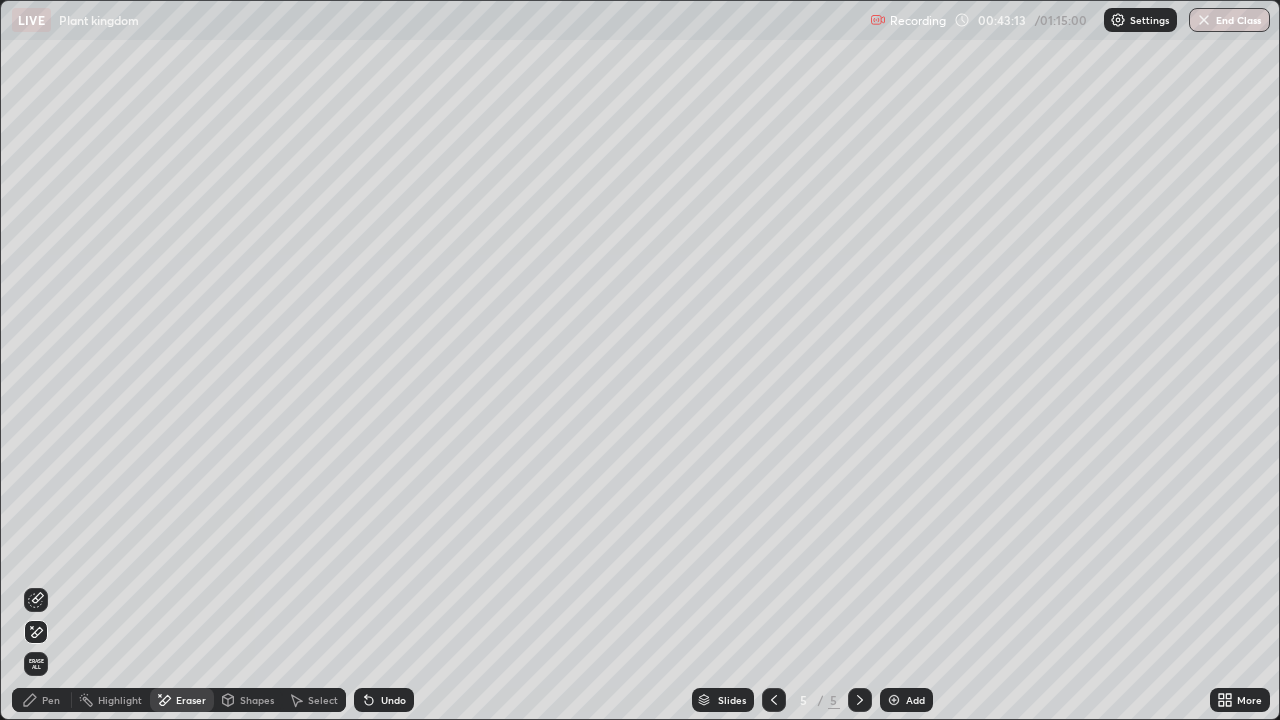 click on "Pen" at bounding box center [42, 700] 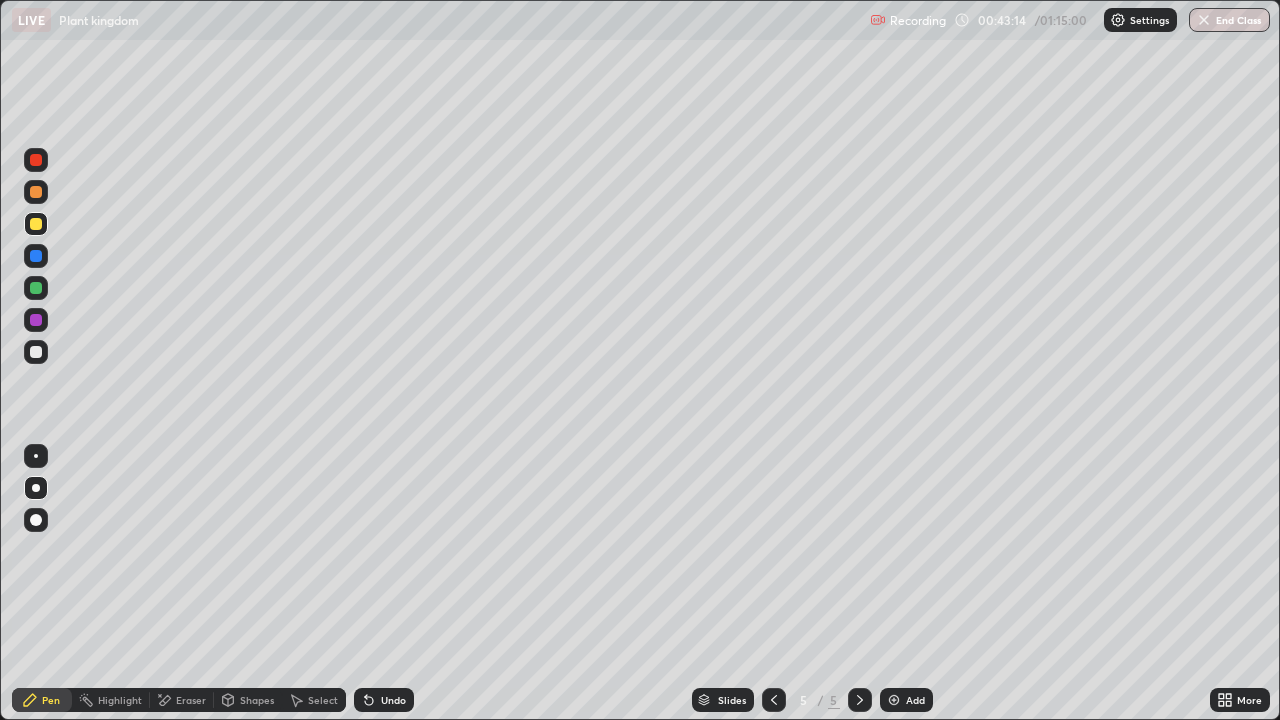 click at bounding box center (36, 352) 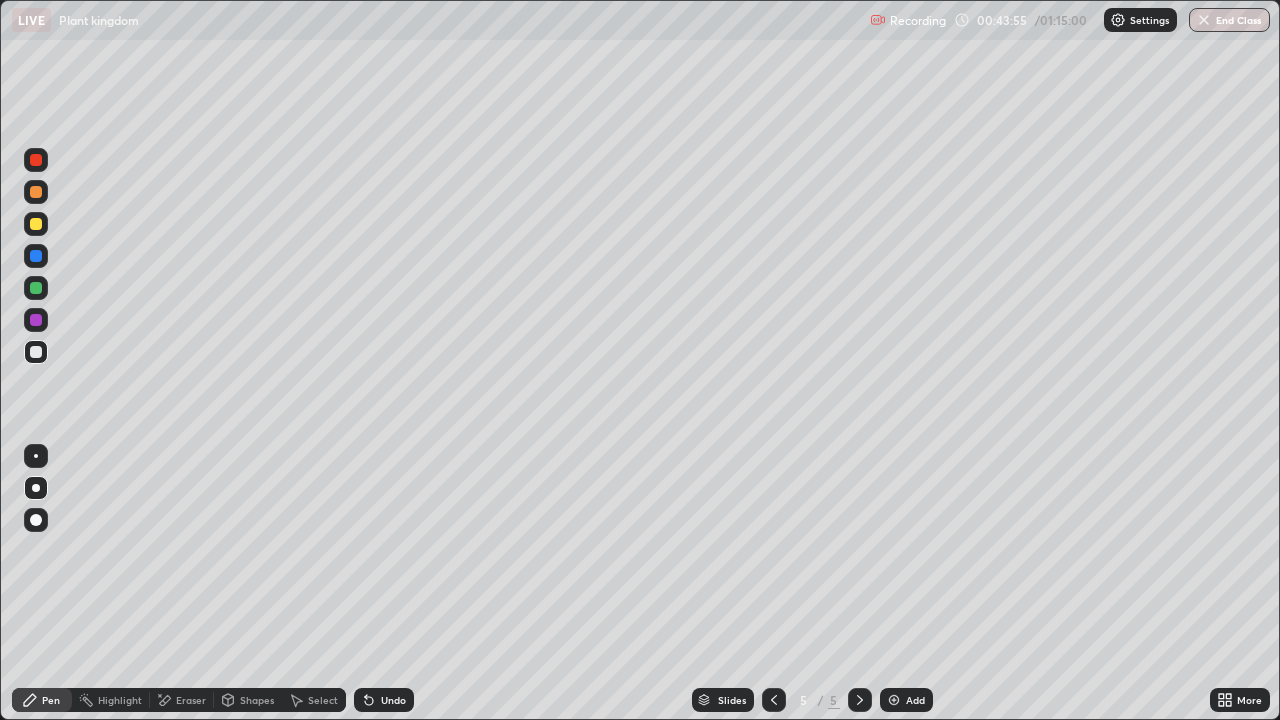click on "Undo" at bounding box center [384, 700] 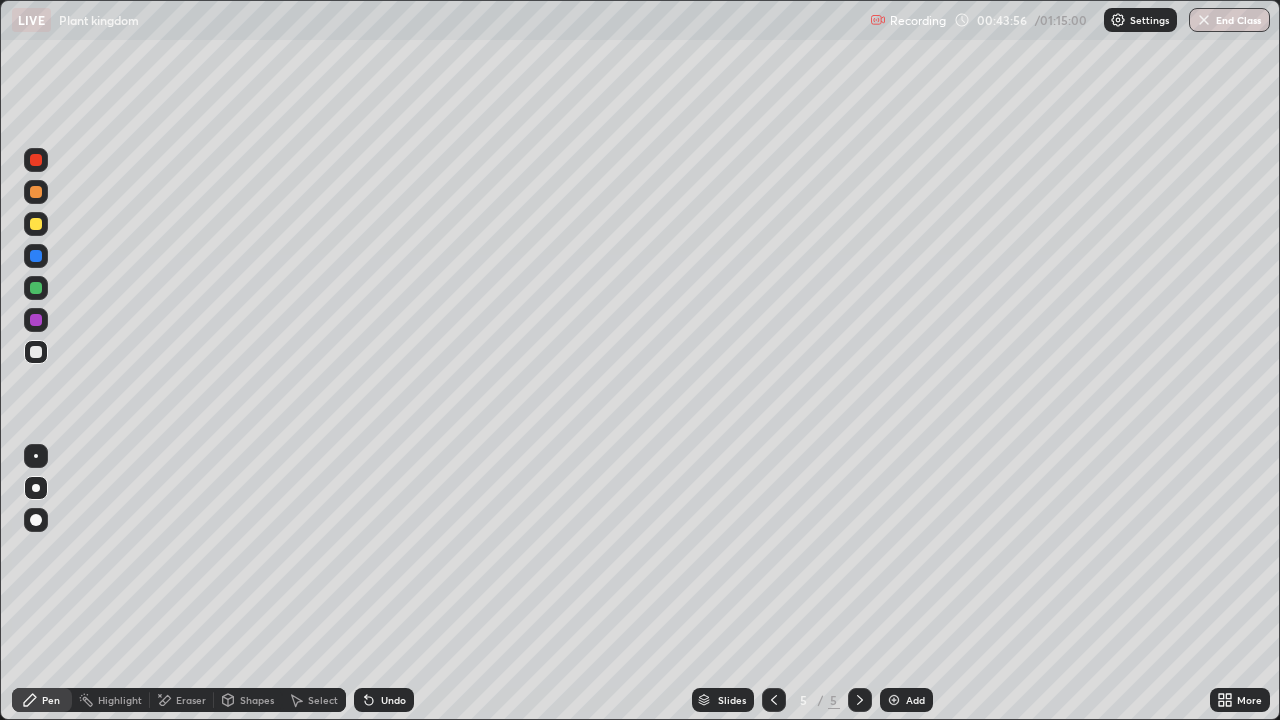 click on "Undo" at bounding box center (384, 700) 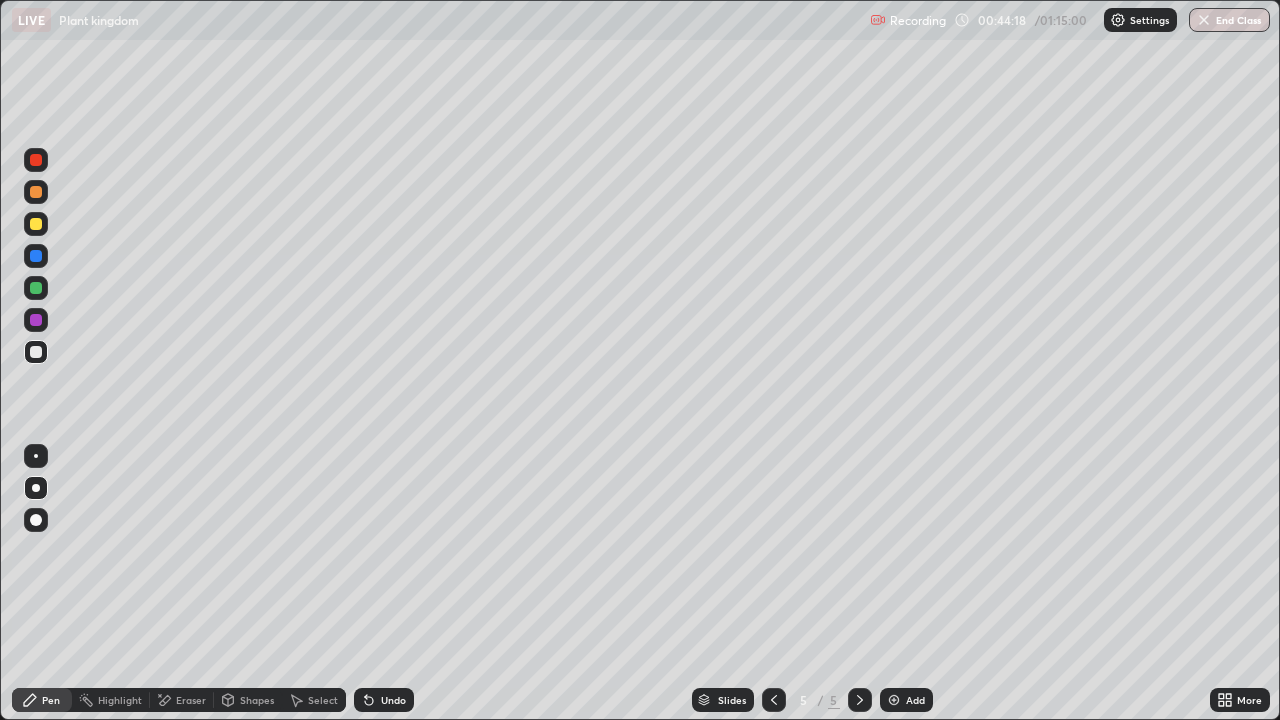 click at bounding box center (36, 224) 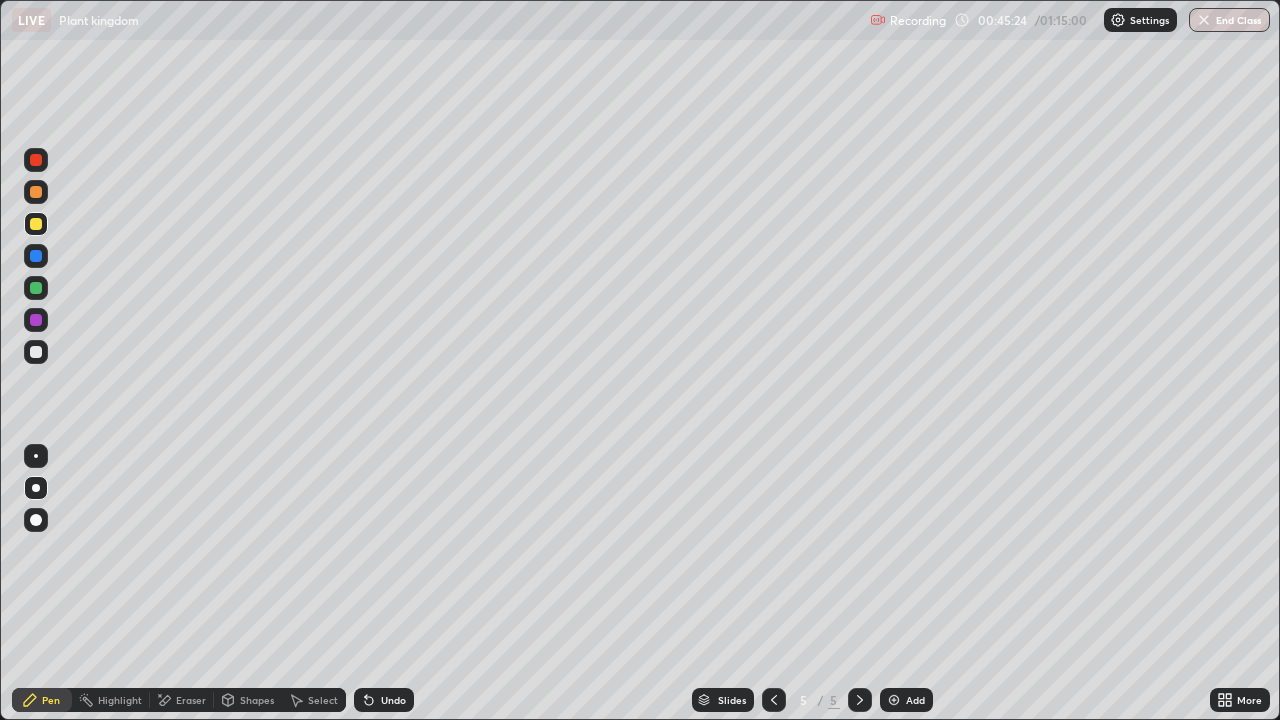 click at bounding box center (36, 352) 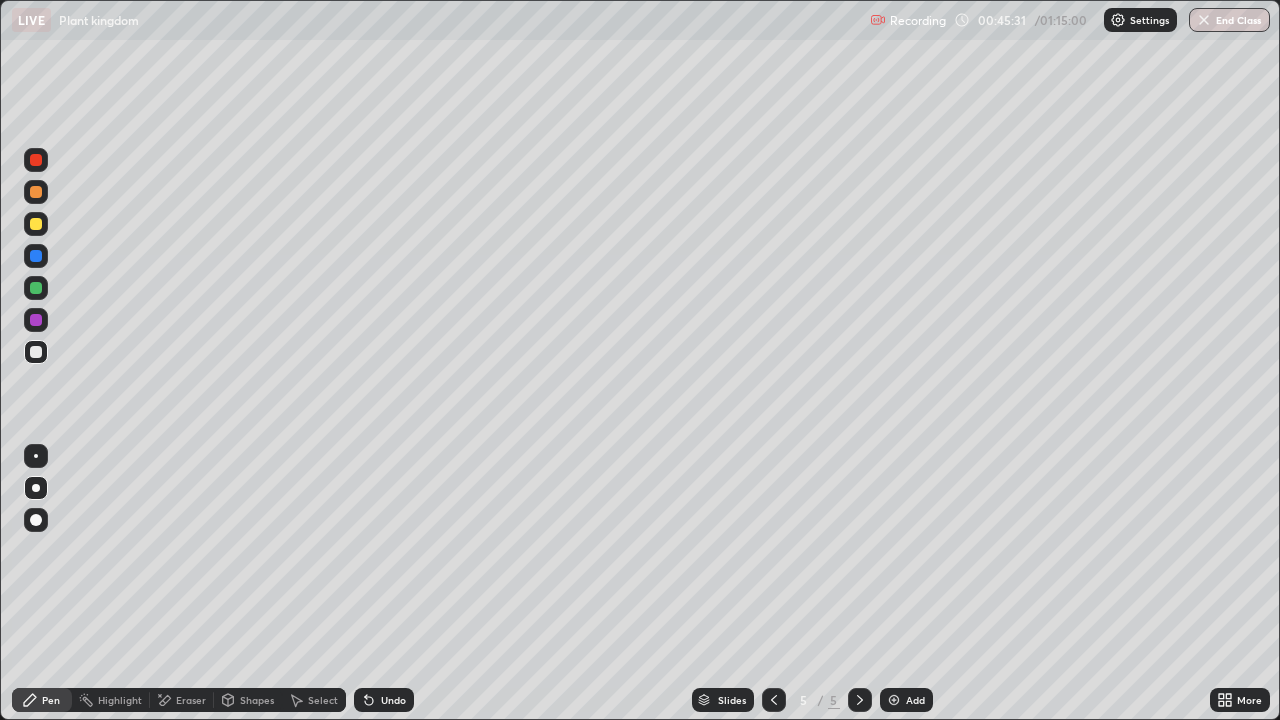 click at bounding box center [36, 224] 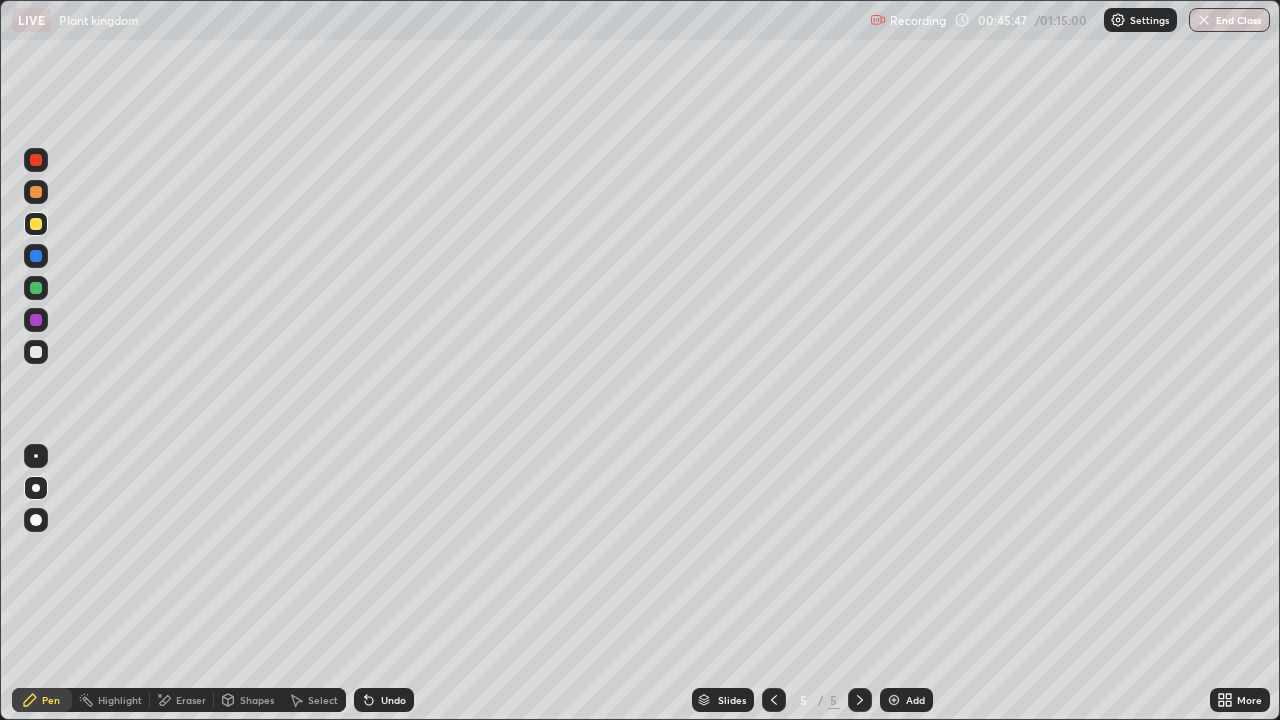 click on "Undo" at bounding box center [384, 700] 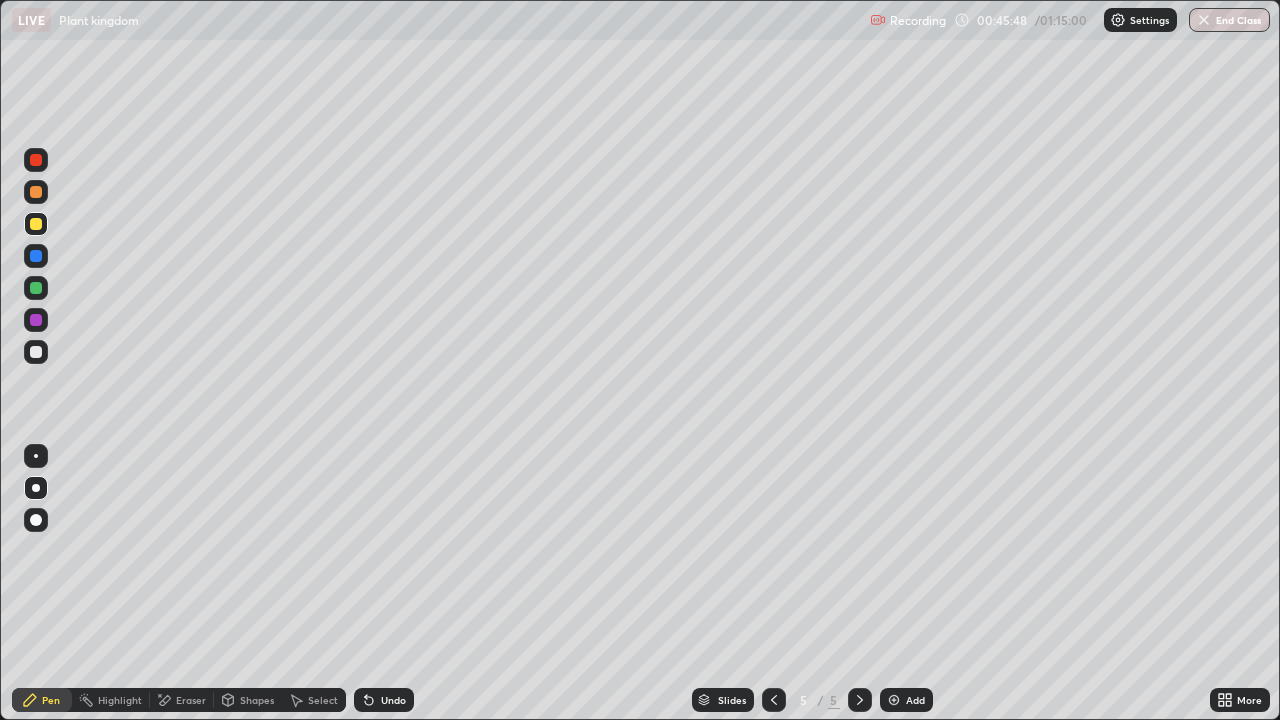 click 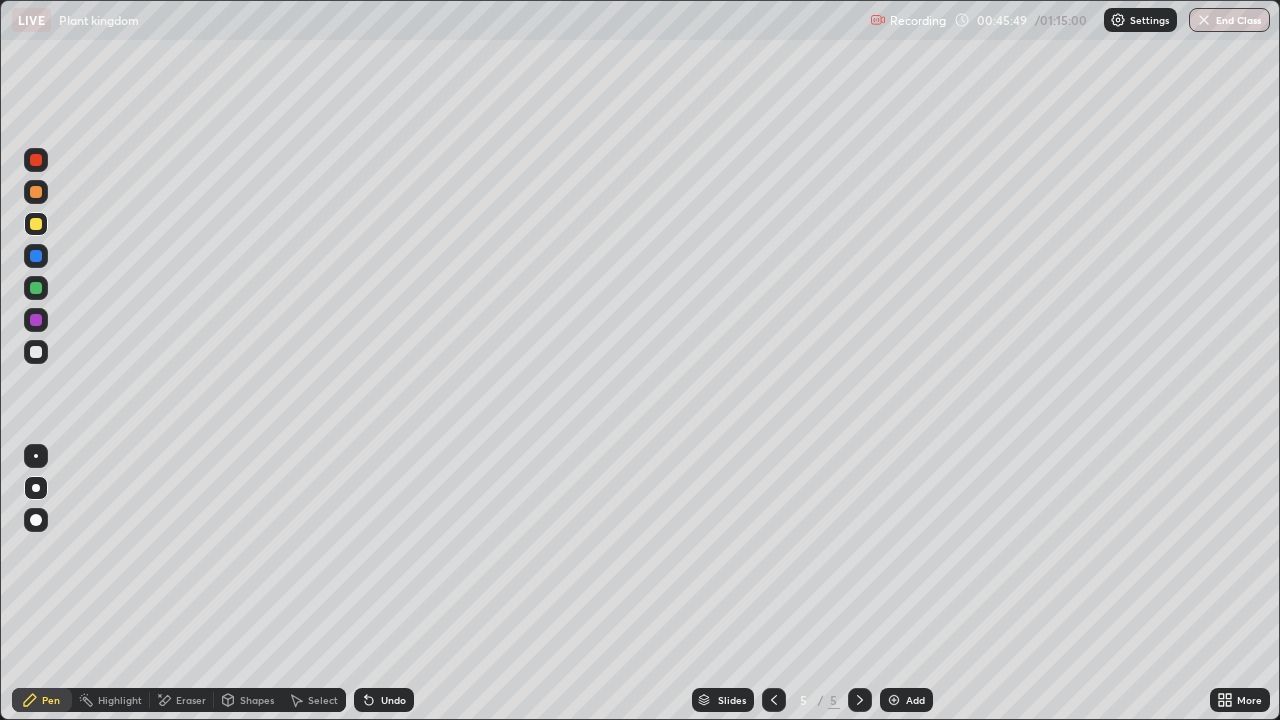 click at bounding box center (36, 352) 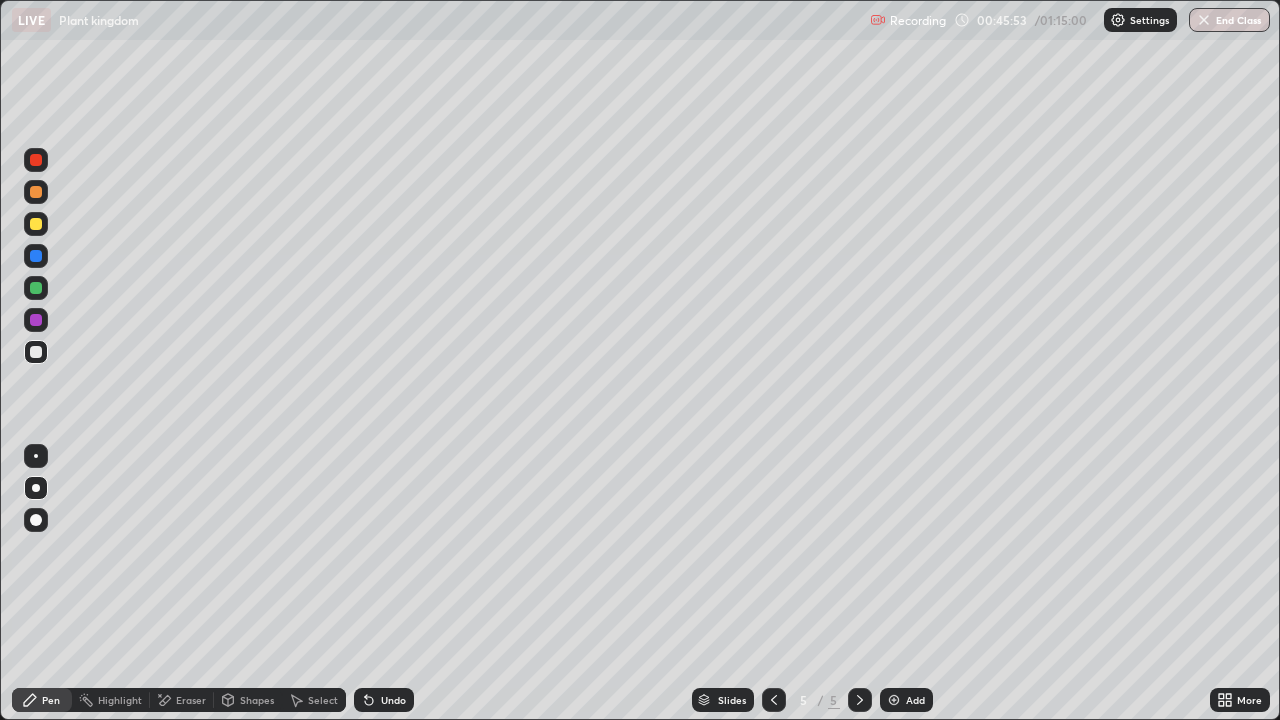 click at bounding box center [36, 224] 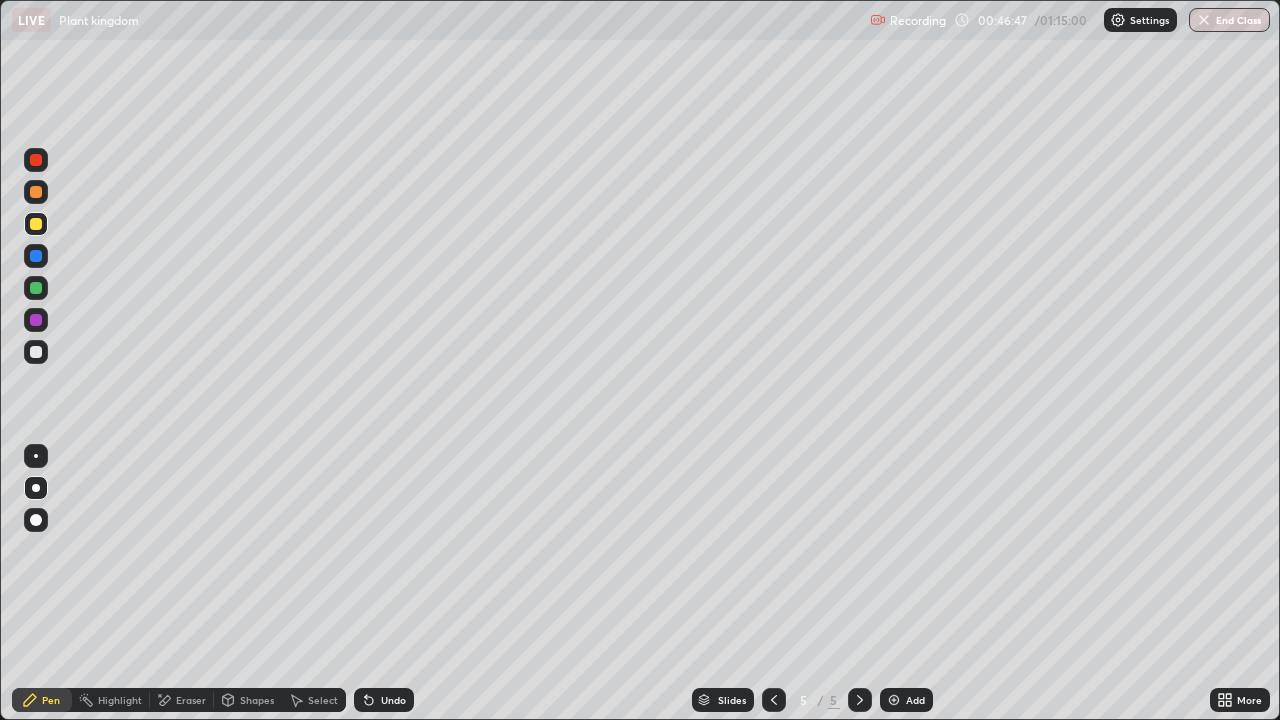 click on "Eraser" at bounding box center [191, 700] 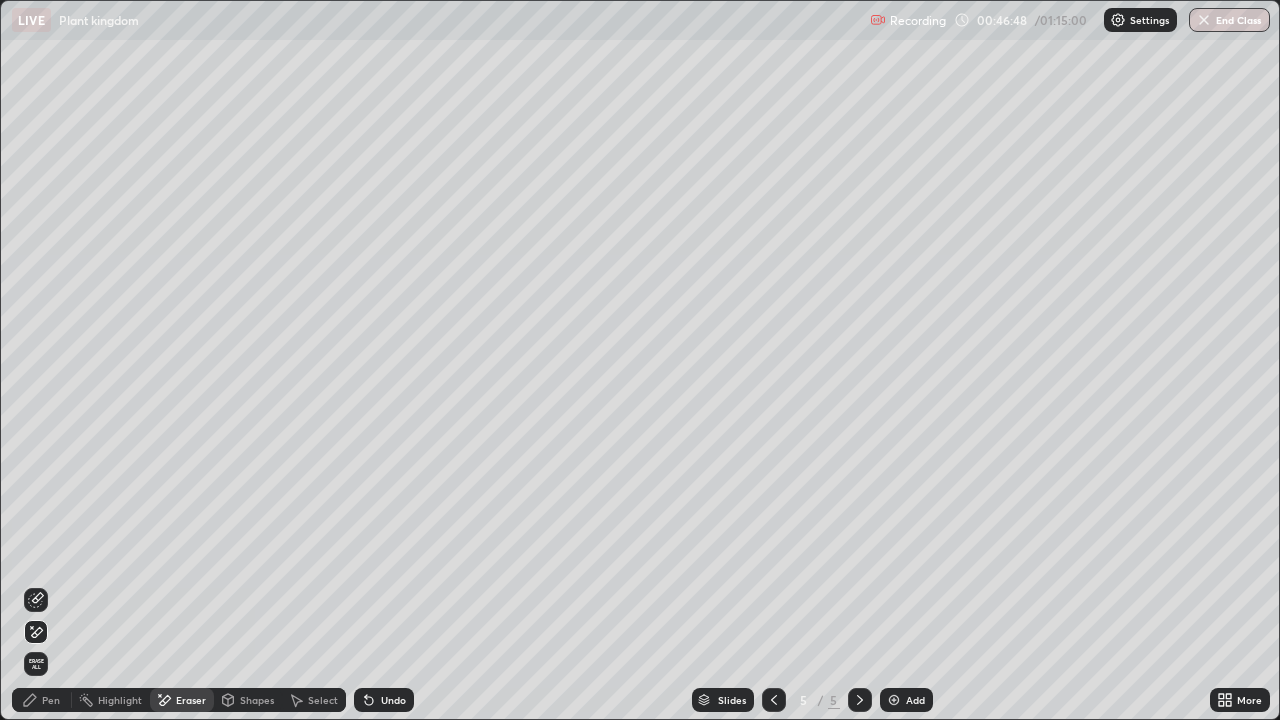 click 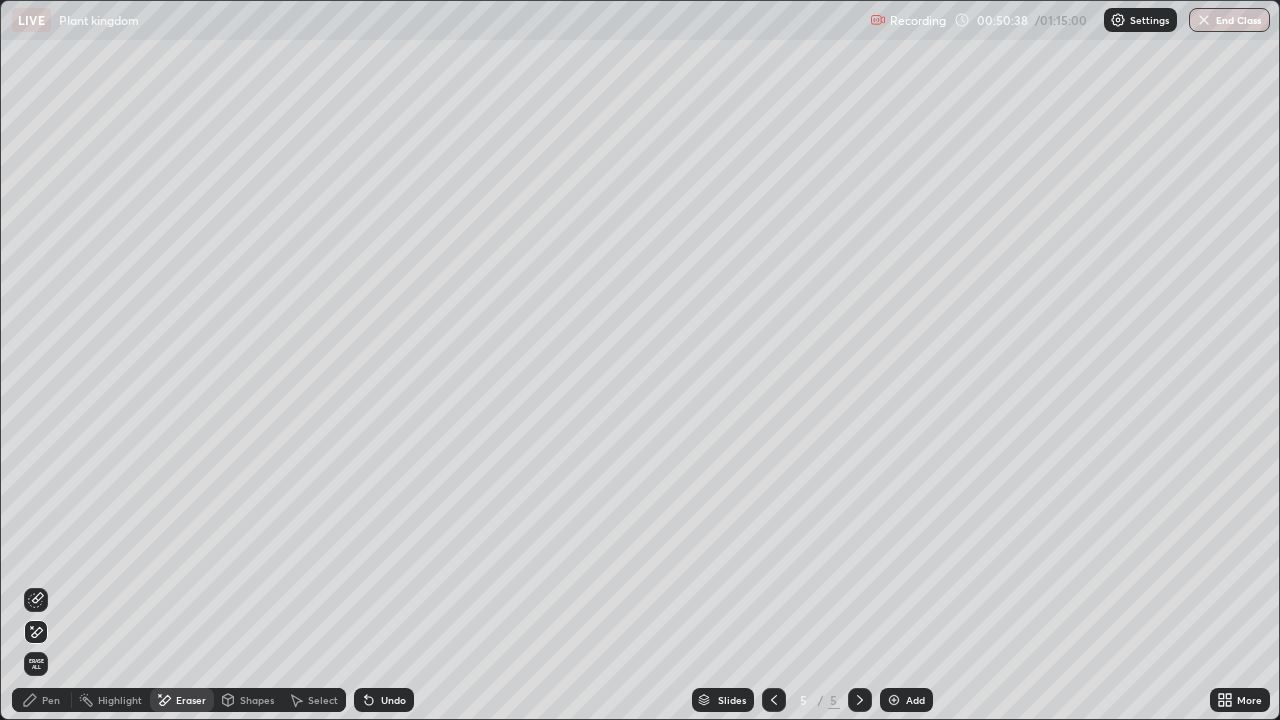 click on "Pen" at bounding box center (51, 700) 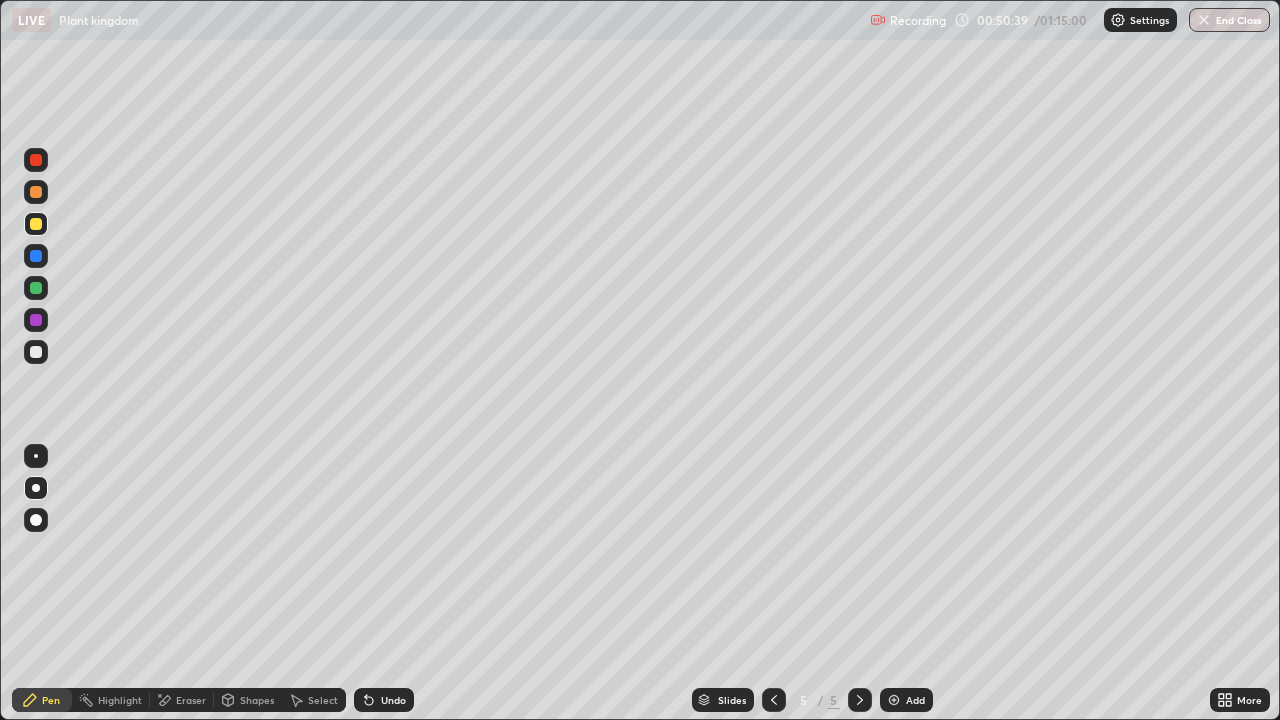 click at bounding box center (36, 224) 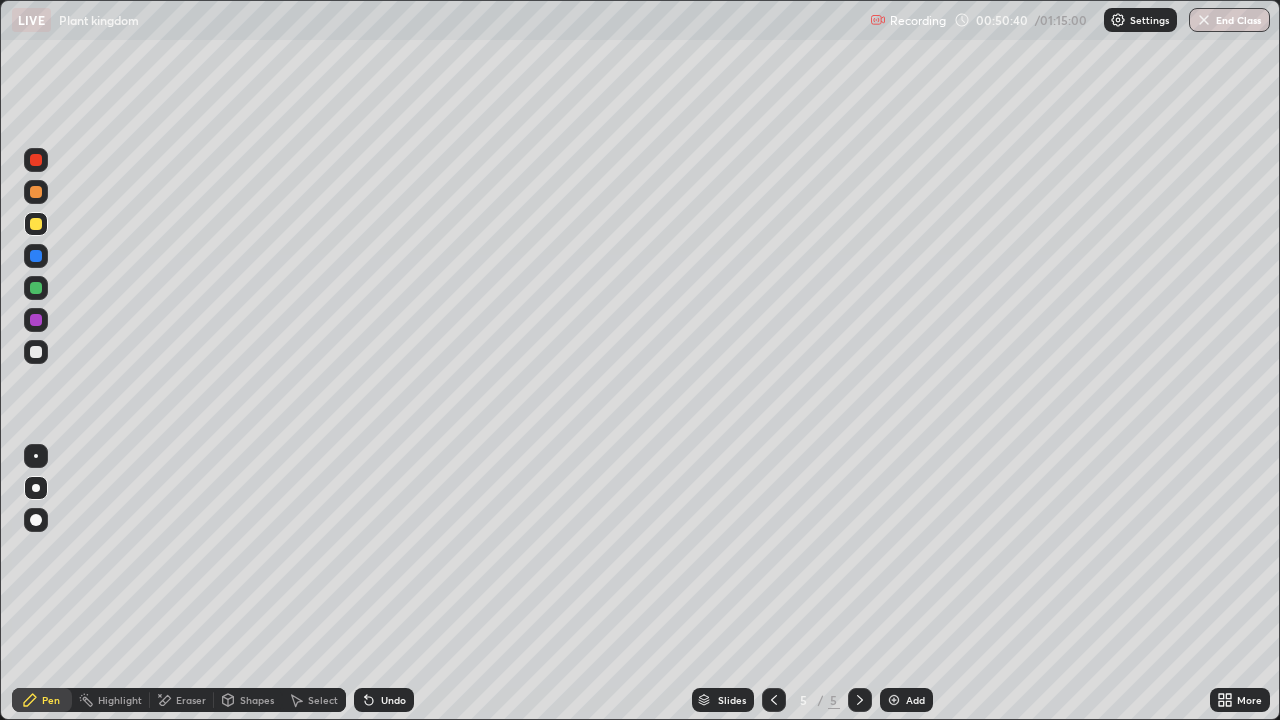 click at bounding box center (36, 224) 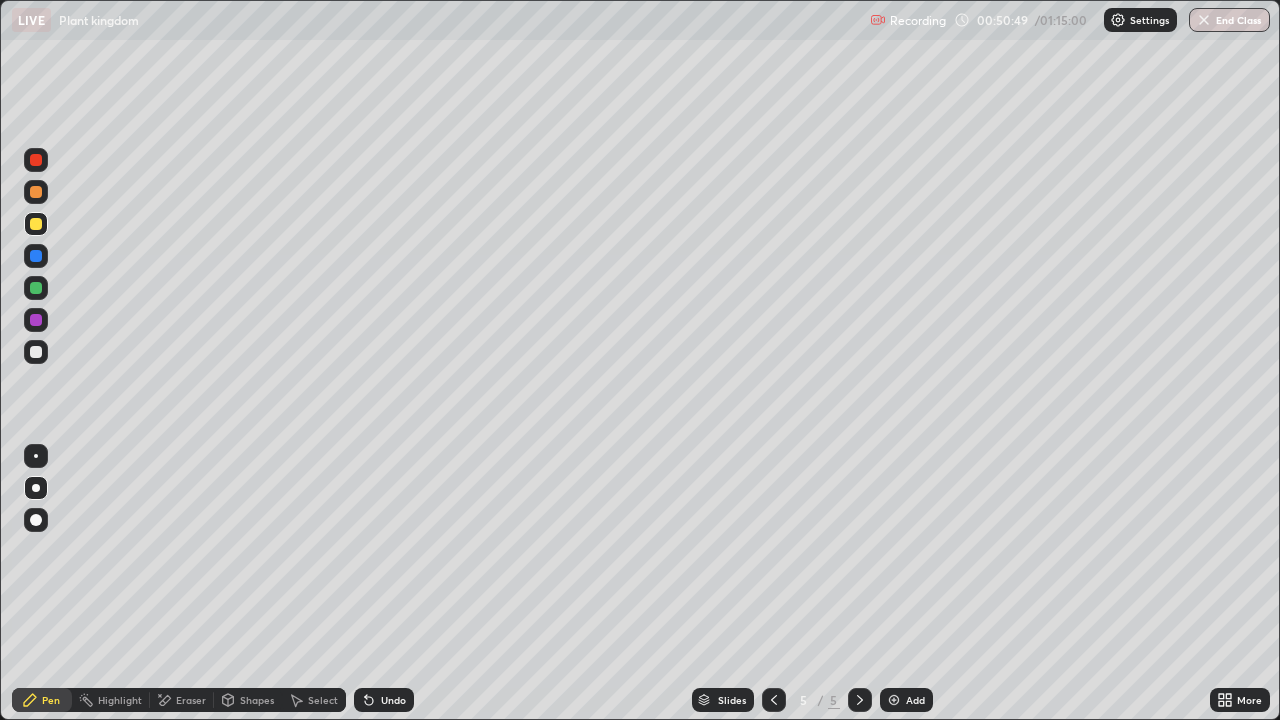 click at bounding box center [36, 352] 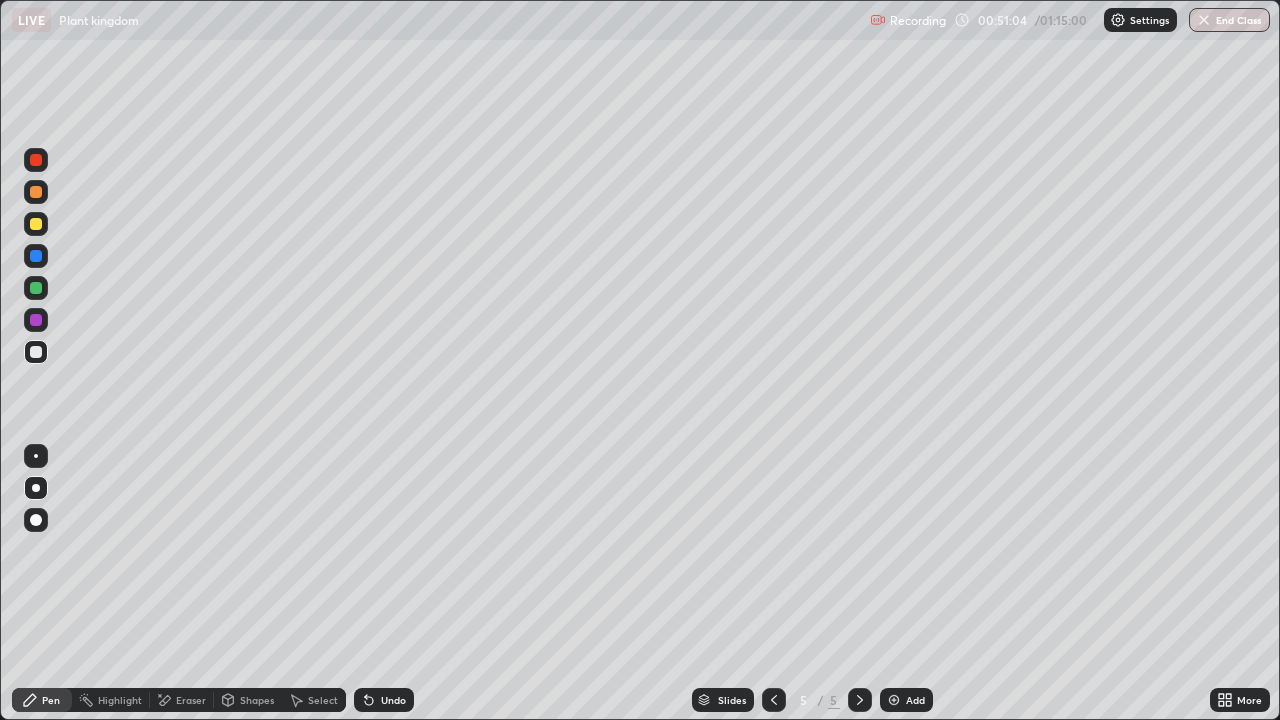 click on "Undo" at bounding box center (384, 700) 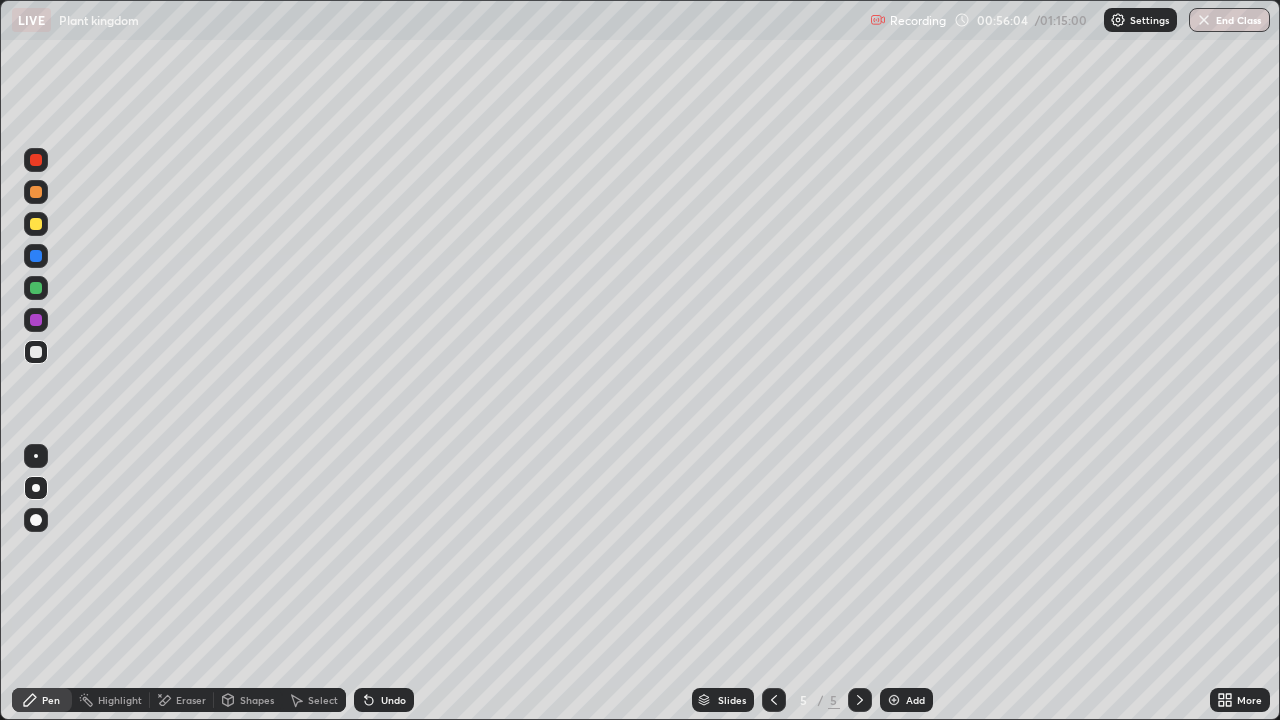 click on "Undo" at bounding box center [393, 700] 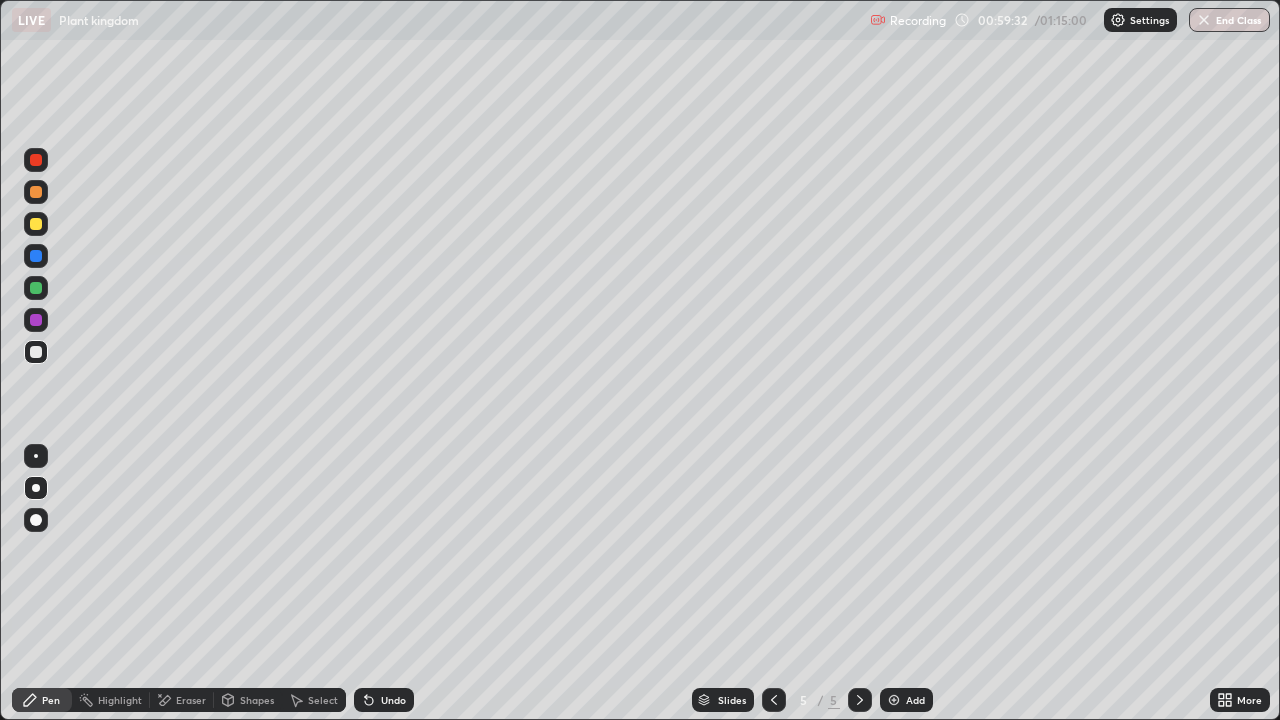 click on "Add" at bounding box center (906, 700) 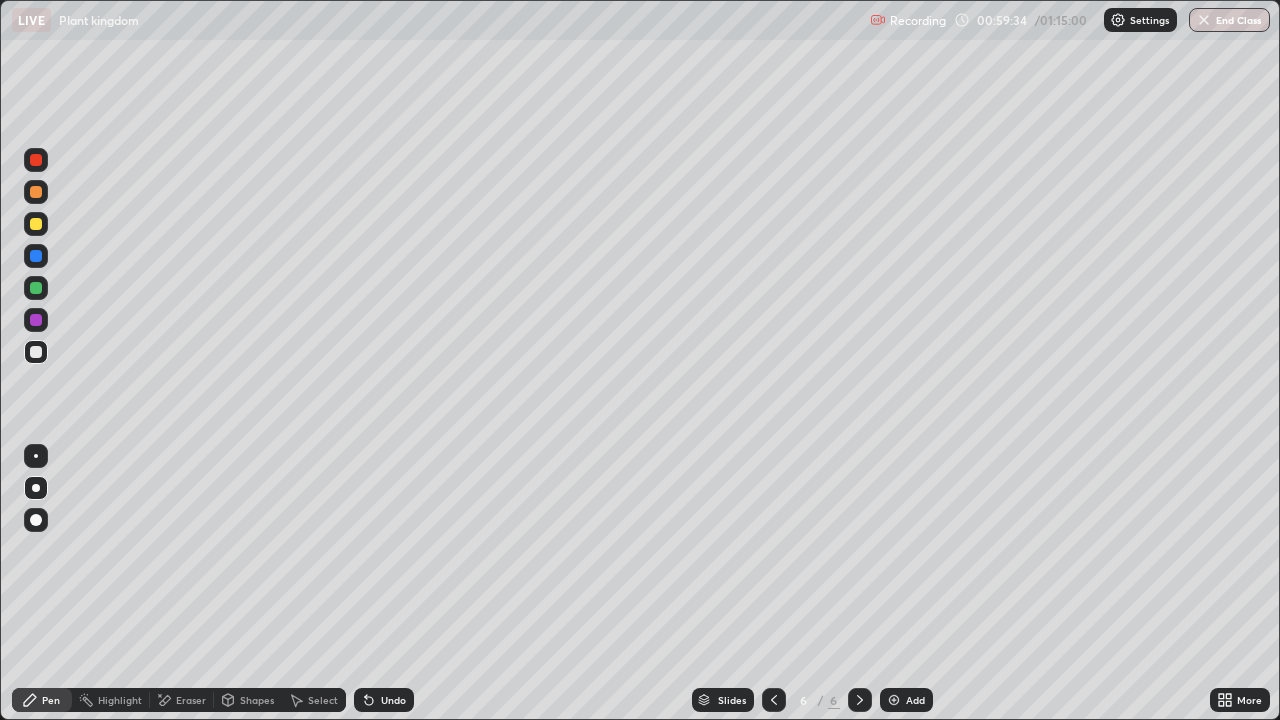 click on "Pen" at bounding box center [51, 700] 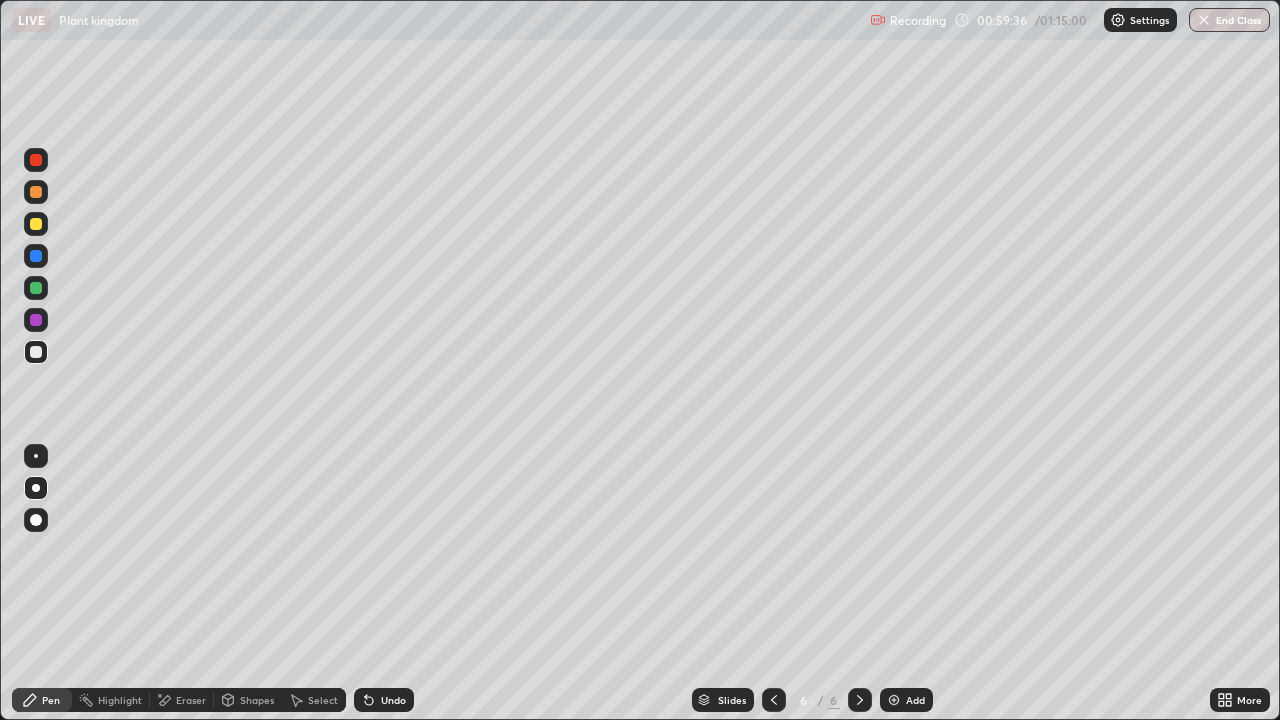 click at bounding box center [36, 352] 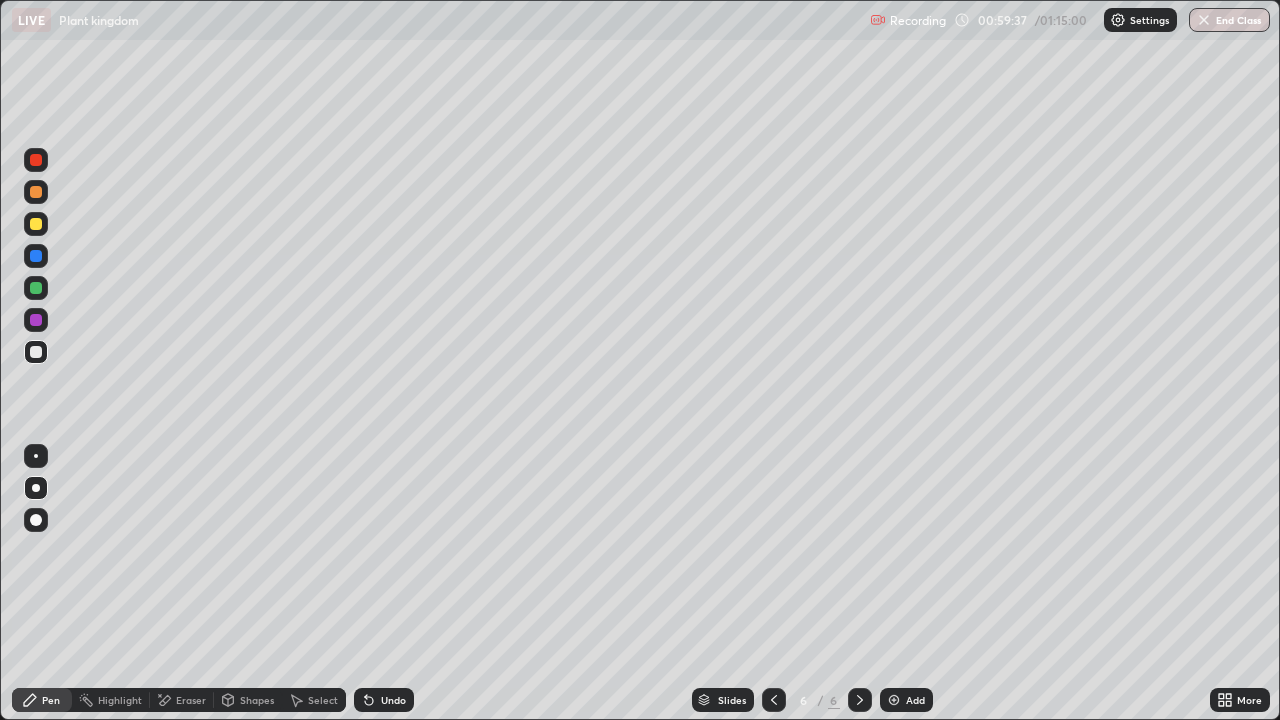 click at bounding box center [36, 224] 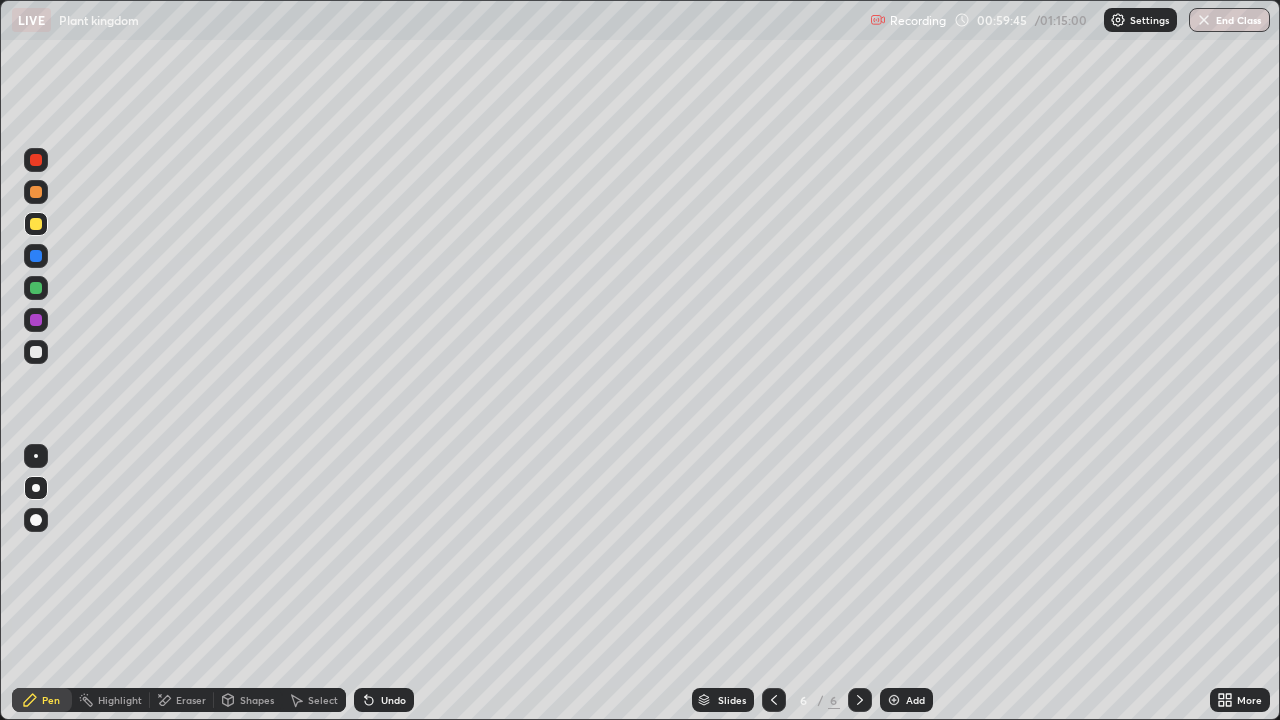 click at bounding box center [36, 352] 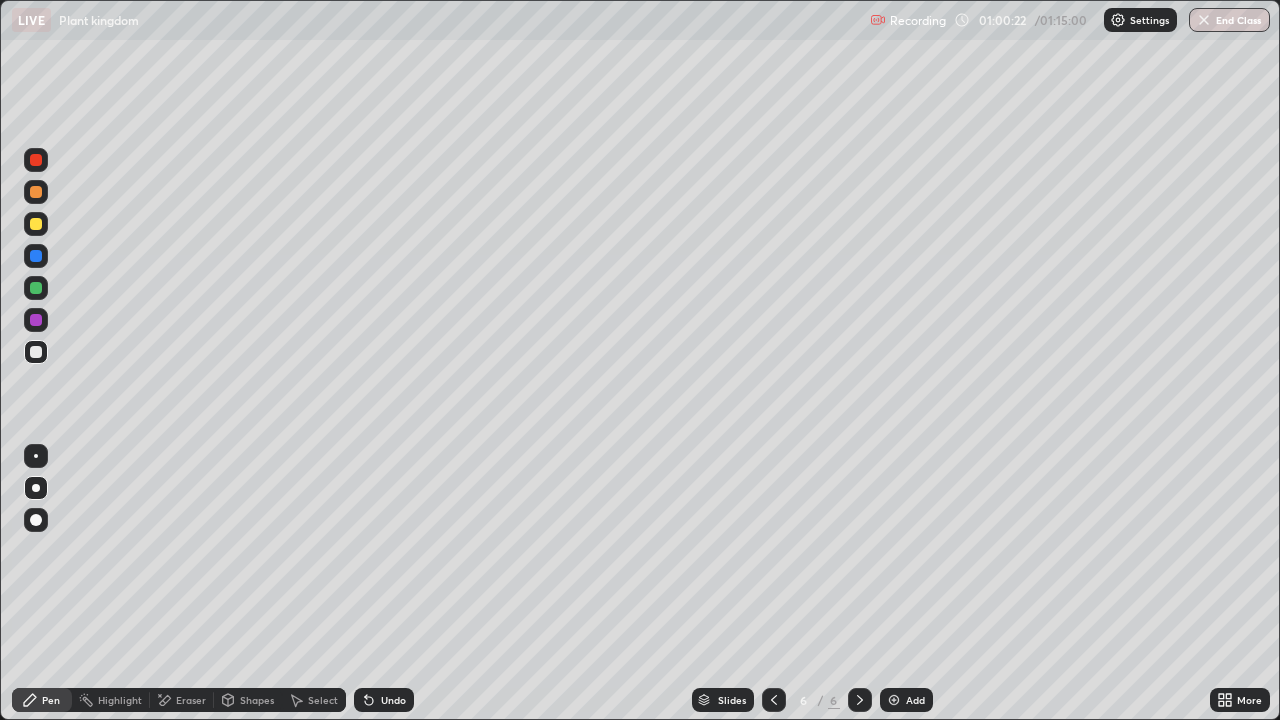 click at bounding box center (36, 256) 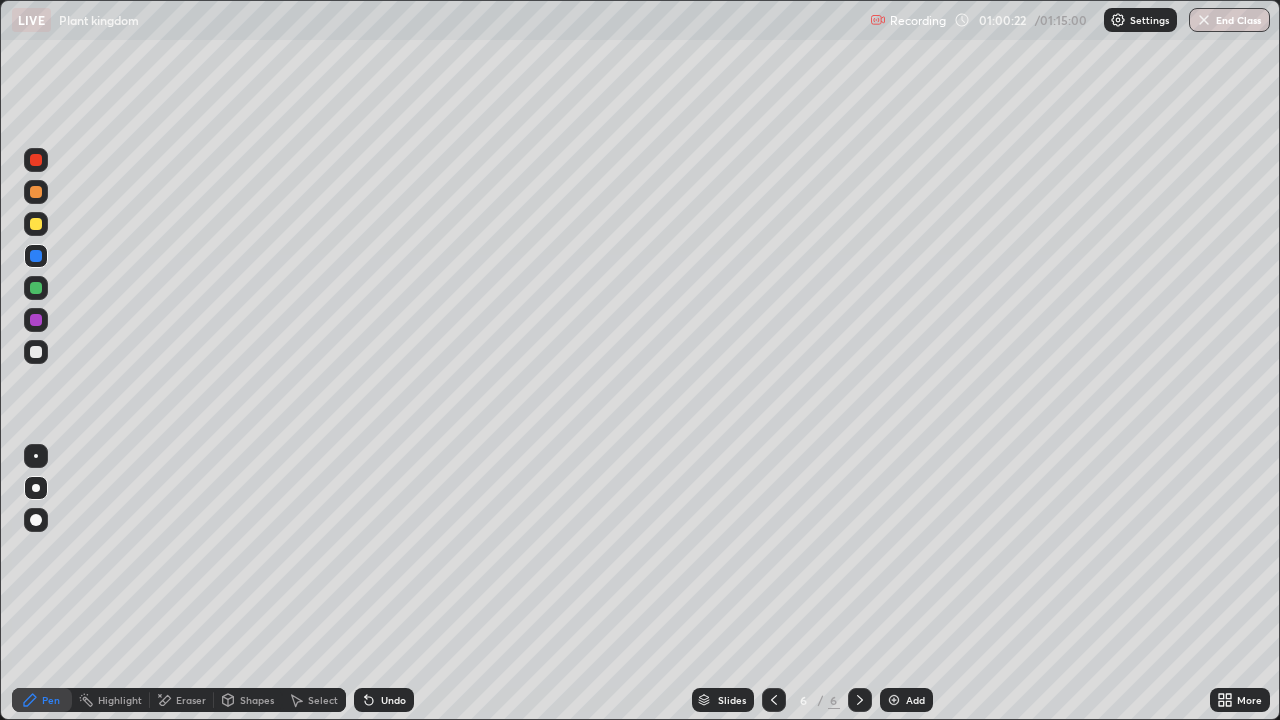 click at bounding box center [36, 256] 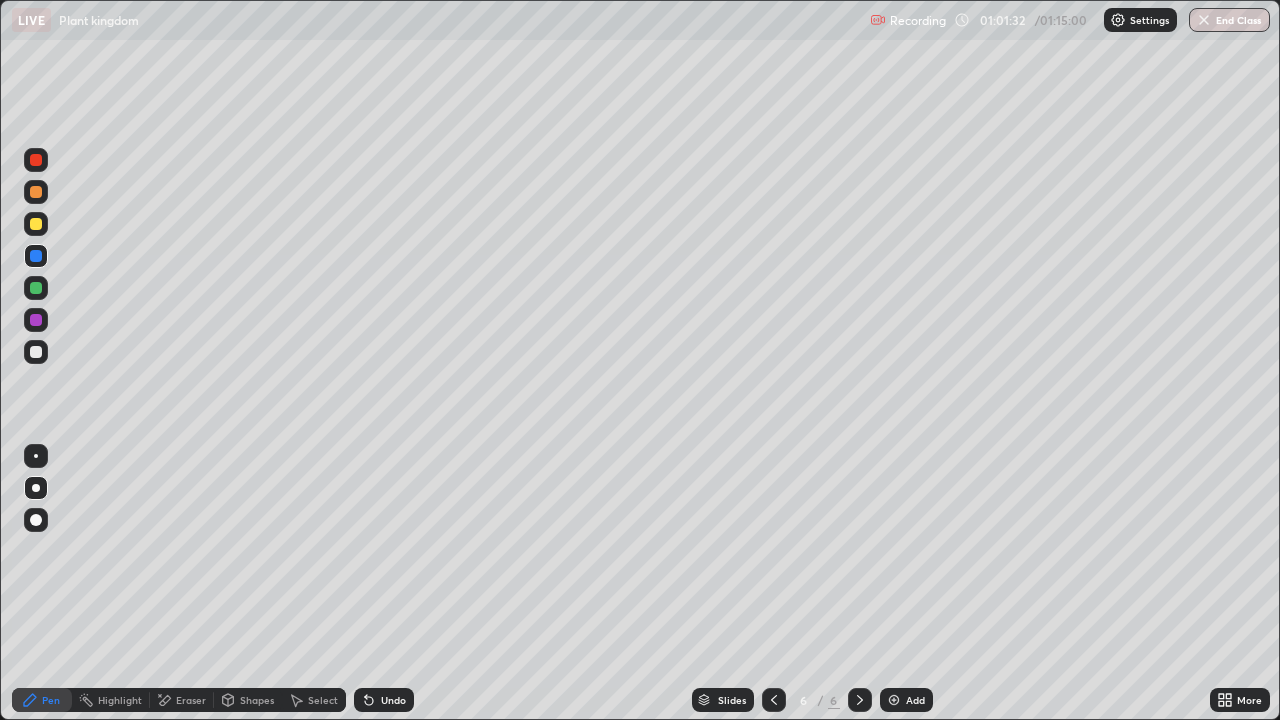 click at bounding box center (36, 352) 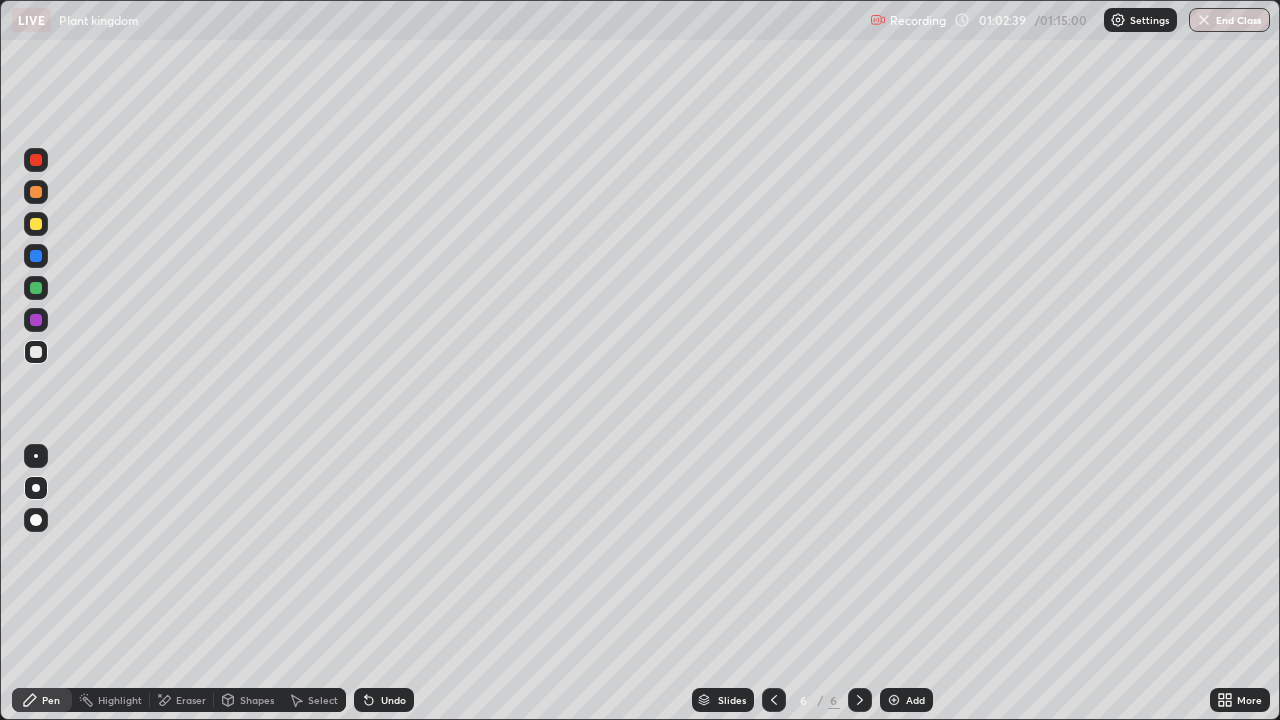 click at bounding box center (36, 352) 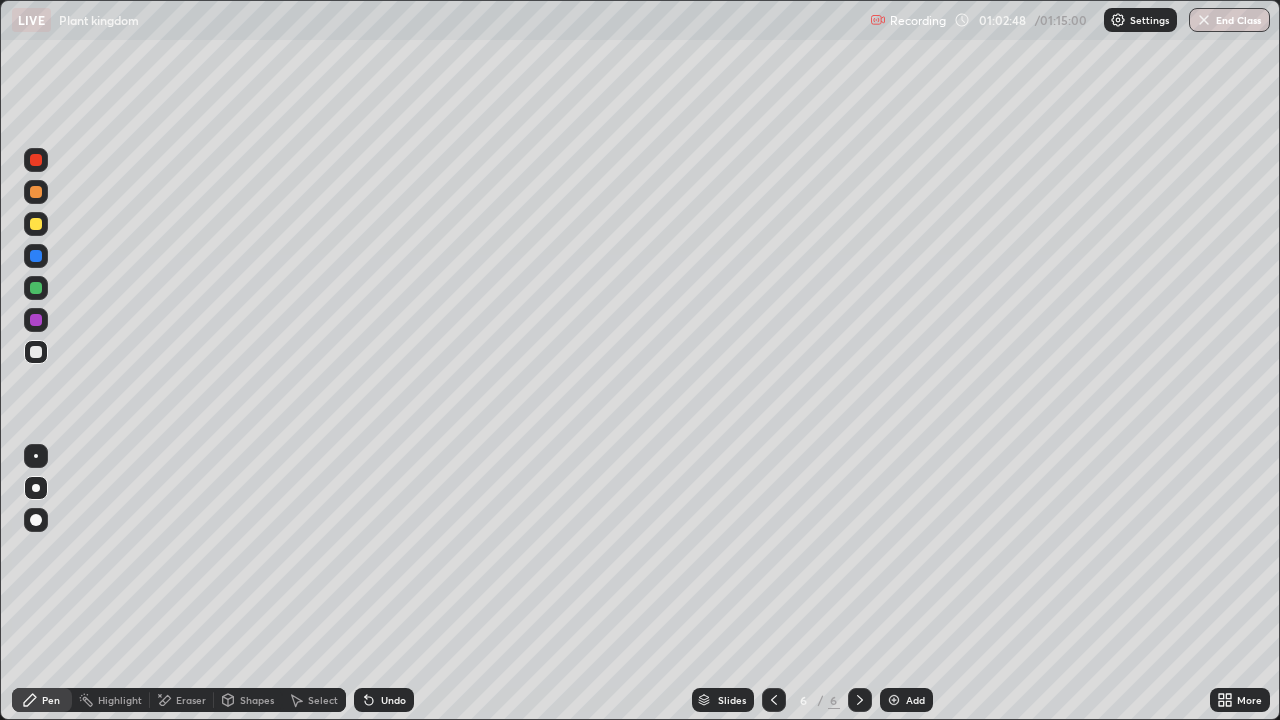 click at bounding box center [36, 256] 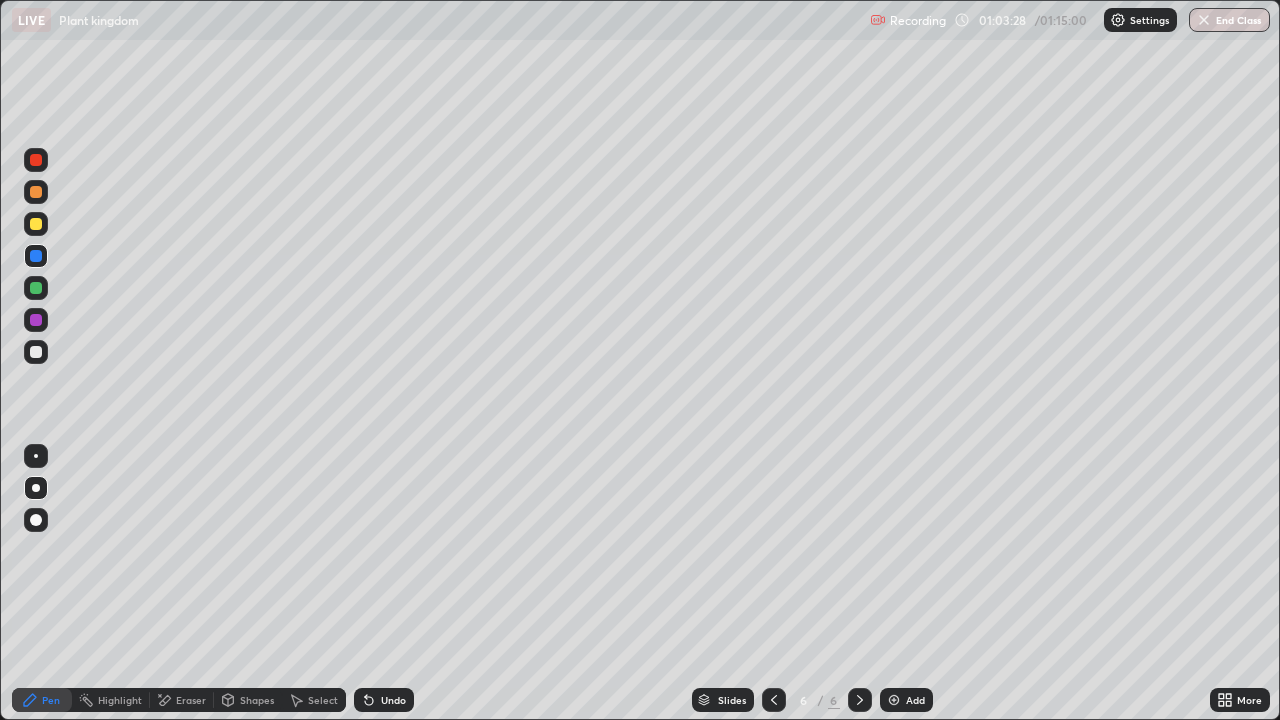 click at bounding box center (36, 224) 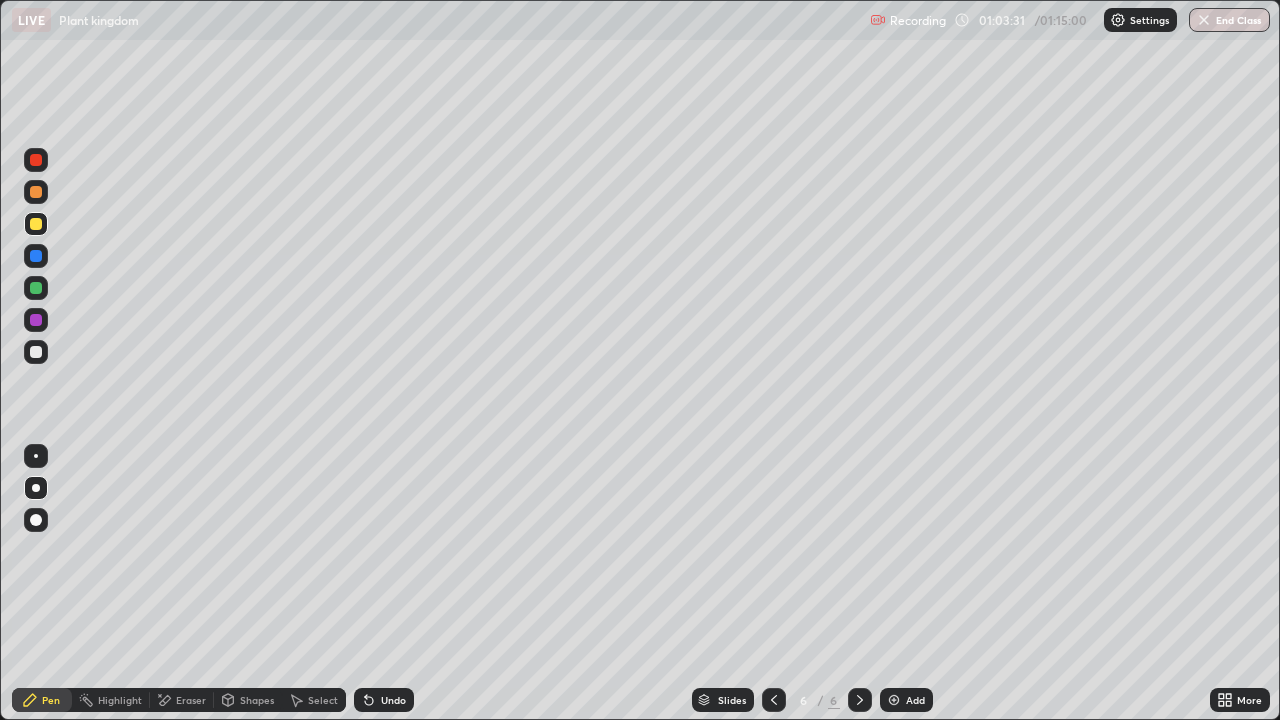click on "Undo" at bounding box center [384, 700] 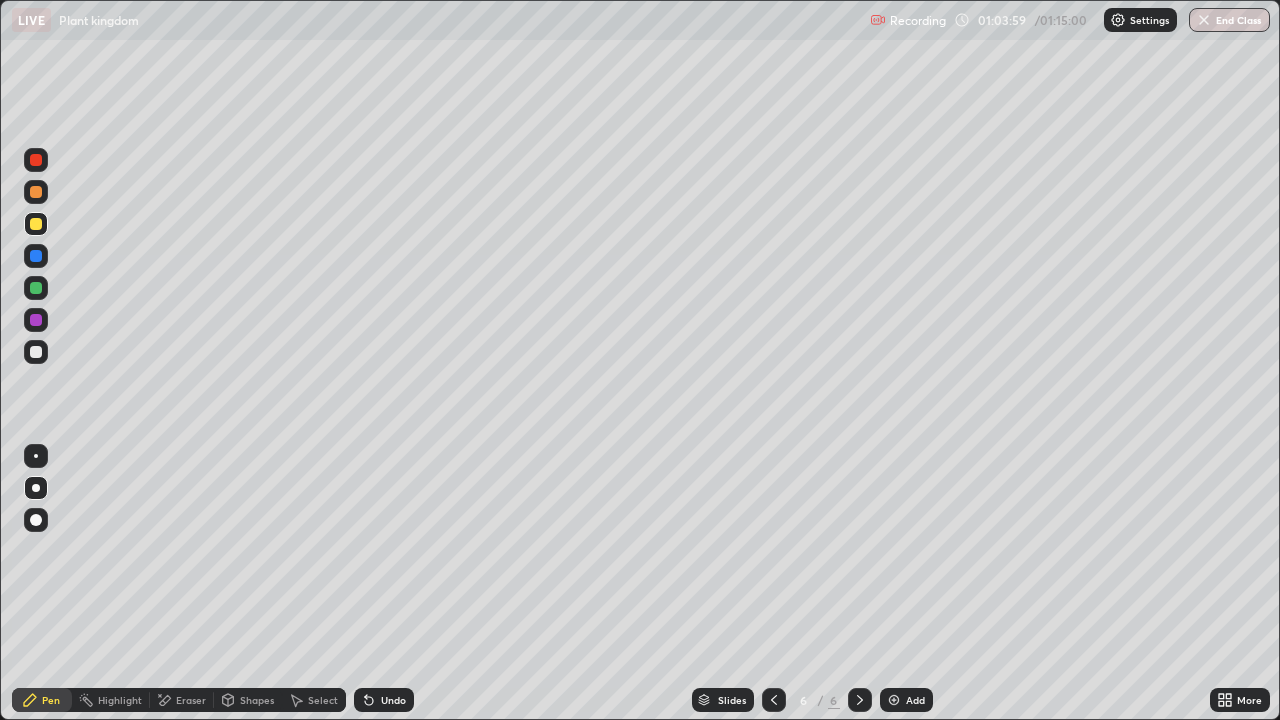 click at bounding box center [36, 352] 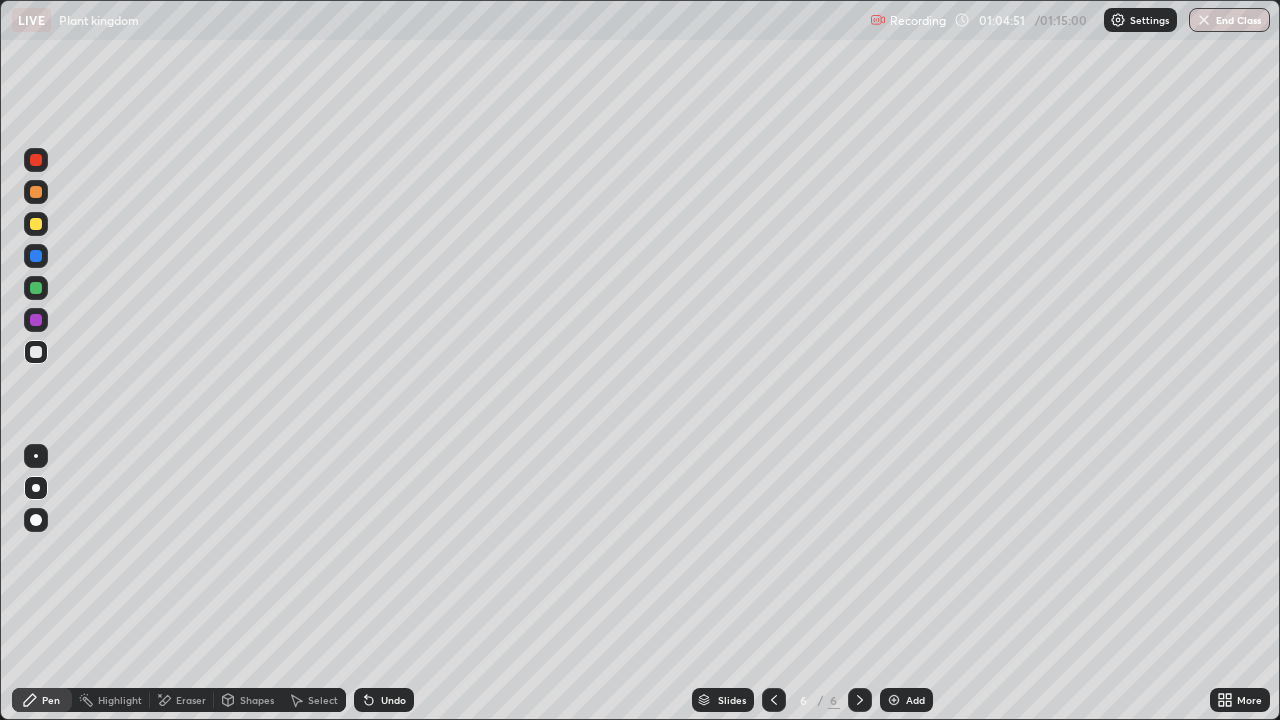 click at bounding box center [36, 352] 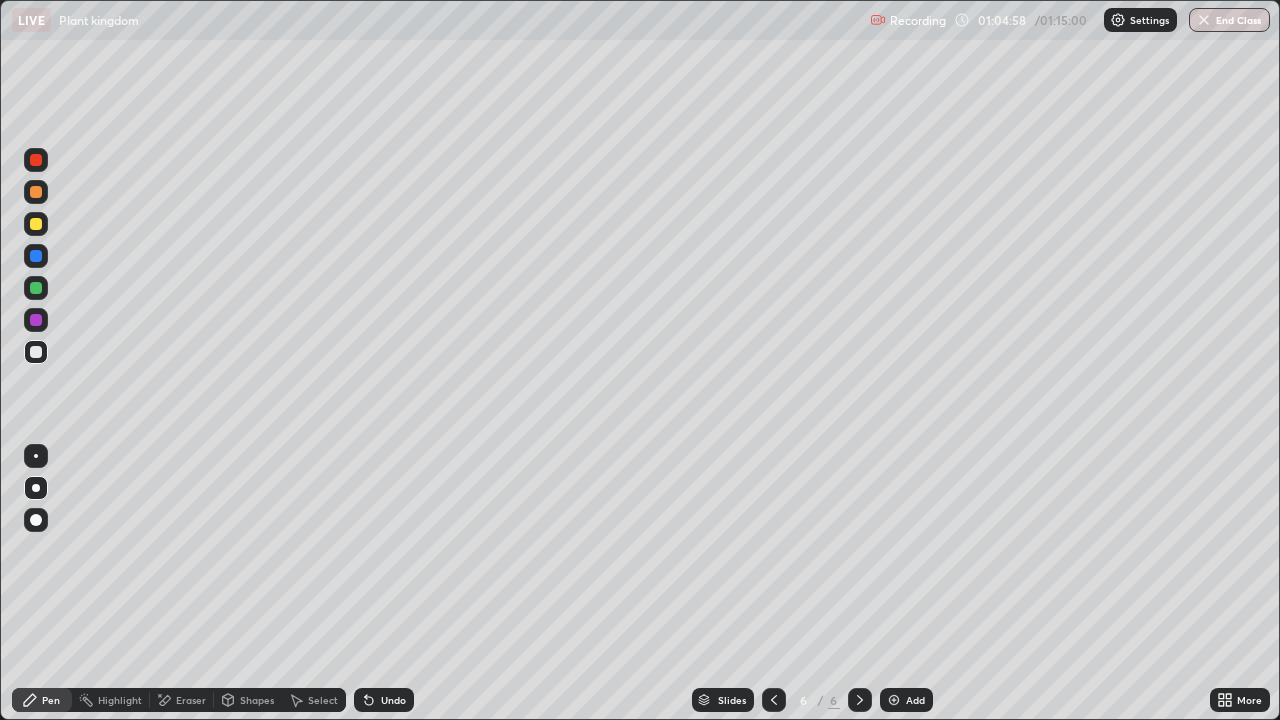 click at bounding box center (36, 352) 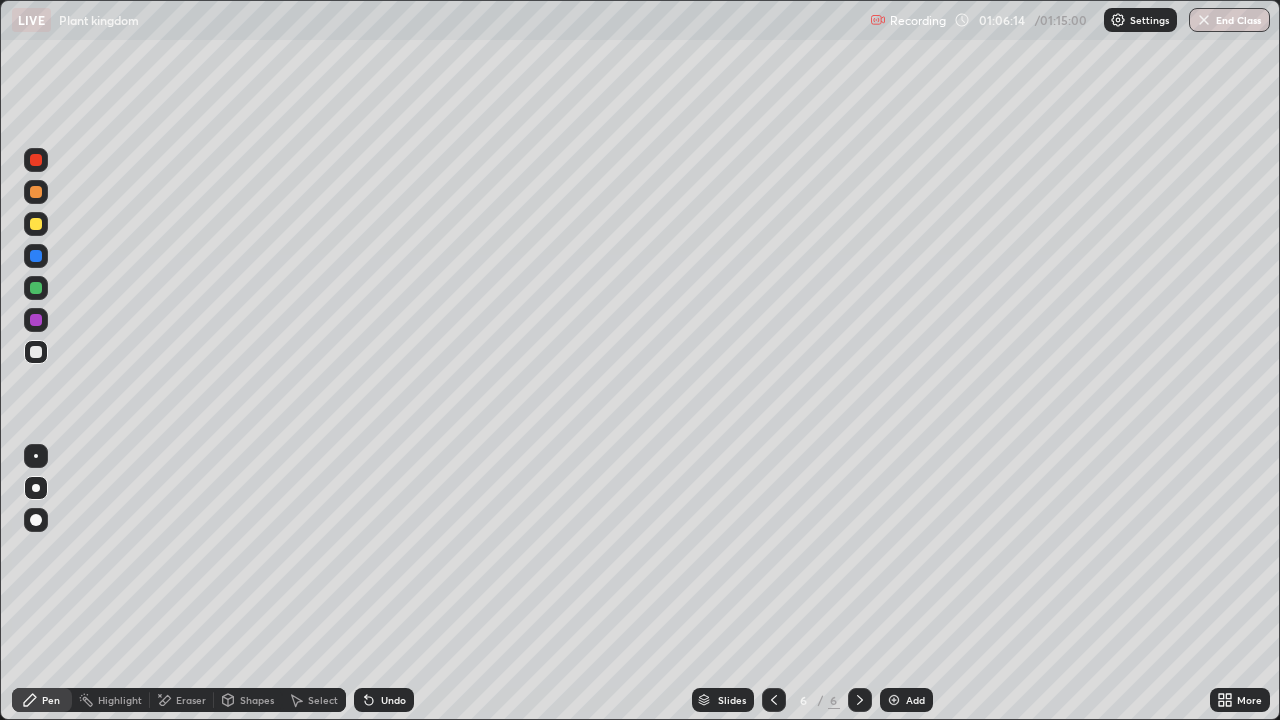 click at bounding box center (36, 224) 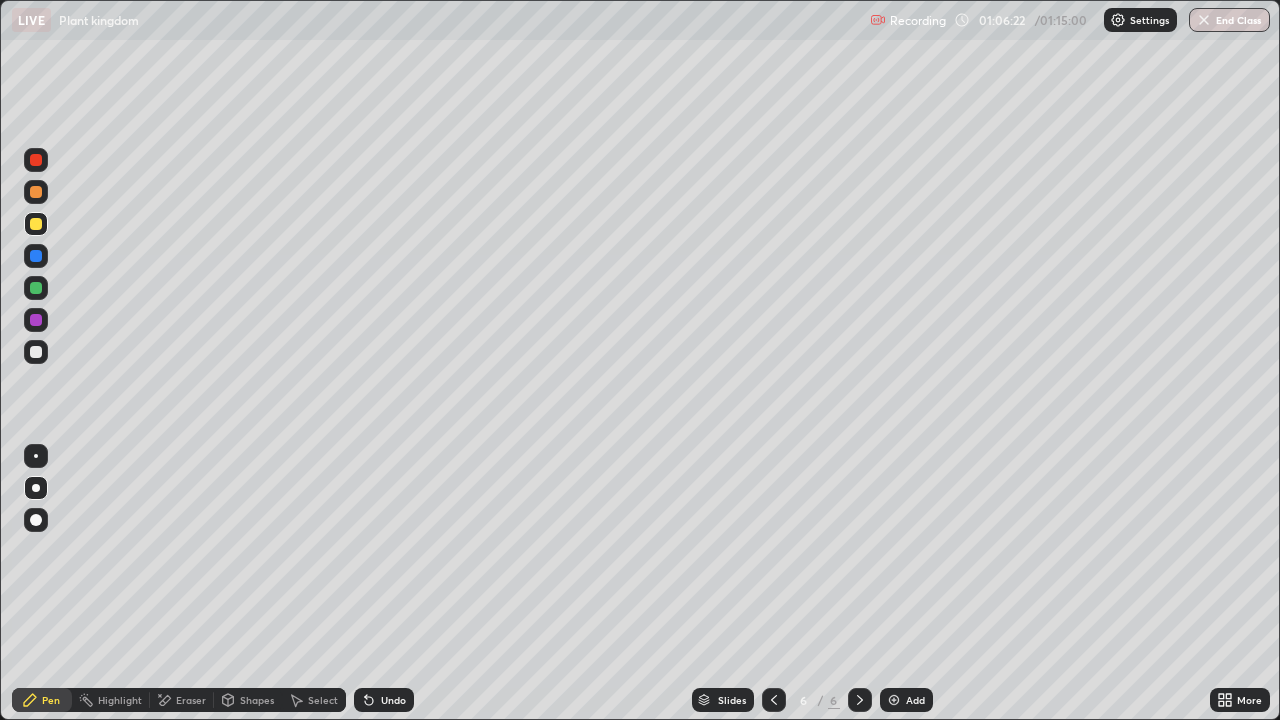 click at bounding box center [36, 256] 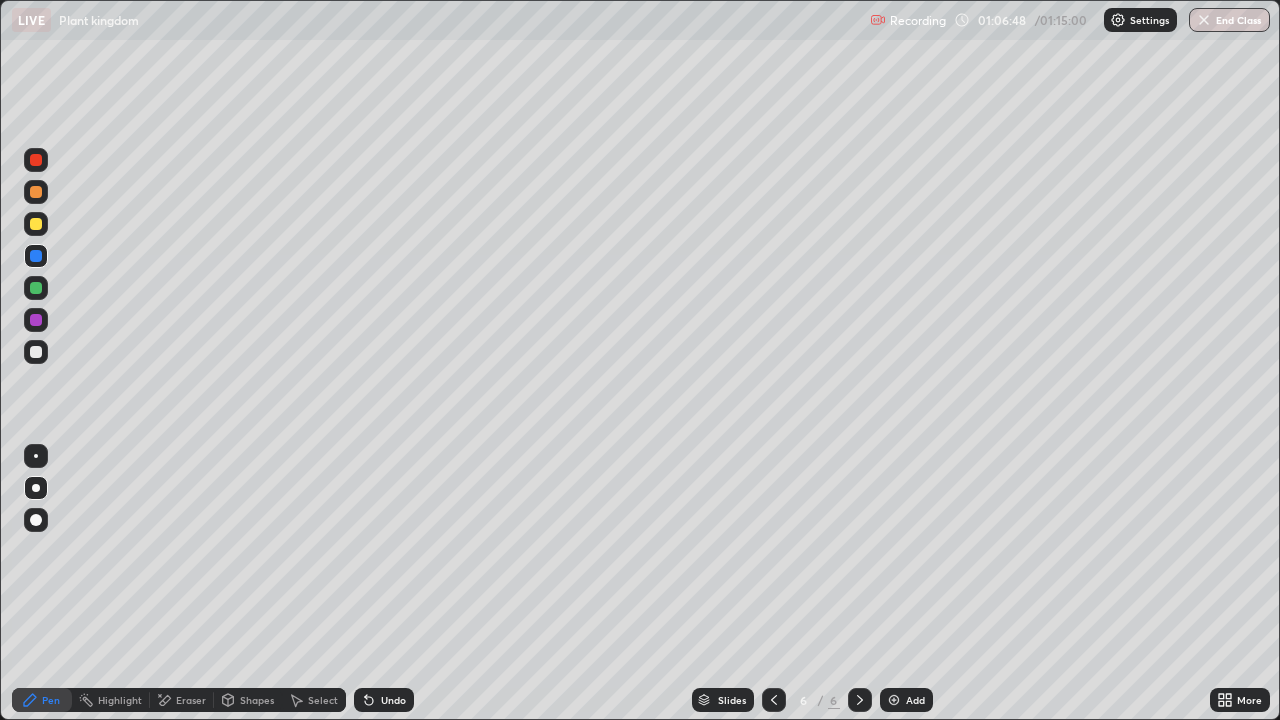 click at bounding box center [36, 288] 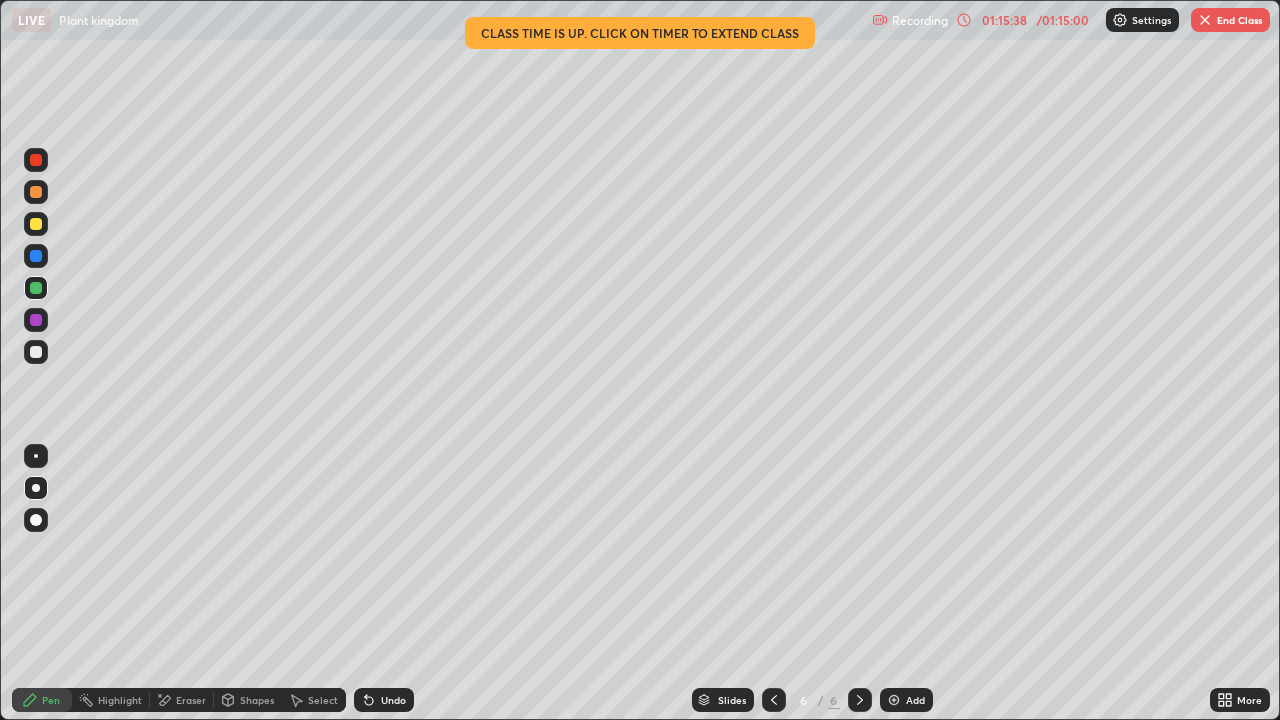 click at bounding box center [1205, 20] 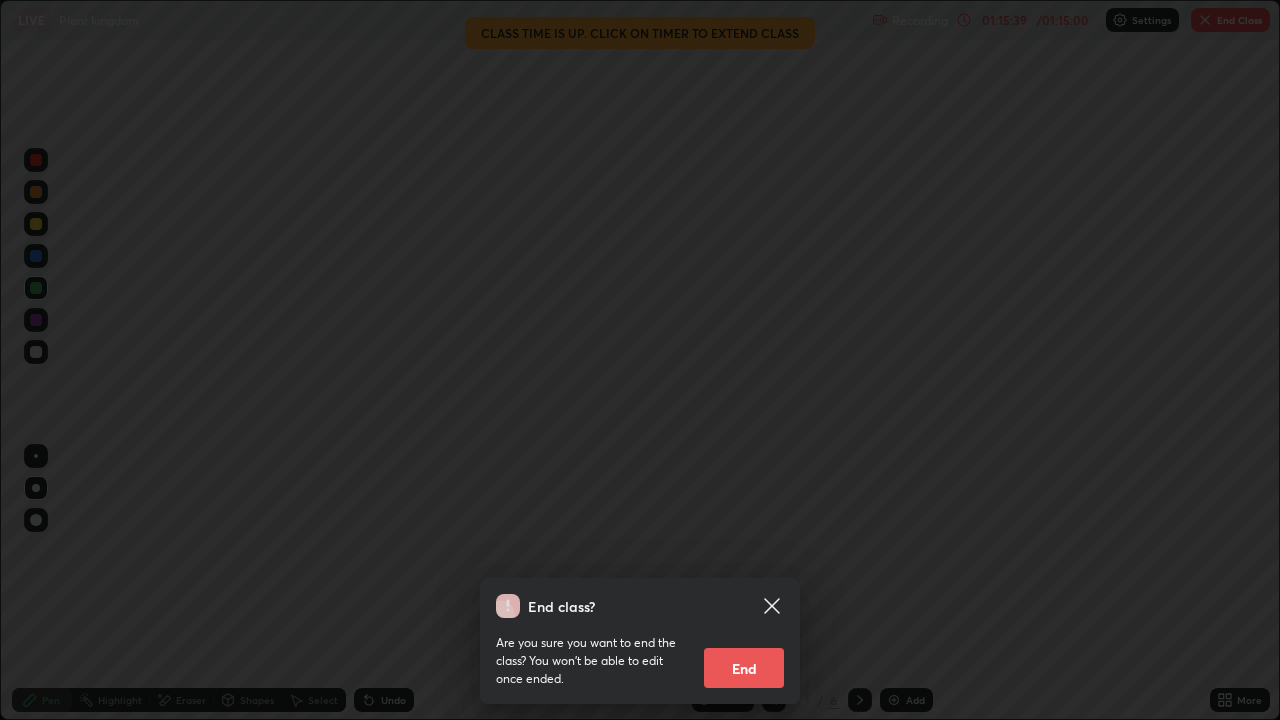 click on "End" at bounding box center [744, 668] 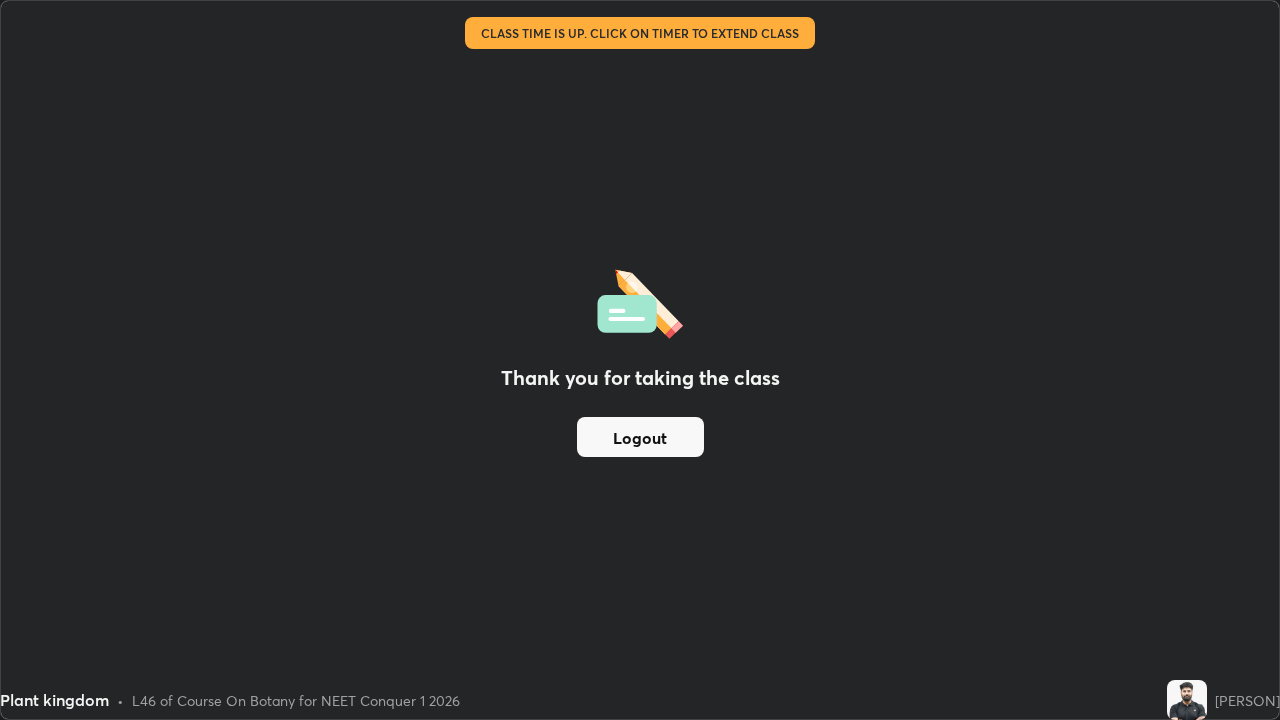 click on "Logout" at bounding box center (640, 437) 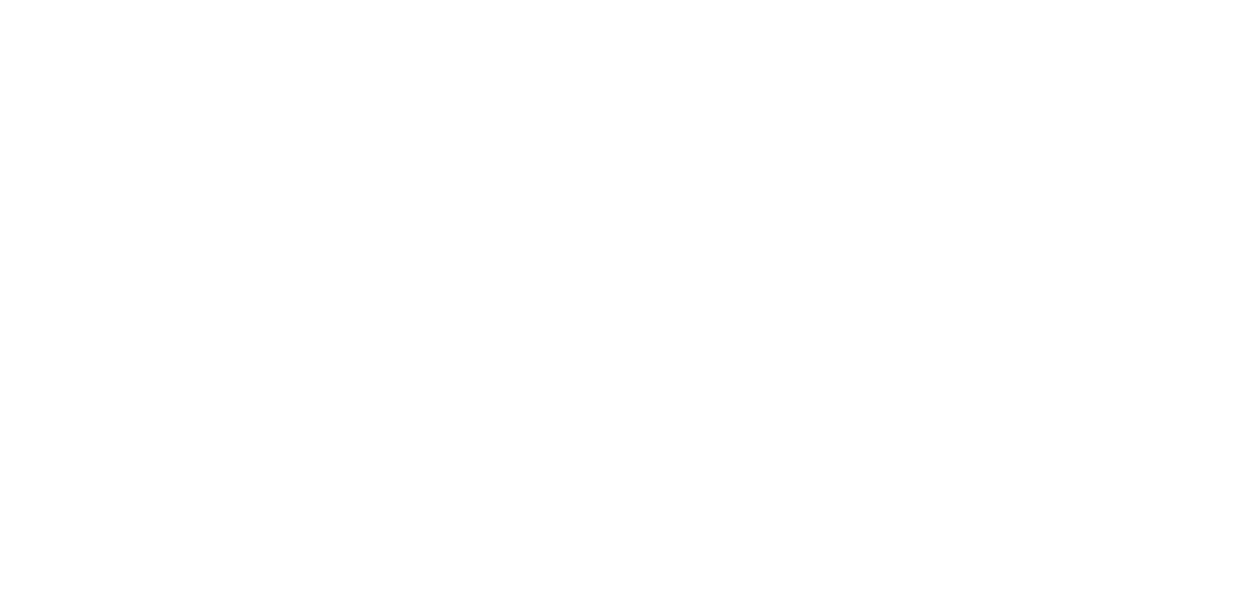 scroll, scrollTop: 0, scrollLeft: 0, axis: both 